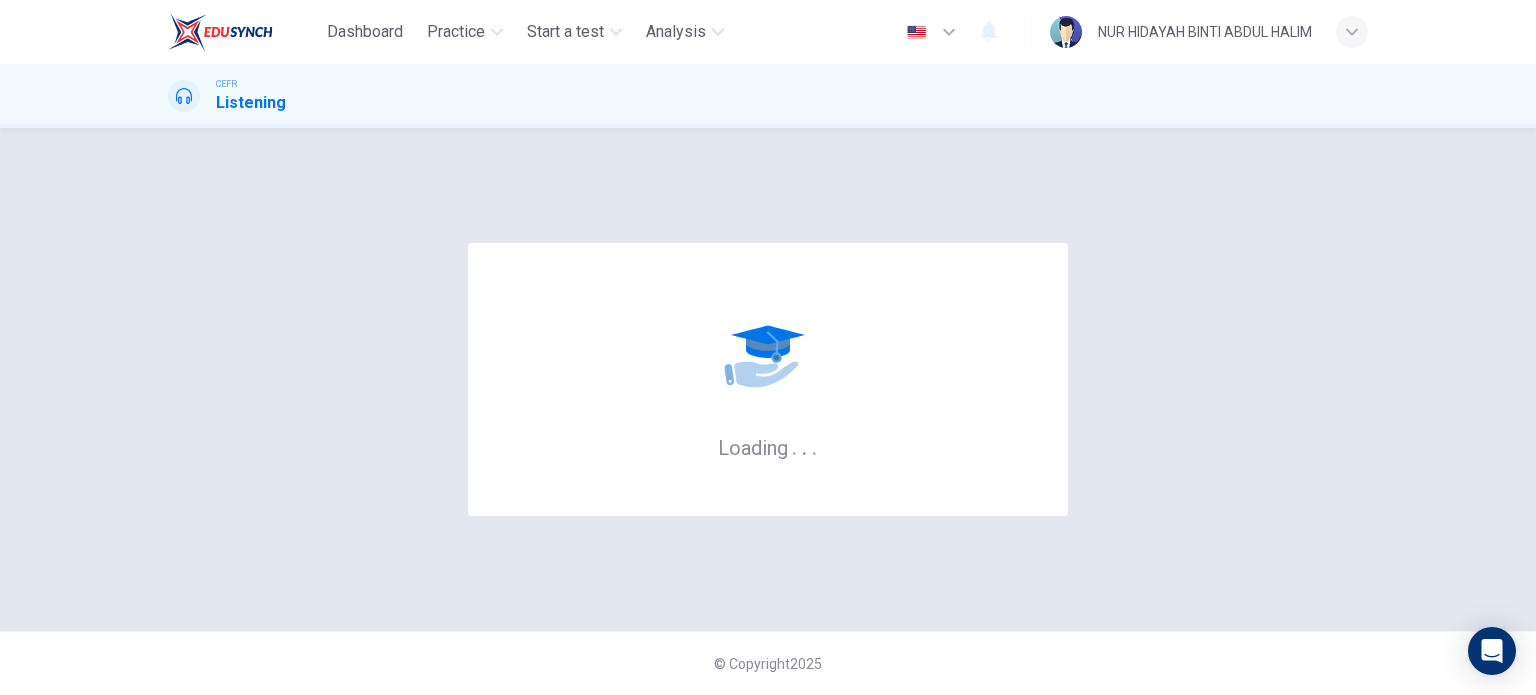 scroll, scrollTop: 0, scrollLeft: 0, axis: both 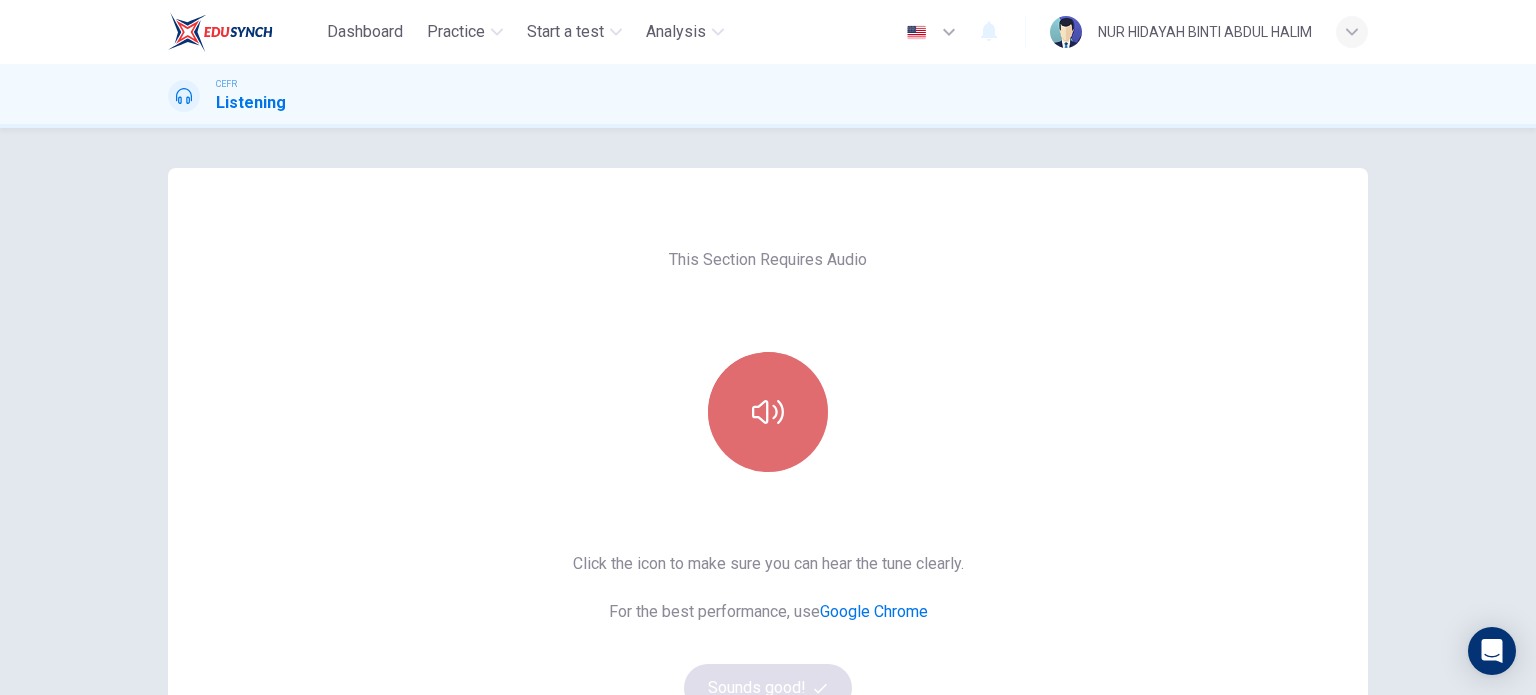 click at bounding box center [768, 412] 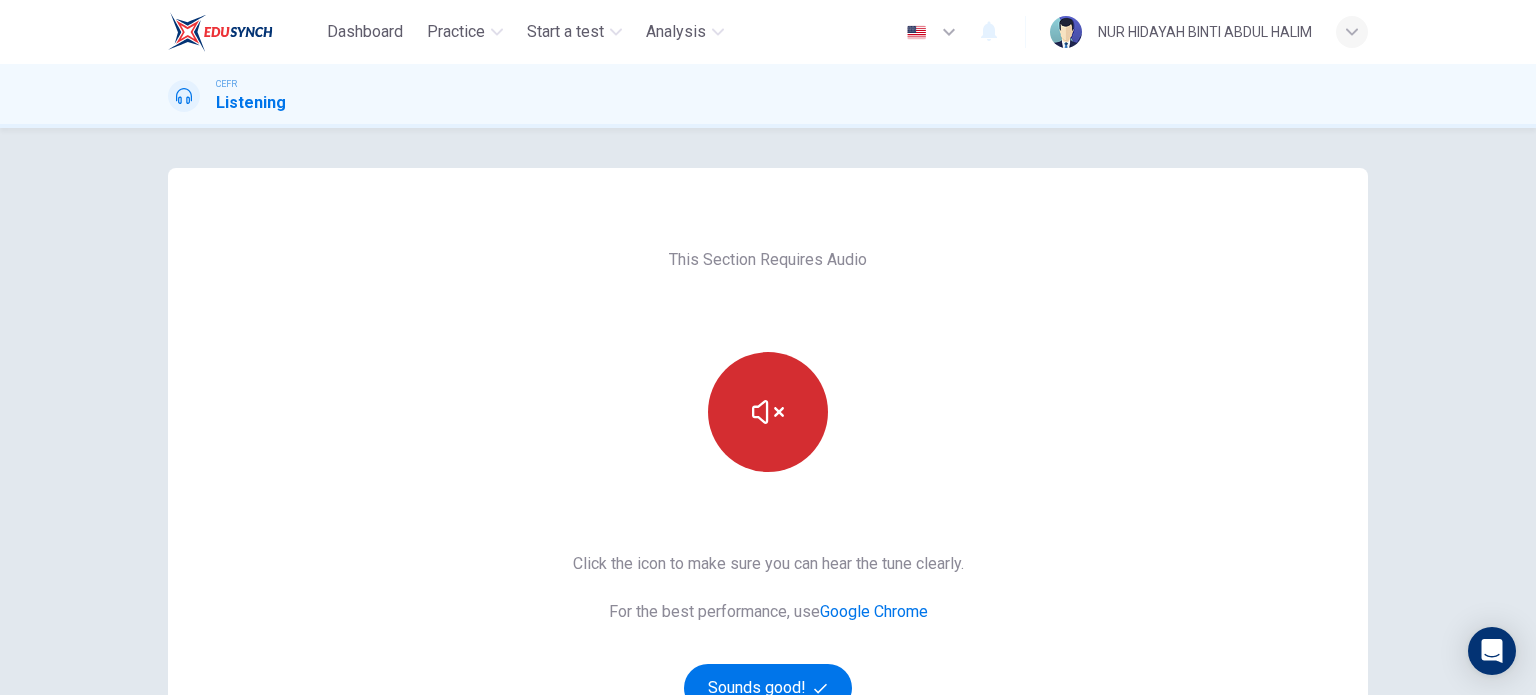 type 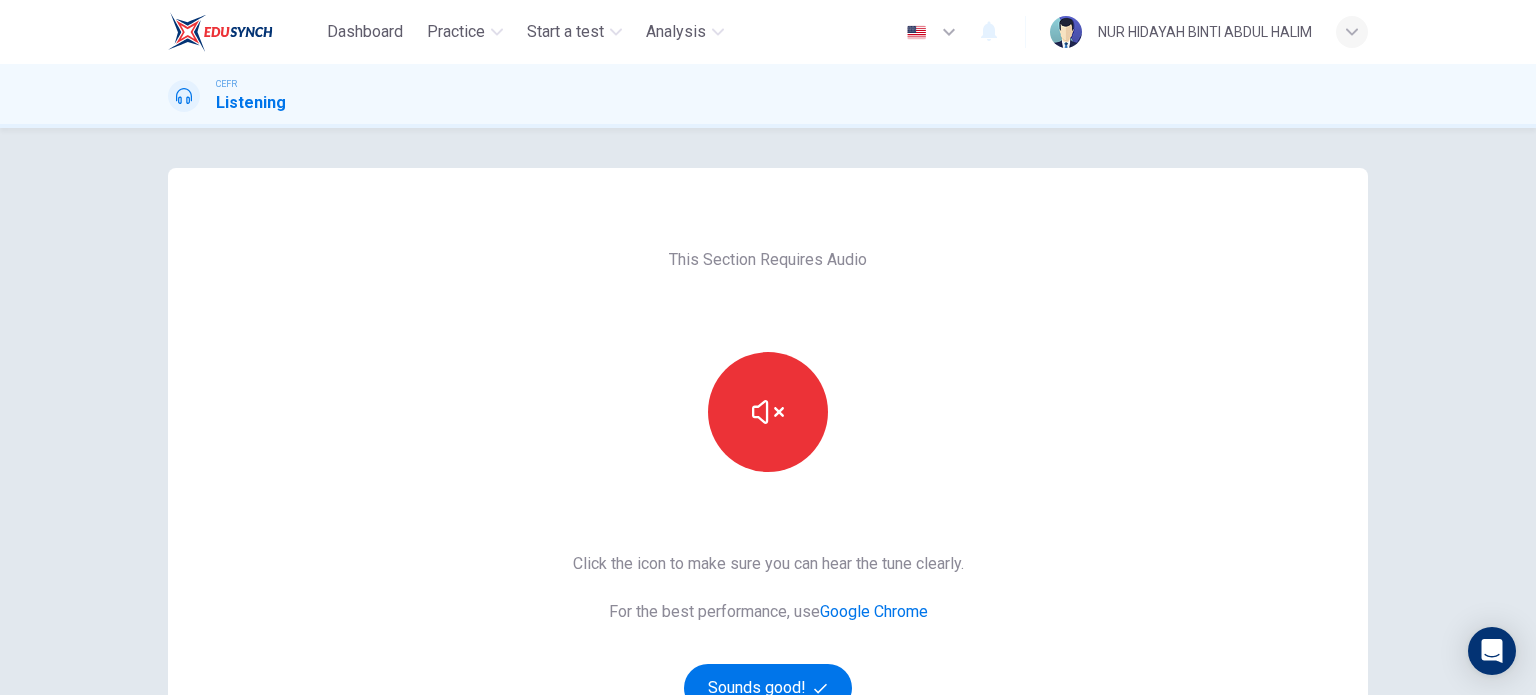 click on "This Section Requires Audio Click the icon to make sure you can hear the tune clearly. For the best performance, use  Google Chrome Sounds good!" at bounding box center [768, 515] 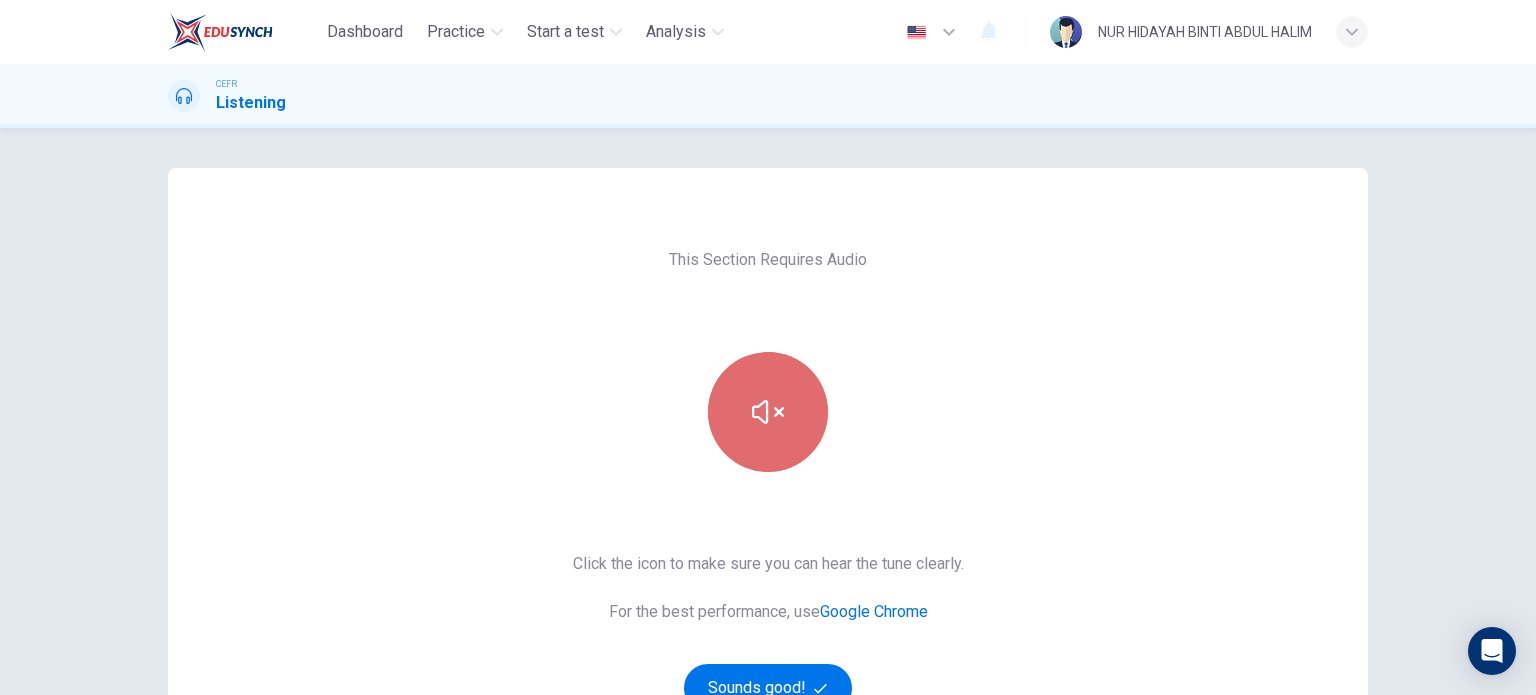 click at bounding box center (768, 412) 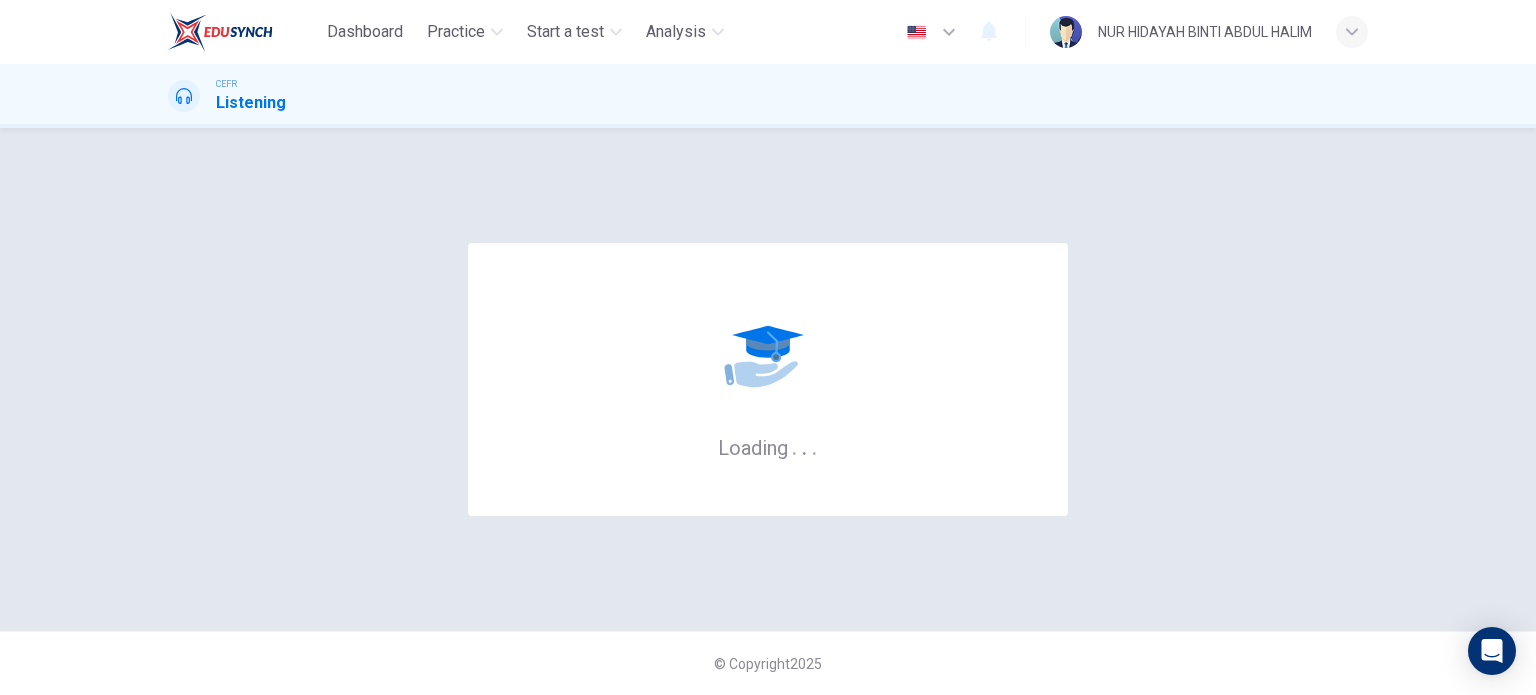 scroll, scrollTop: 0, scrollLeft: 0, axis: both 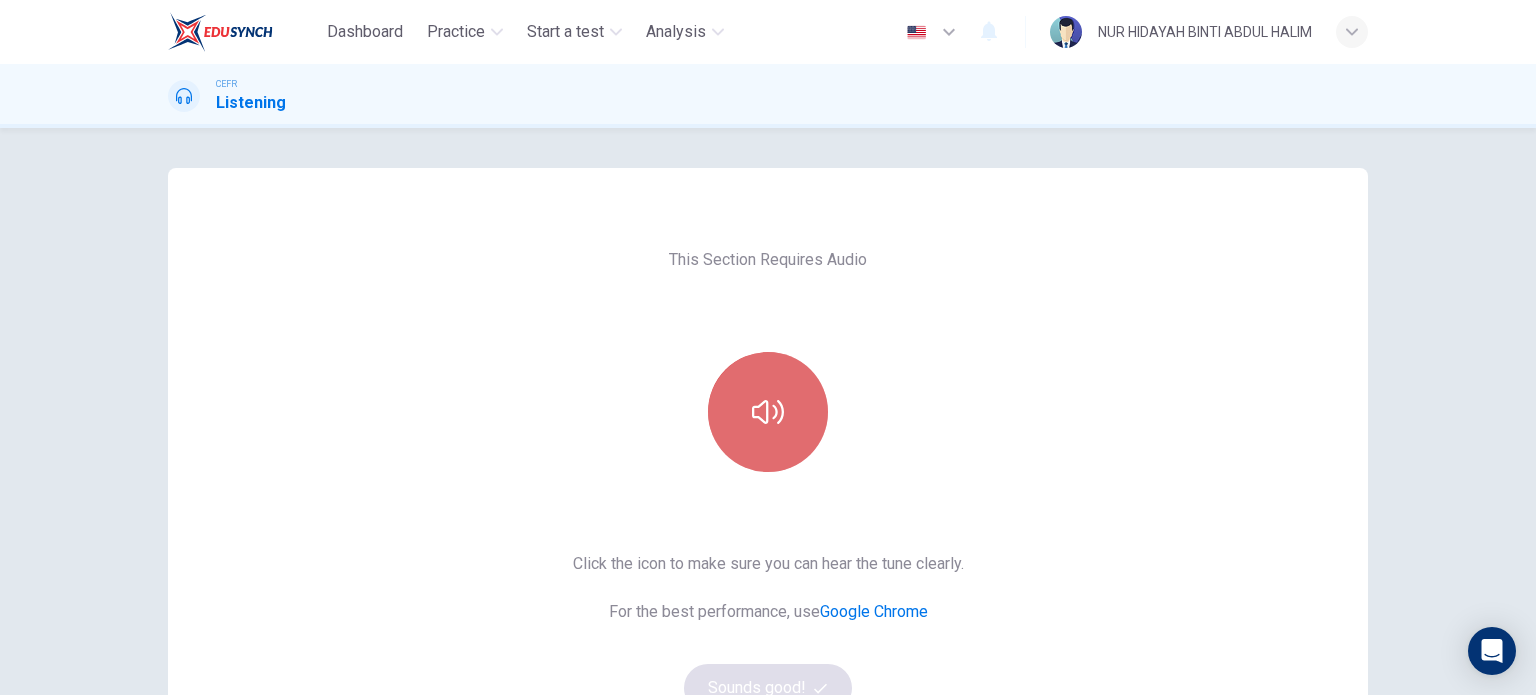 click at bounding box center (768, 412) 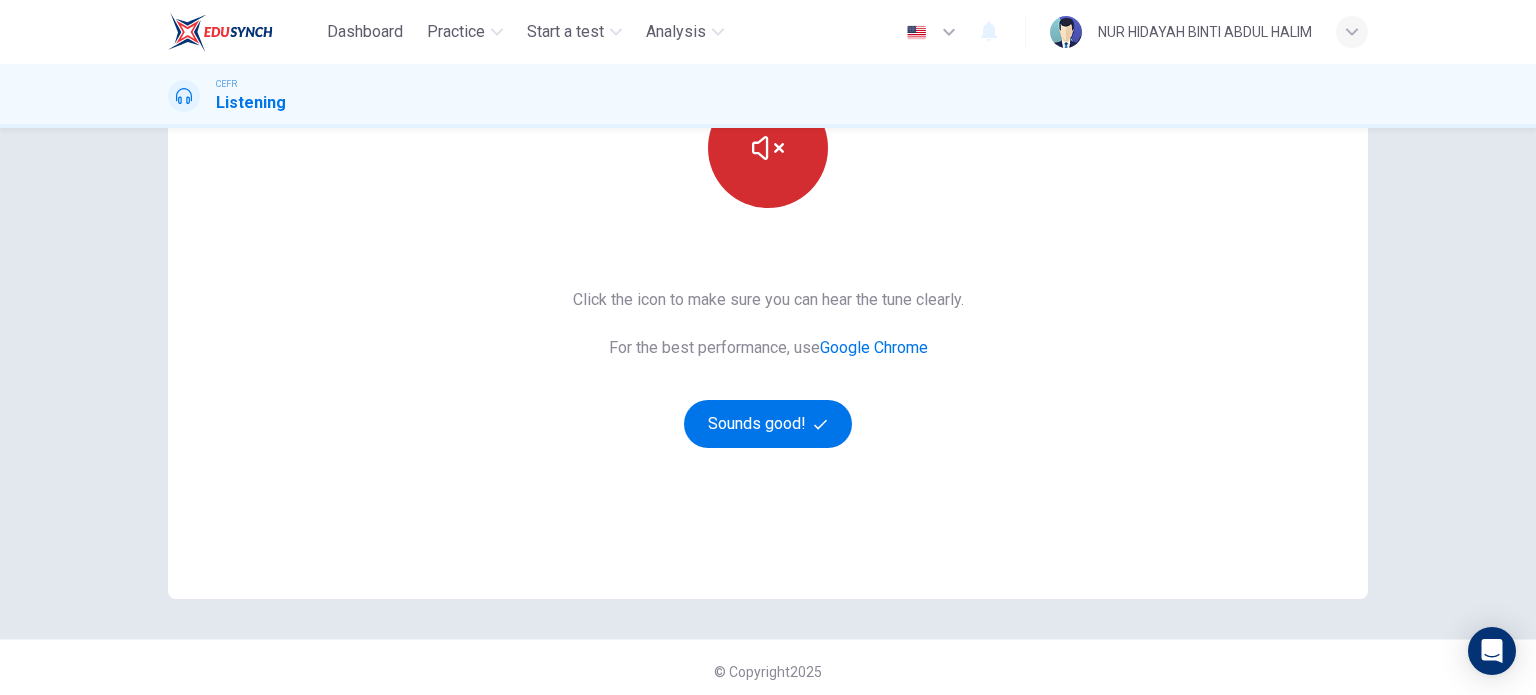 scroll, scrollTop: 272, scrollLeft: 0, axis: vertical 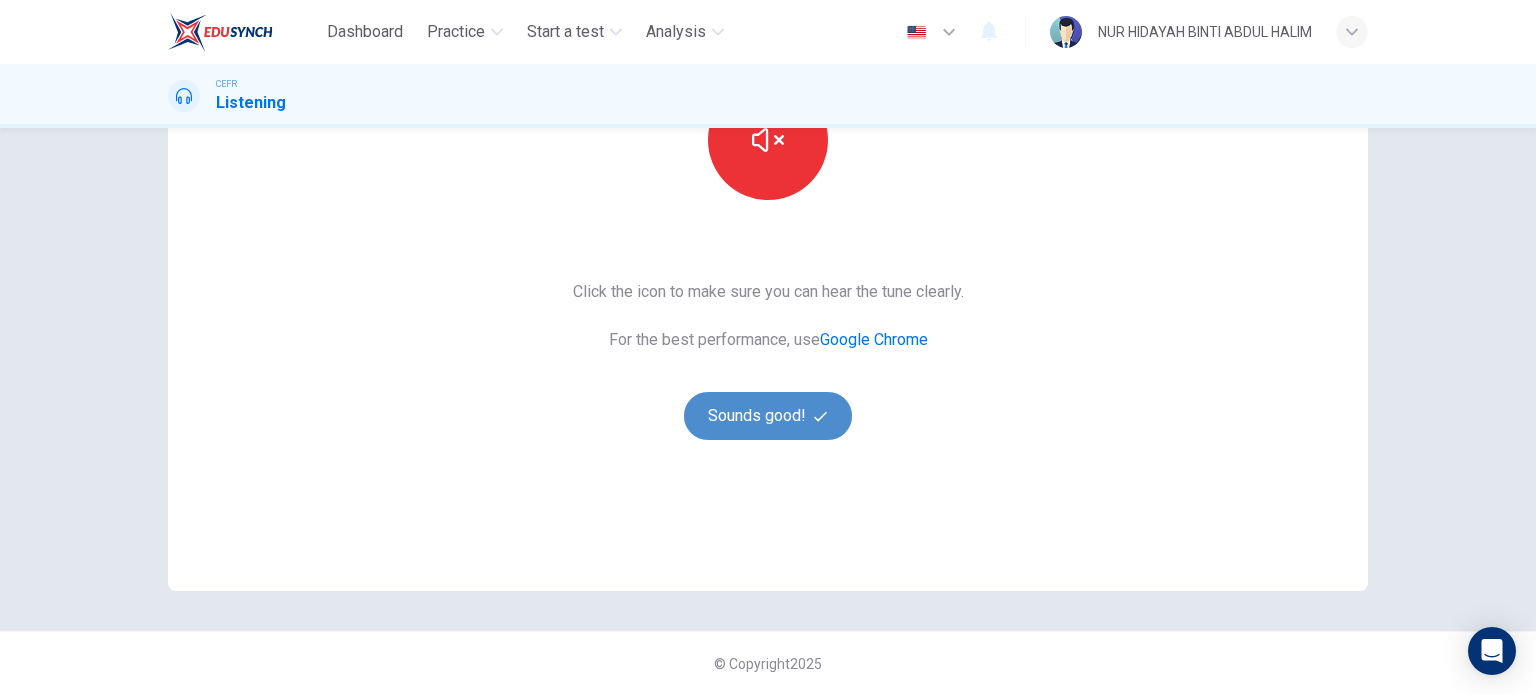 click on "Sounds good!" at bounding box center (768, 416) 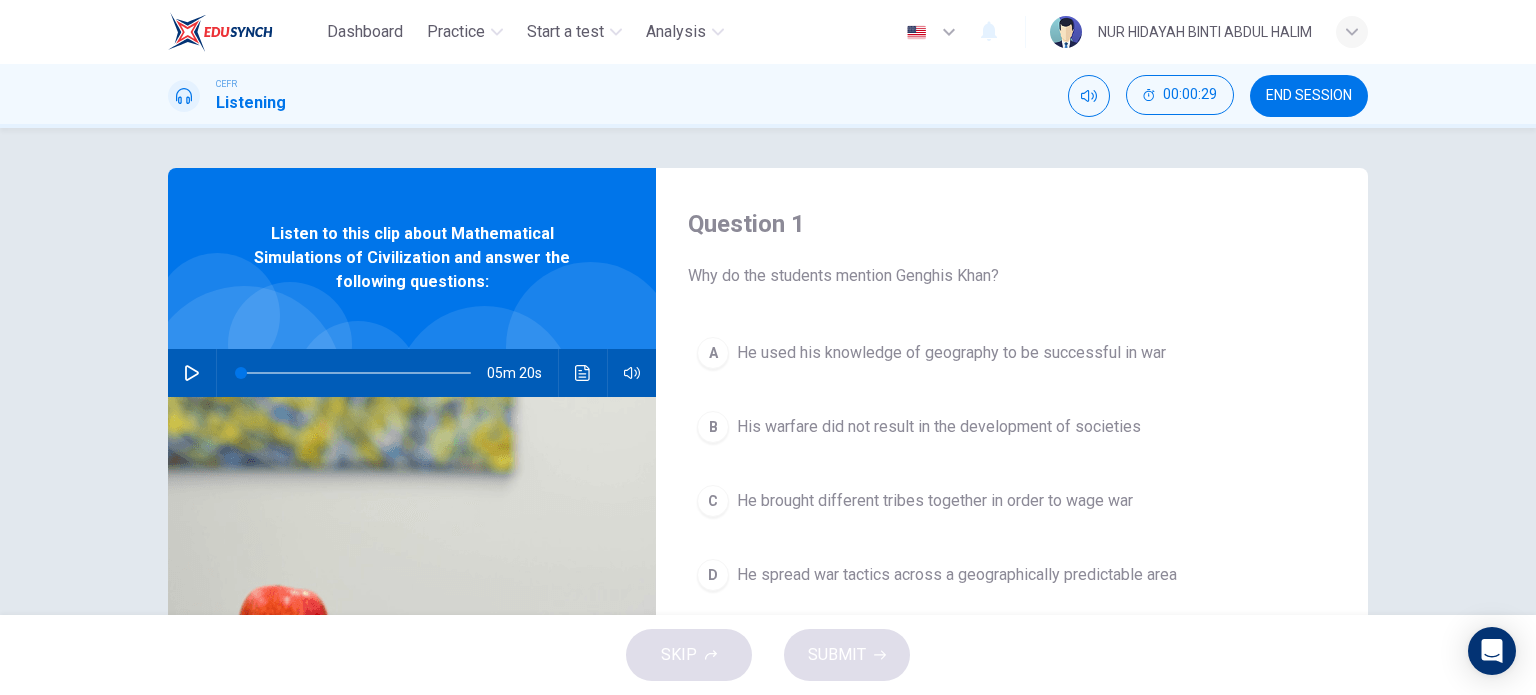 scroll, scrollTop: 3, scrollLeft: 0, axis: vertical 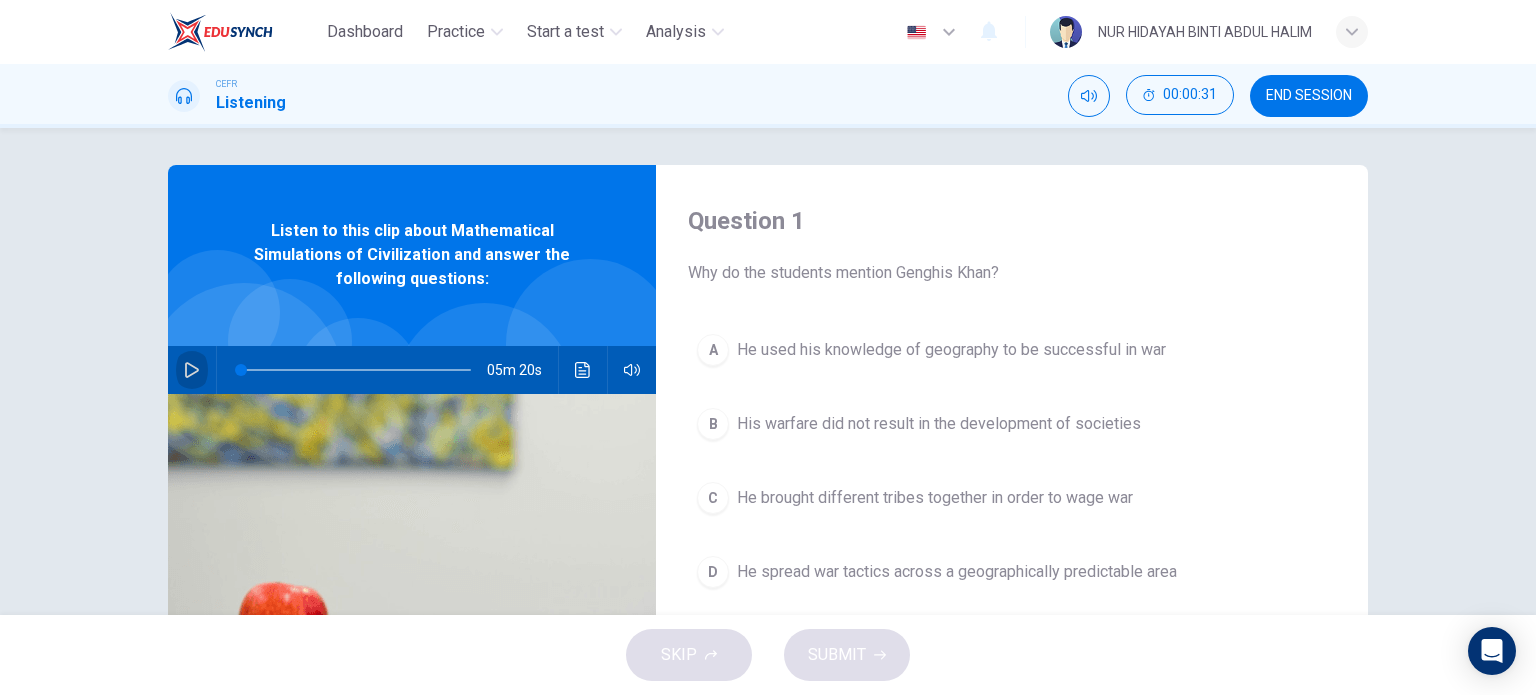 click at bounding box center [192, 370] 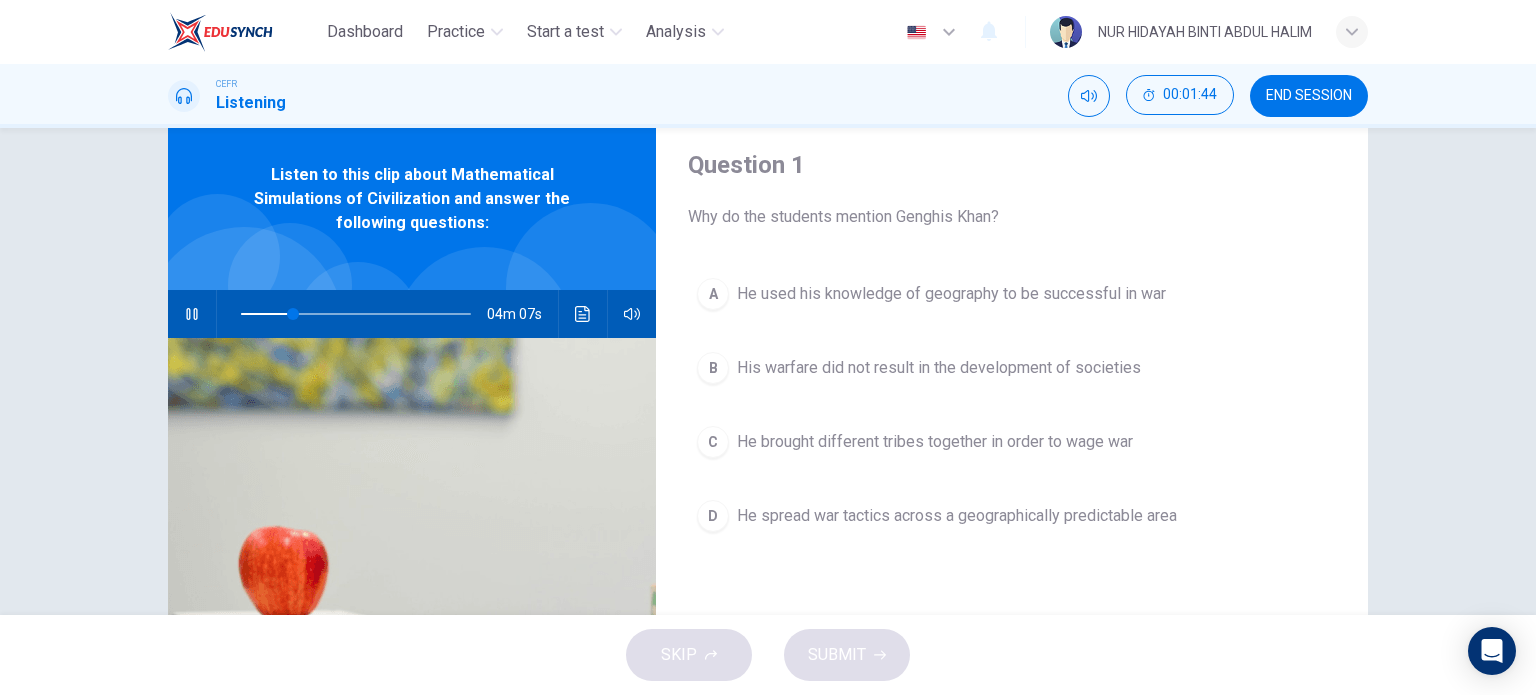 scroll, scrollTop: 56, scrollLeft: 0, axis: vertical 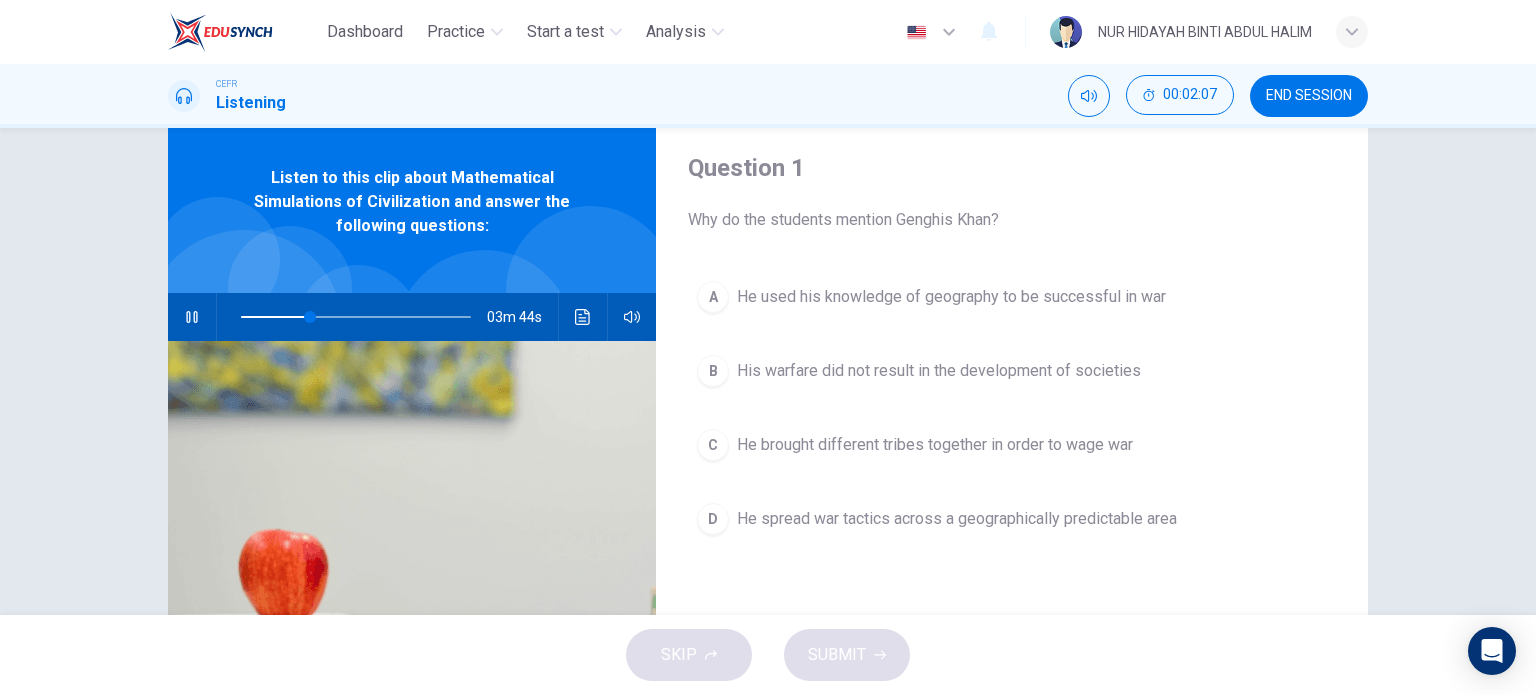 click on "Listen to this clip about Mathematical Simulations of Civilization and answer the following questions:" at bounding box center (412, 202) 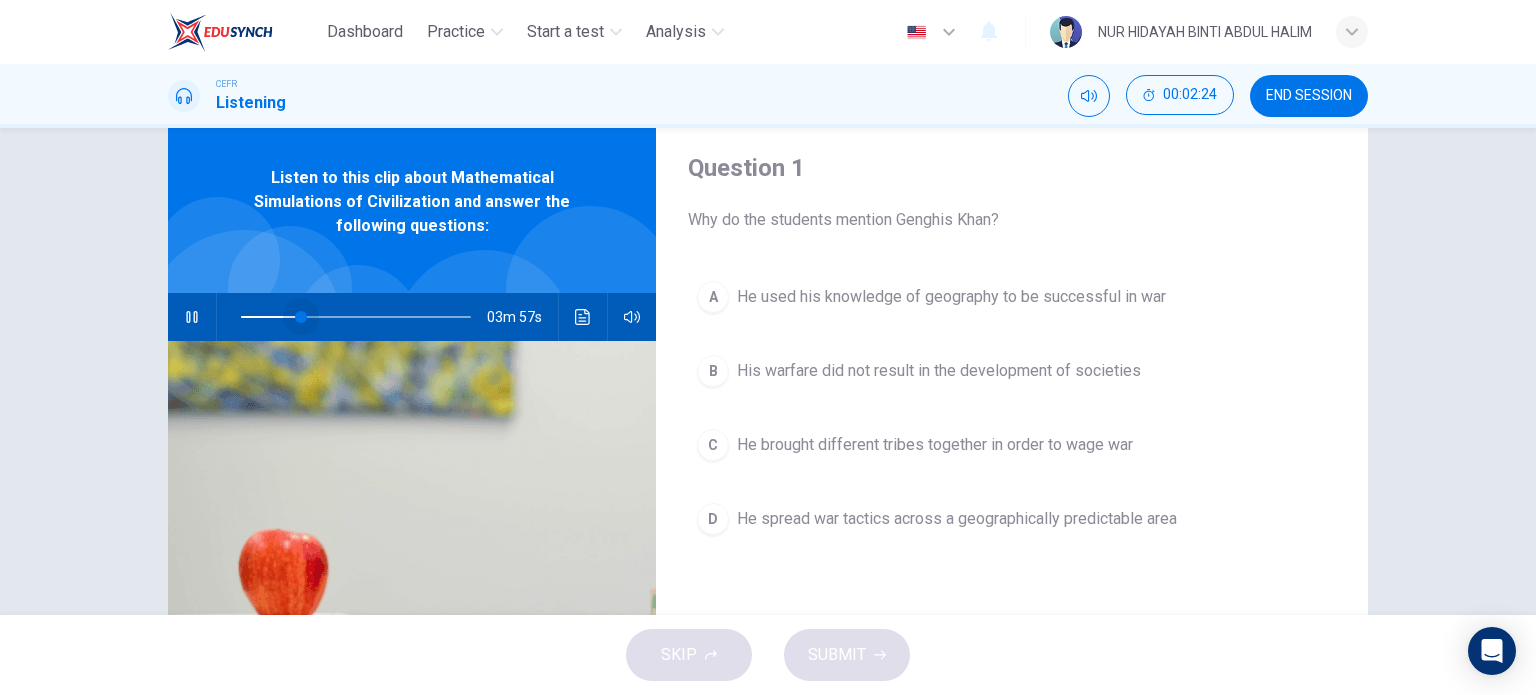 click at bounding box center [301, 317] 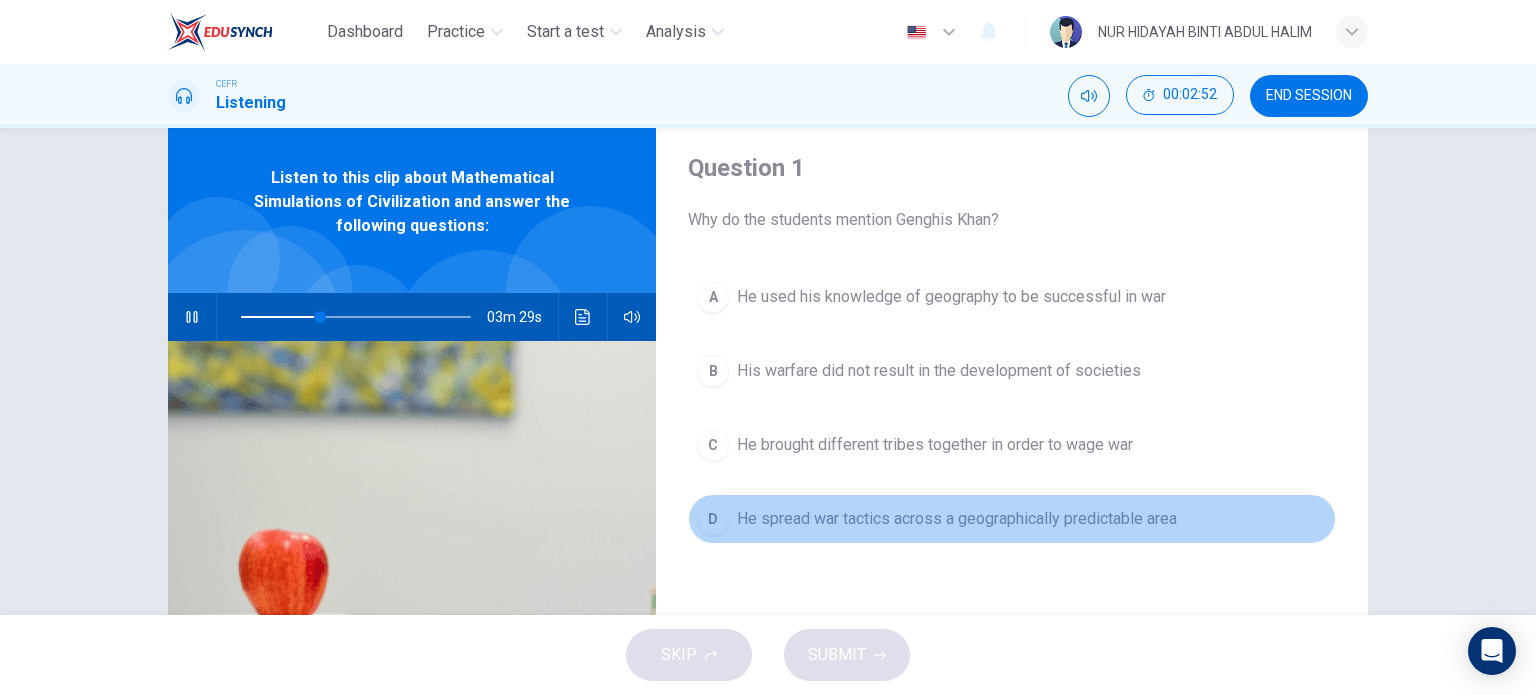 click on "He spread war tactics across a geographically predictable area" at bounding box center [951, 297] 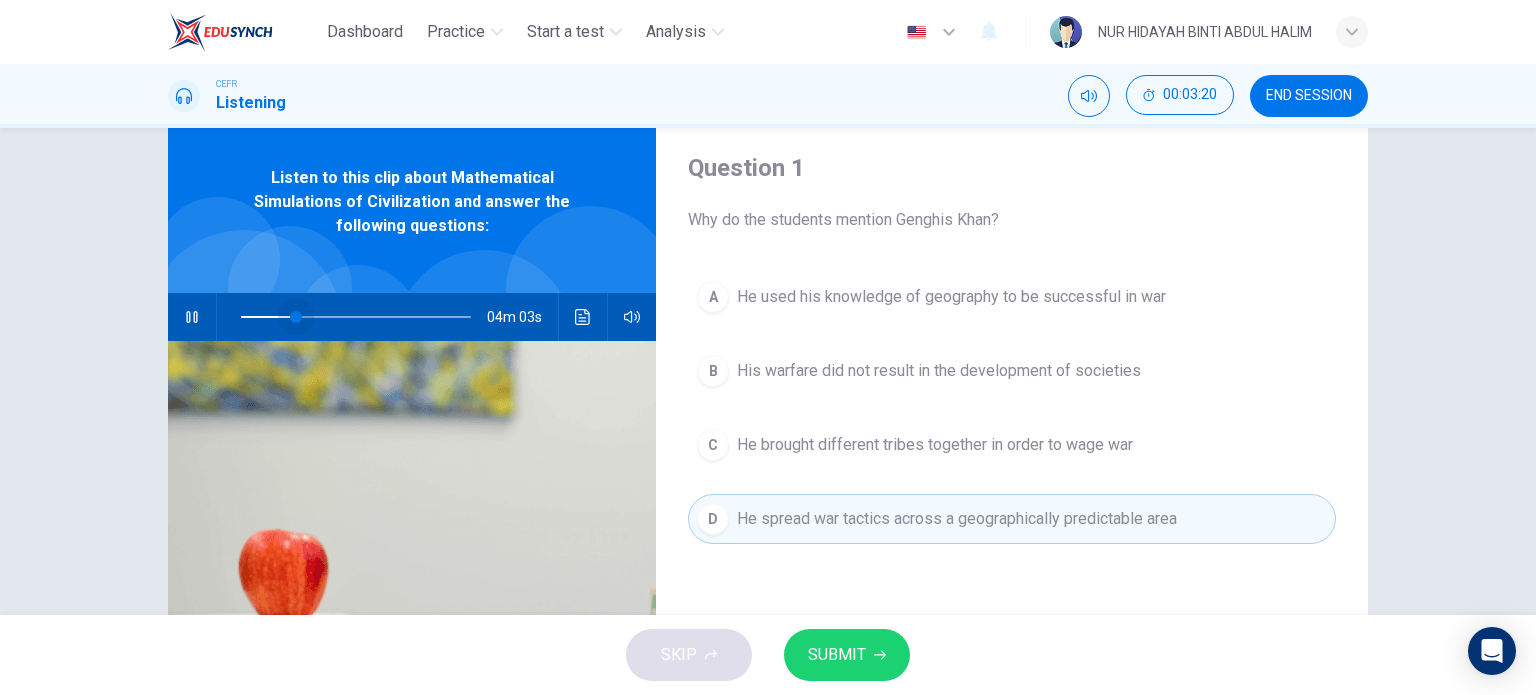 click at bounding box center [356, 317] 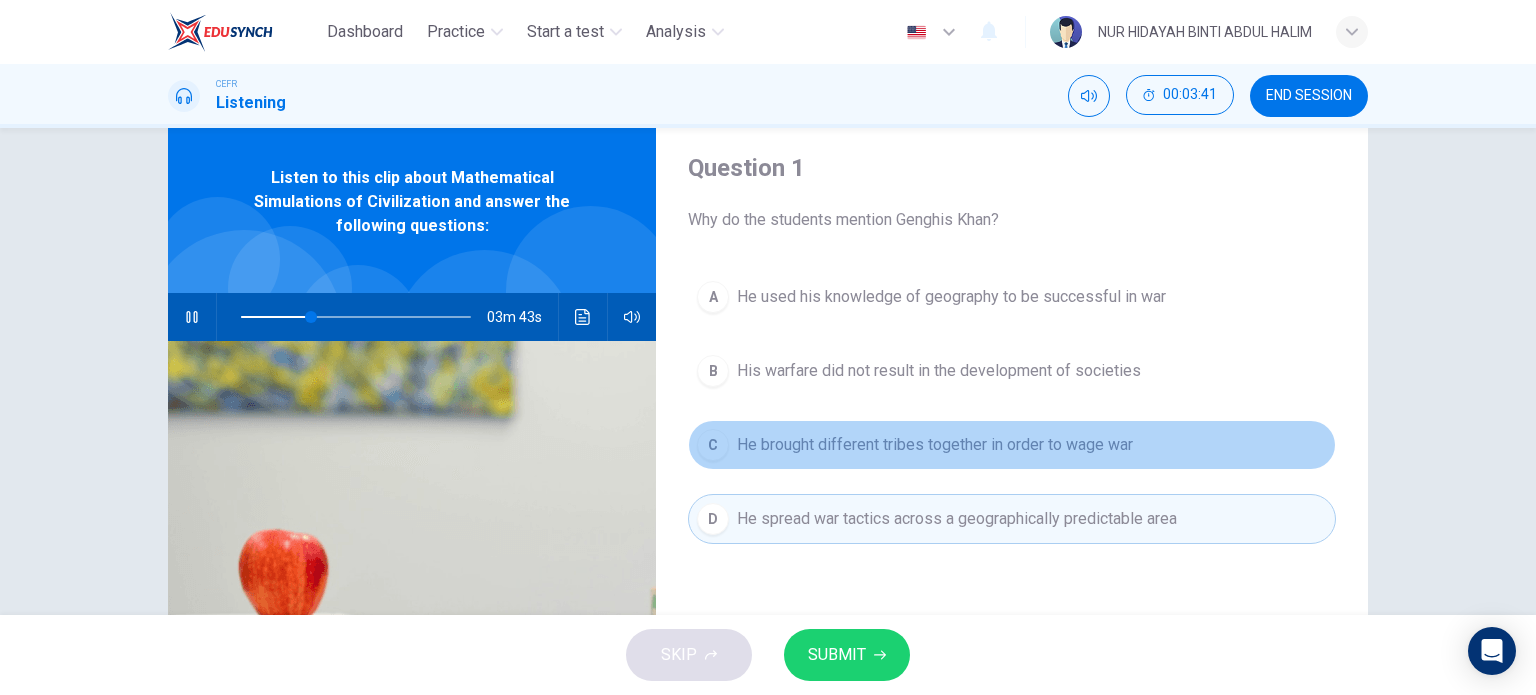click on "He brought different tribes together in order to wage war" at bounding box center [951, 297] 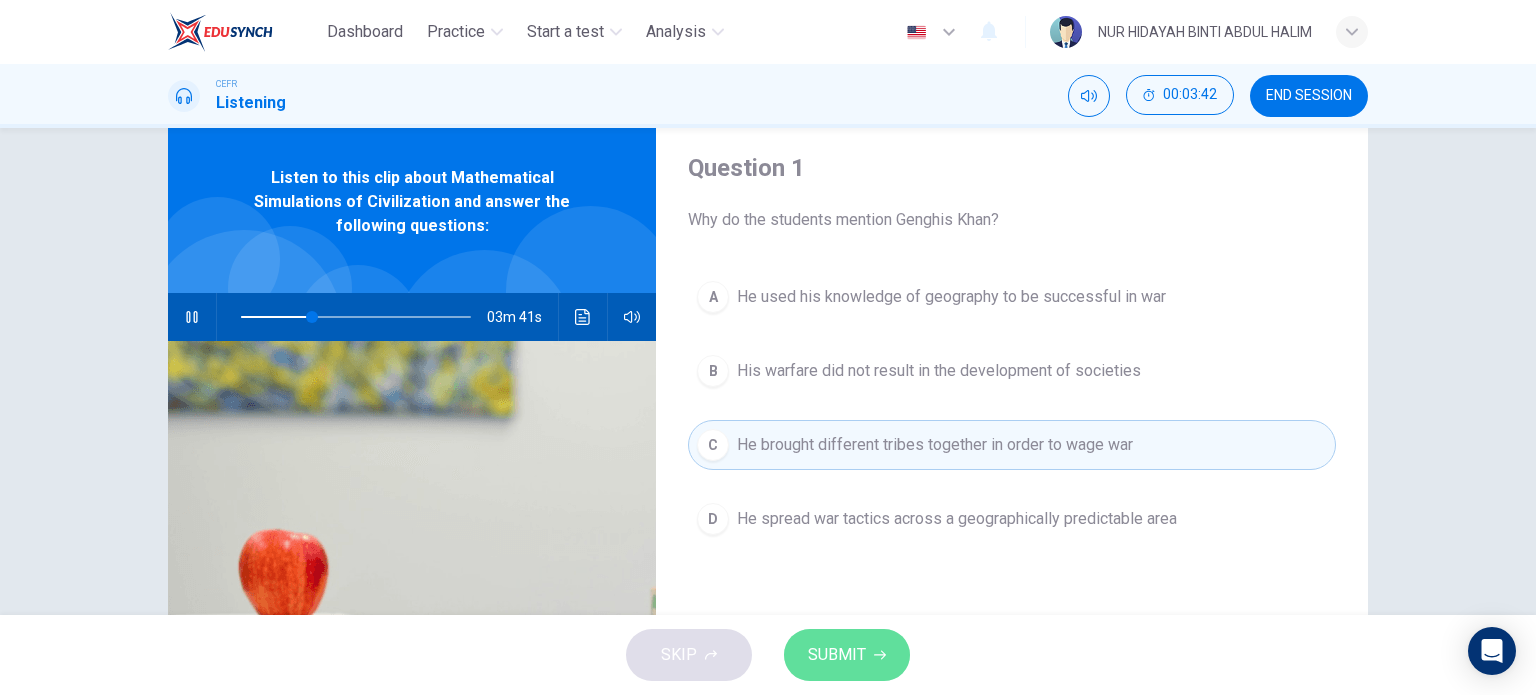 click on "SUBMIT" at bounding box center (837, 655) 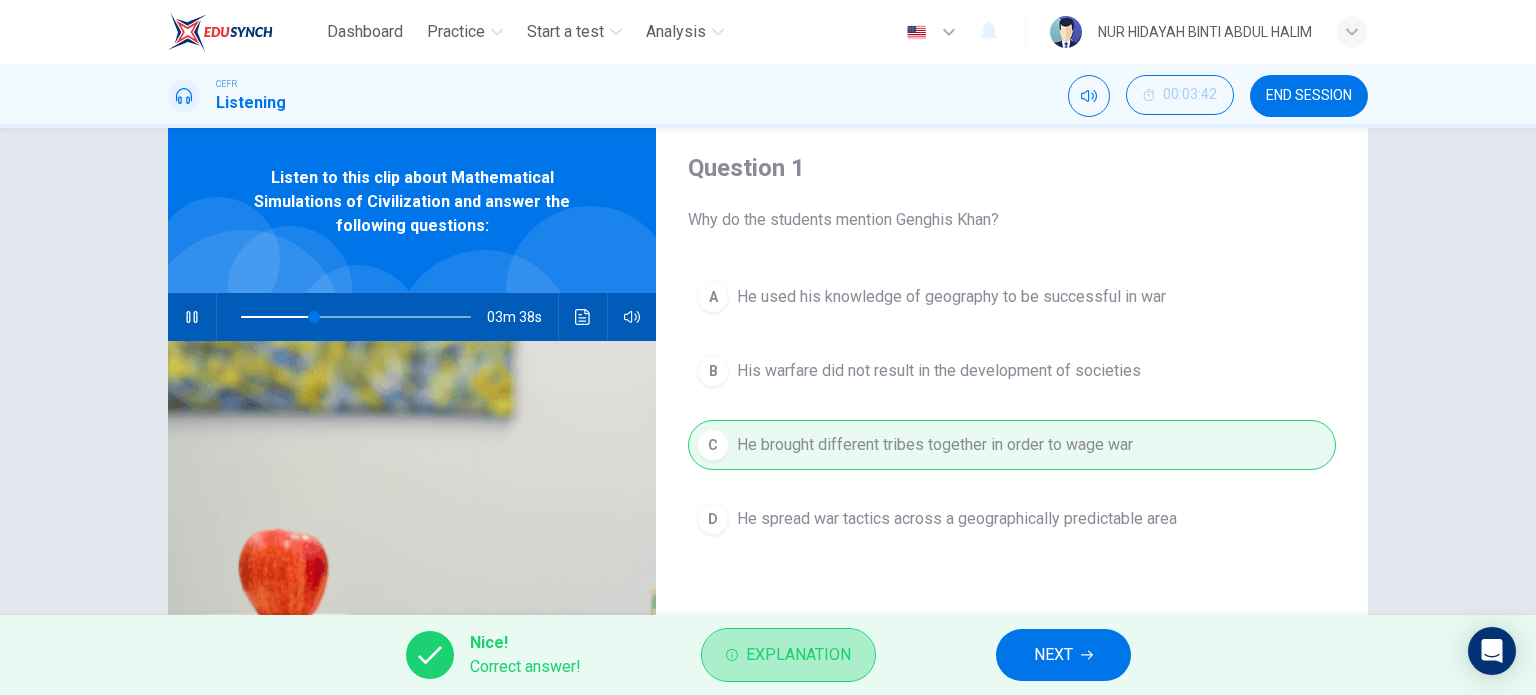click on "Explanation" at bounding box center (798, 655) 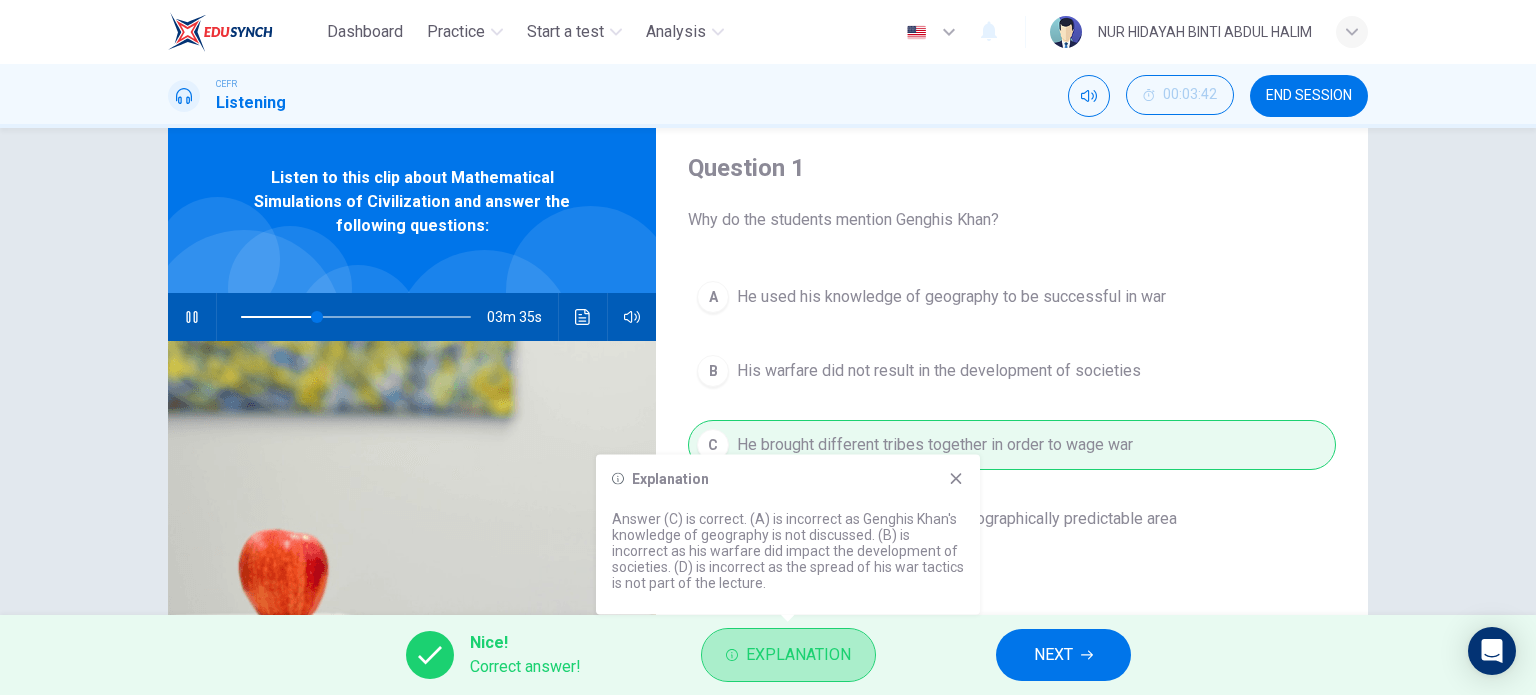 click on "Explanation" at bounding box center (798, 655) 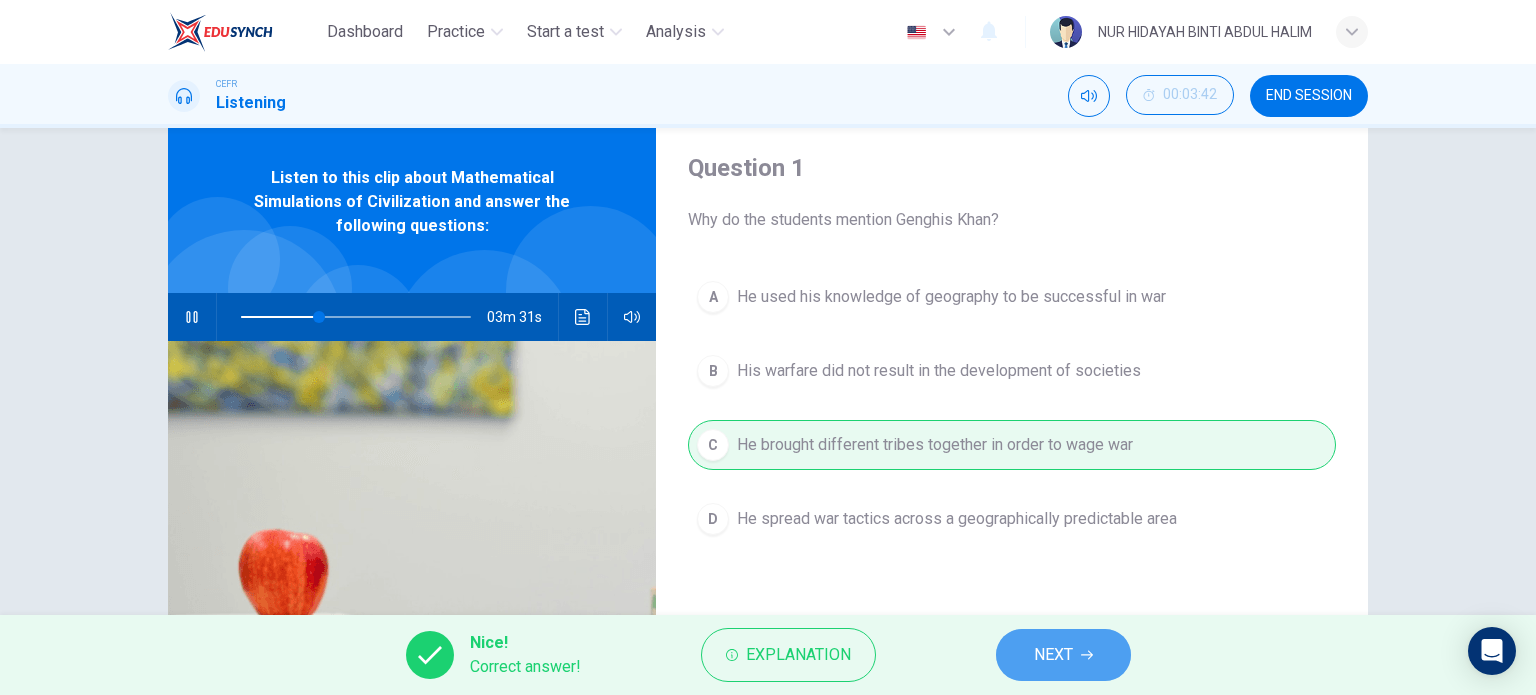 click on "NEXT" at bounding box center (1063, 655) 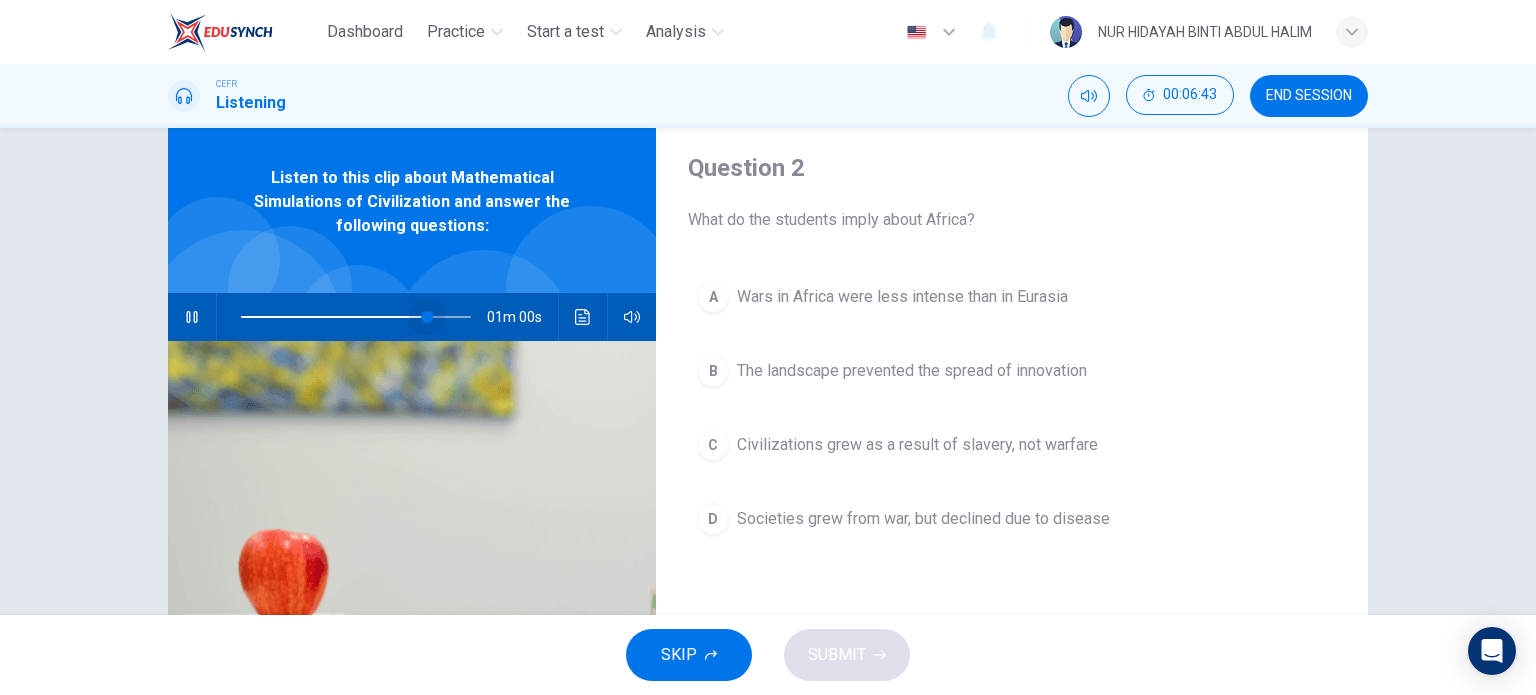 click at bounding box center [356, 317] 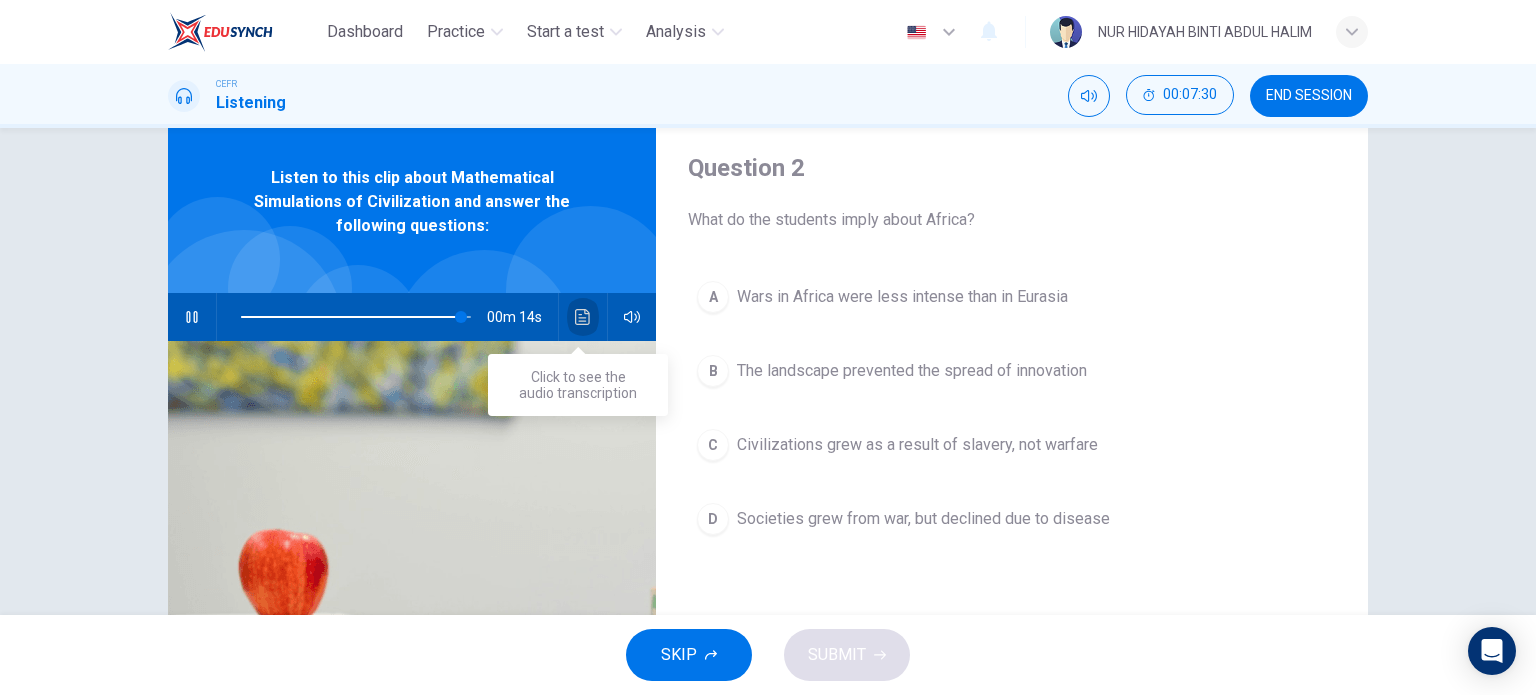 click at bounding box center [583, 317] 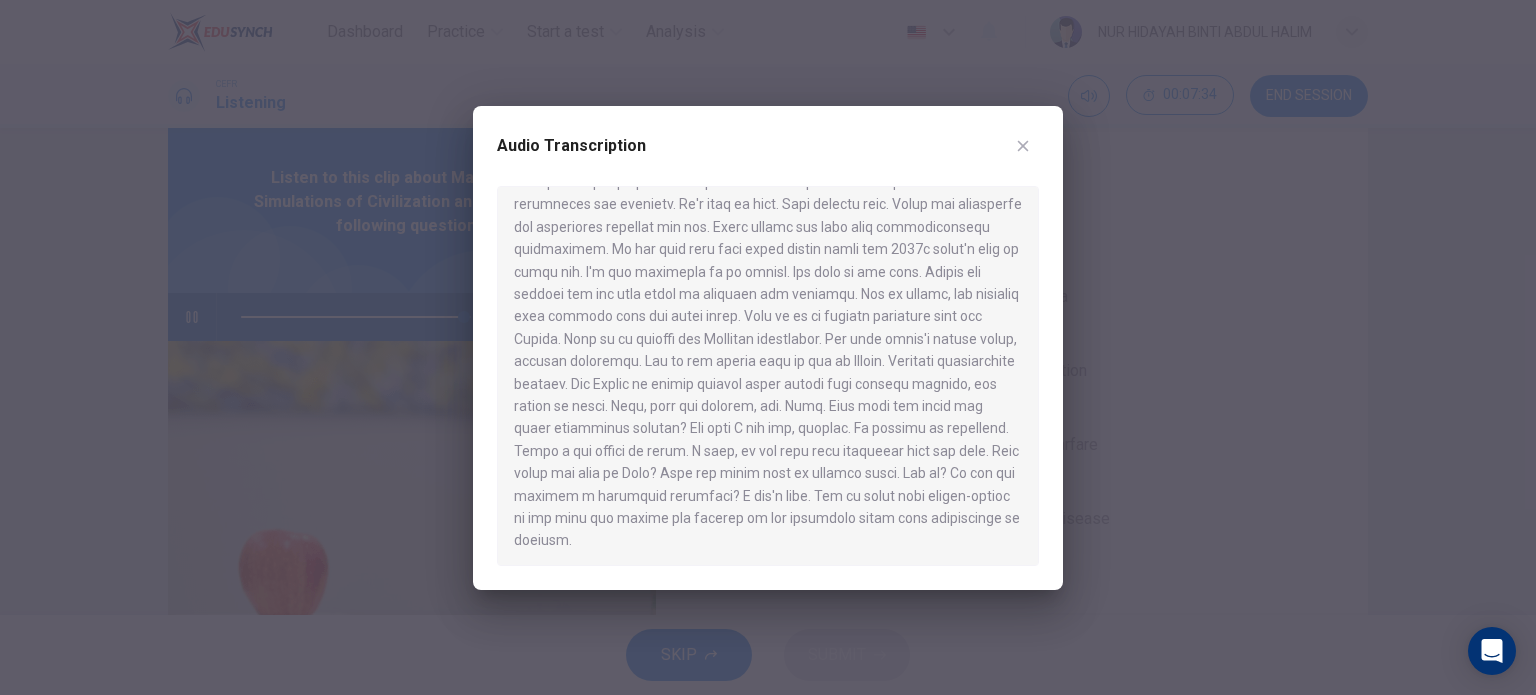 scroll, scrollTop: 1154, scrollLeft: 0, axis: vertical 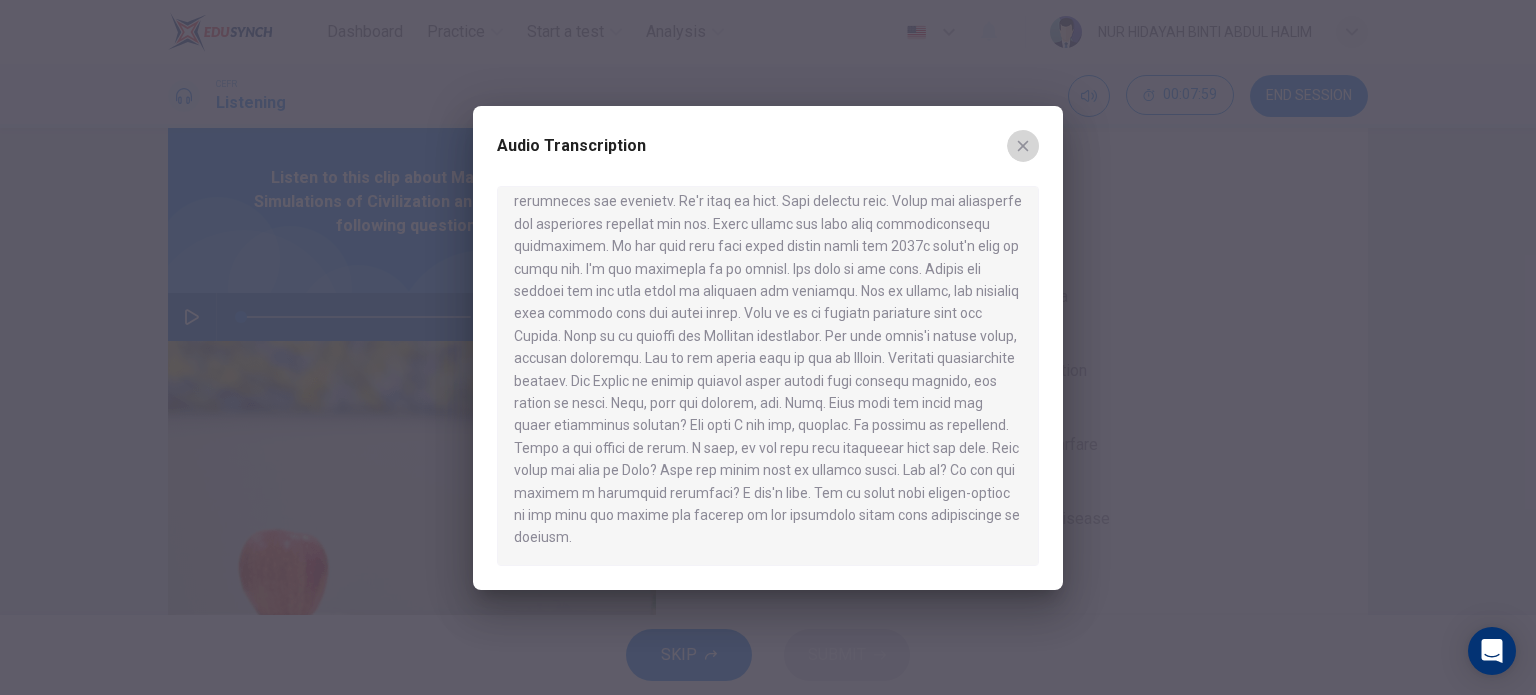 click at bounding box center (1023, 146) 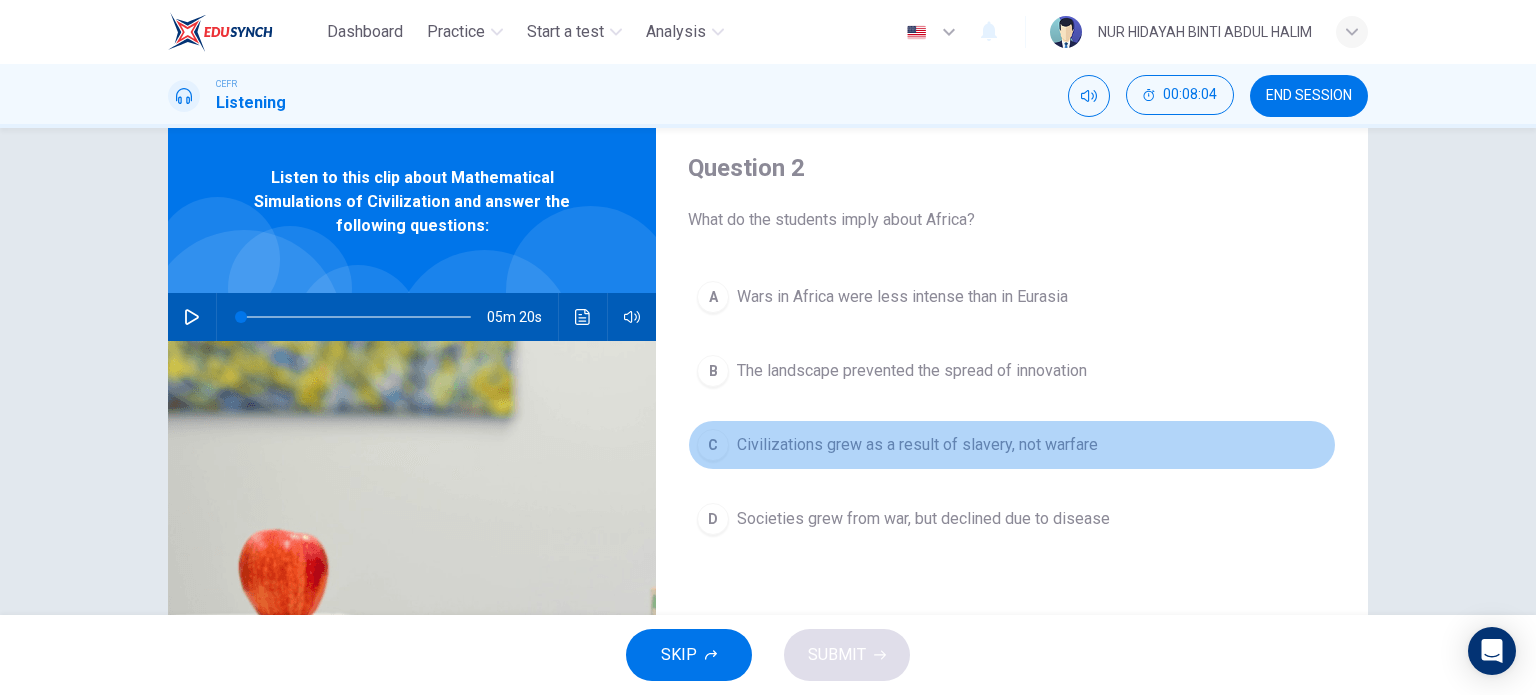 click on "Civilizations grew as a result of slavery, not warfare" at bounding box center [902, 297] 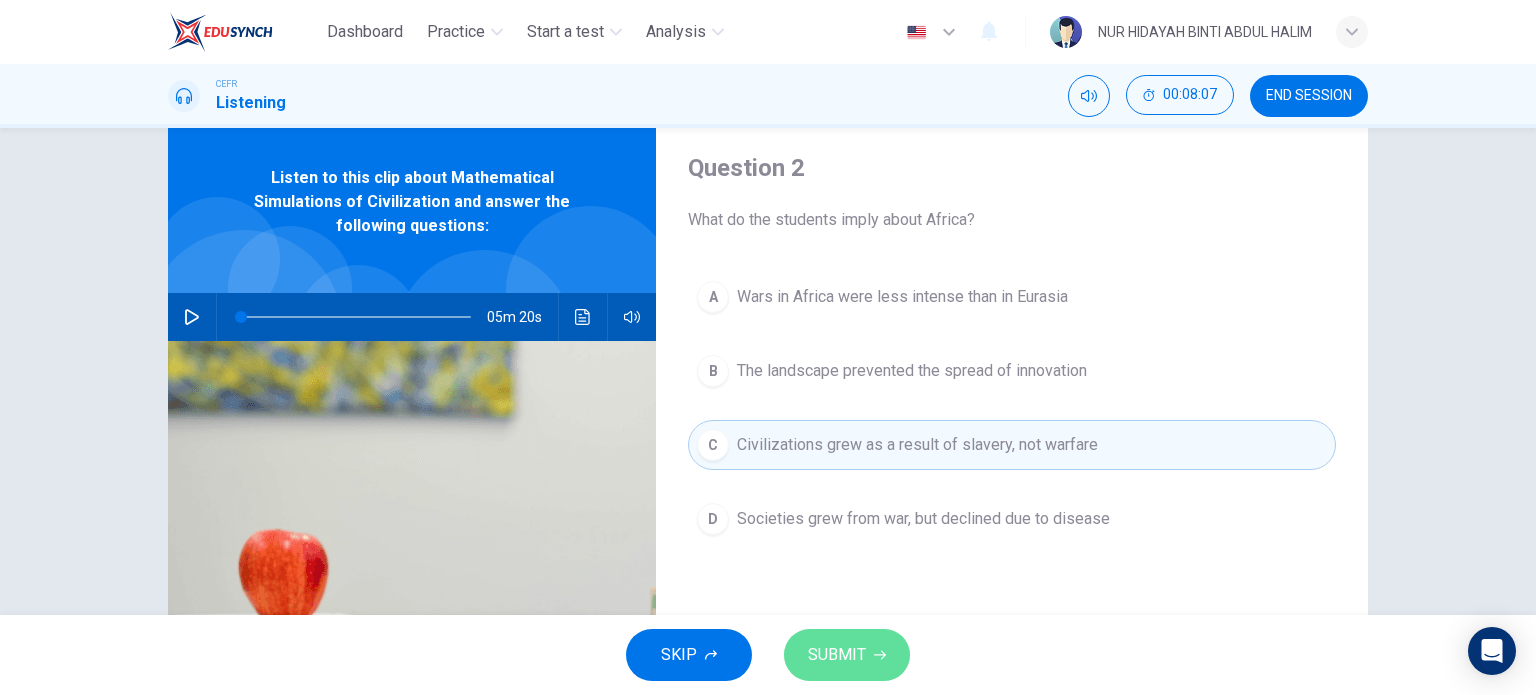 click on "SUBMIT" at bounding box center (837, 655) 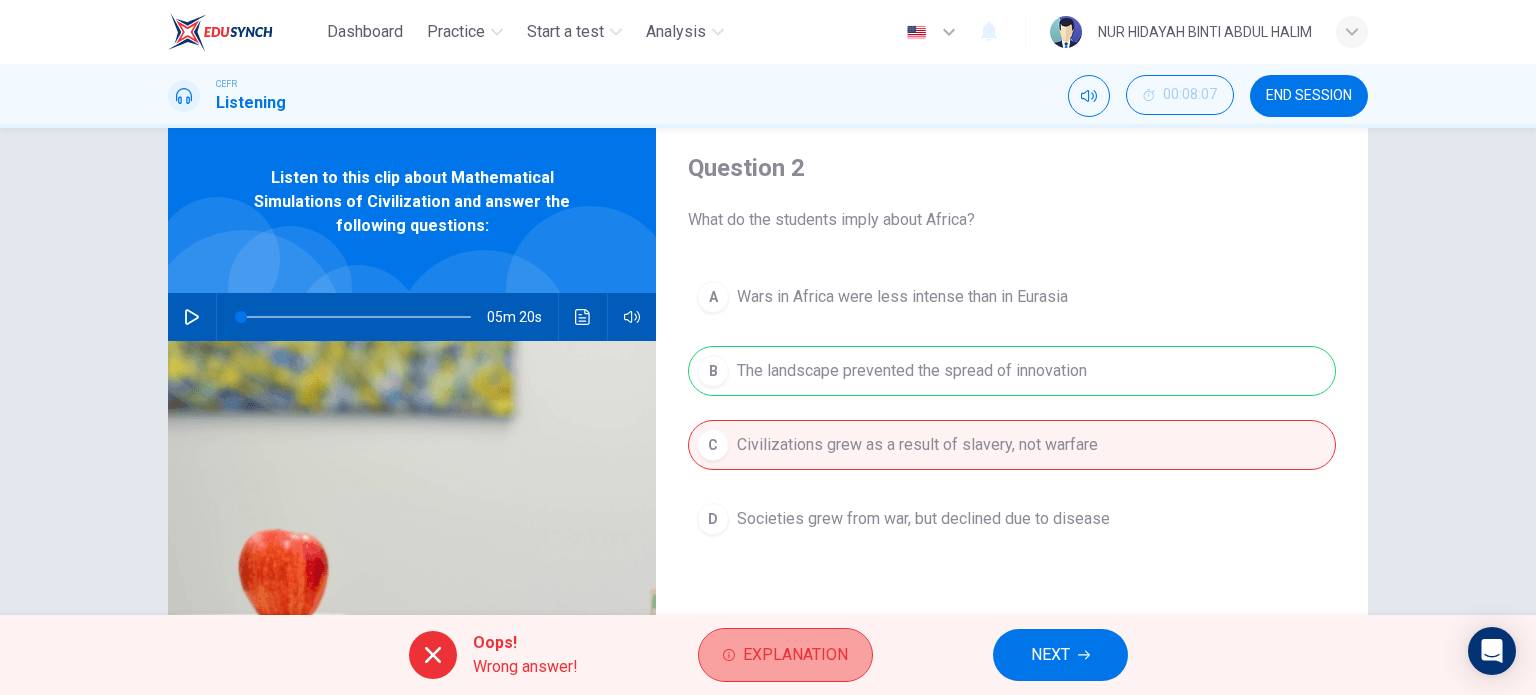 click on "Explanation" at bounding box center (785, 655) 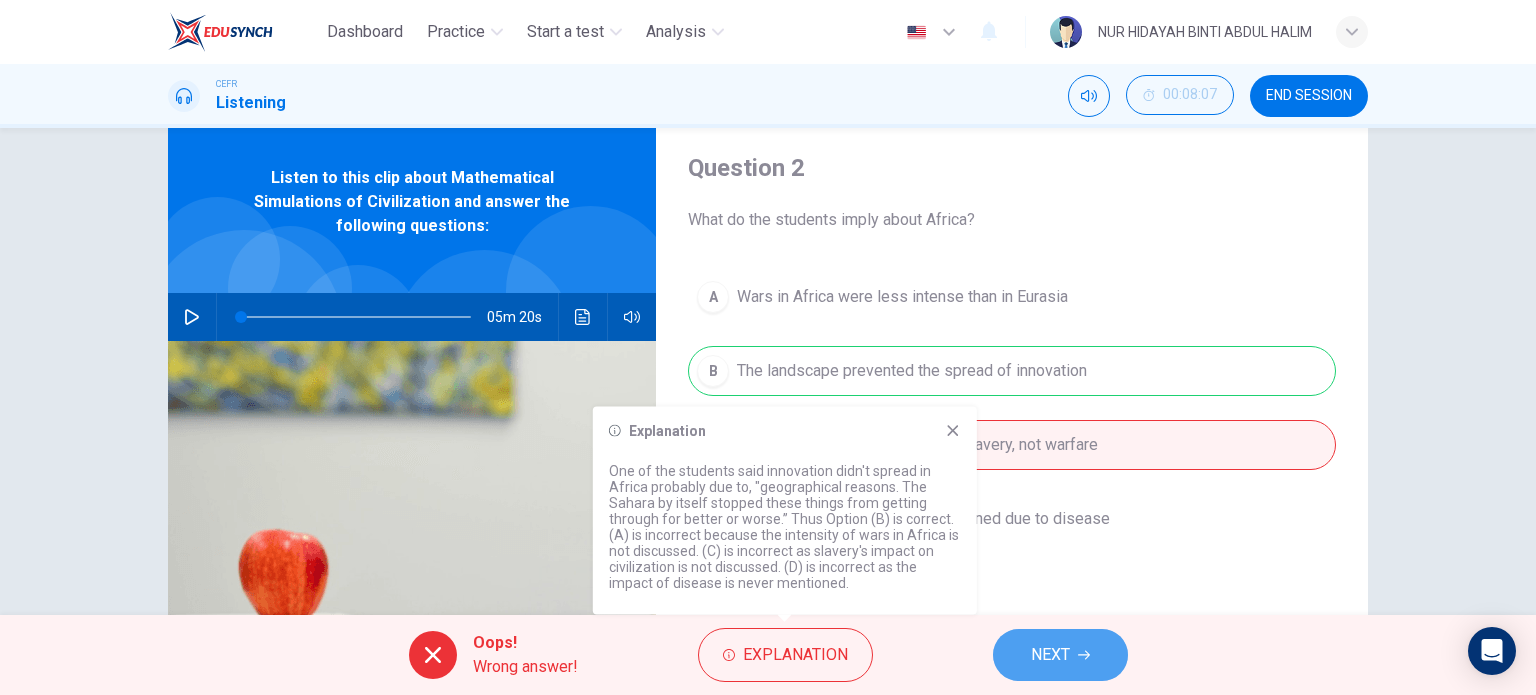 click on "NEXT" at bounding box center (1060, 655) 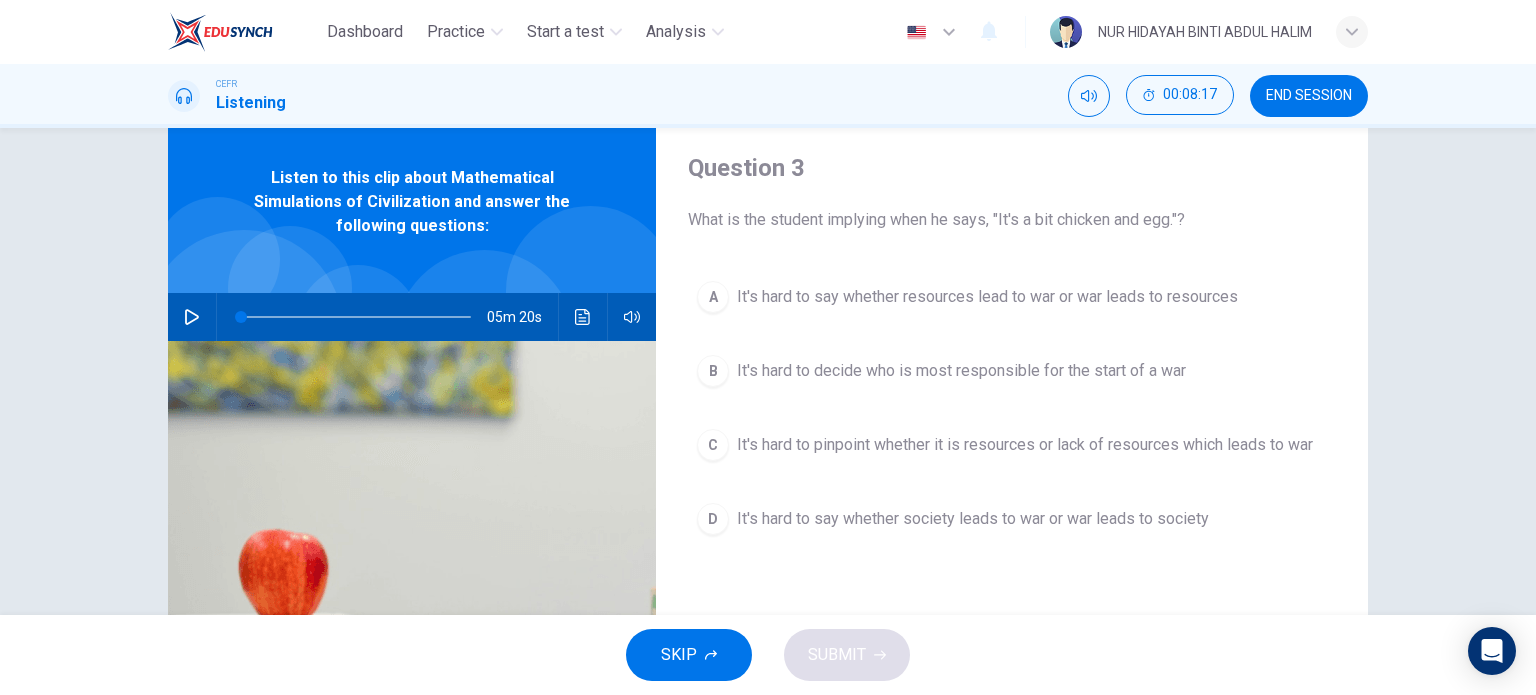 click on "It's hard to say whether resources lead to war or war leads to resources" at bounding box center [987, 297] 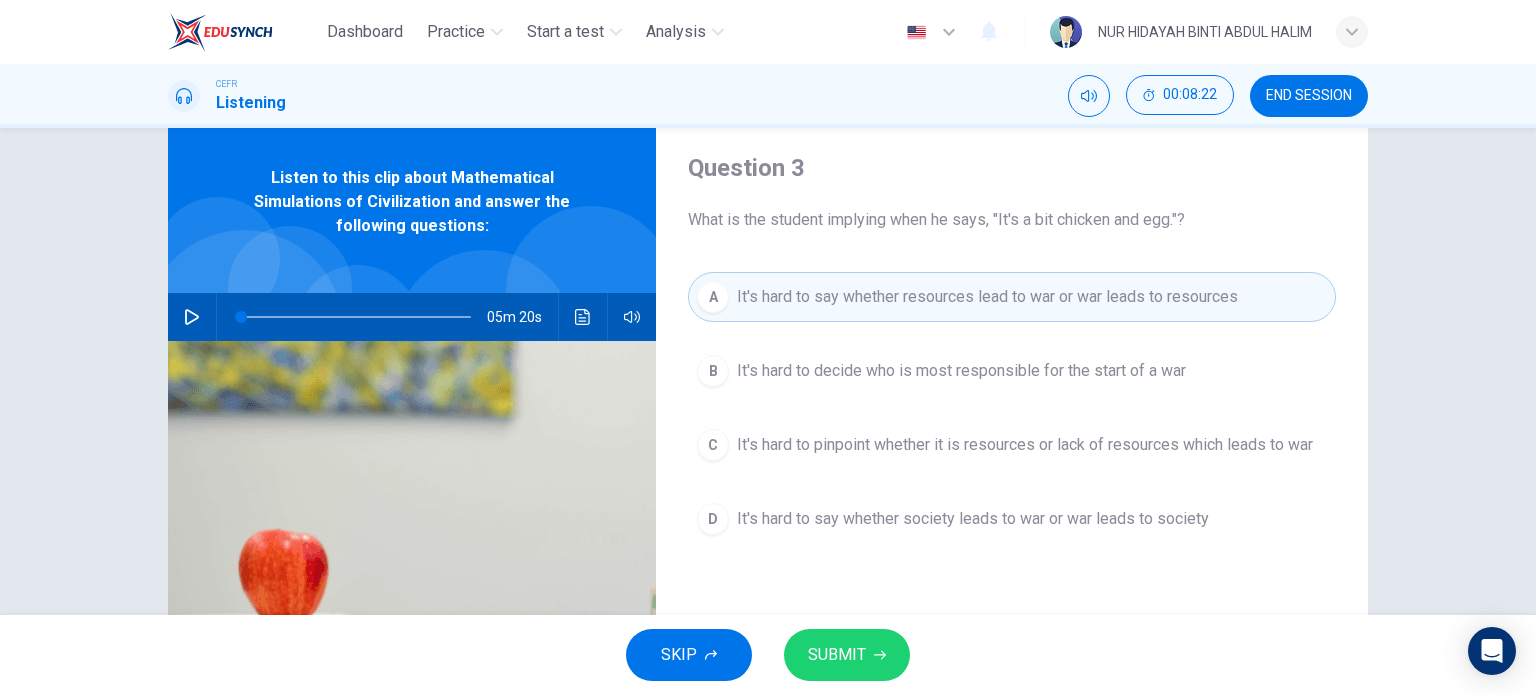 click on "05m 20s" at bounding box center [412, 317] 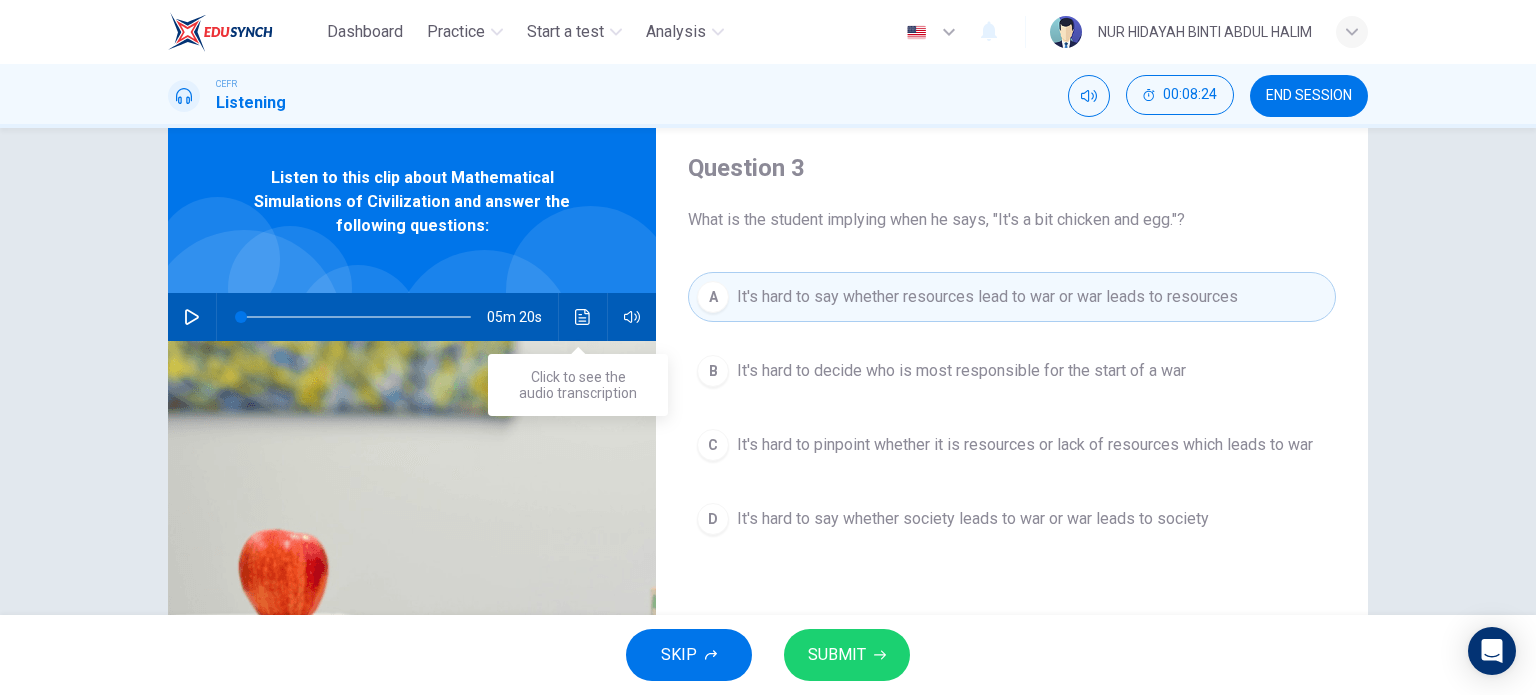 click at bounding box center (583, 317) 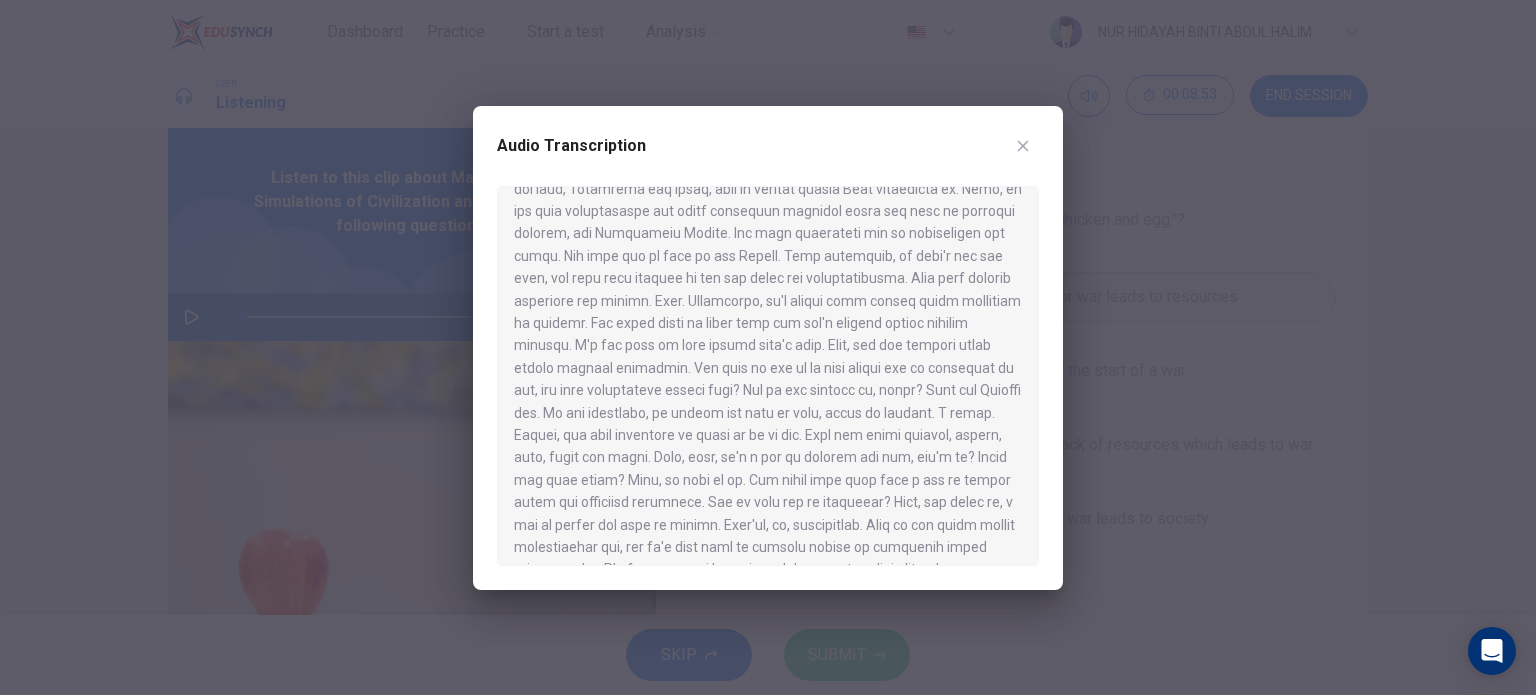scroll, scrollTop: 611, scrollLeft: 0, axis: vertical 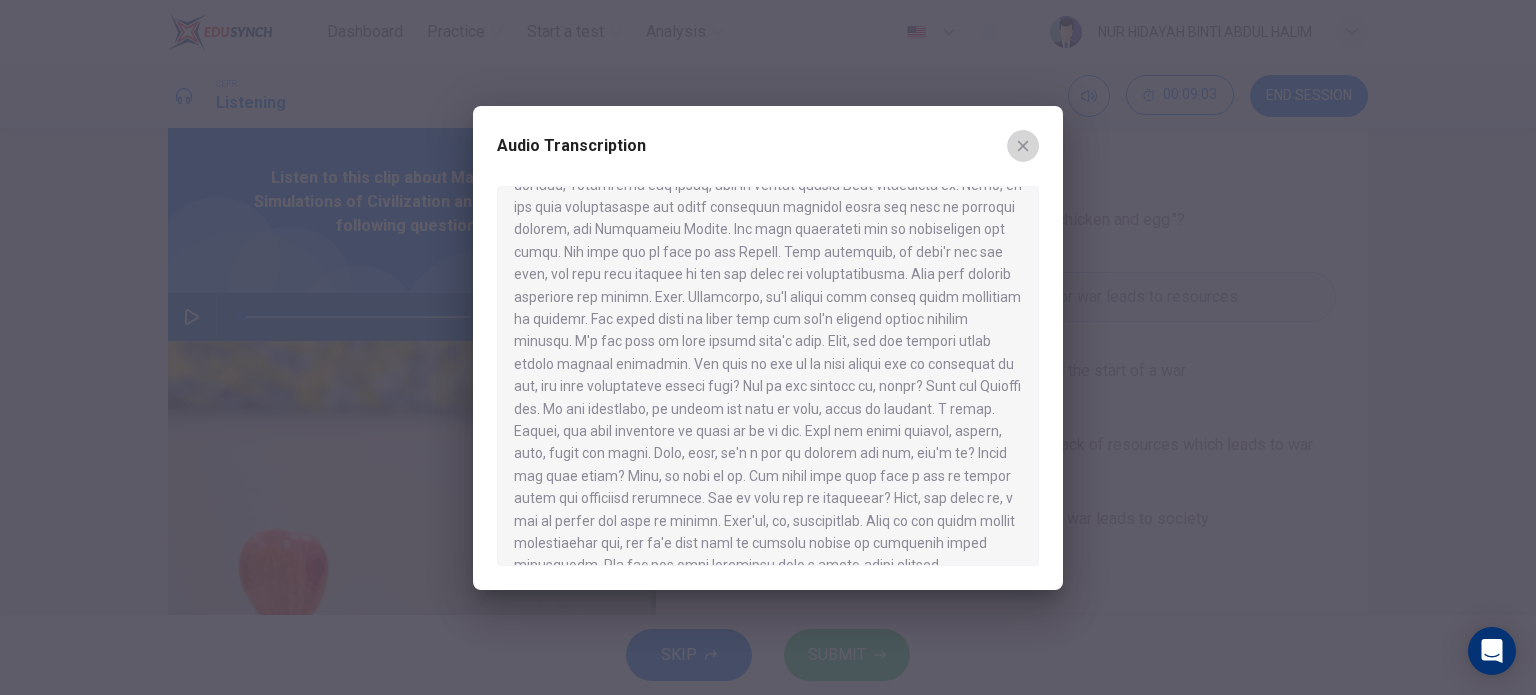 click at bounding box center [1023, 146] 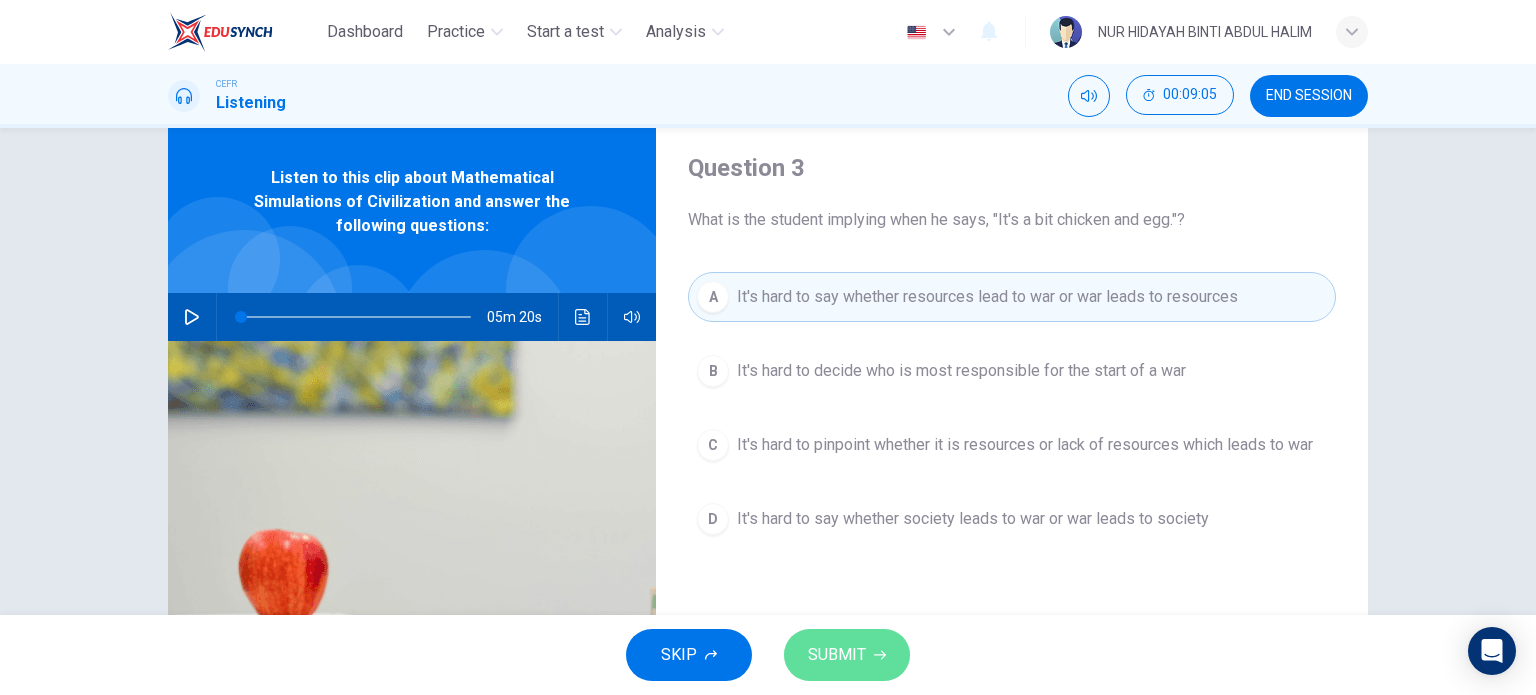 click on "SUBMIT" at bounding box center [847, 655] 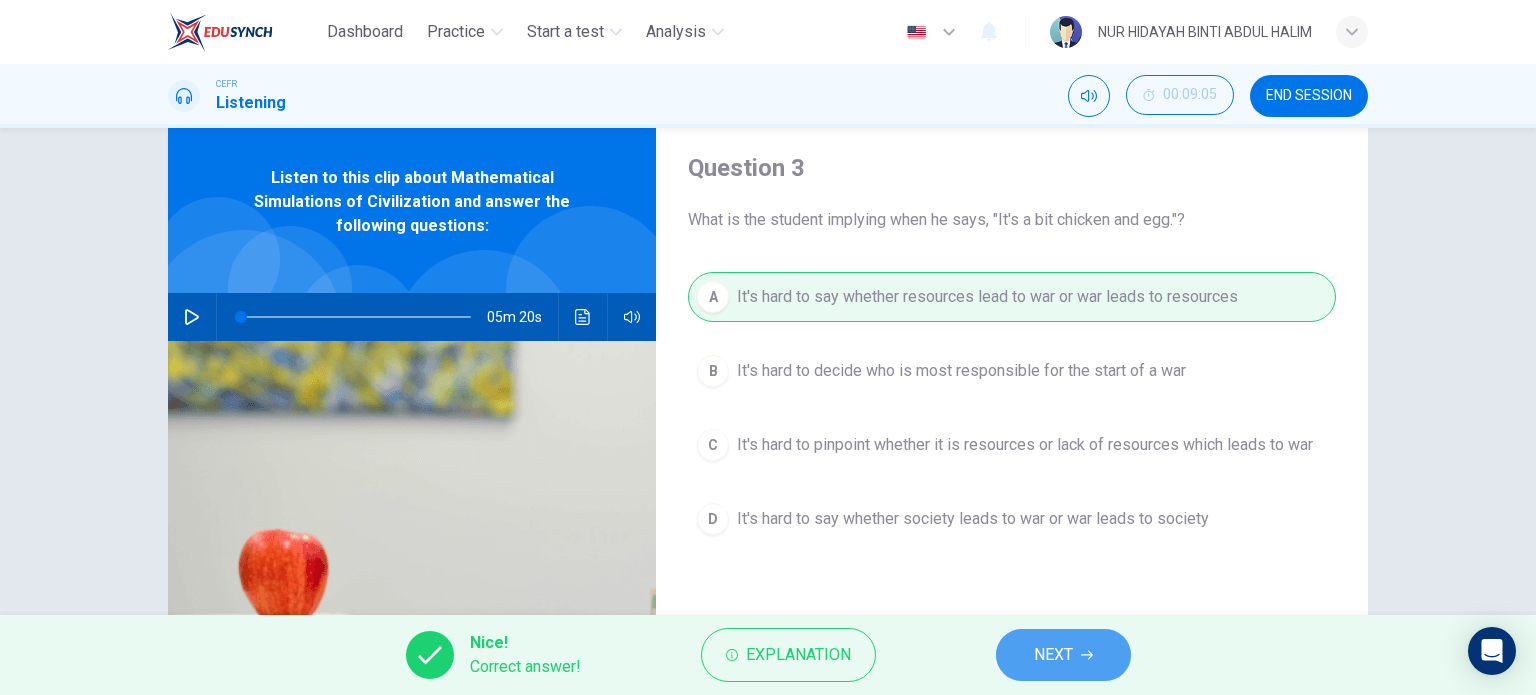 click on "NEXT" at bounding box center [1063, 655] 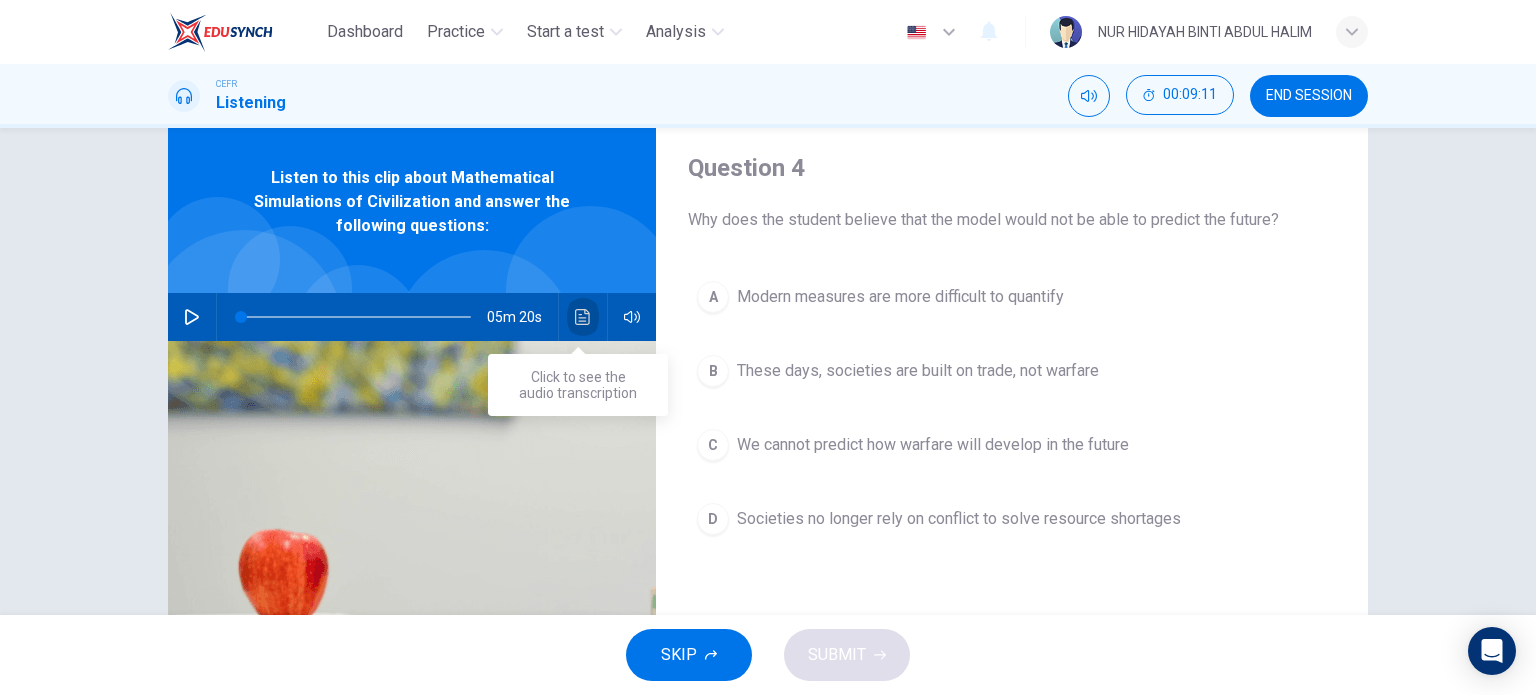 click at bounding box center [583, 317] 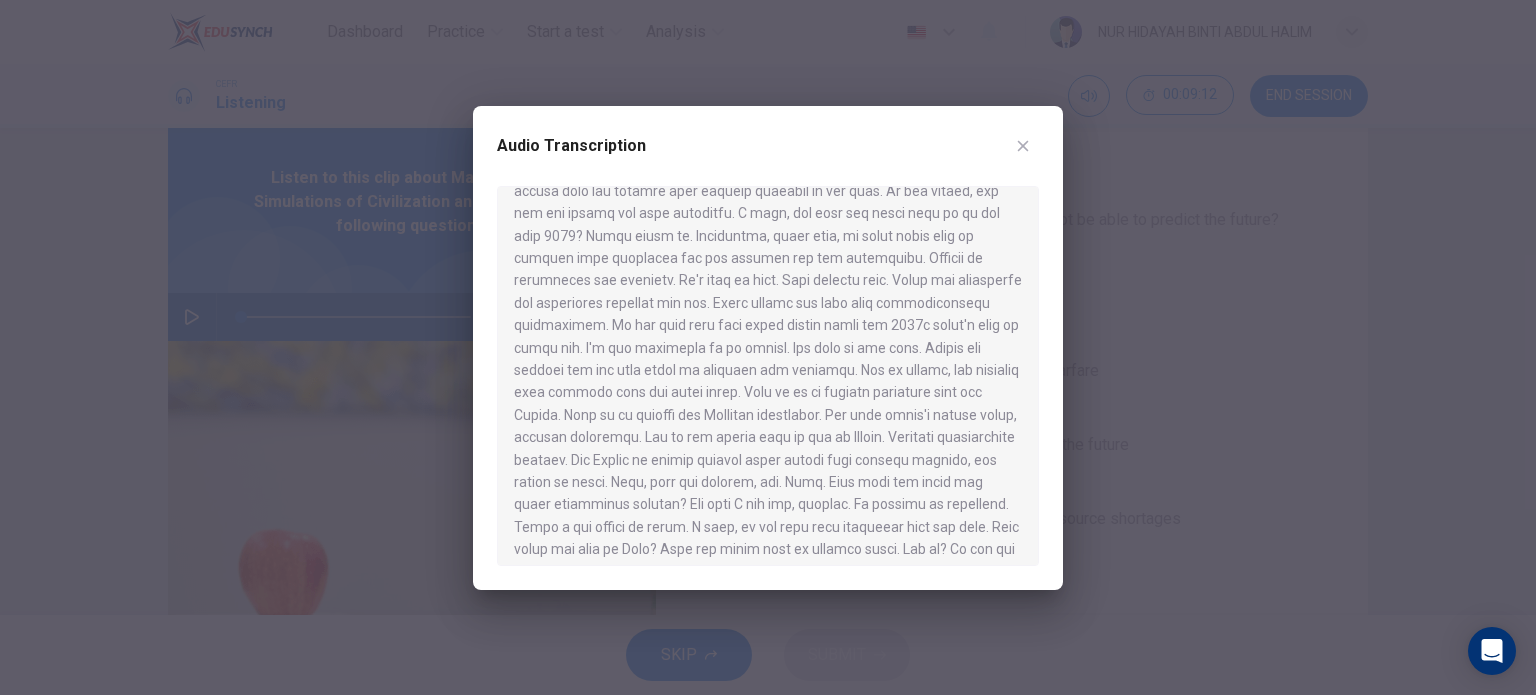 scroll, scrollTop: 1154, scrollLeft: 0, axis: vertical 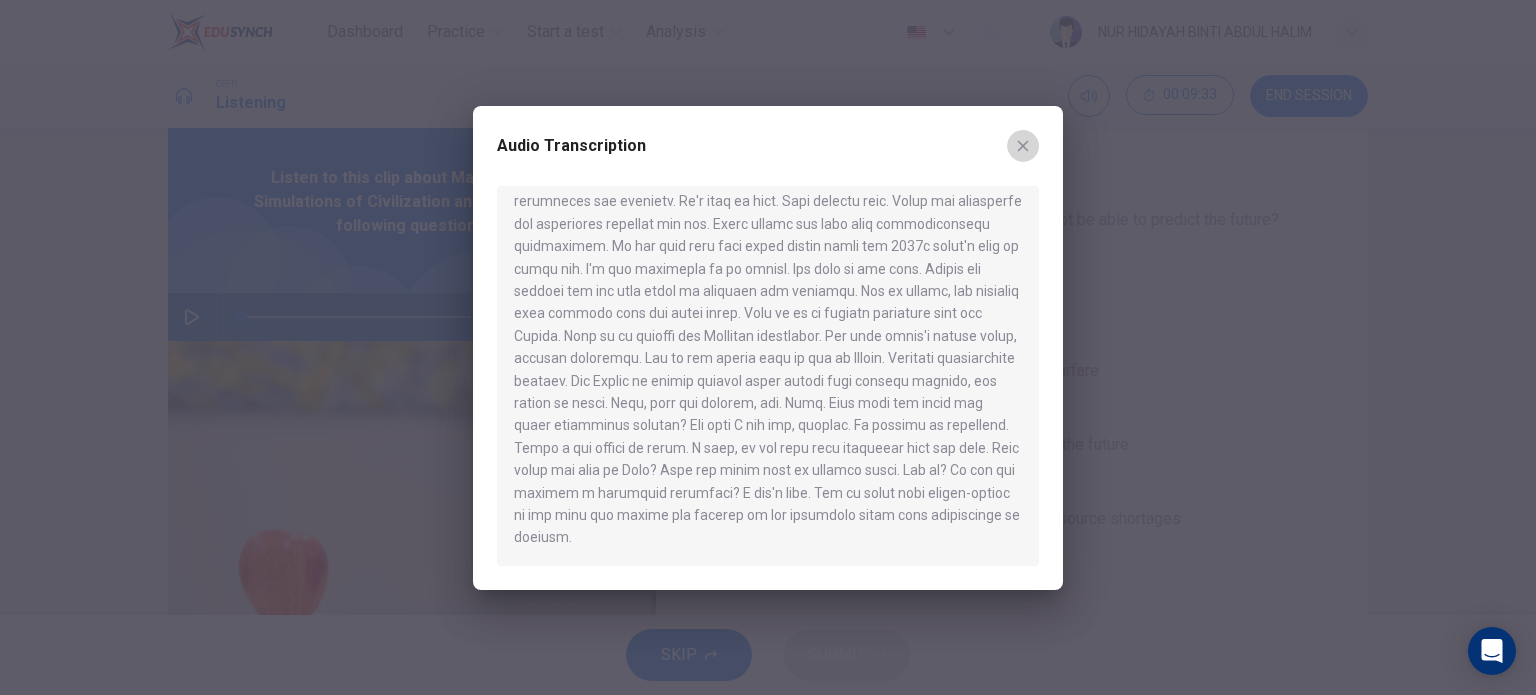 click at bounding box center [1023, 146] 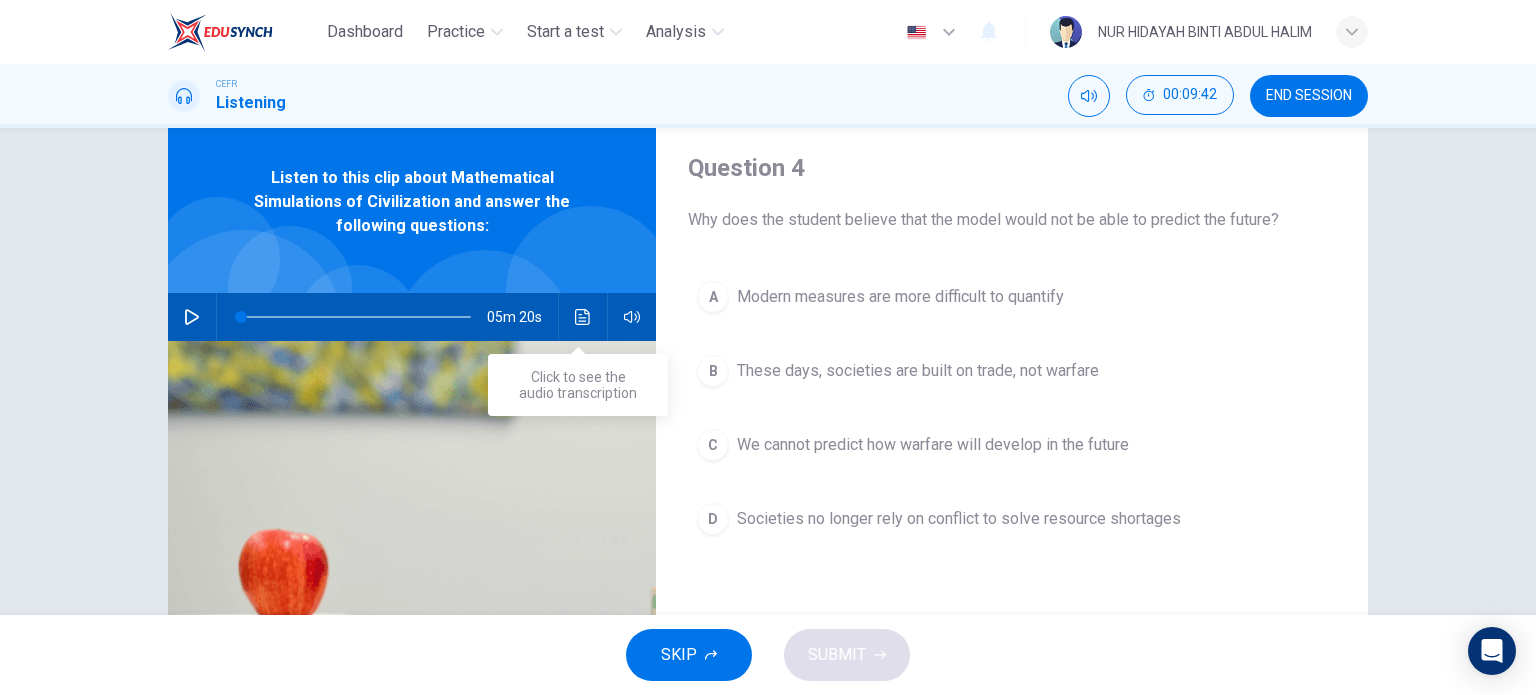 click at bounding box center (582, 317) 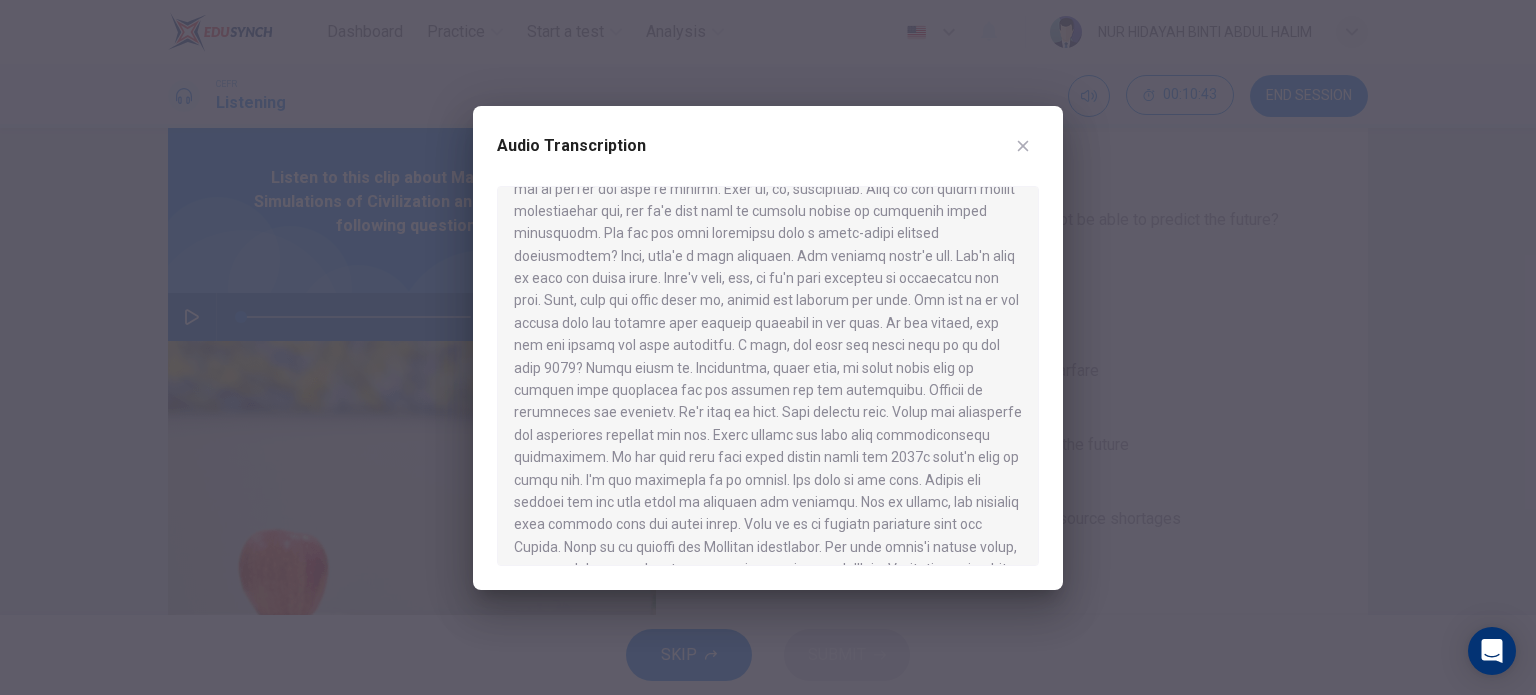 scroll, scrollTop: 944, scrollLeft: 0, axis: vertical 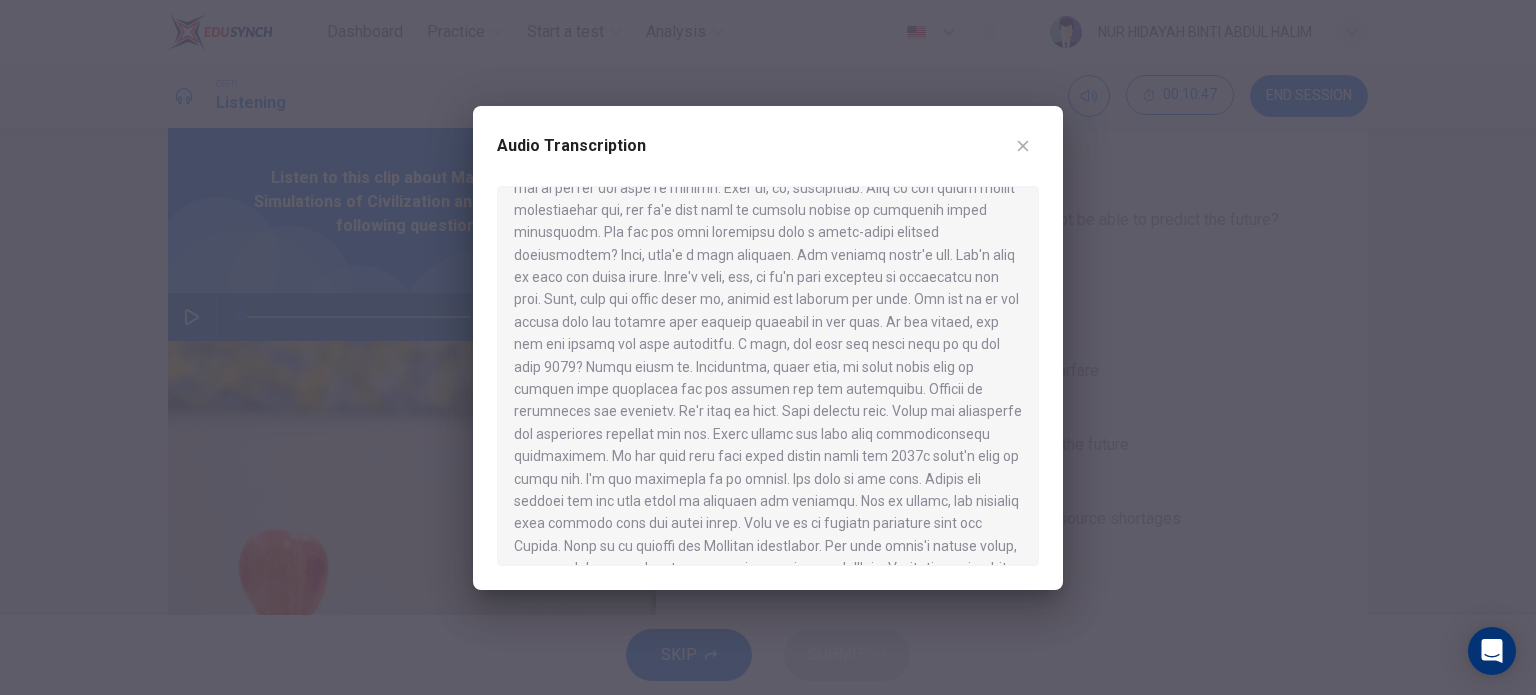 click at bounding box center (768, 347) 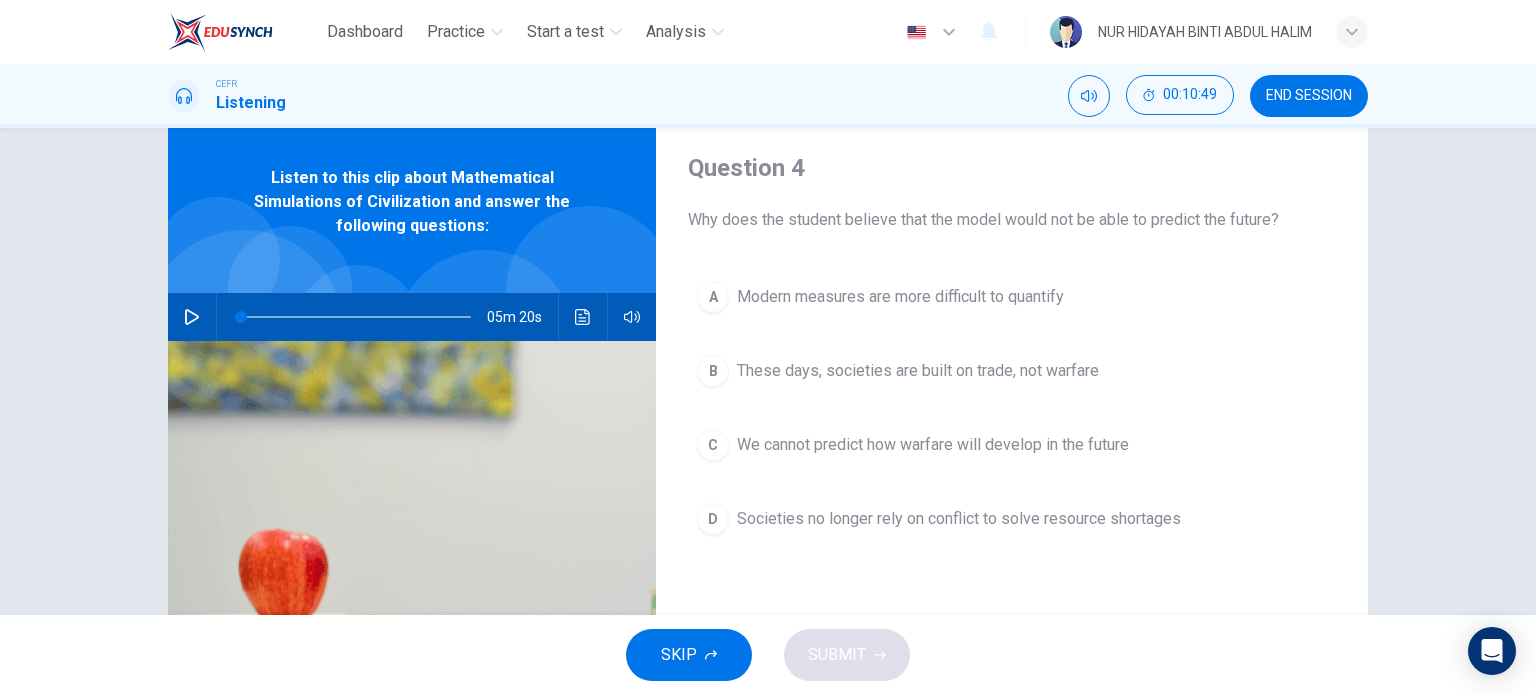 click on "We cannot predict how warfare will develop in the future" at bounding box center [900, 297] 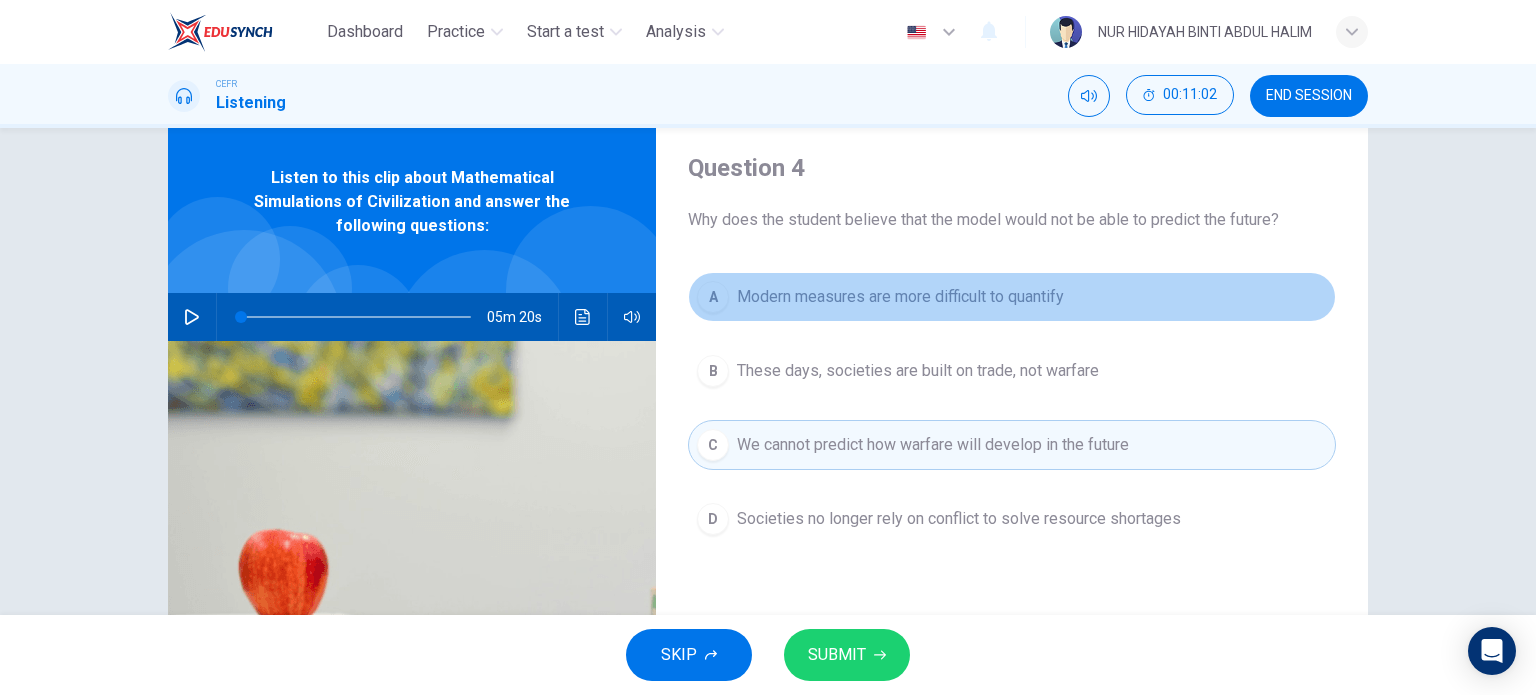 click on "A Modern measures are more difficult to quantify" at bounding box center [1012, 297] 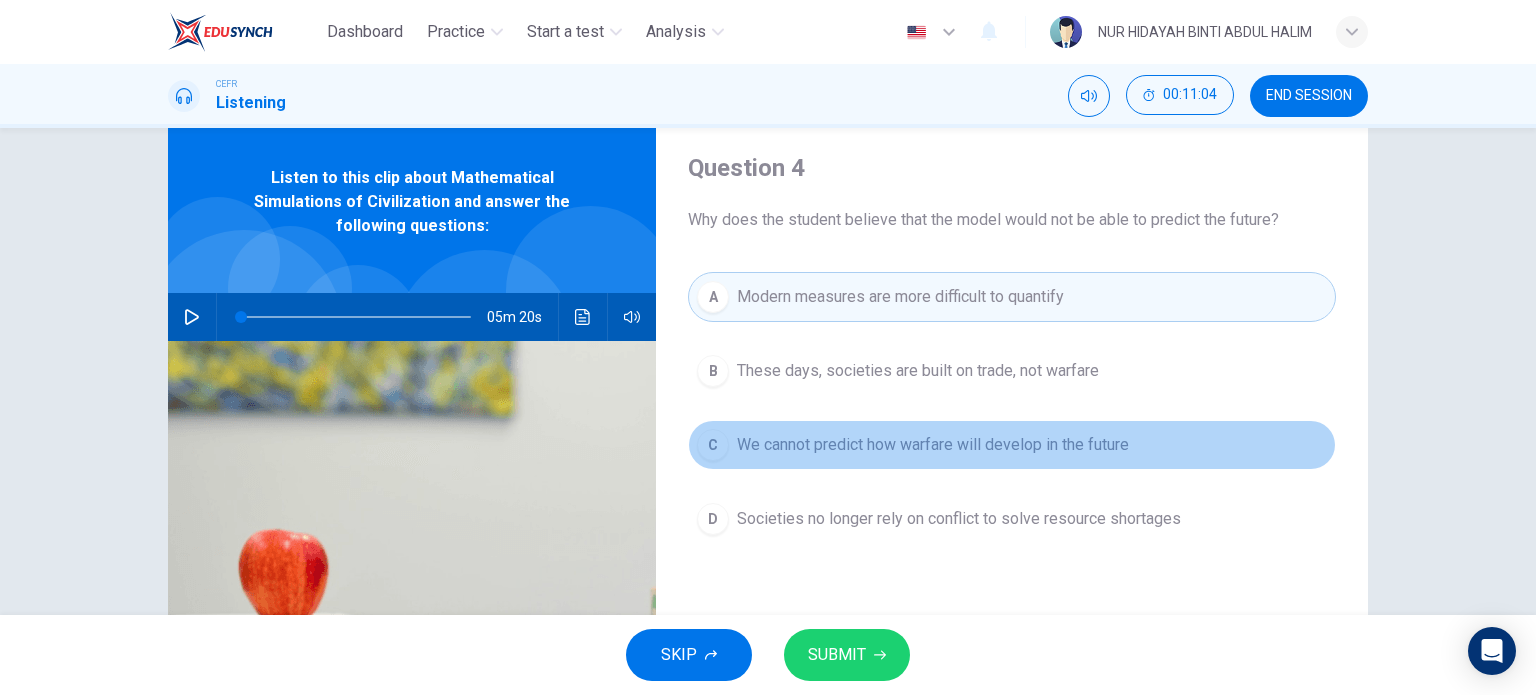 click on "C We cannot predict how warfare will develop in the future" at bounding box center [1012, 445] 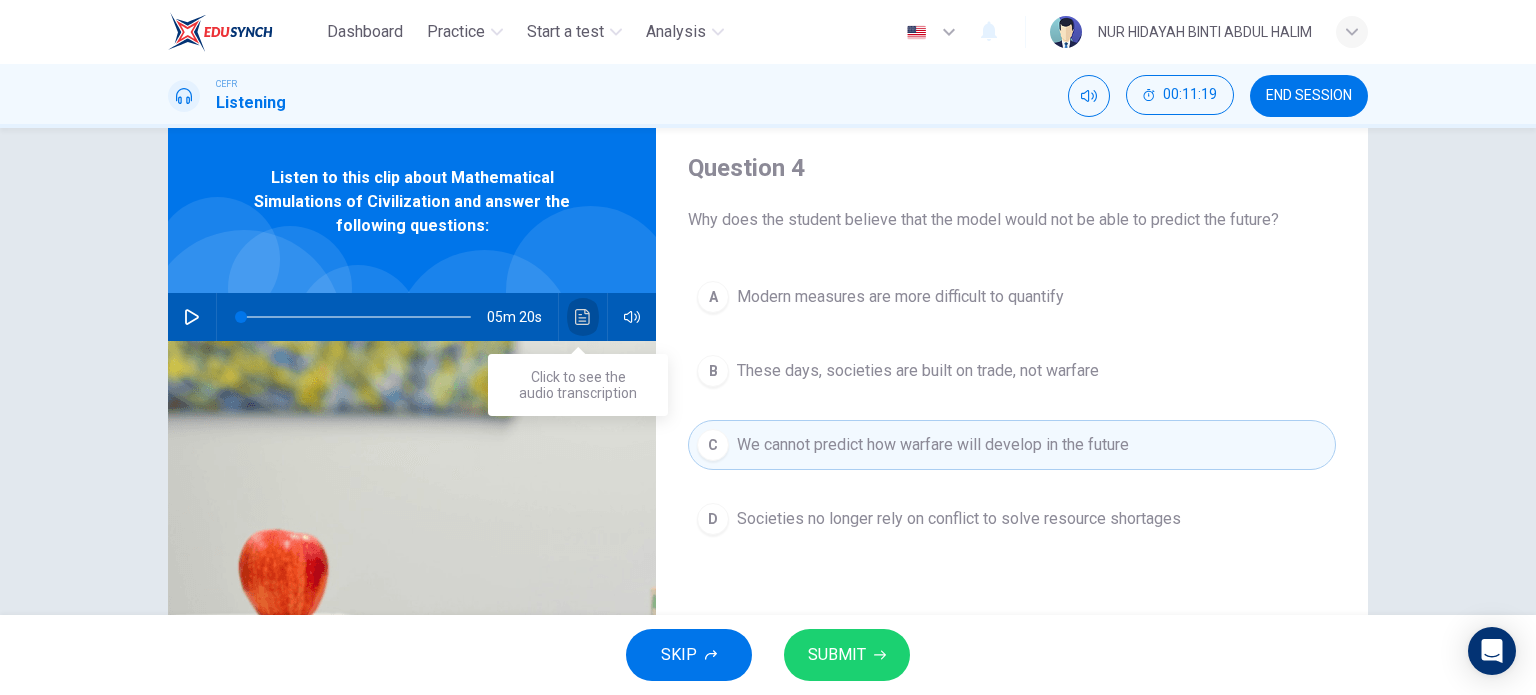 click at bounding box center [583, 317] 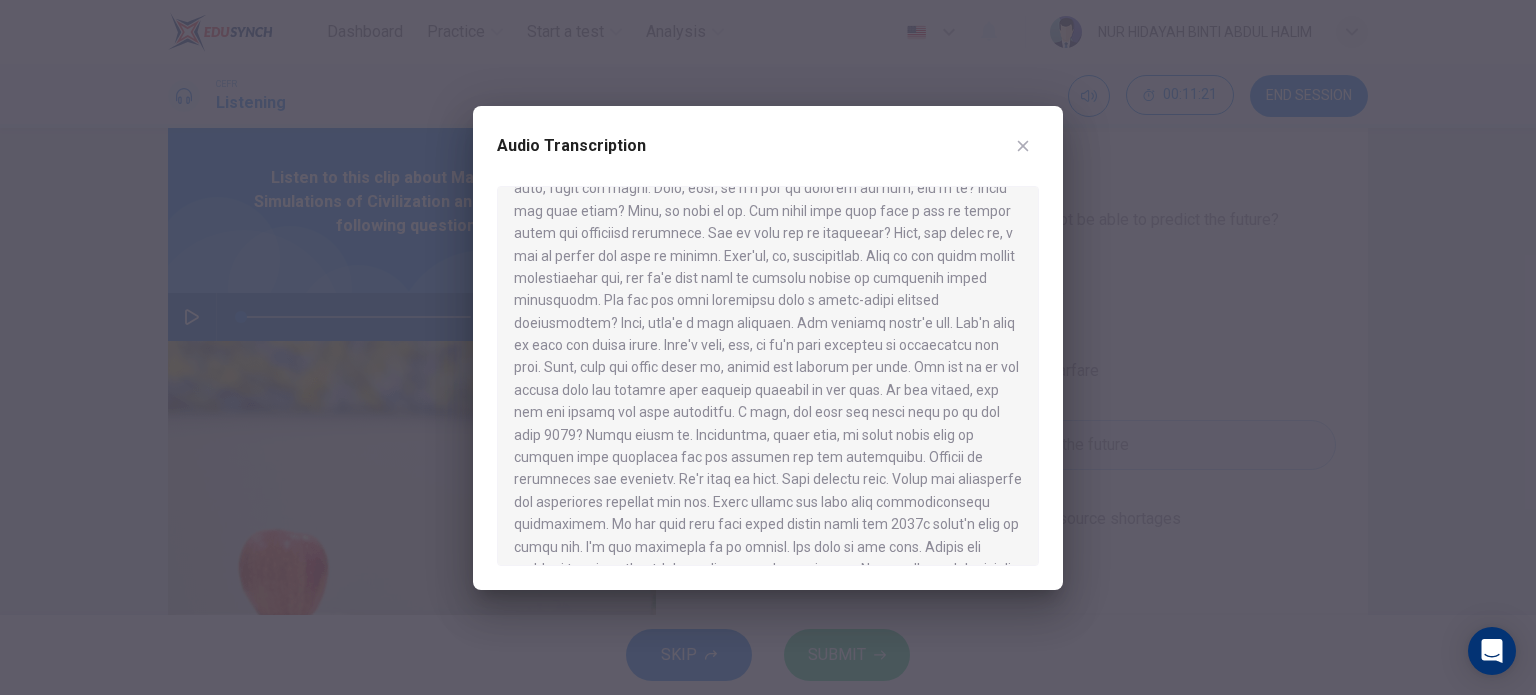 scroll, scrollTop: 1154, scrollLeft: 0, axis: vertical 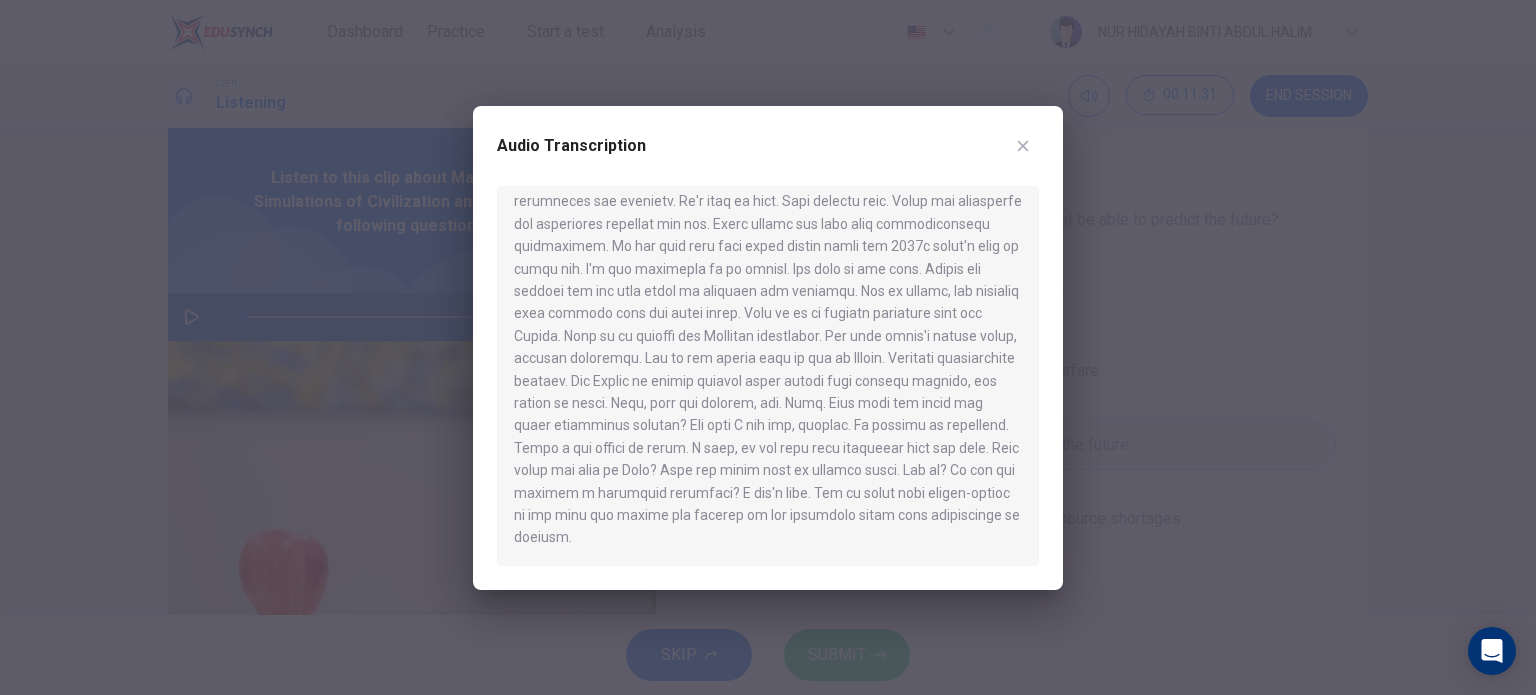 click at bounding box center (768, 347) 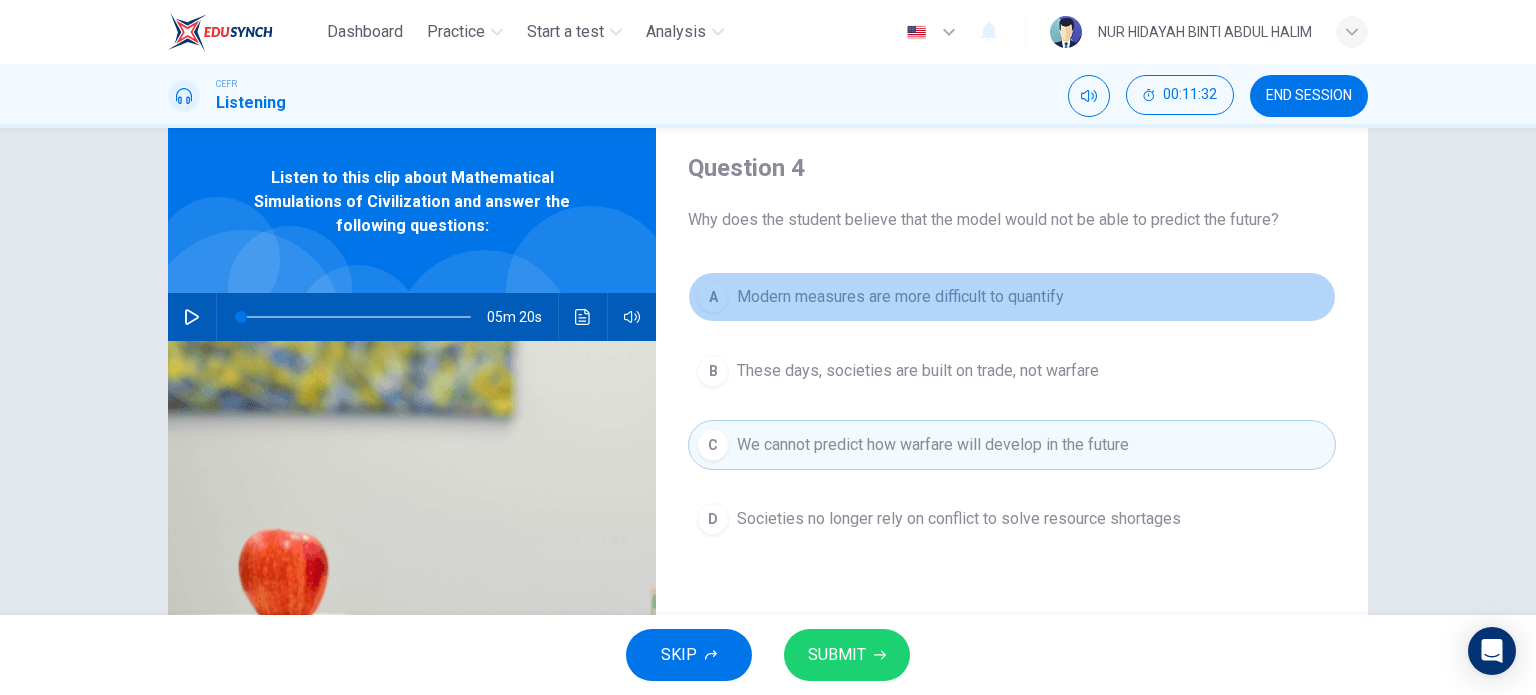 click on "Modern measures are more difficult to quantify" at bounding box center [900, 297] 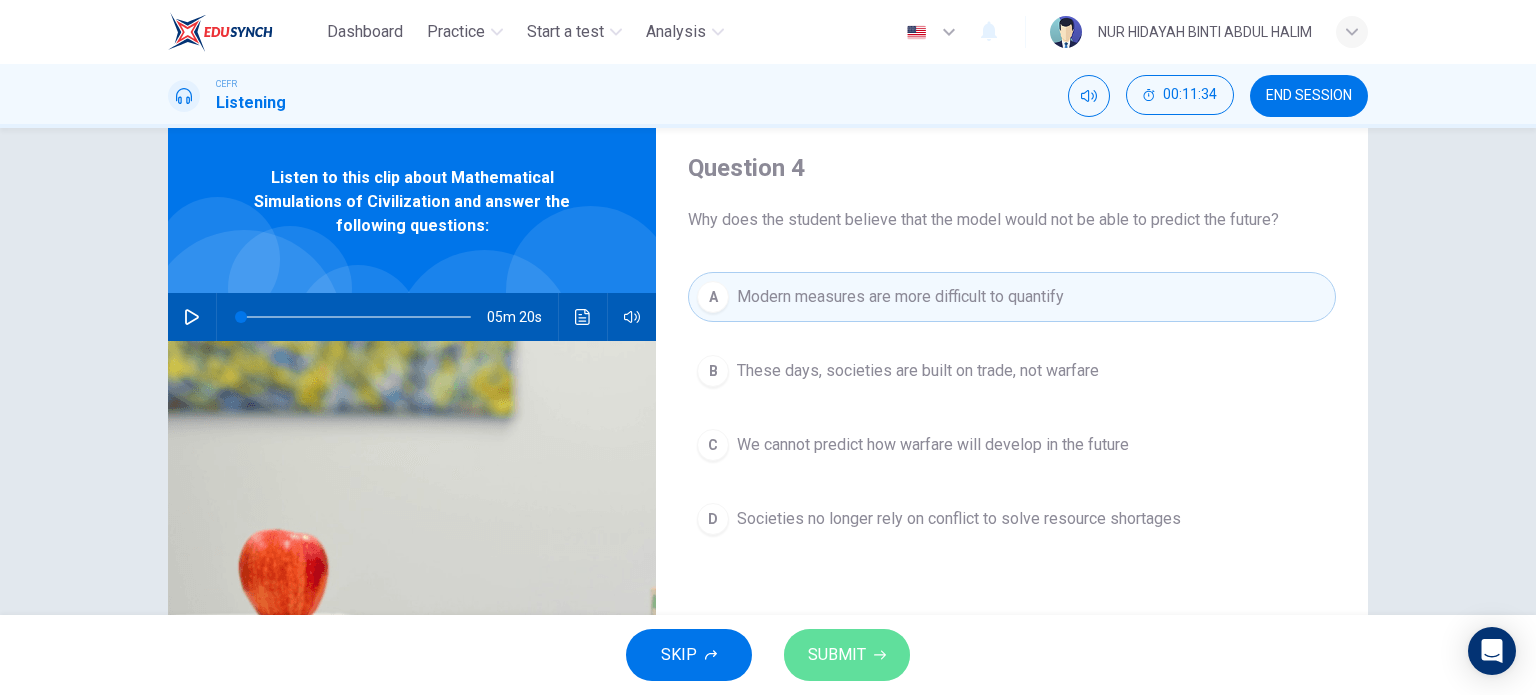 click at bounding box center (880, 655) 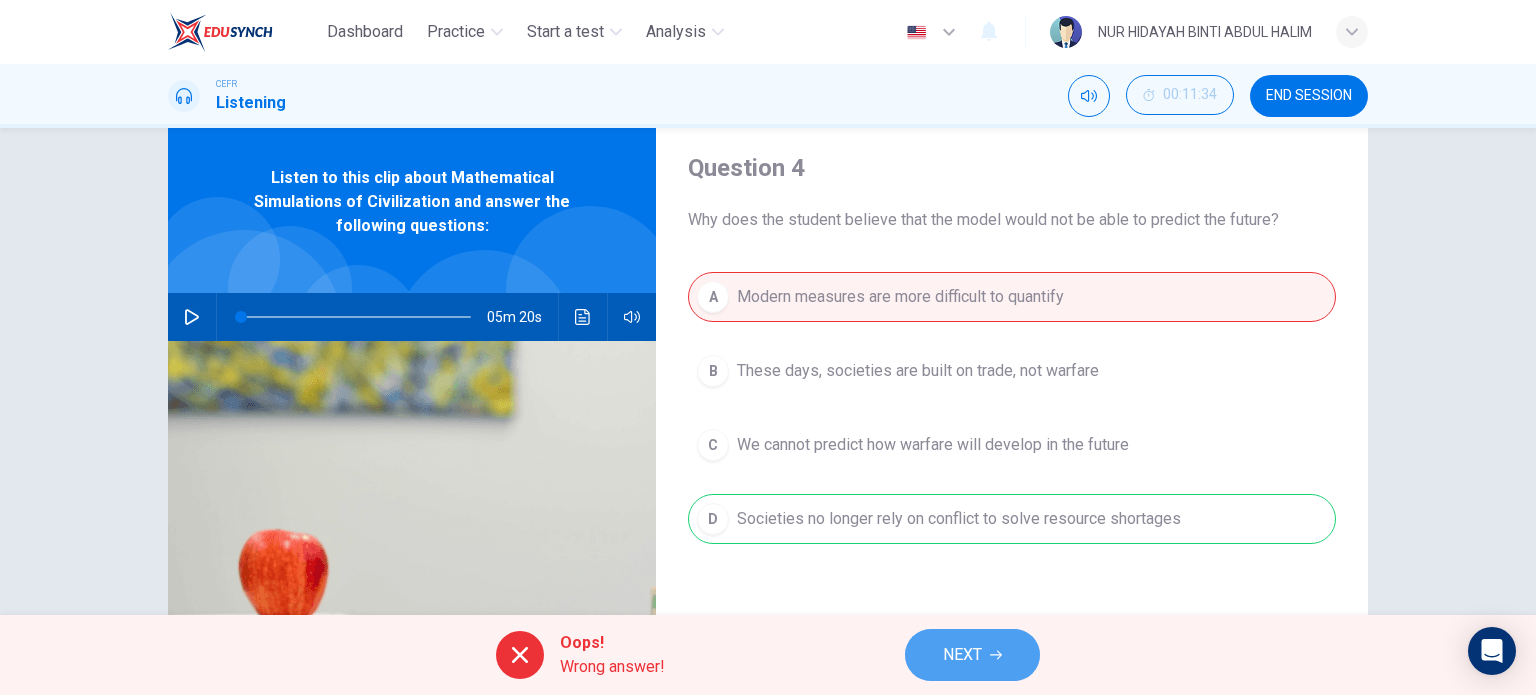 click on "NEXT" at bounding box center [972, 655] 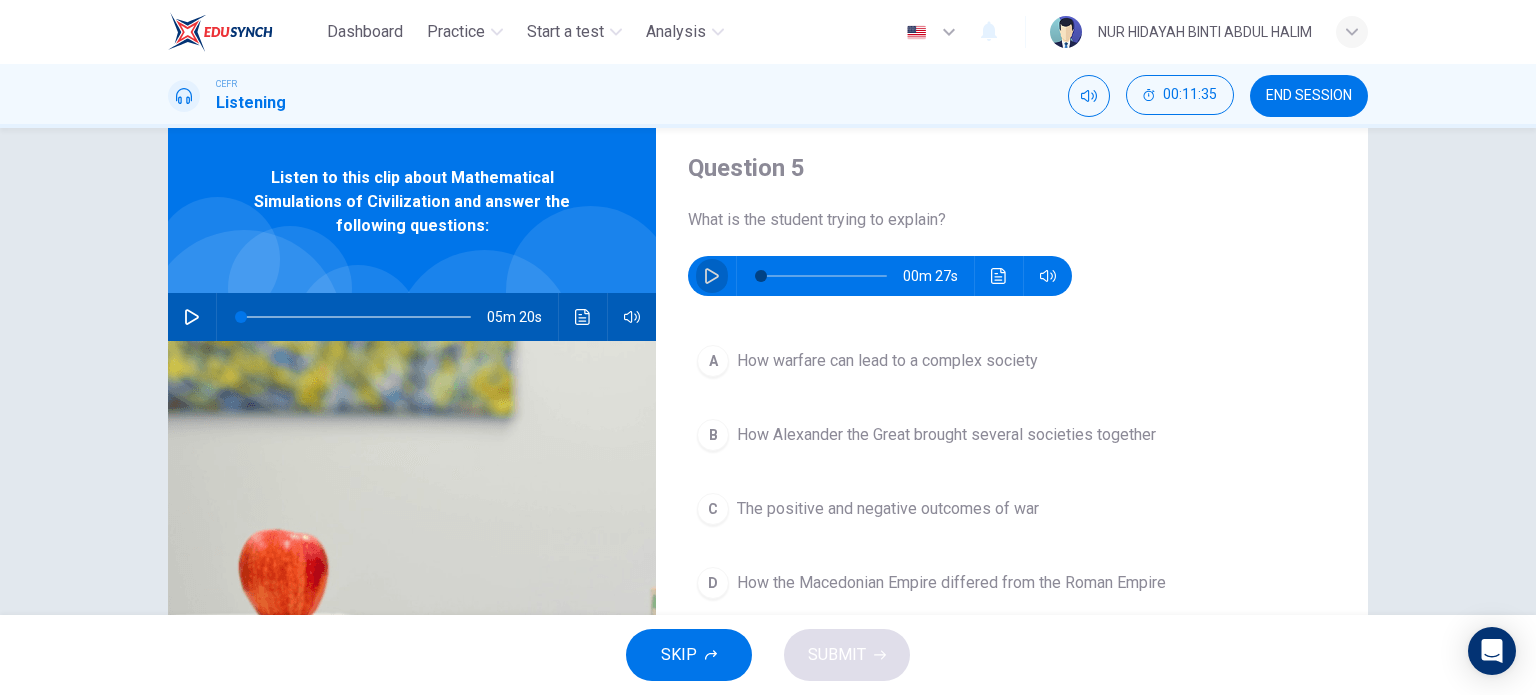 click at bounding box center [712, 276] 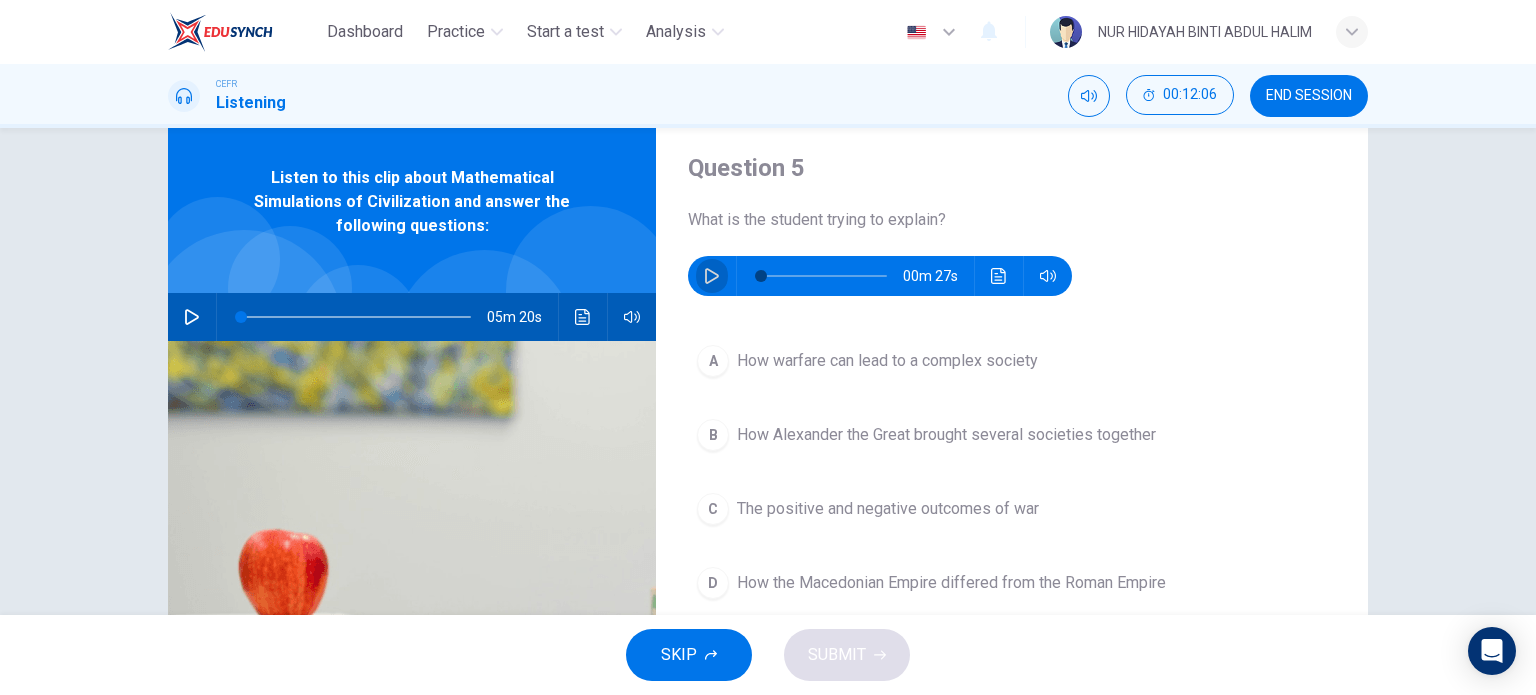 click at bounding box center (712, 276) 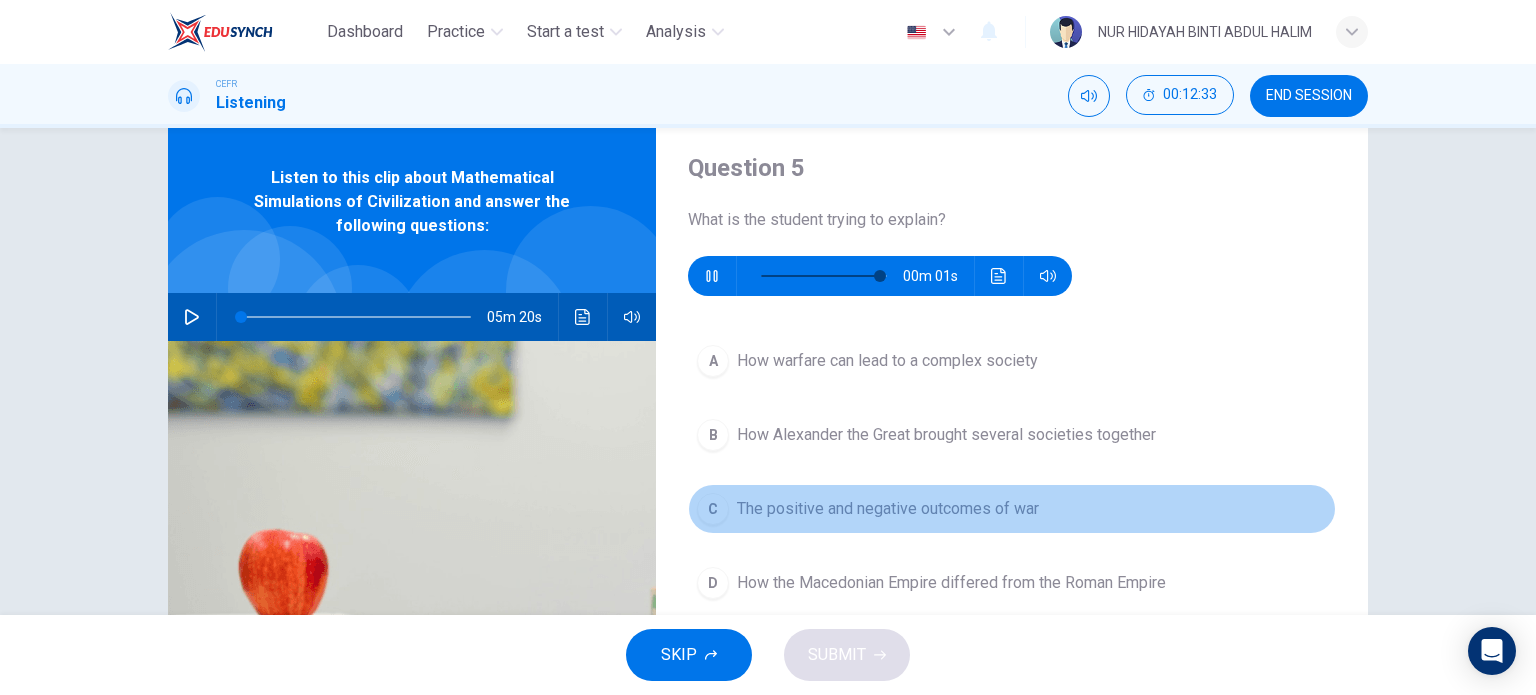 click on "The positive and negative outcomes of war" at bounding box center (887, 361) 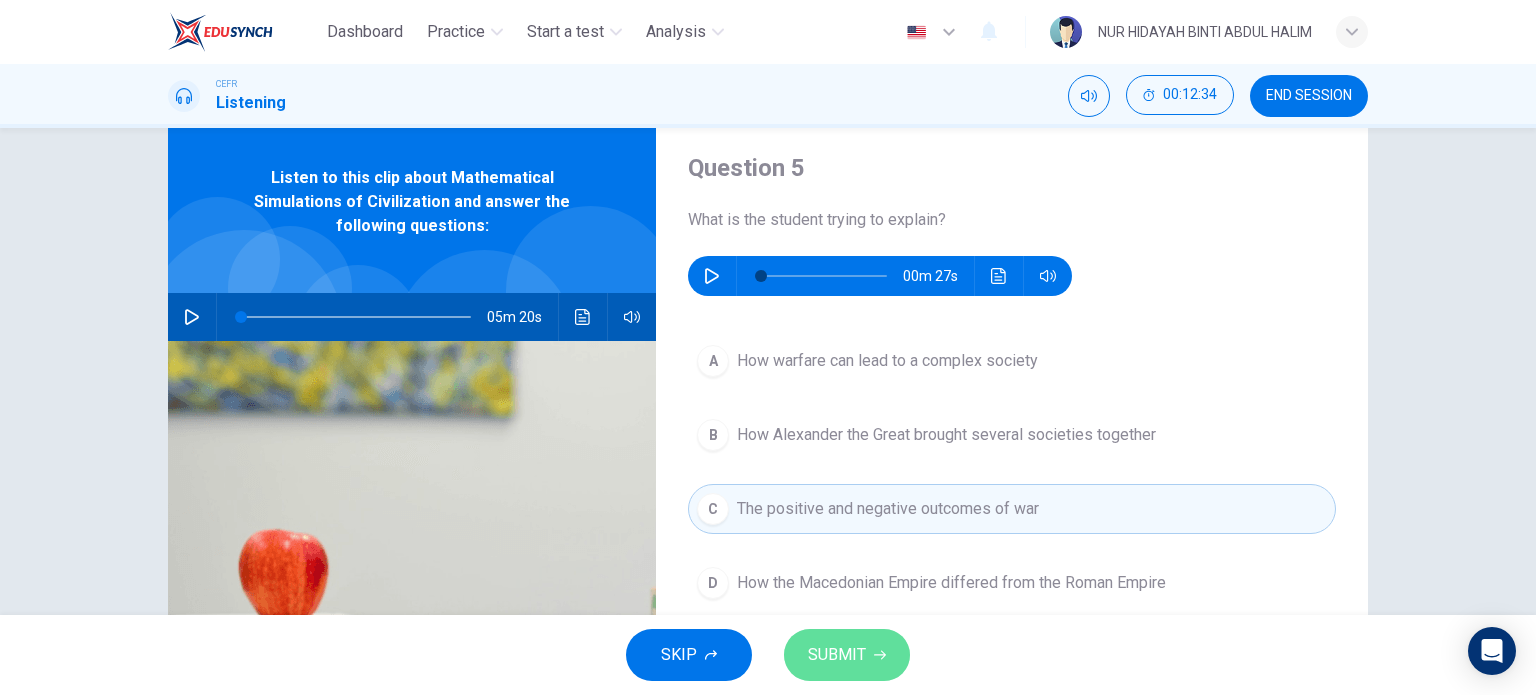 click on "SUBMIT" at bounding box center (847, 655) 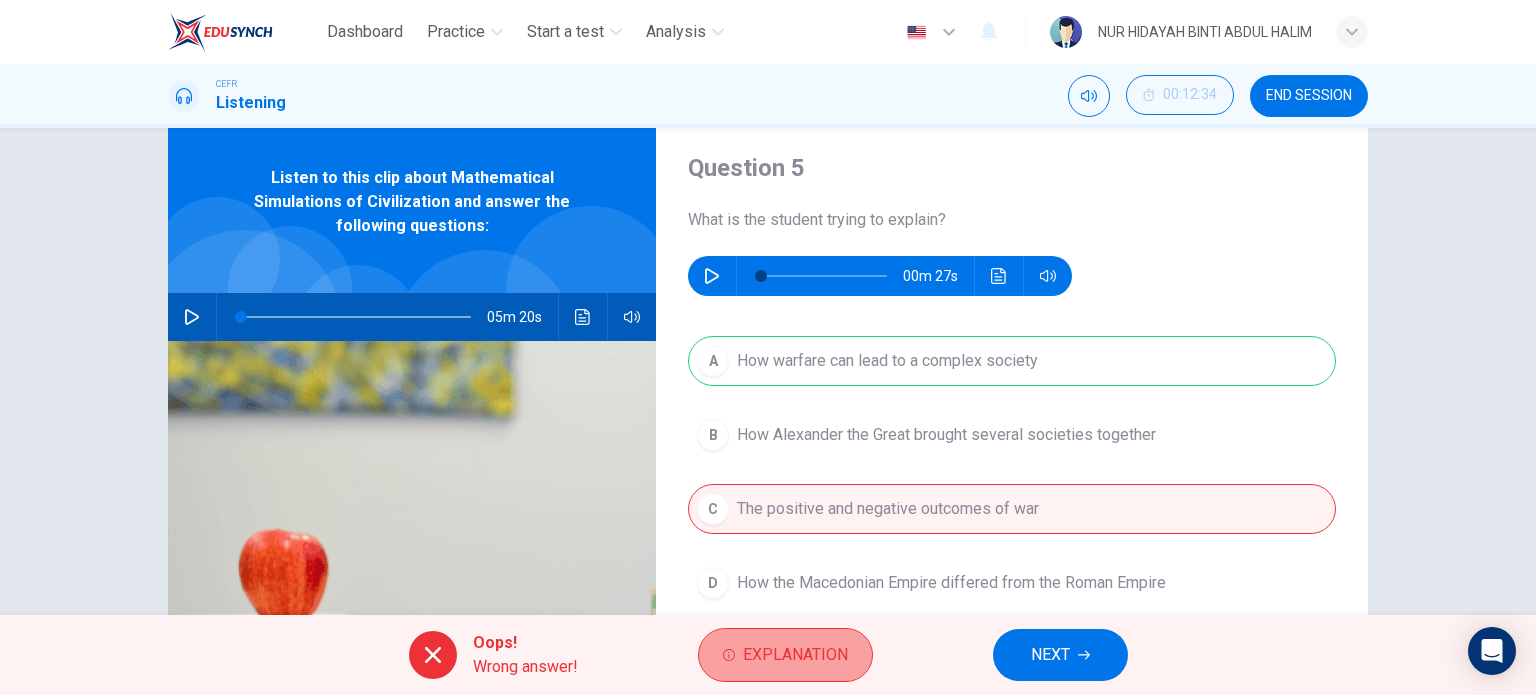 click on "Explanation" at bounding box center [795, 655] 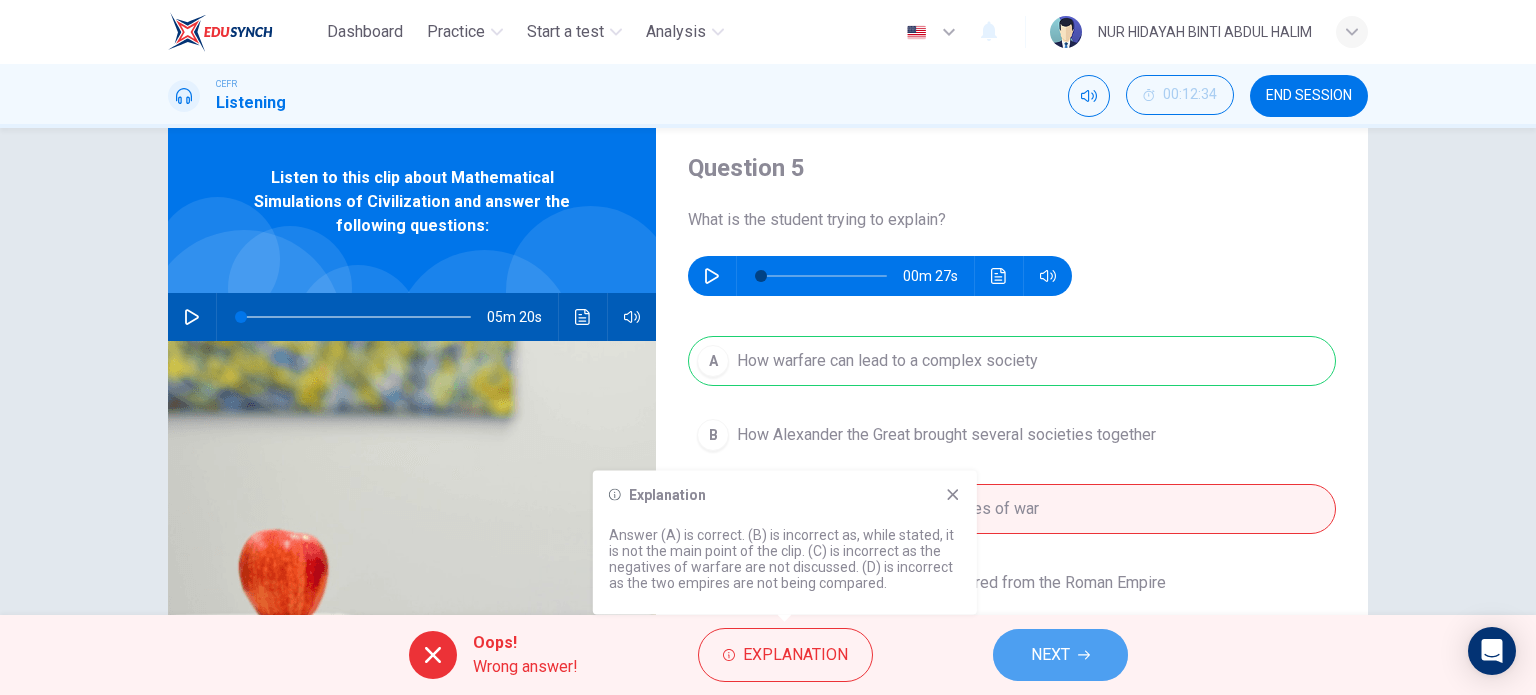 click on "NEXT" at bounding box center [1050, 655] 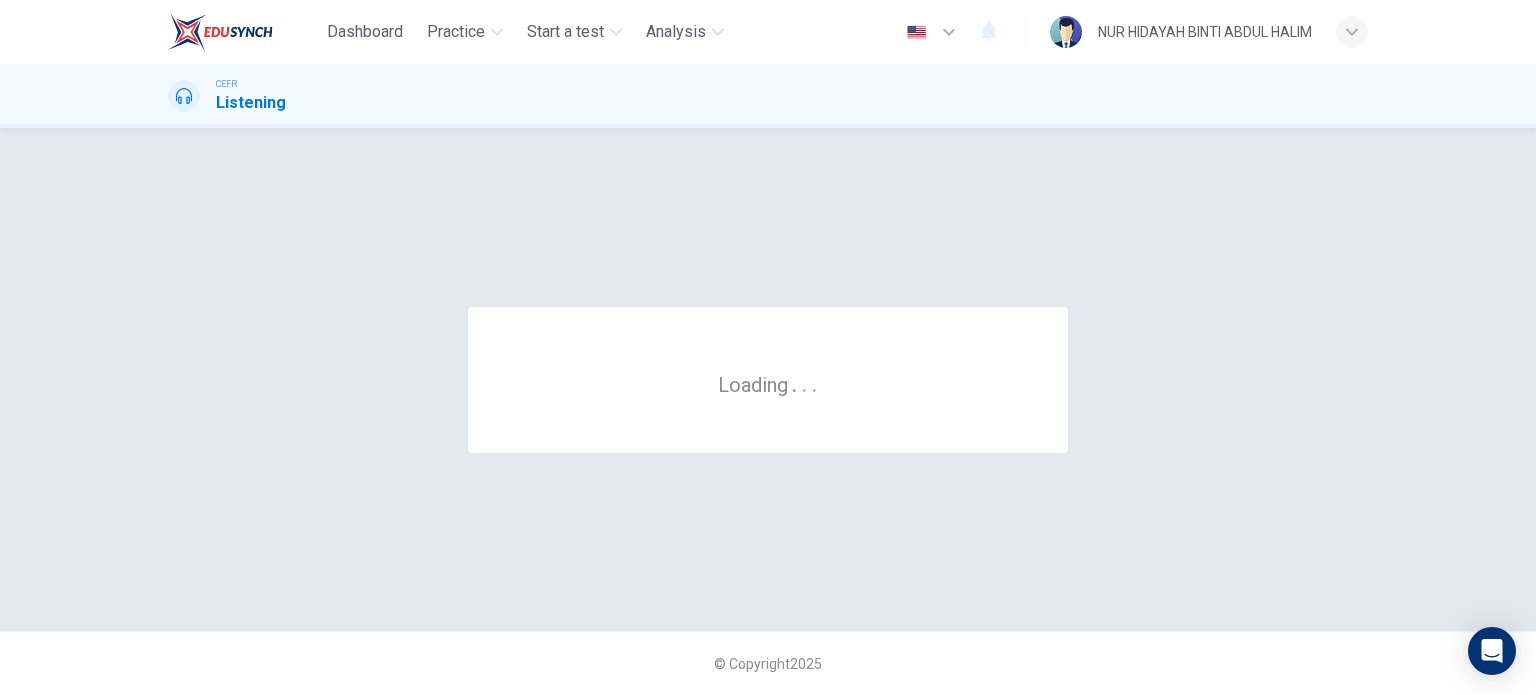 scroll, scrollTop: 0, scrollLeft: 0, axis: both 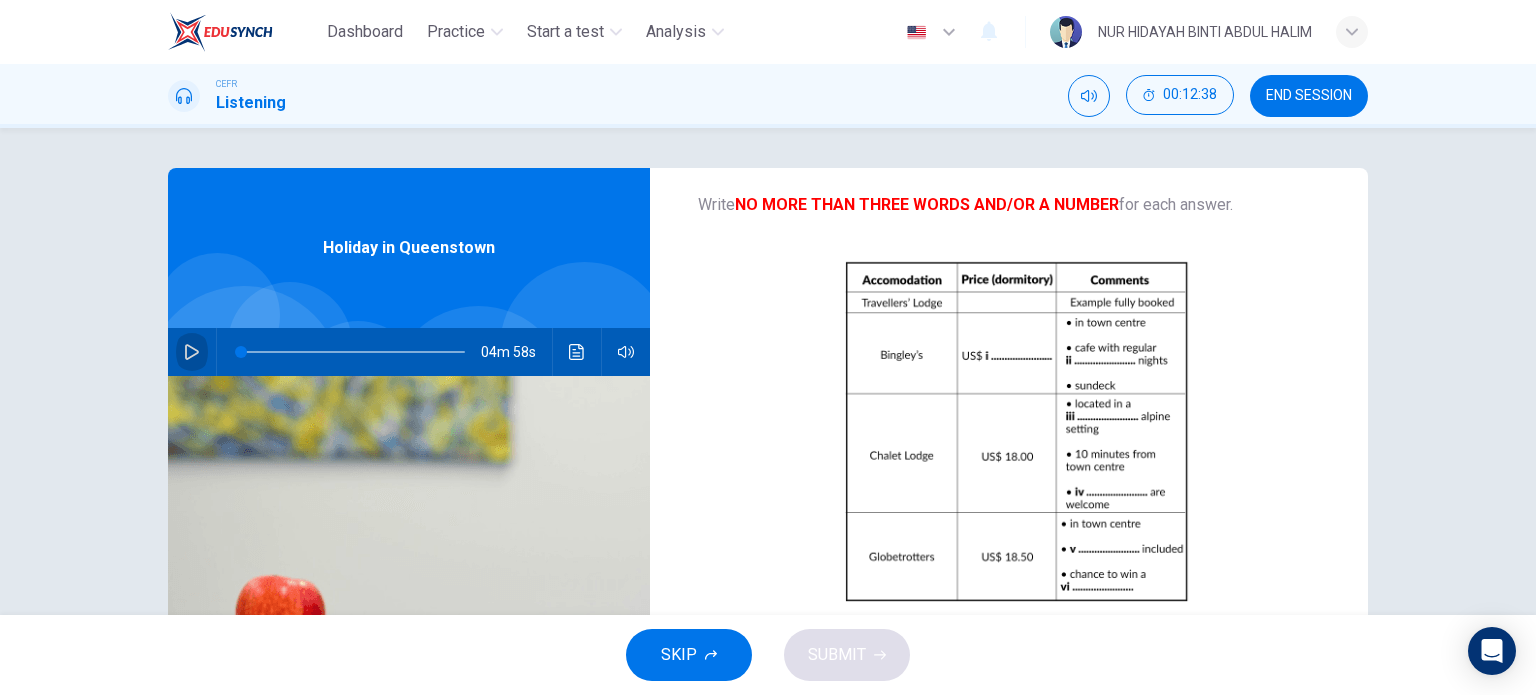 click at bounding box center (192, 352) 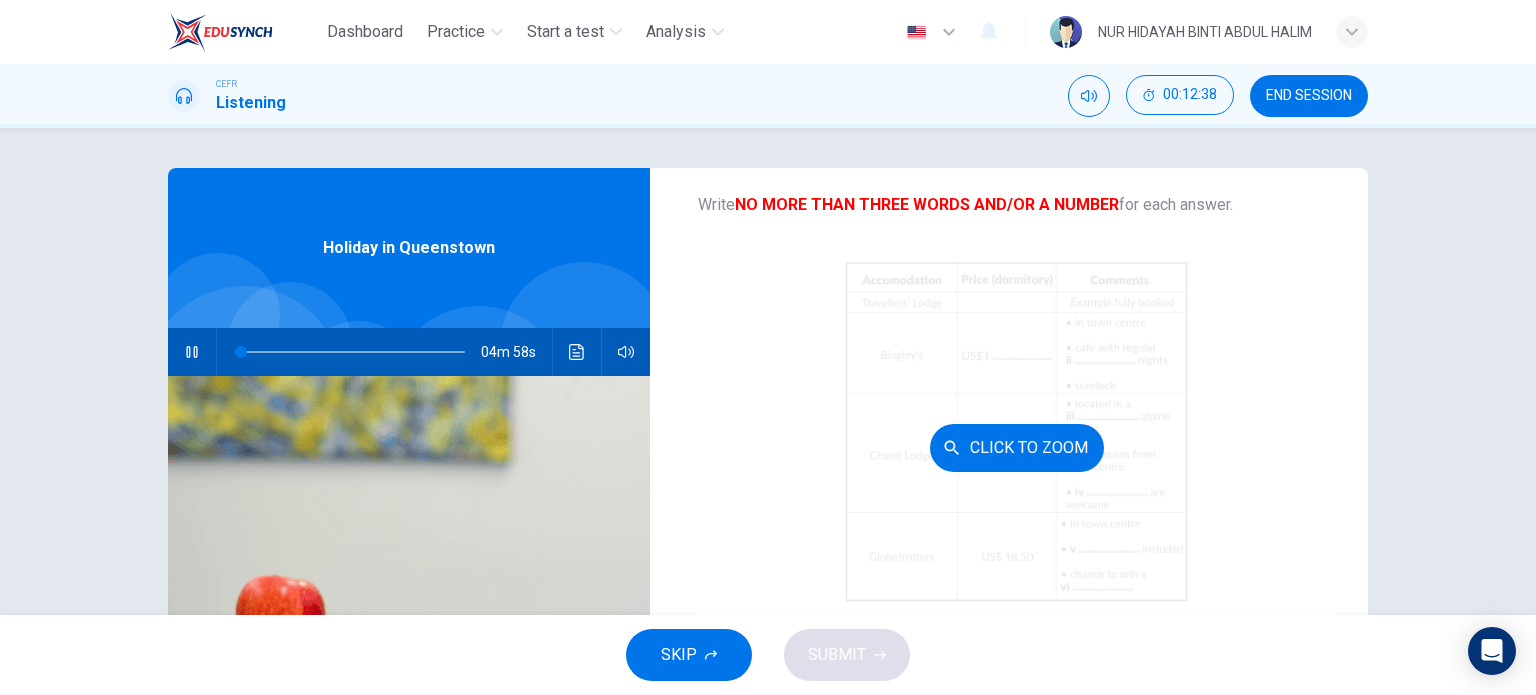 scroll, scrollTop: 285, scrollLeft: 0, axis: vertical 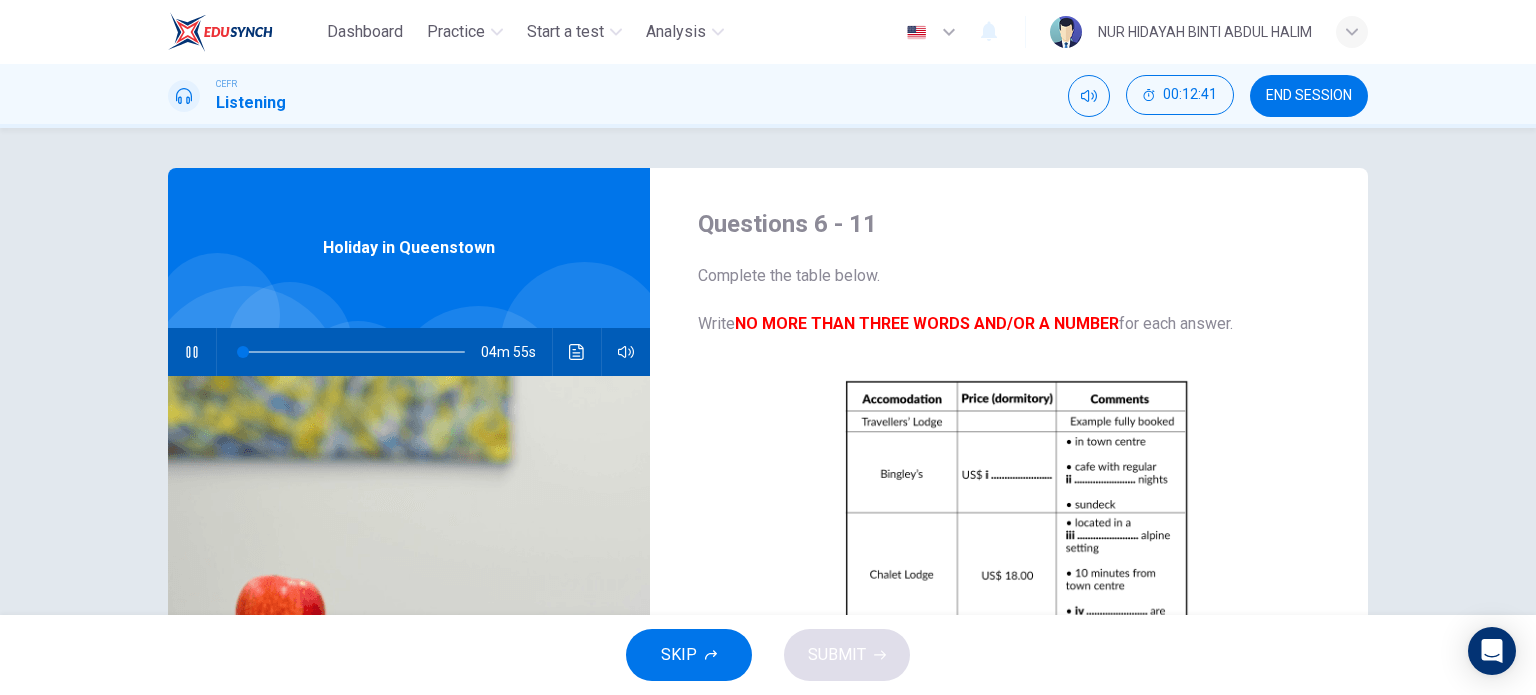 click on "Complete the table below. Write  NO MORE THAN THREE WORDS AND/OR A NUMBER  for each answer. CLICK TO ZOOM Click to Zoom" at bounding box center (1017, 510) 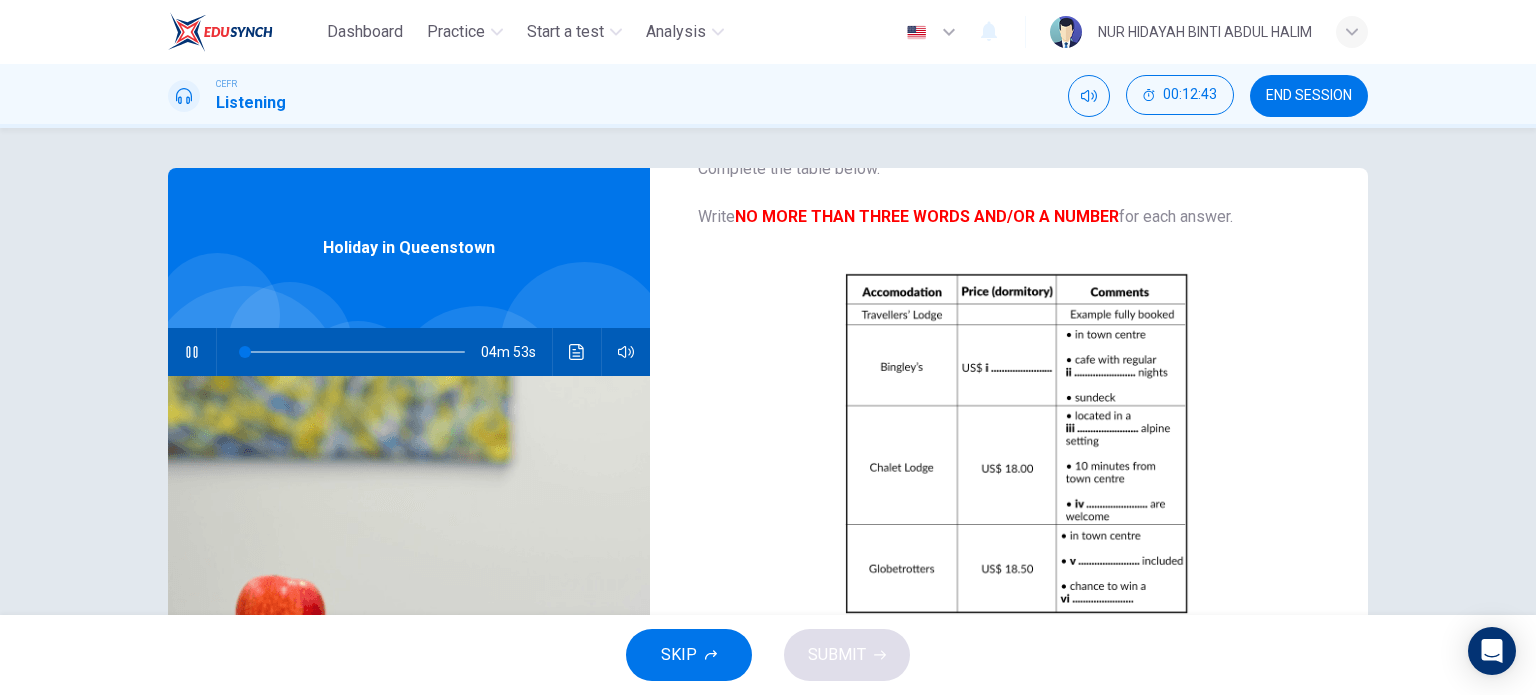 scroll, scrollTop: 112, scrollLeft: 0, axis: vertical 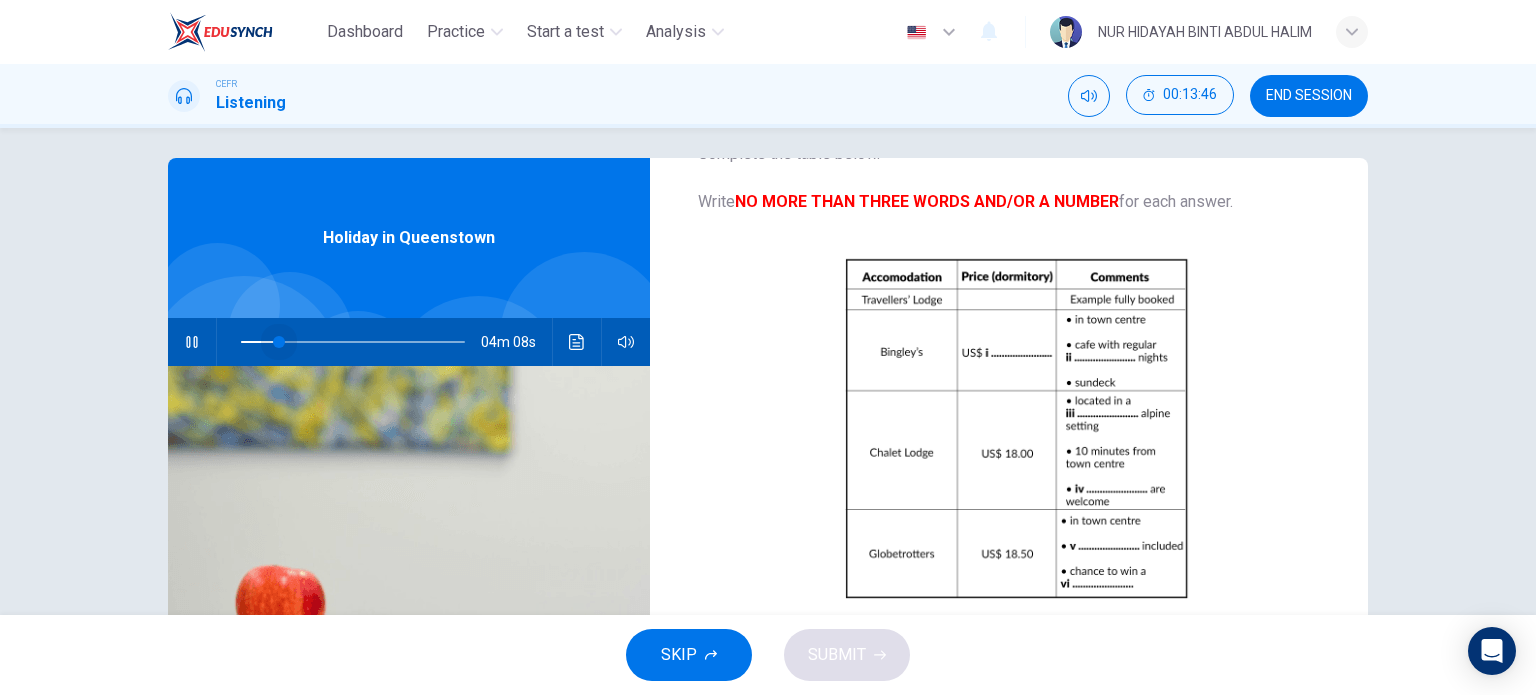 click at bounding box center [279, 342] 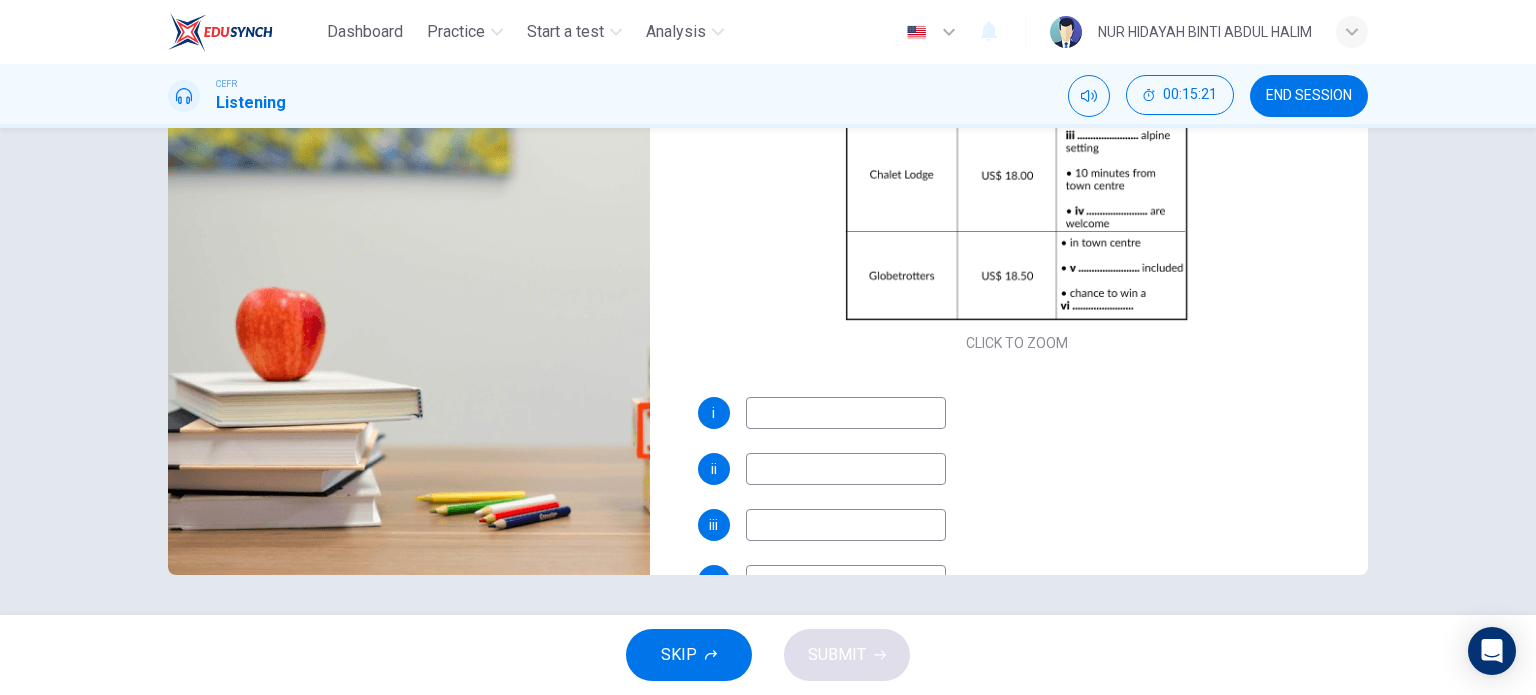 scroll, scrollTop: 112, scrollLeft: 0, axis: vertical 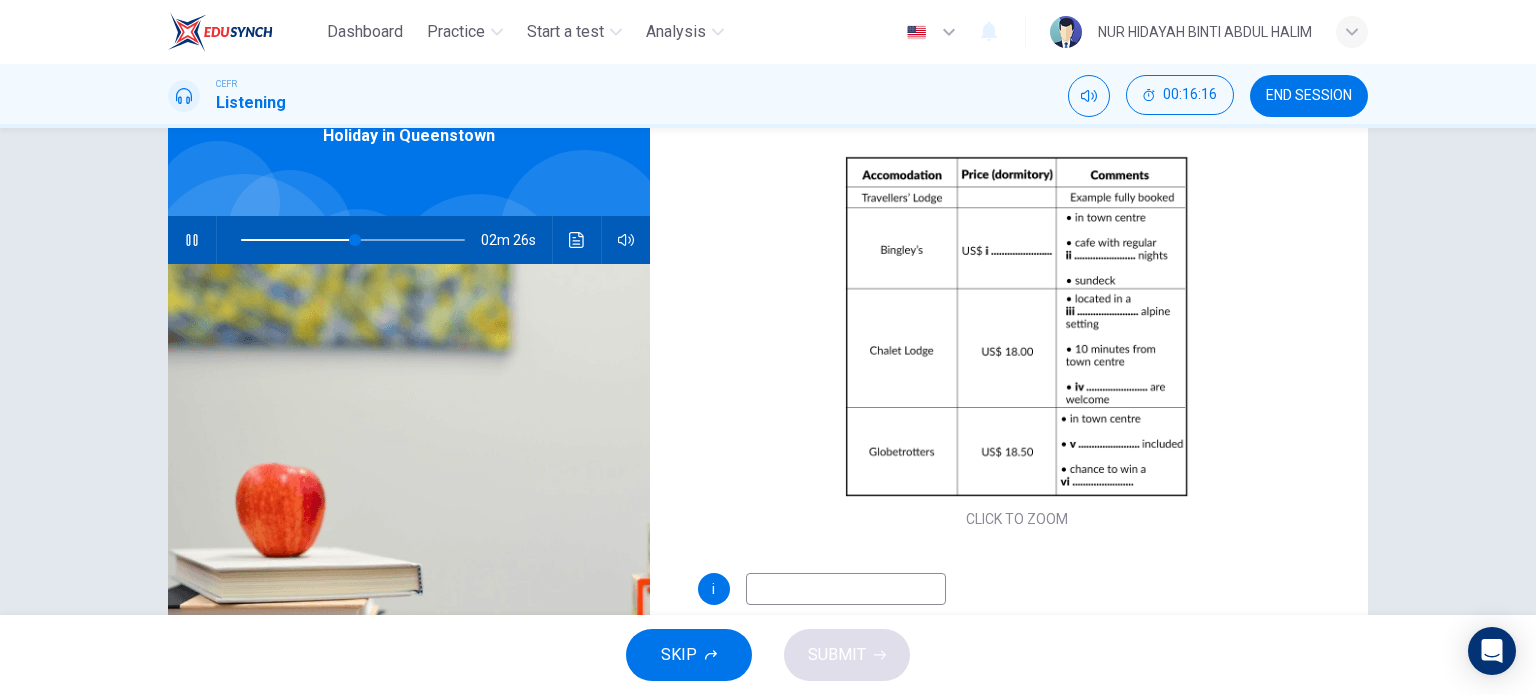 type on "50" 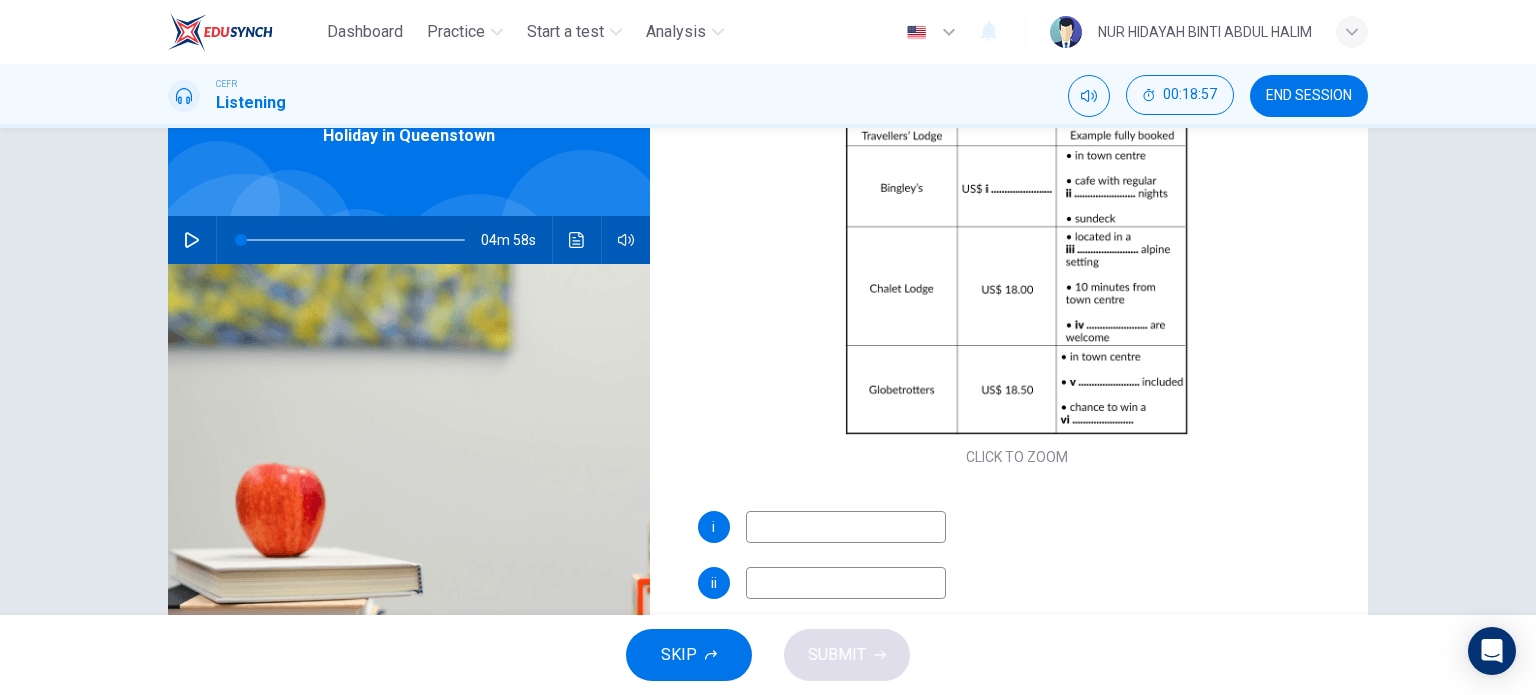 scroll, scrollTop: 150, scrollLeft: 0, axis: vertical 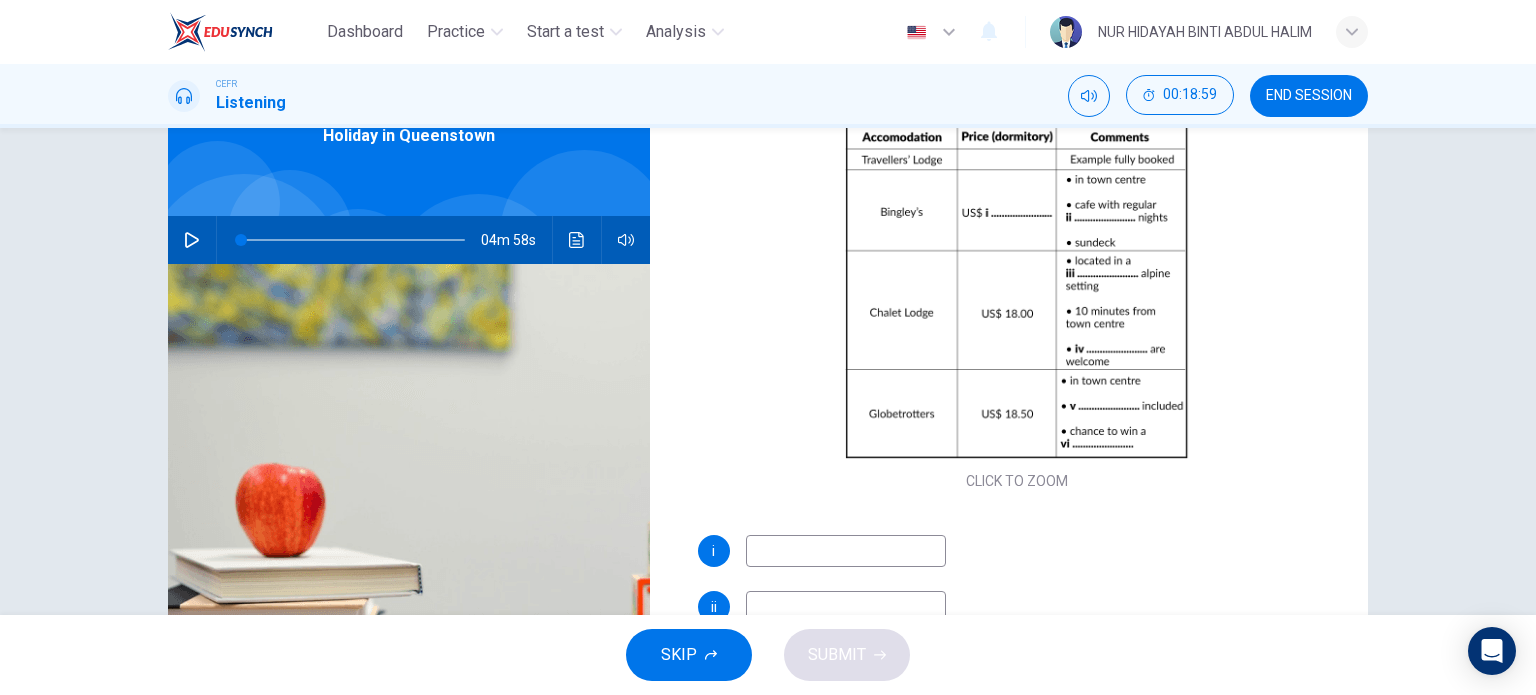 click at bounding box center [846, 551] 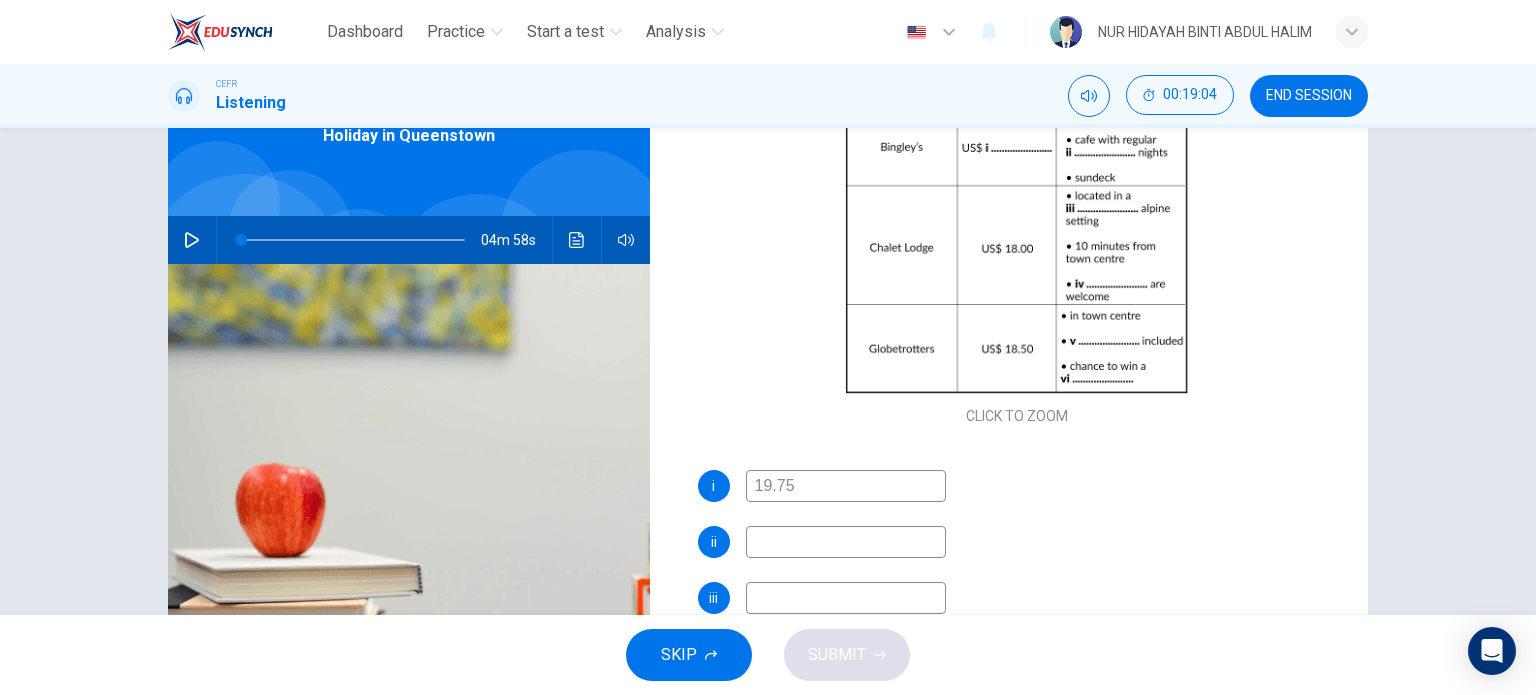 scroll, scrollTop: 216, scrollLeft: 0, axis: vertical 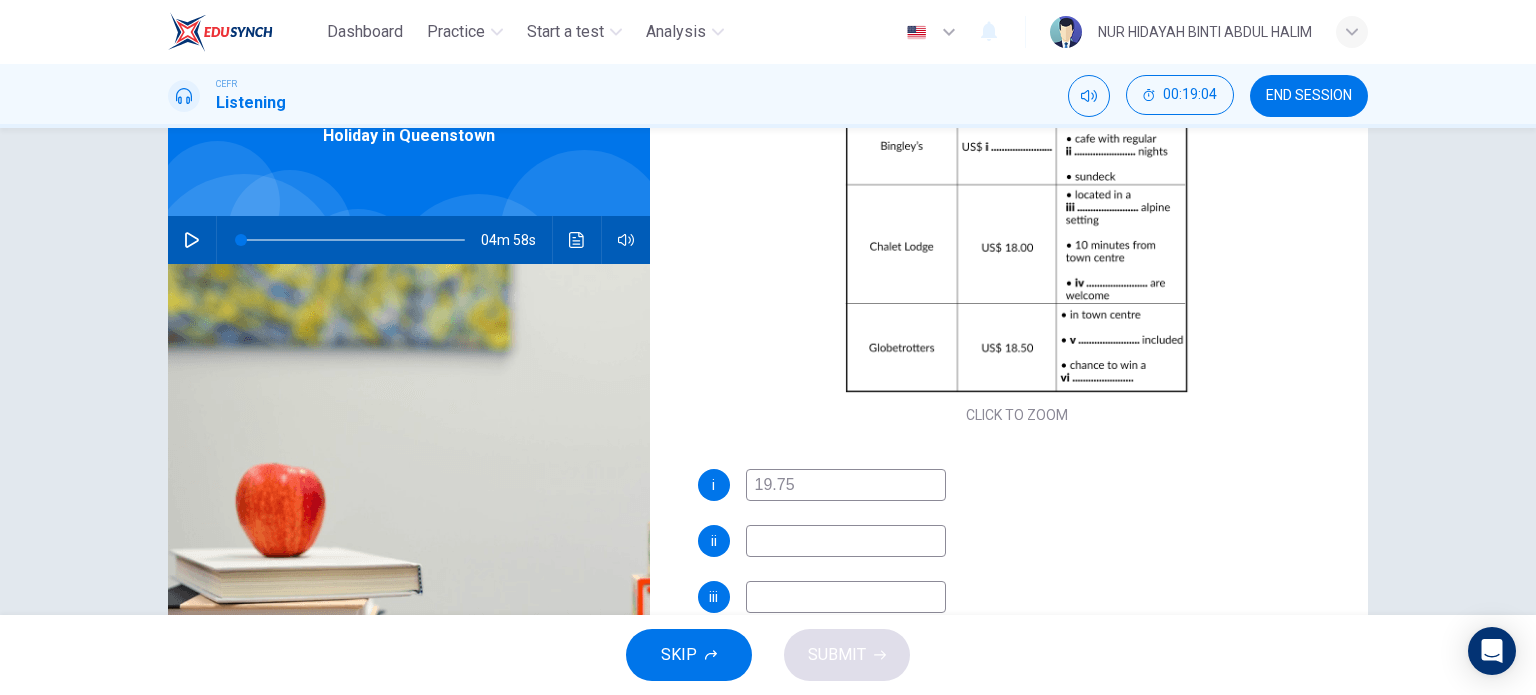 type on "19.75" 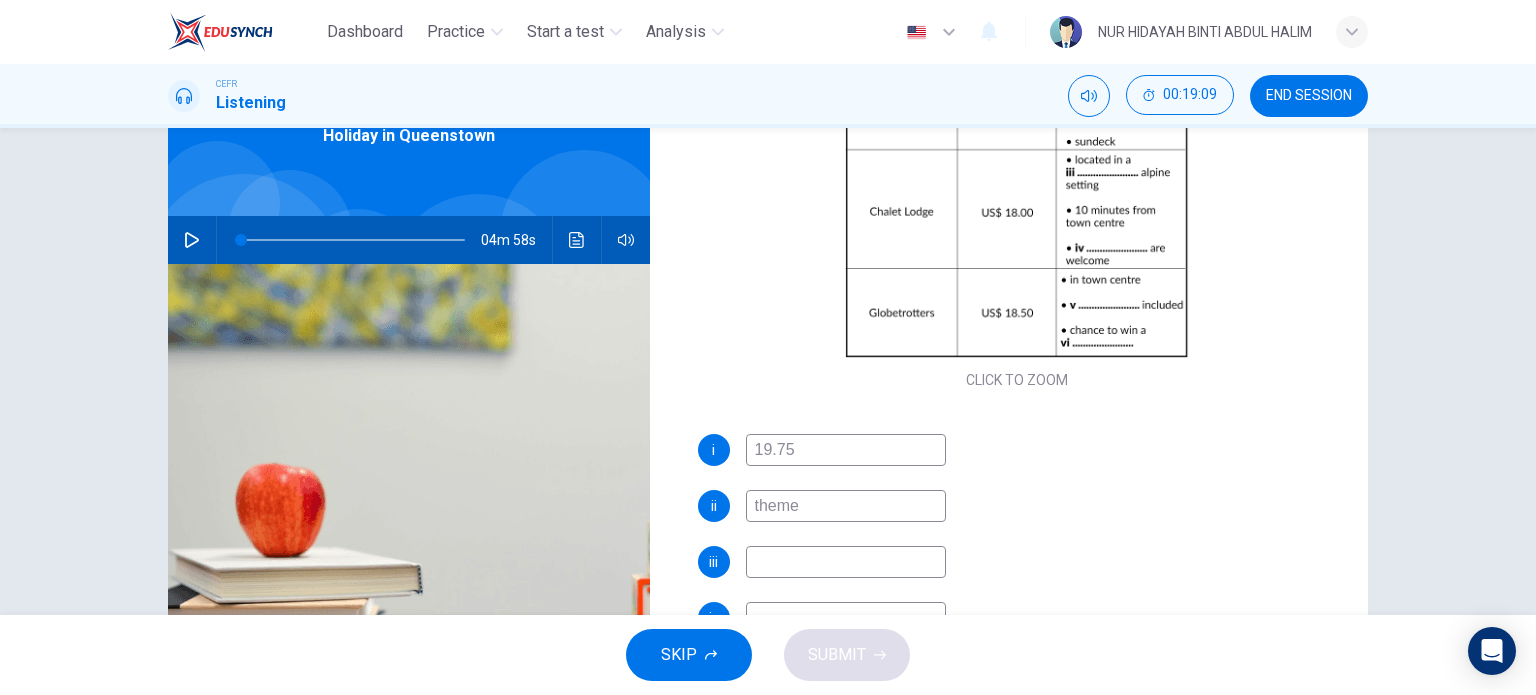 scroll, scrollTop: 252, scrollLeft: 0, axis: vertical 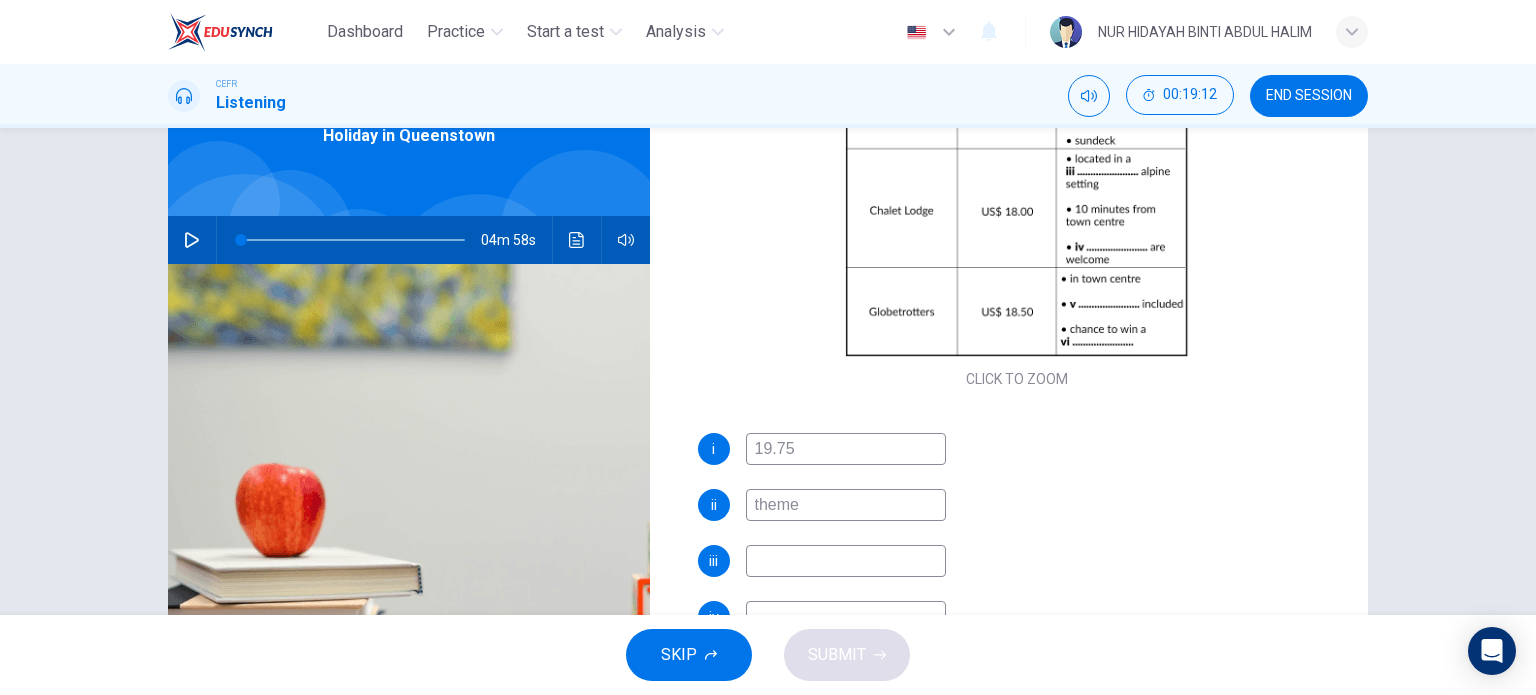 type on "theme" 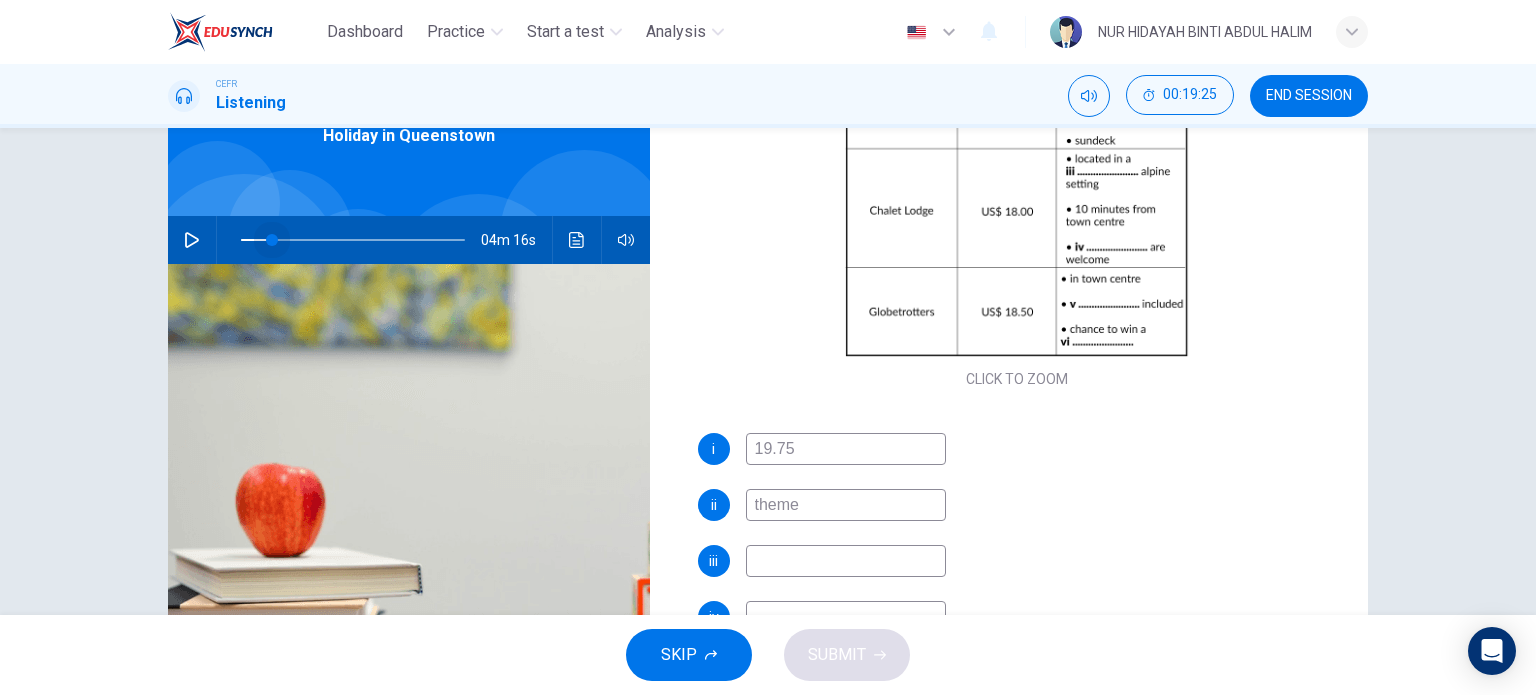 click at bounding box center [353, 240] 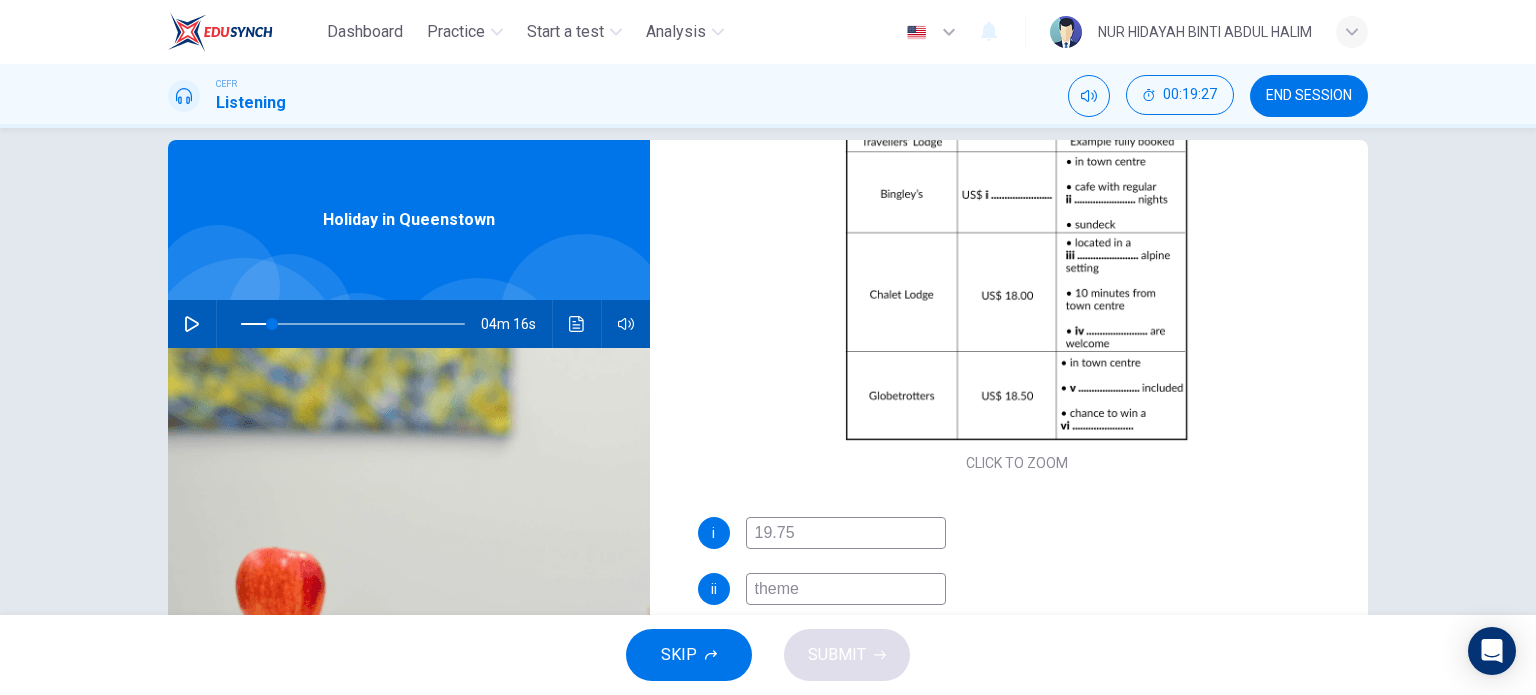scroll, scrollTop: 0, scrollLeft: 0, axis: both 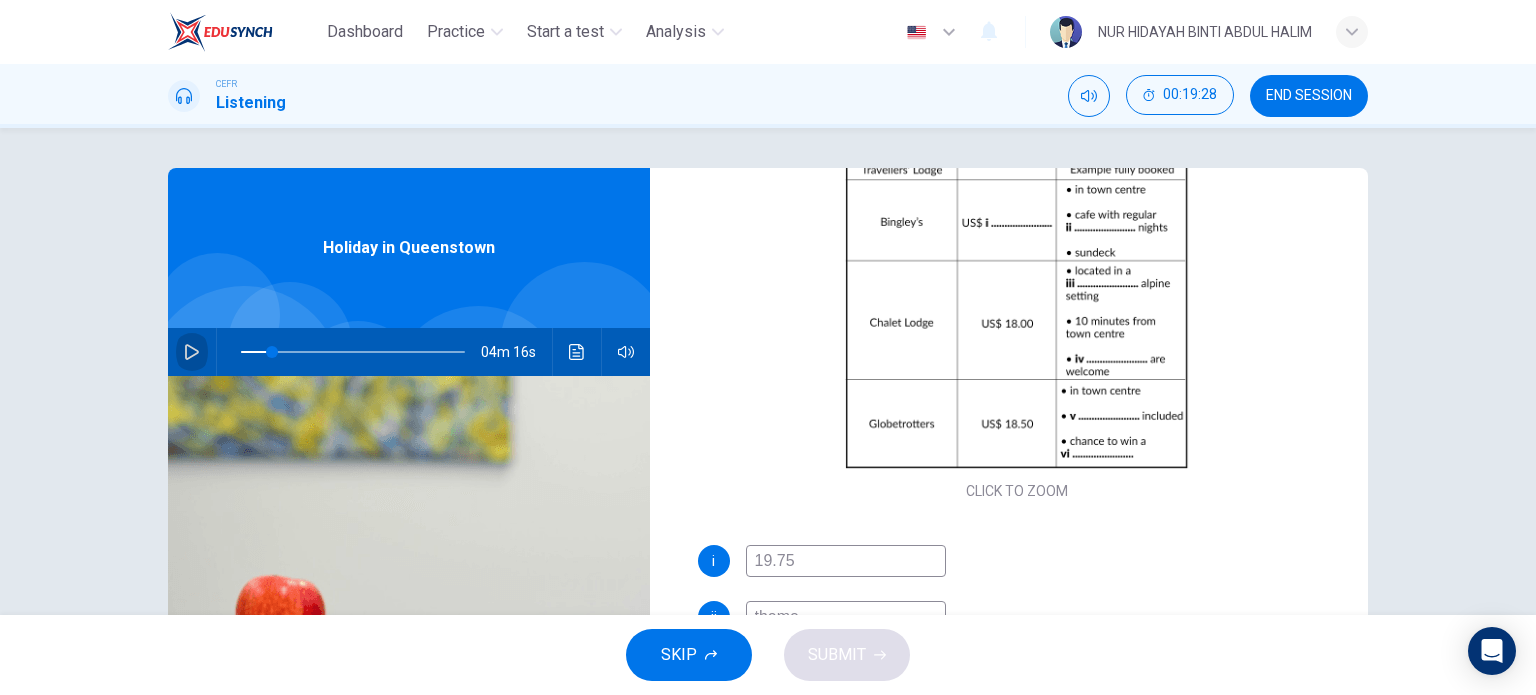 click at bounding box center [192, 352] 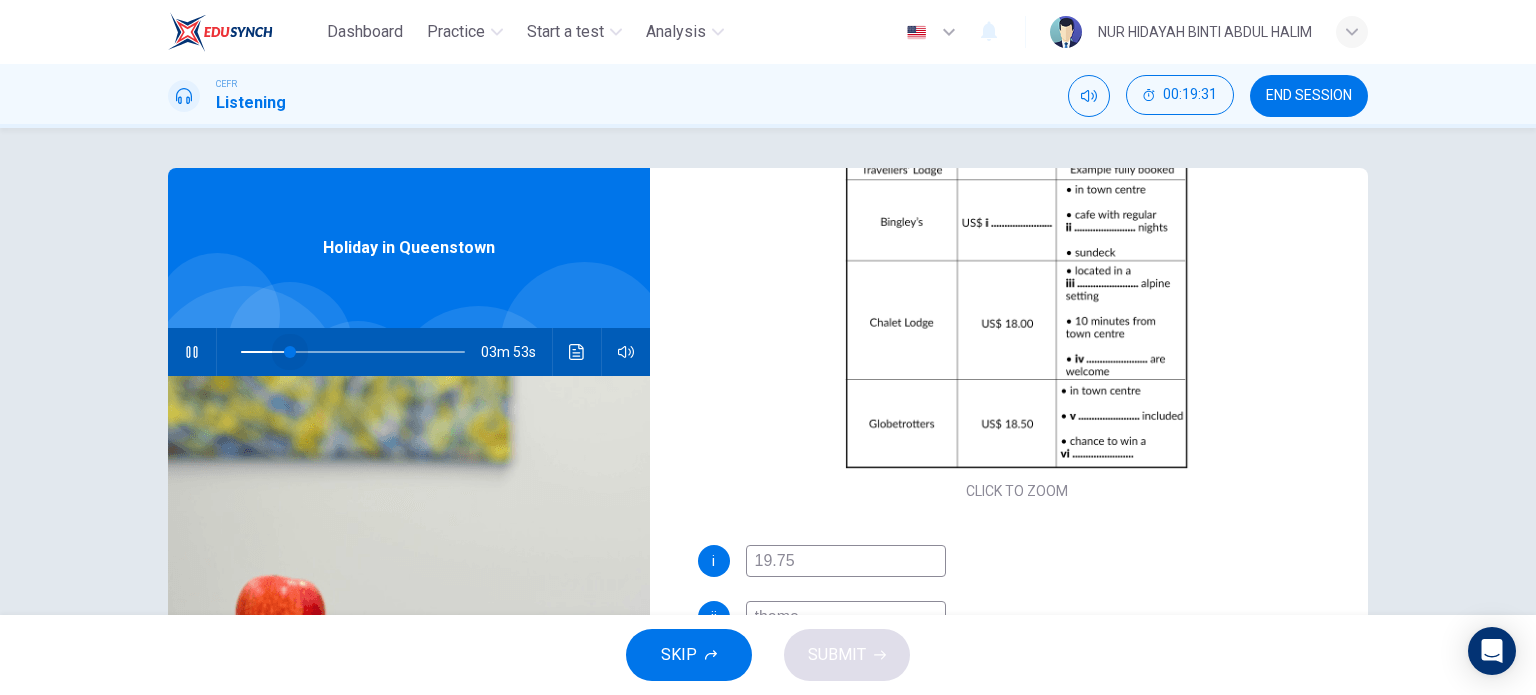 click at bounding box center (290, 352) 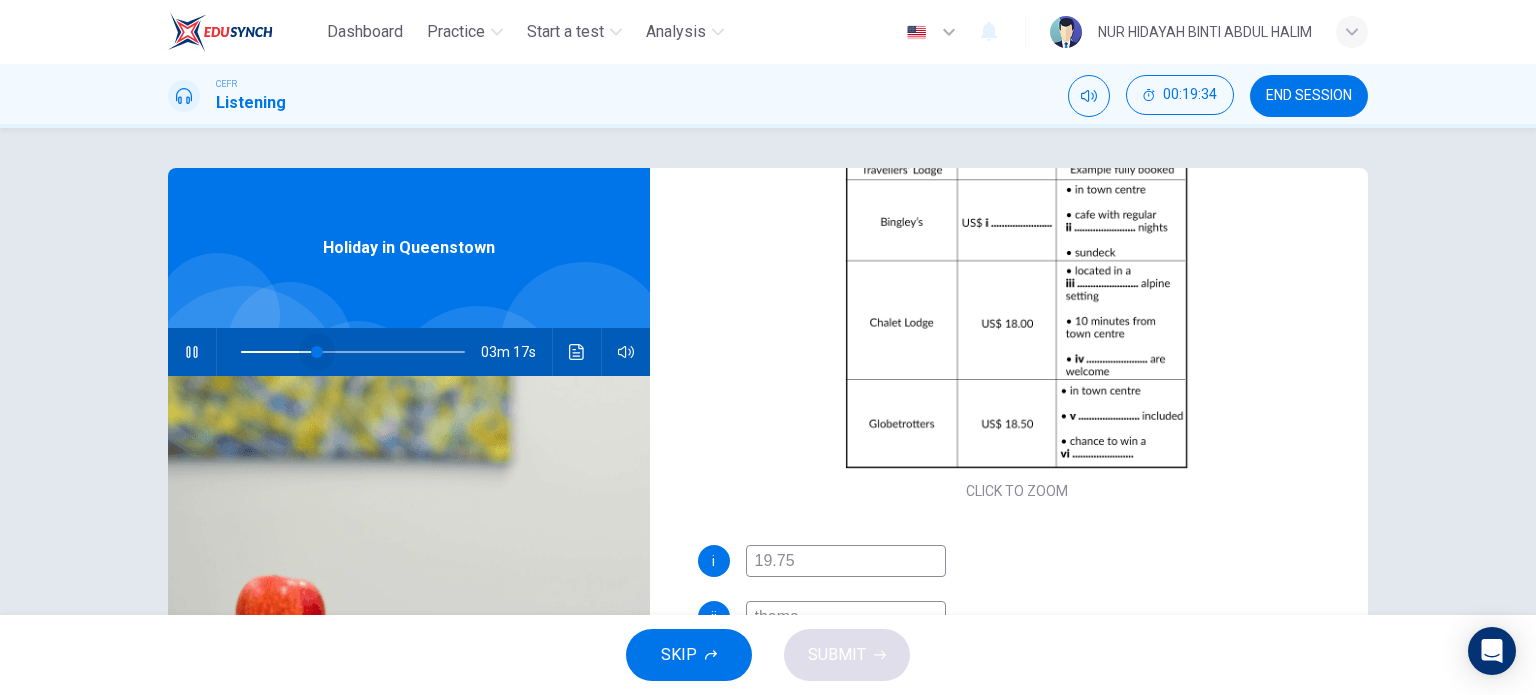 click at bounding box center (353, 352) 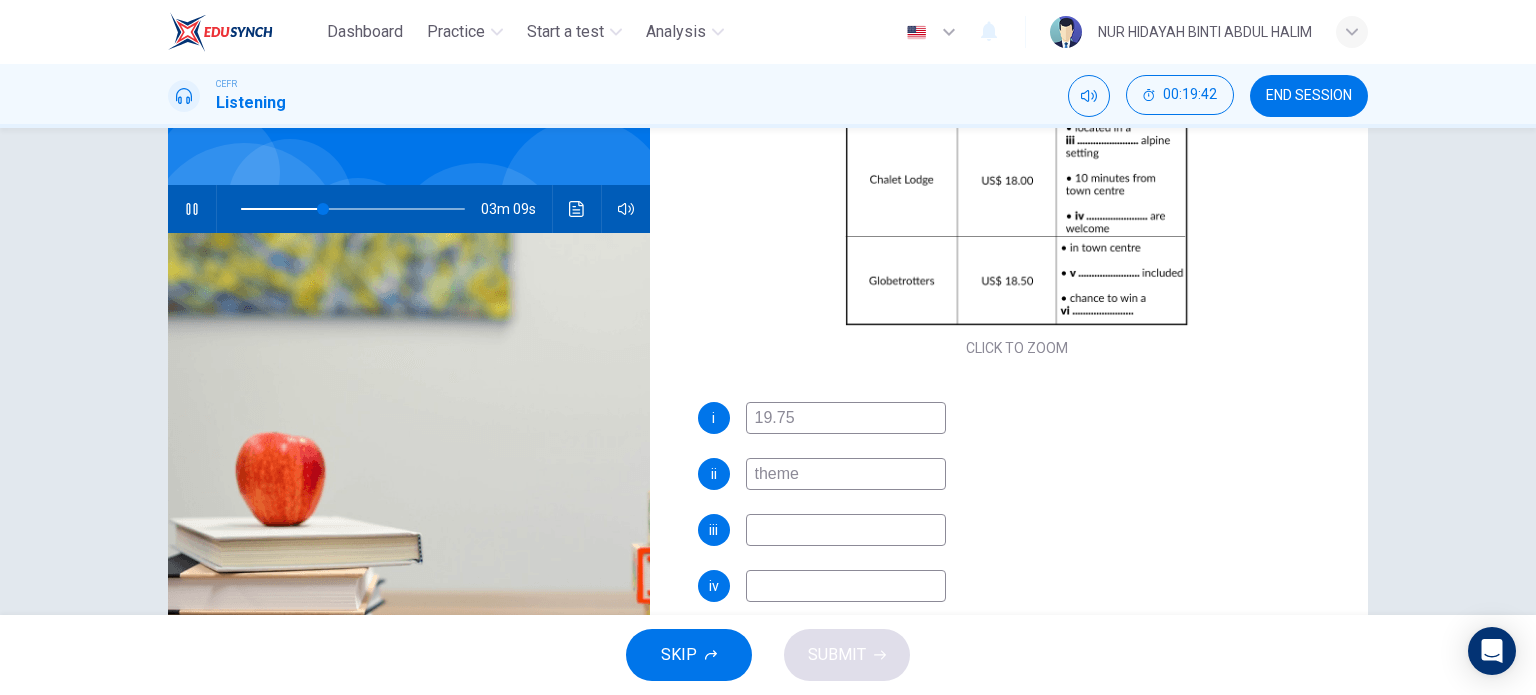 scroll, scrollTop: 146, scrollLeft: 0, axis: vertical 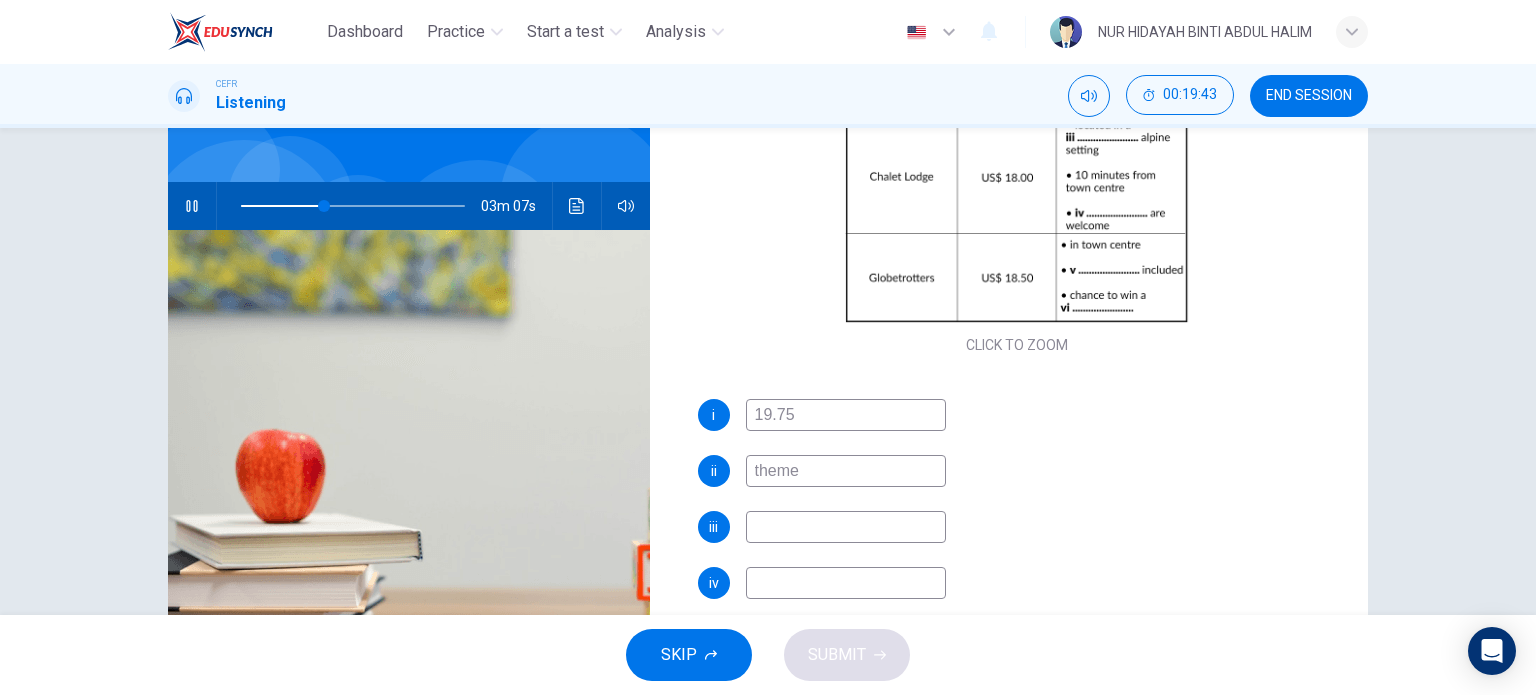 click at bounding box center [846, 415] 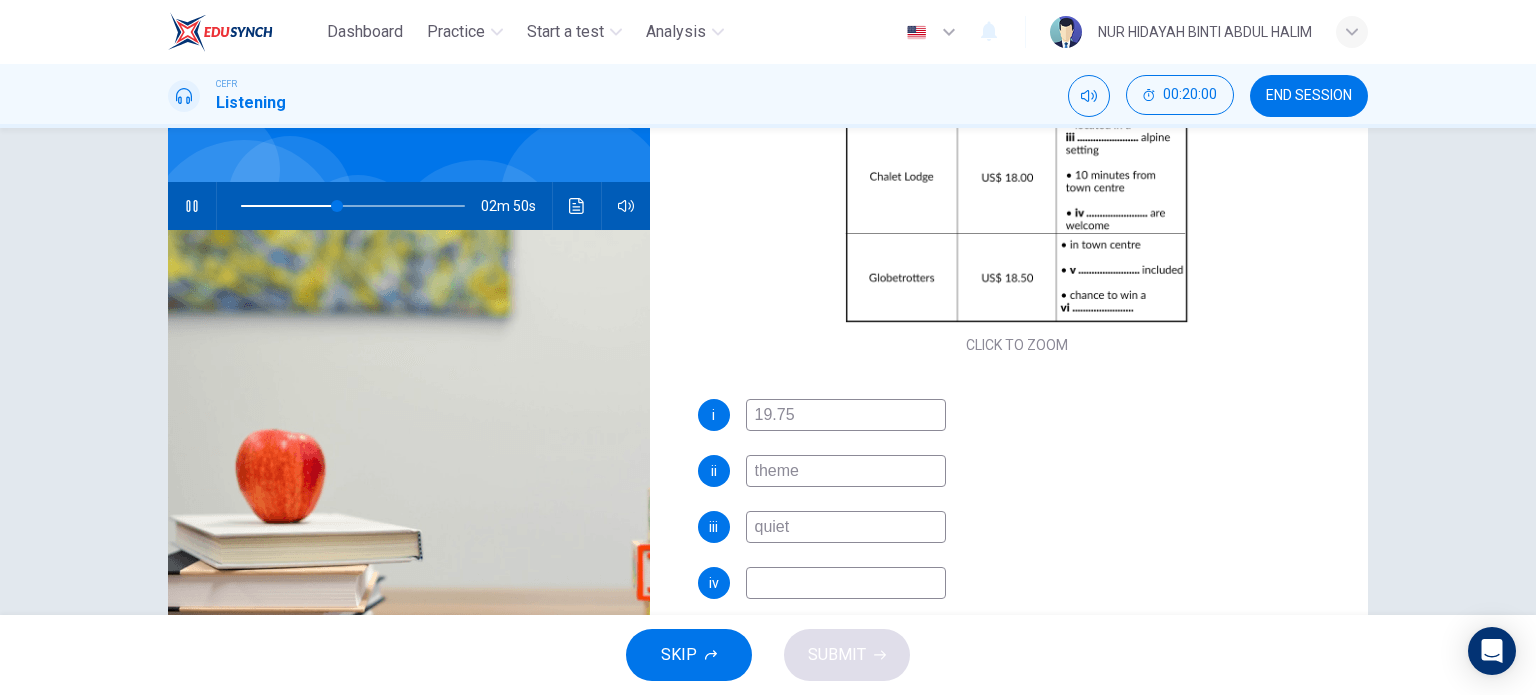 type on "quiet" 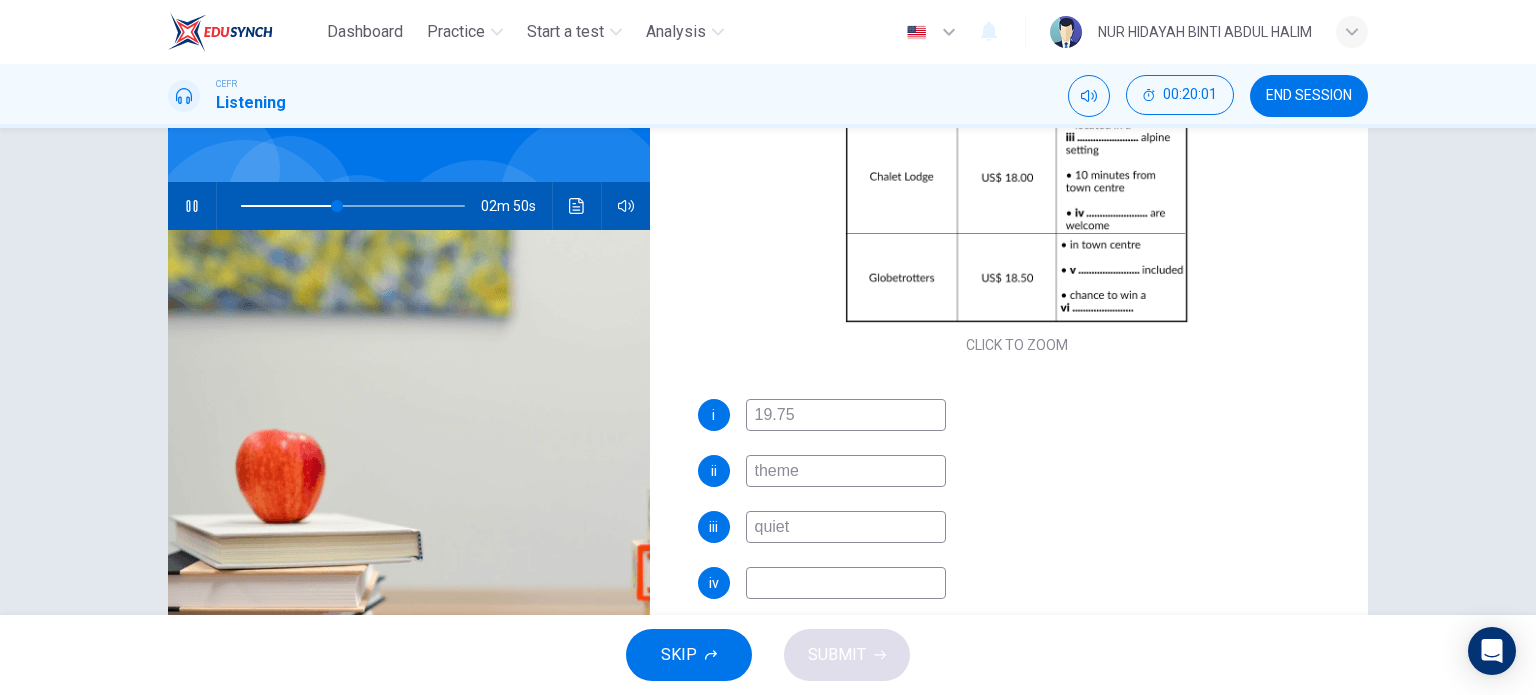 click at bounding box center [846, 415] 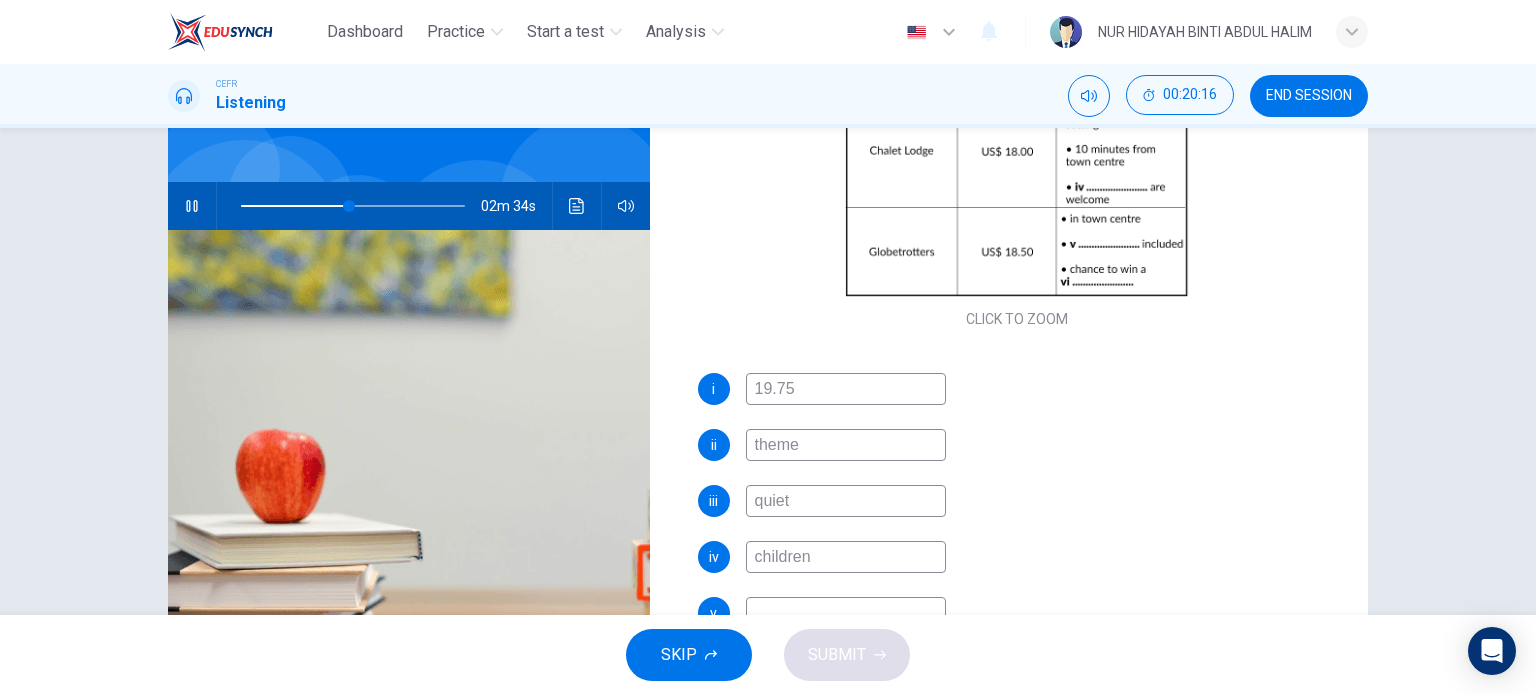 scroll, scrollTop: 285, scrollLeft: 0, axis: vertical 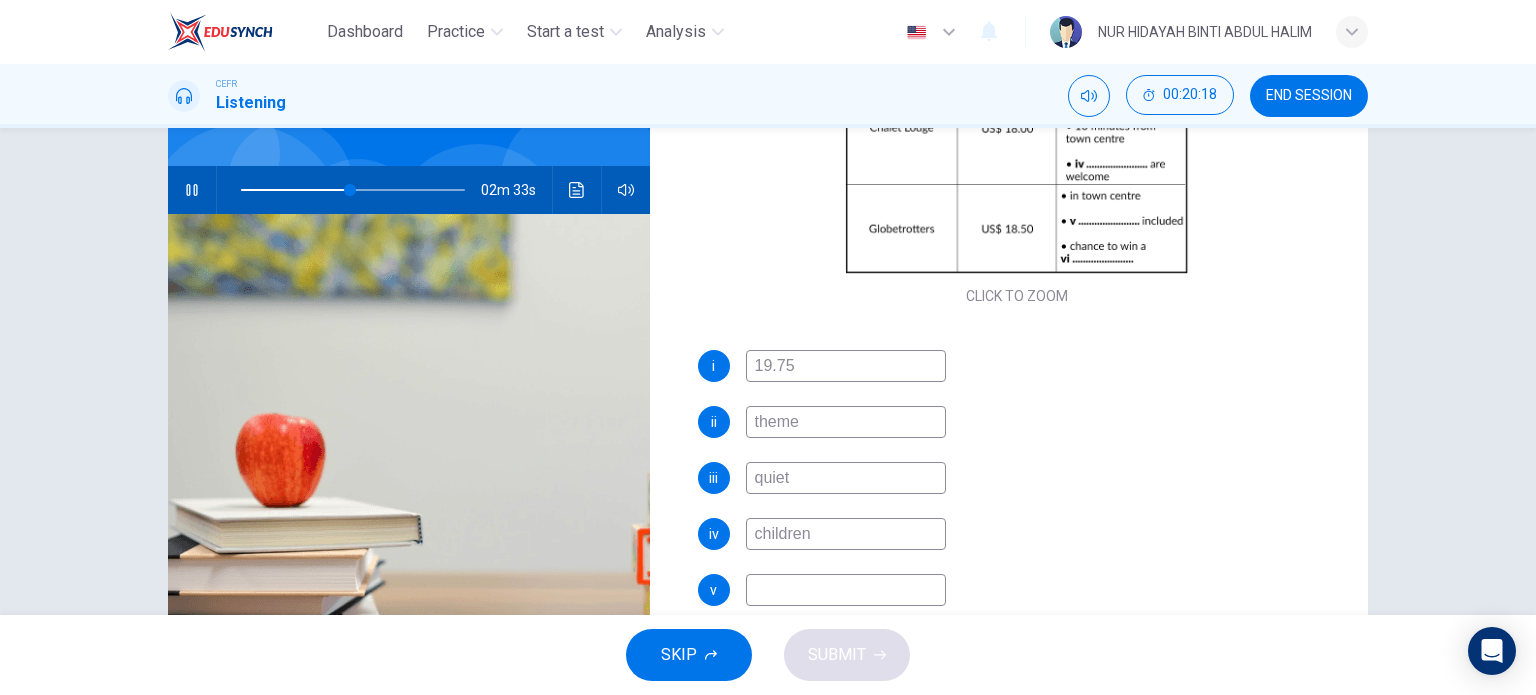 type on "children" 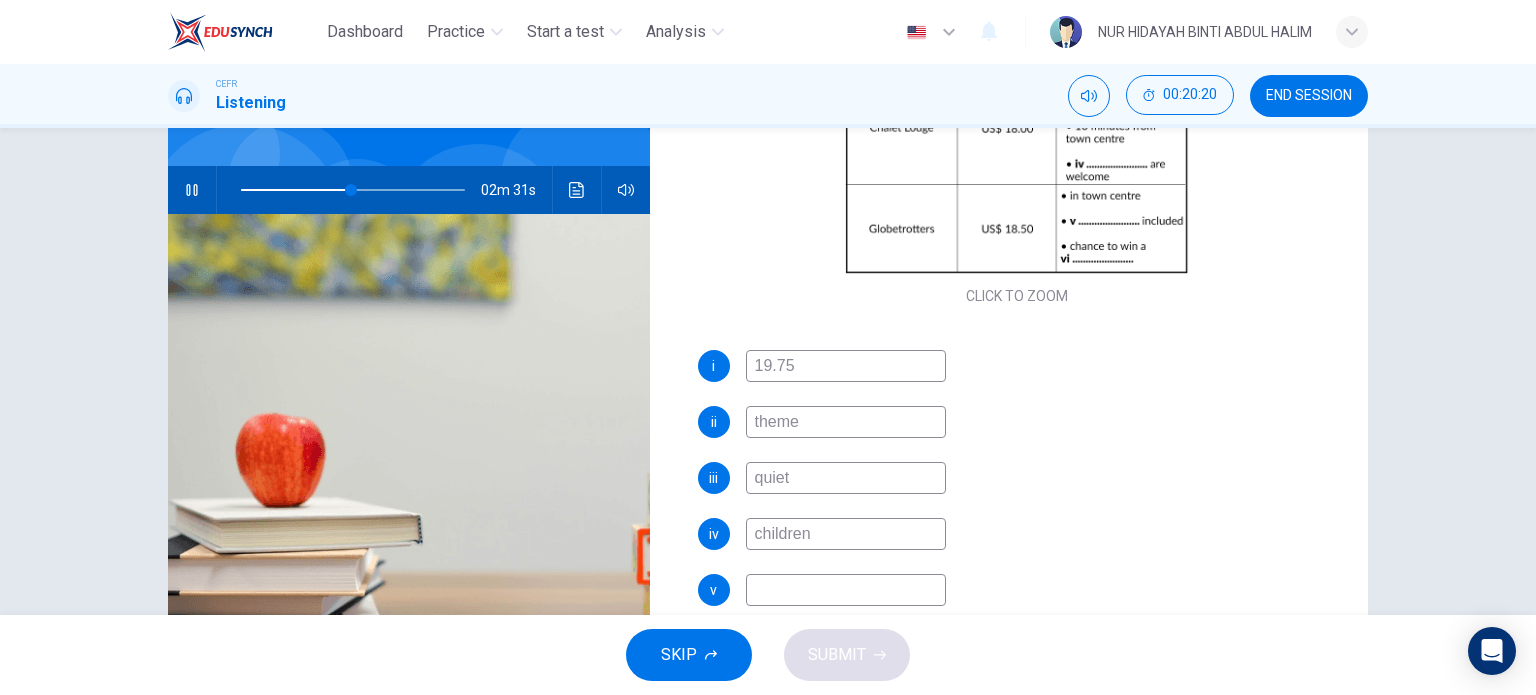 click at bounding box center (846, 366) 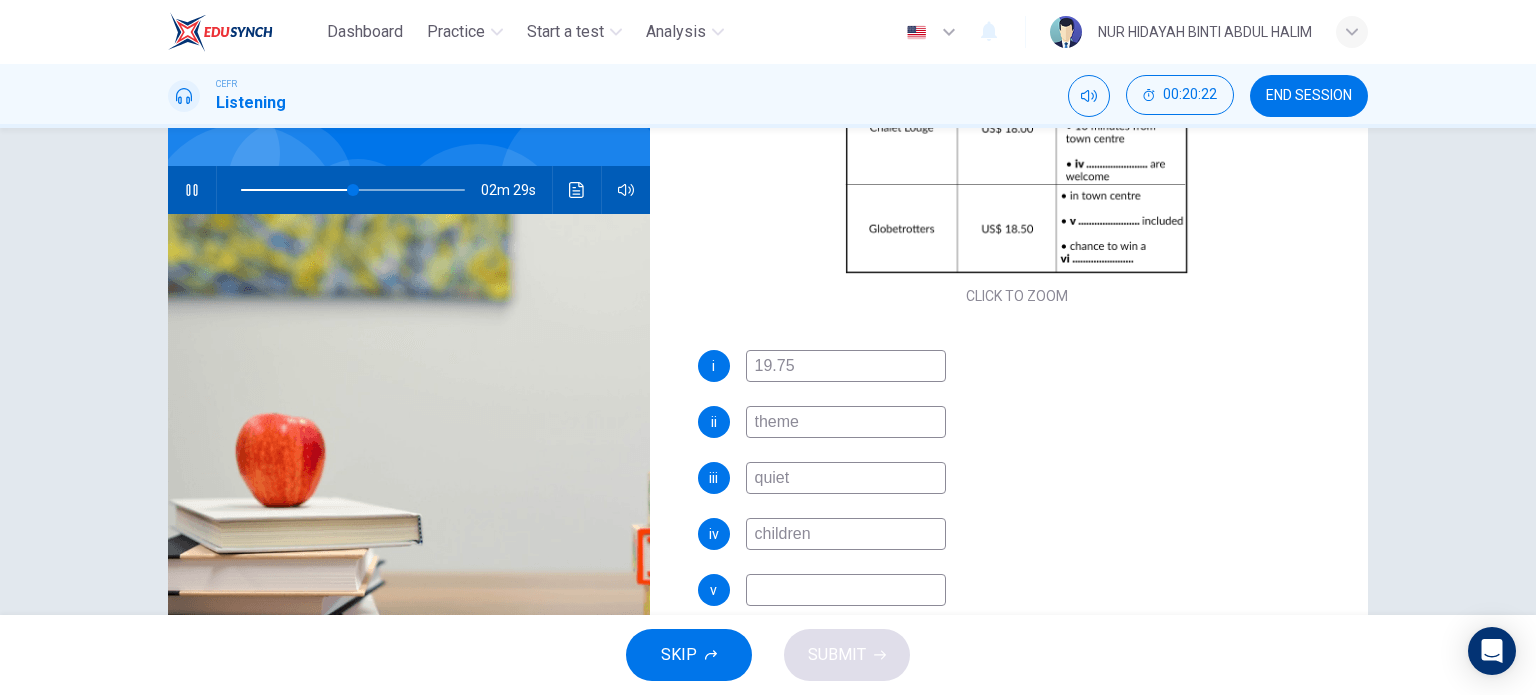 click at bounding box center [191, 190] 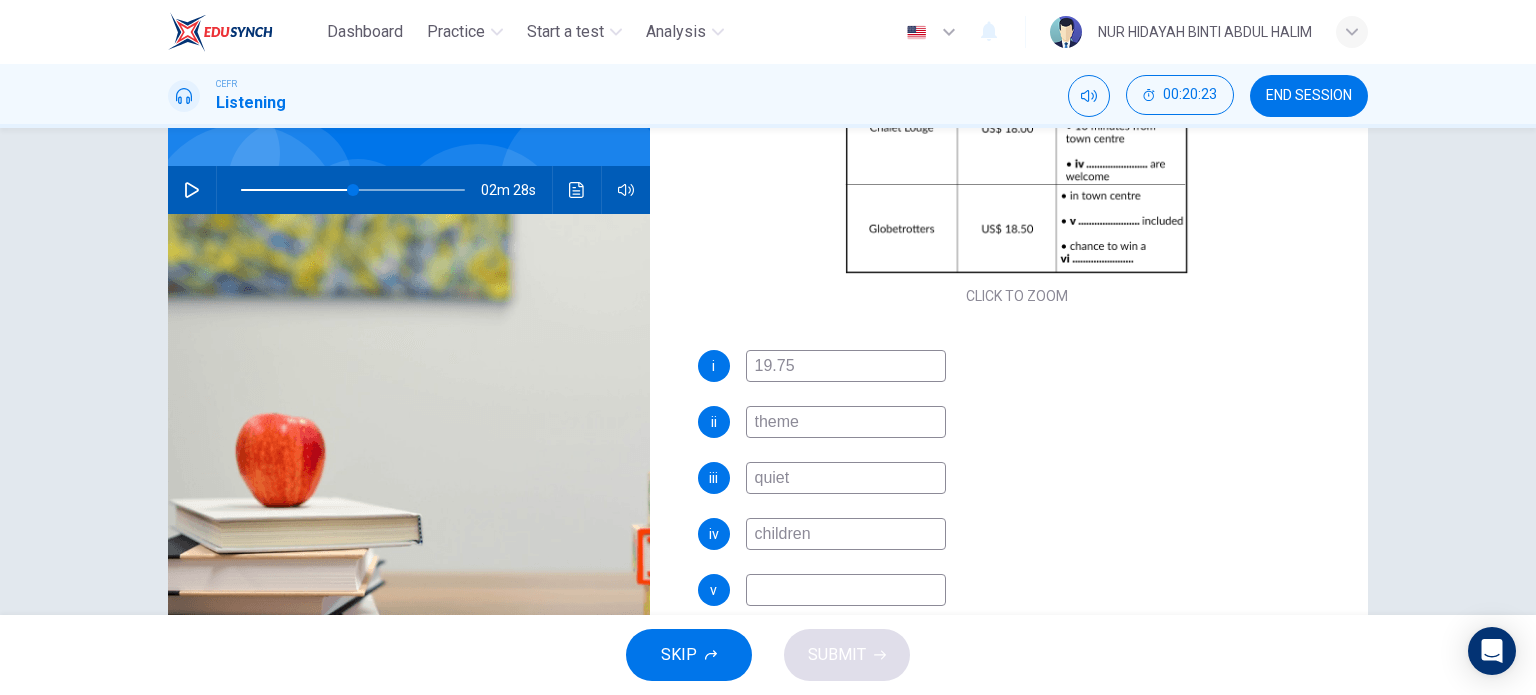 type 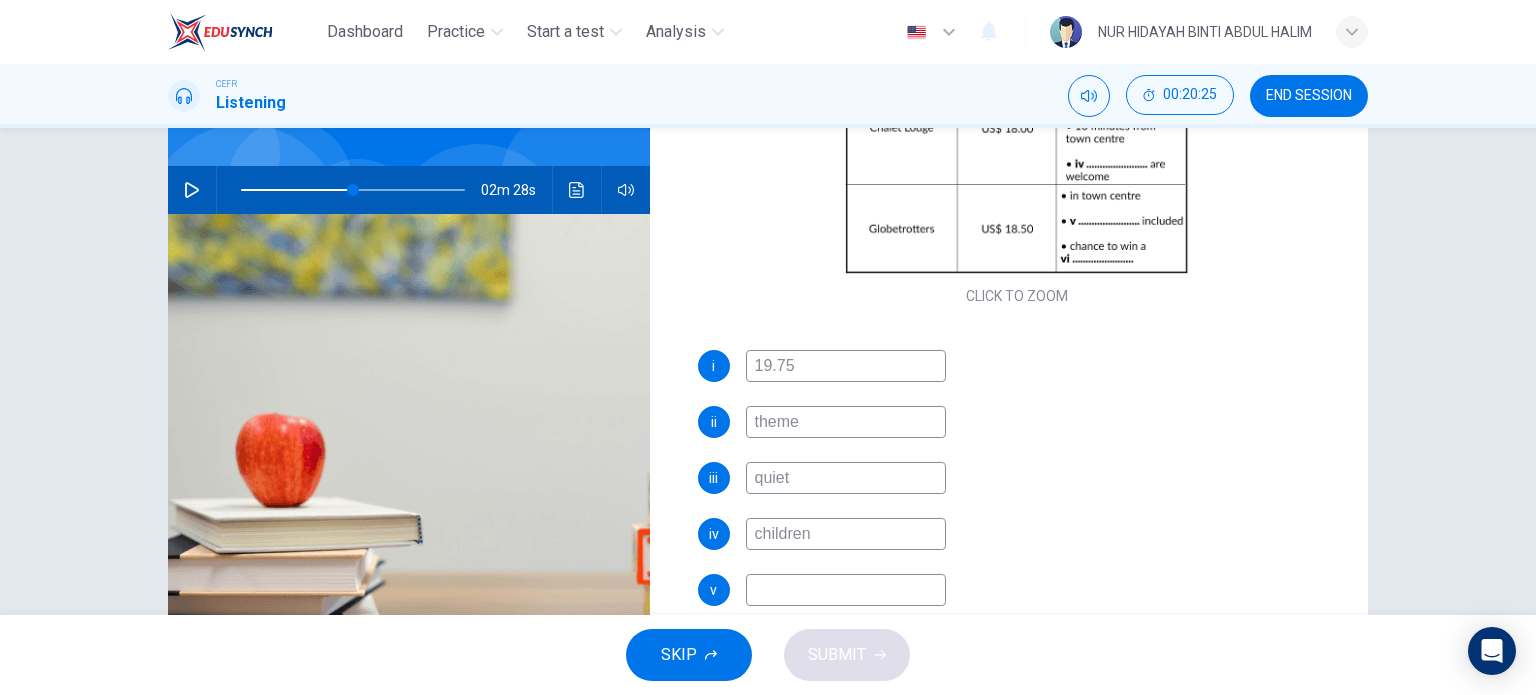 click at bounding box center (846, 366) 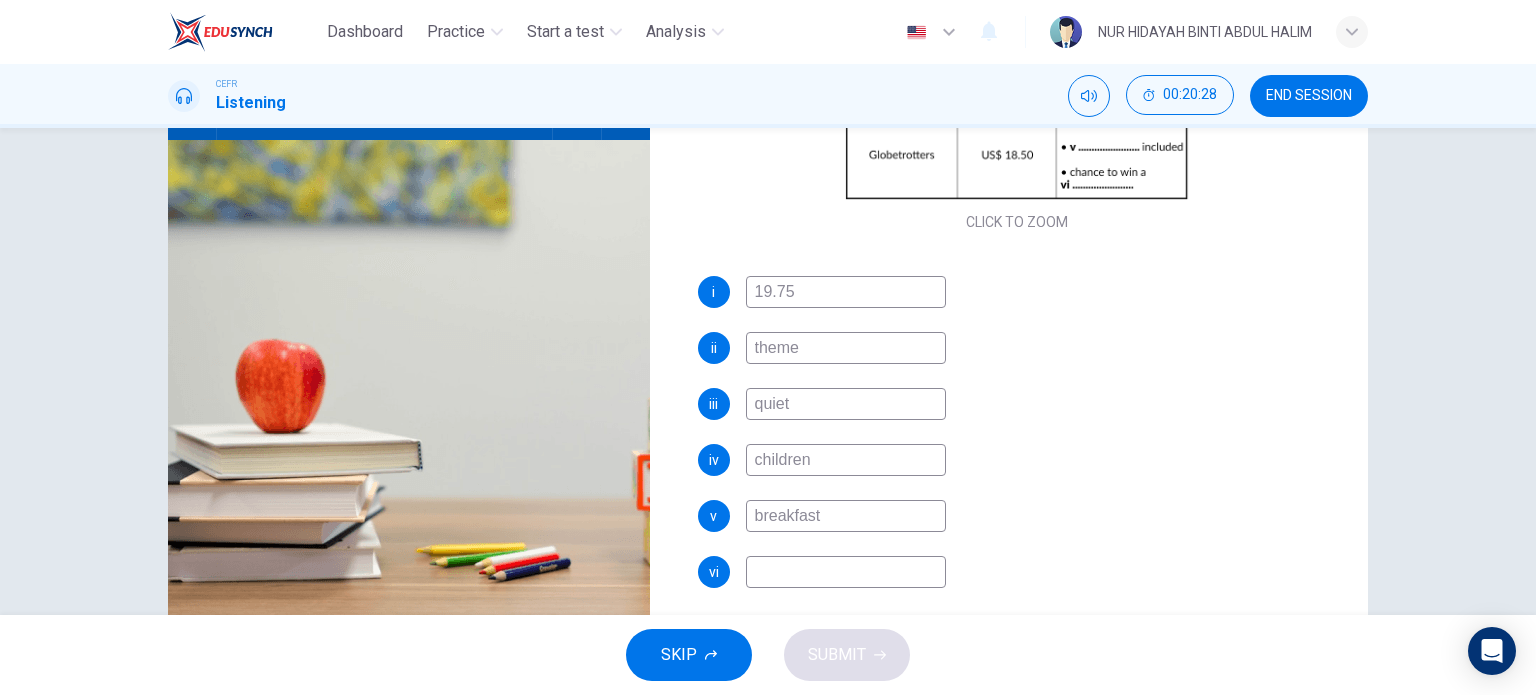 scroll, scrollTop: 242, scrollLeft: 0, axis: vertical 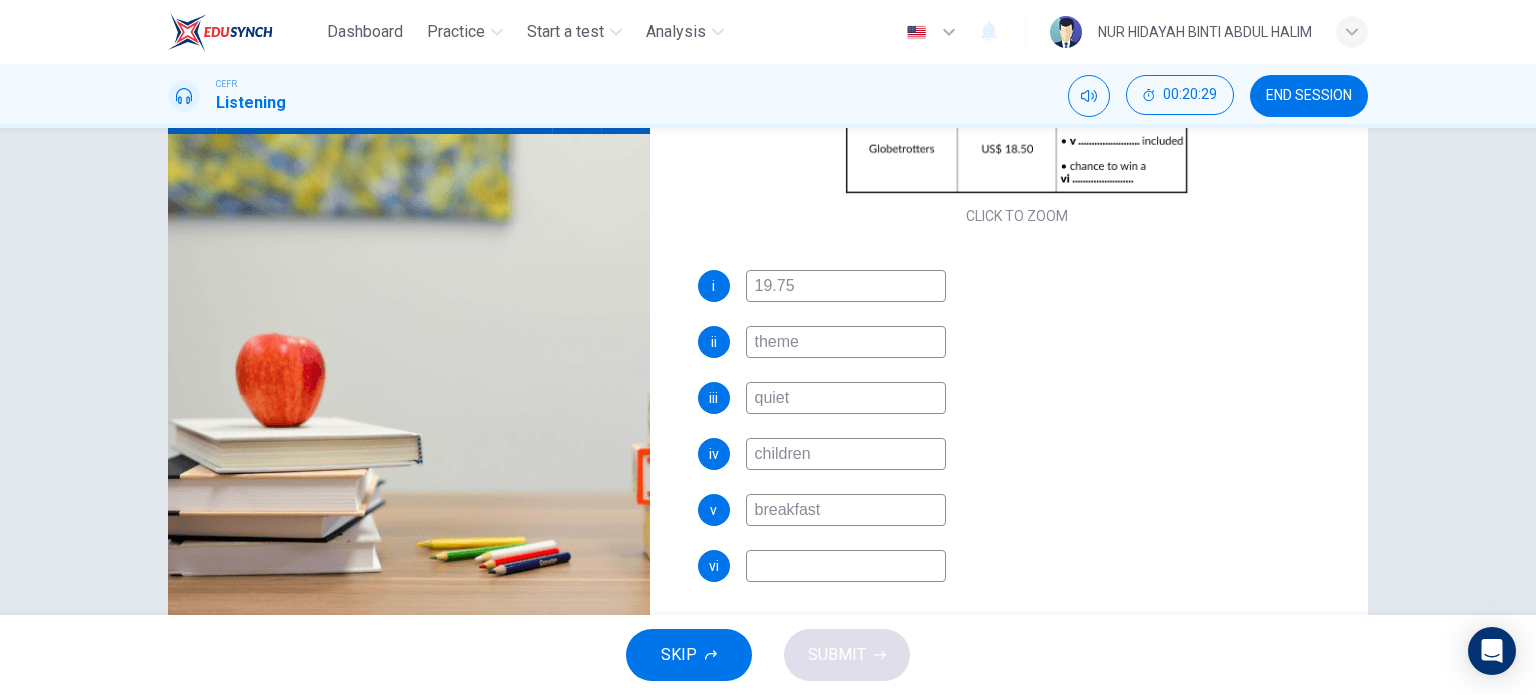 type on "breakfast" 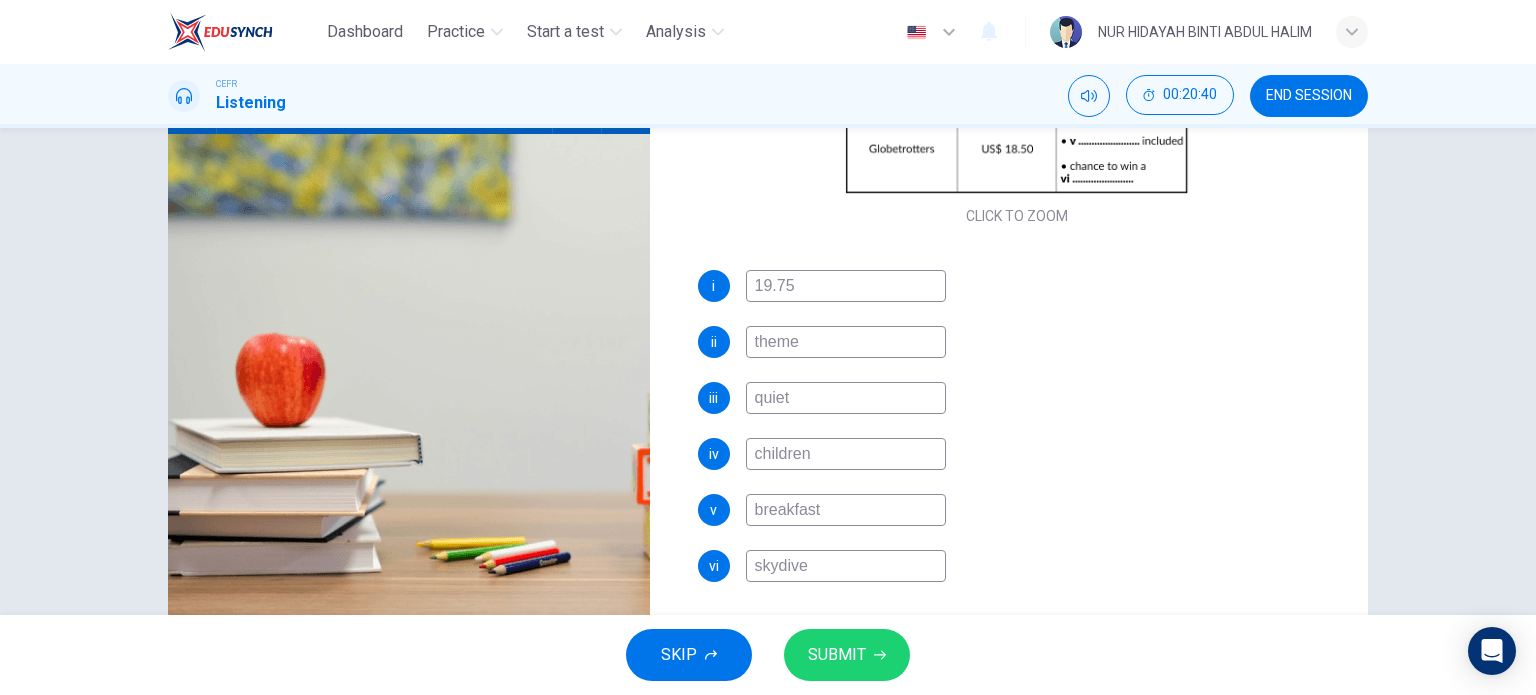 type on "skydive" 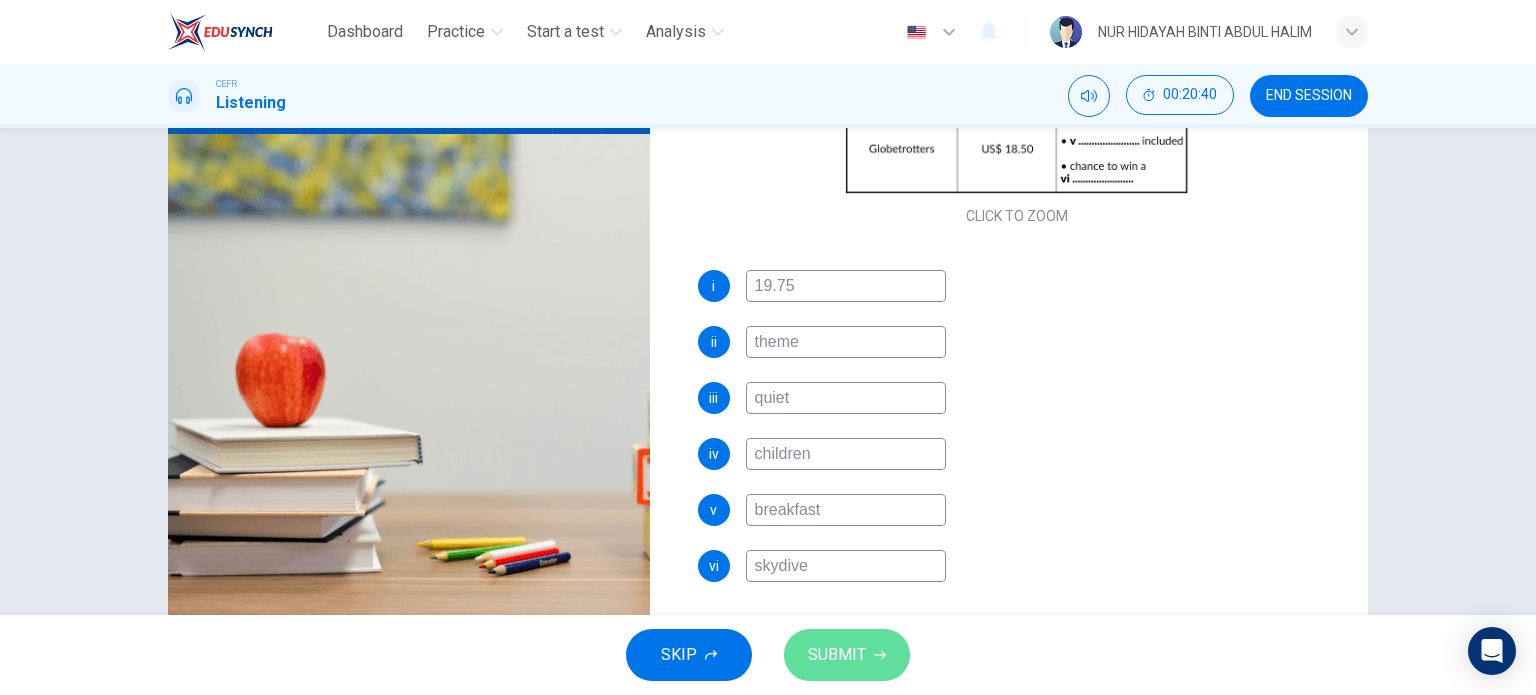 click on "SUBMIT" at bounding box center (837, 655) 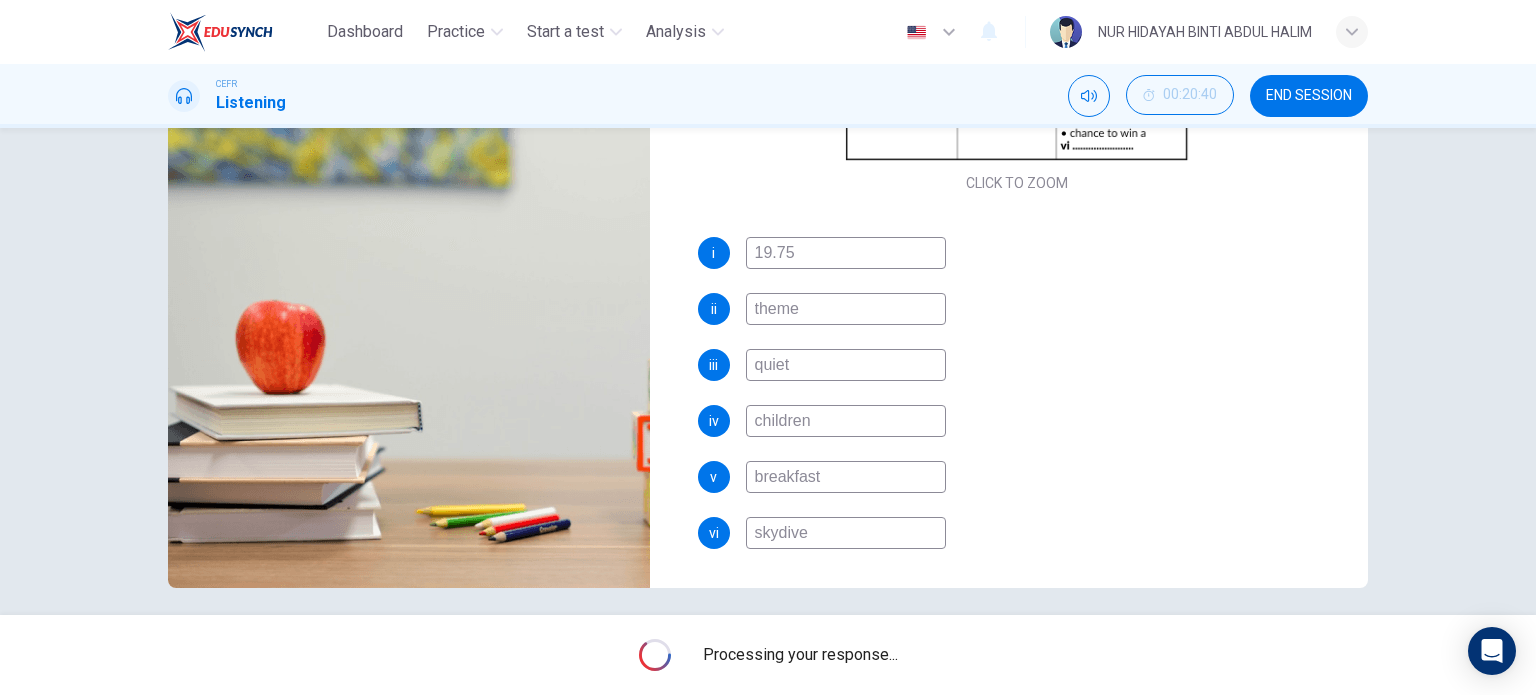 scroll, scrollTop: 279, scrollLeft: 0, axis: vertical 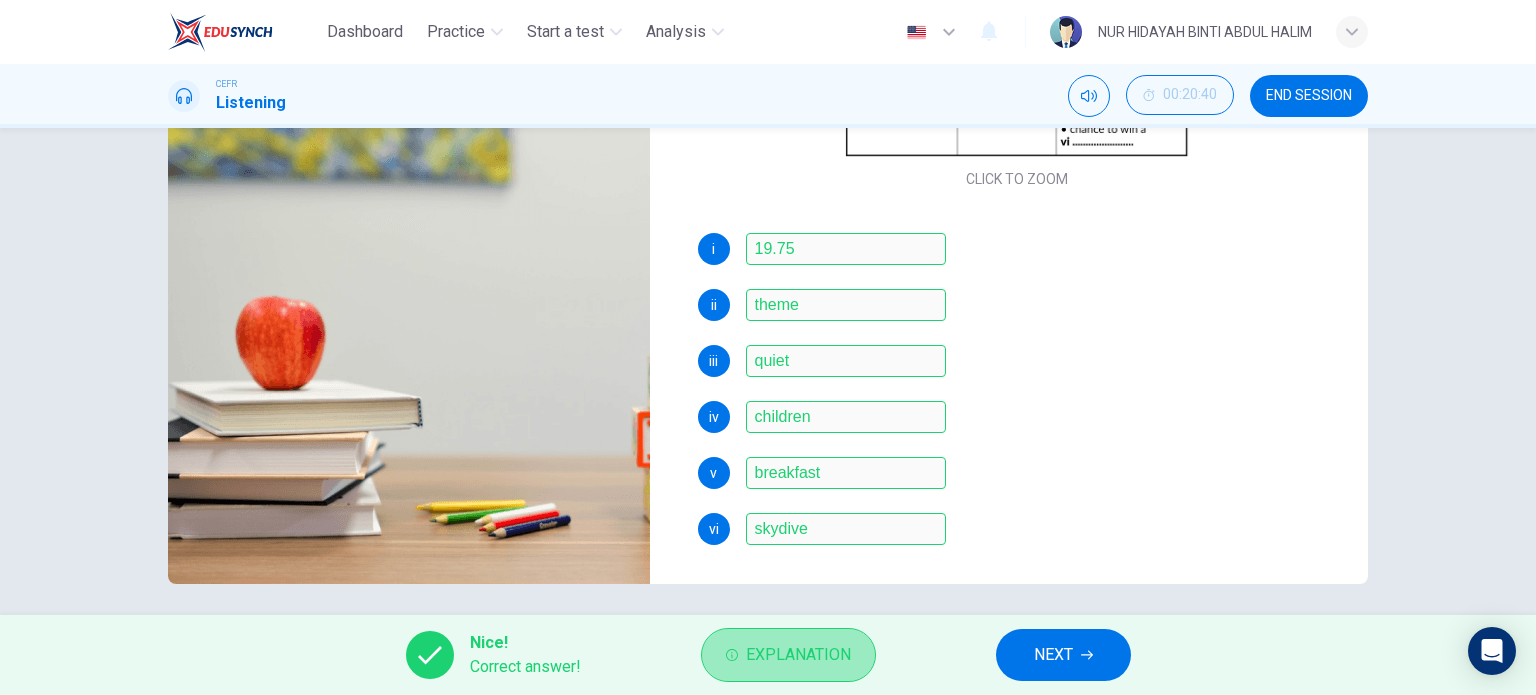 click on "Explanation" at bounding box center [798, 655] 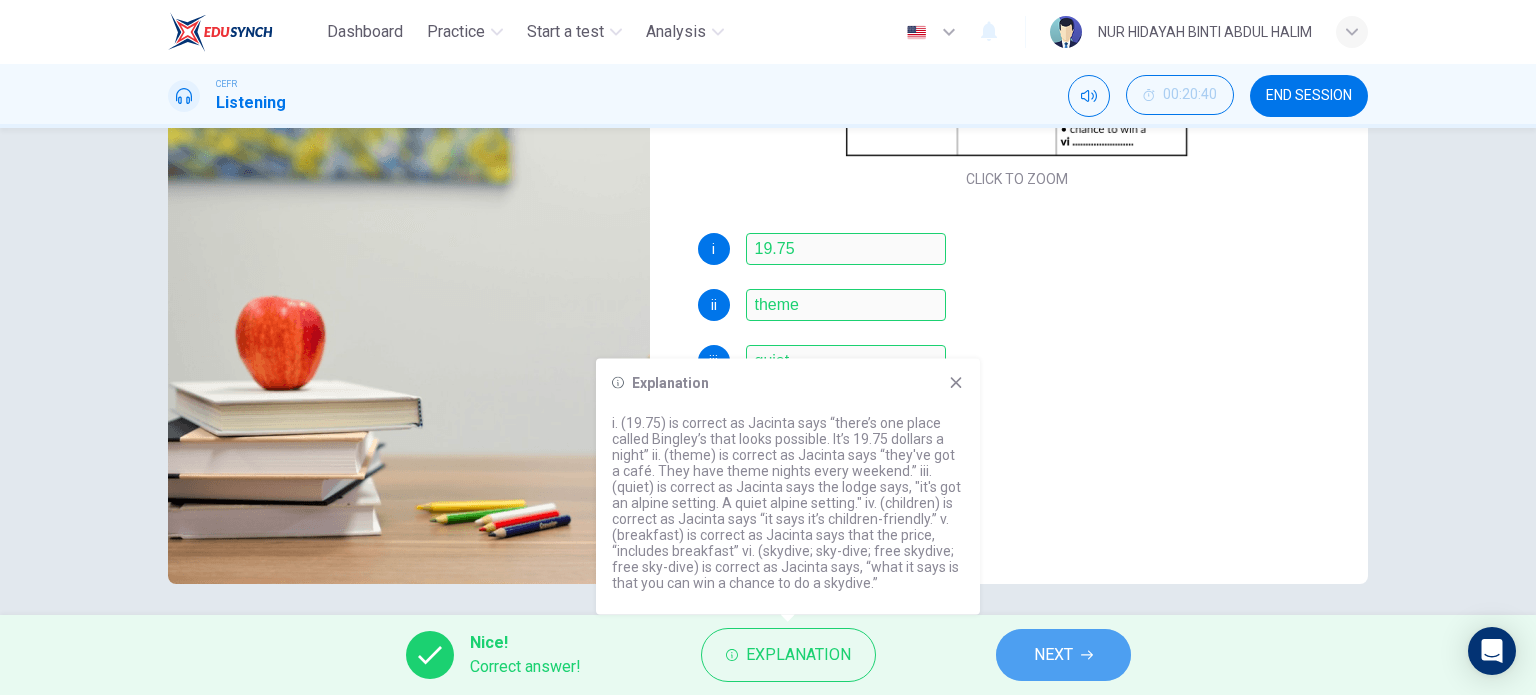 click on "NEXT" at bounding box center (1053, 655) 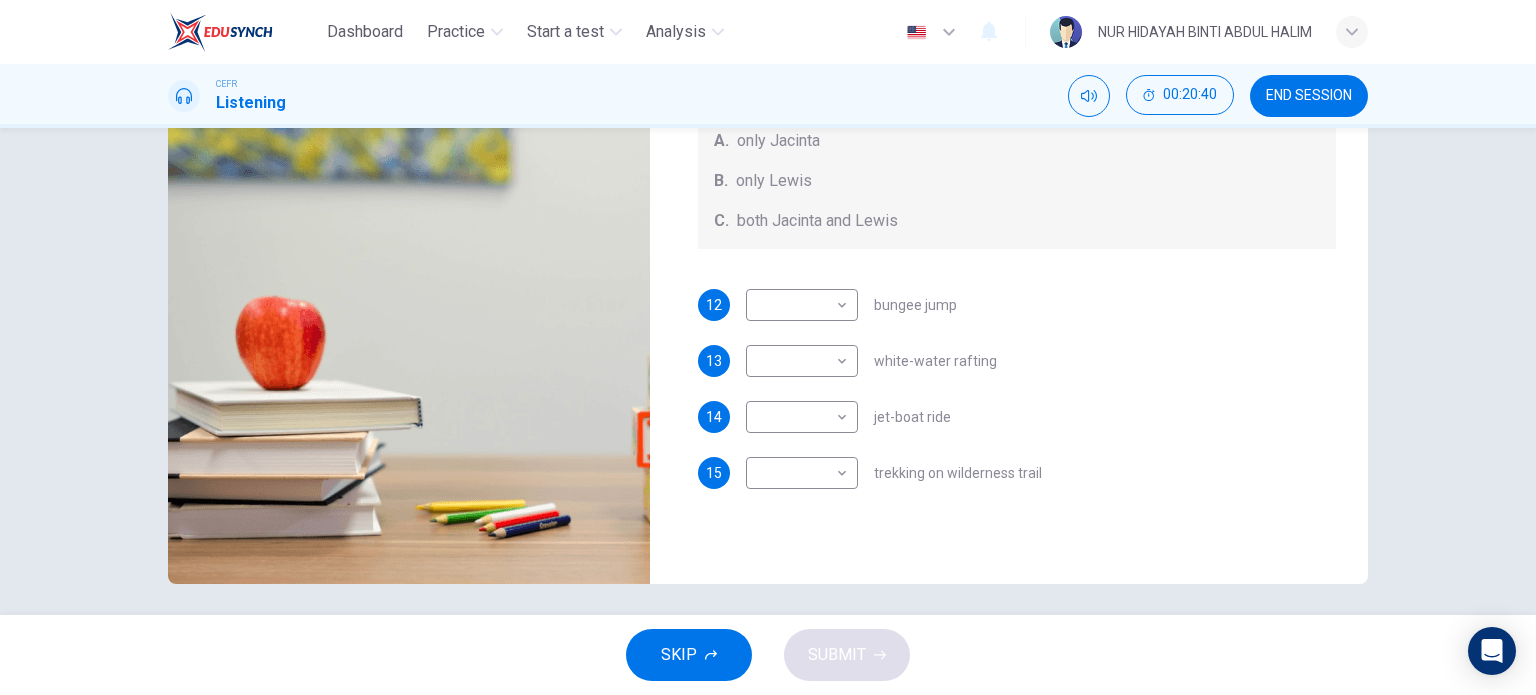 scroll, scrollTop: 0, scrollLeft: 0, axis: both 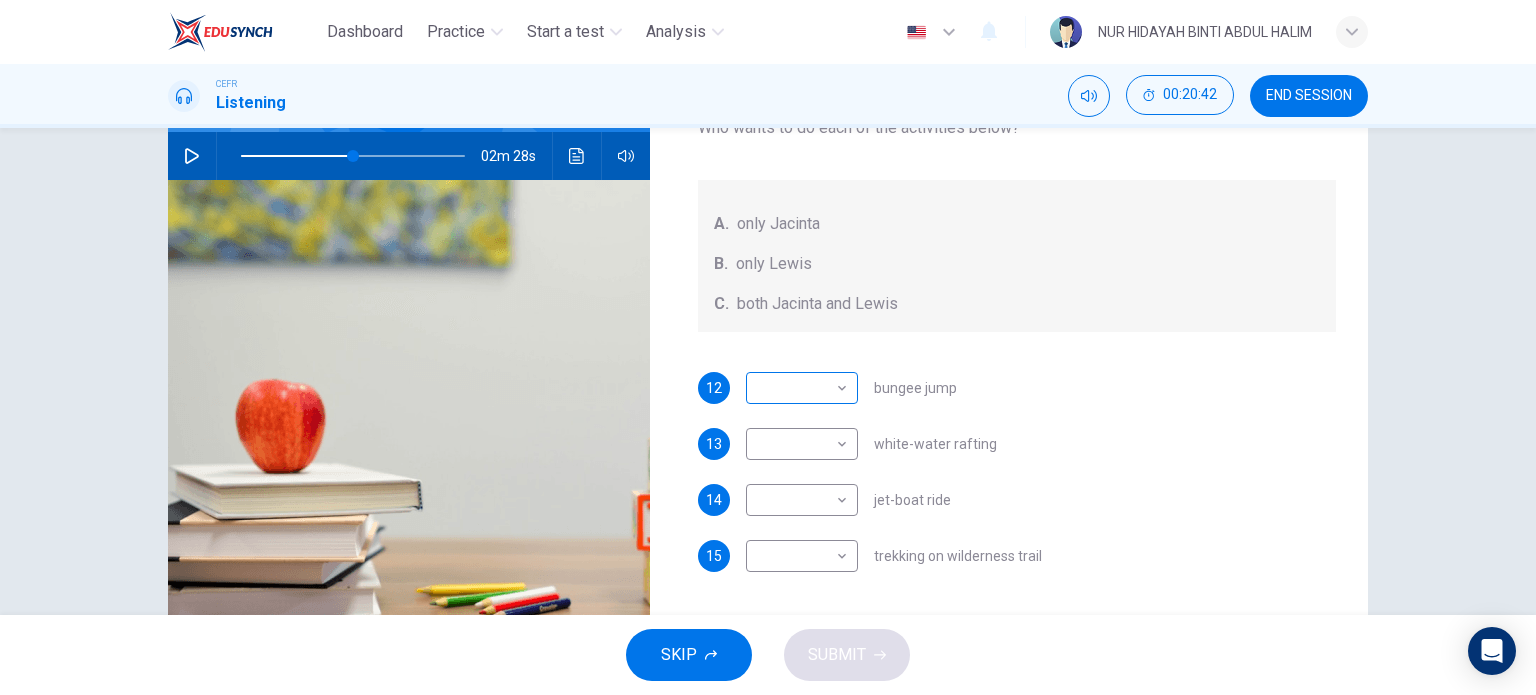 click on "Dashboard Practice Start a test Analysis English en ​ NUR HIDAYAH BINTI ABDUL HALIM CEFR Listening 00:20:42 END SESSION Questions 12 - 15 Write the correct letter,  A ,  B , or  C  next to the questions below.
Who wants to do each of the activities below? A. only Jacinta B. only Lewis C. both Jacinta and Lewis 12 ​ ​ bungee jump 13 ​ ​ white-water rafting 14 ​ ​ jet-boat ride 15 ​ ​ trekking on wilderness trail Holiday in Queenstown 02m 28s SKIP SUBMIT EduSynch - Online Language Proficiency Testing
Dashboard Practice Start a test Analysis Notifications © Copyright  2025" at bounding box center [768, 347] 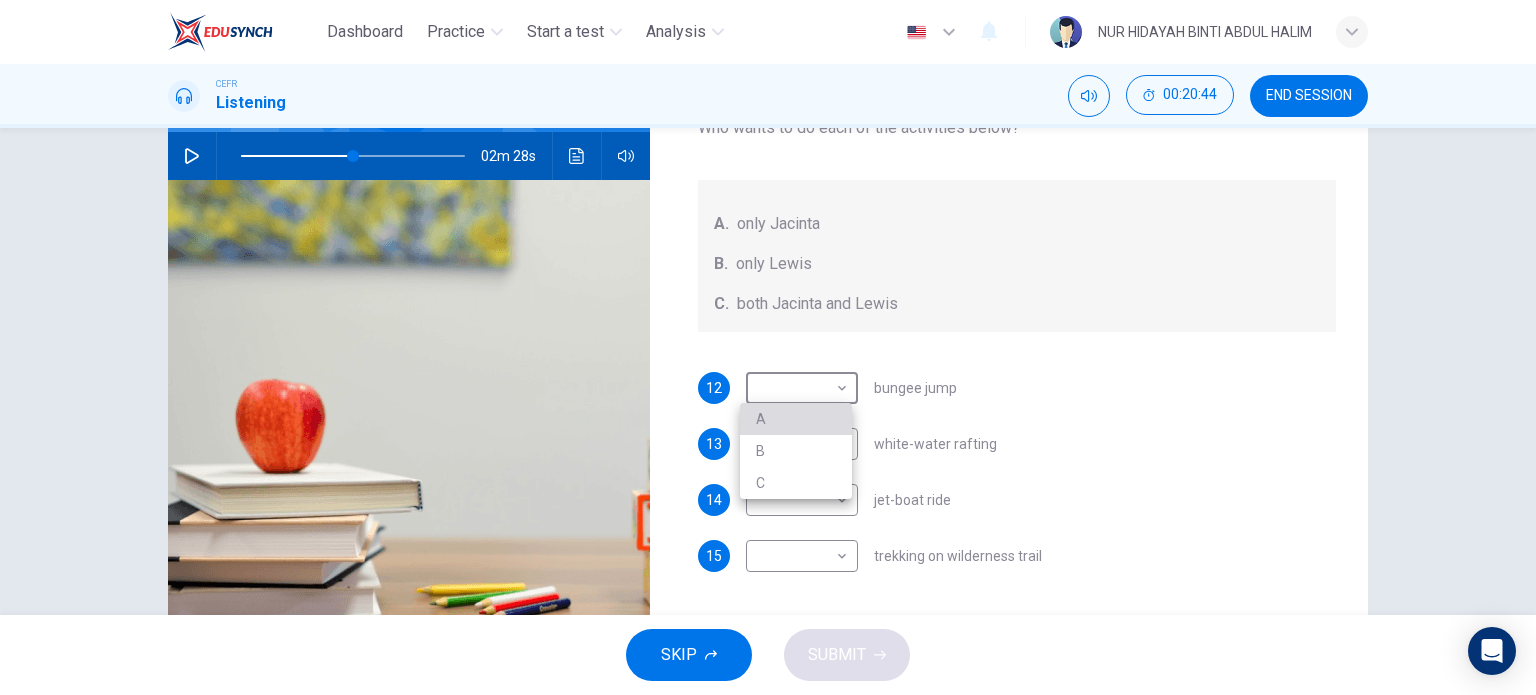 click on "A" at bounding box center [796, 419] 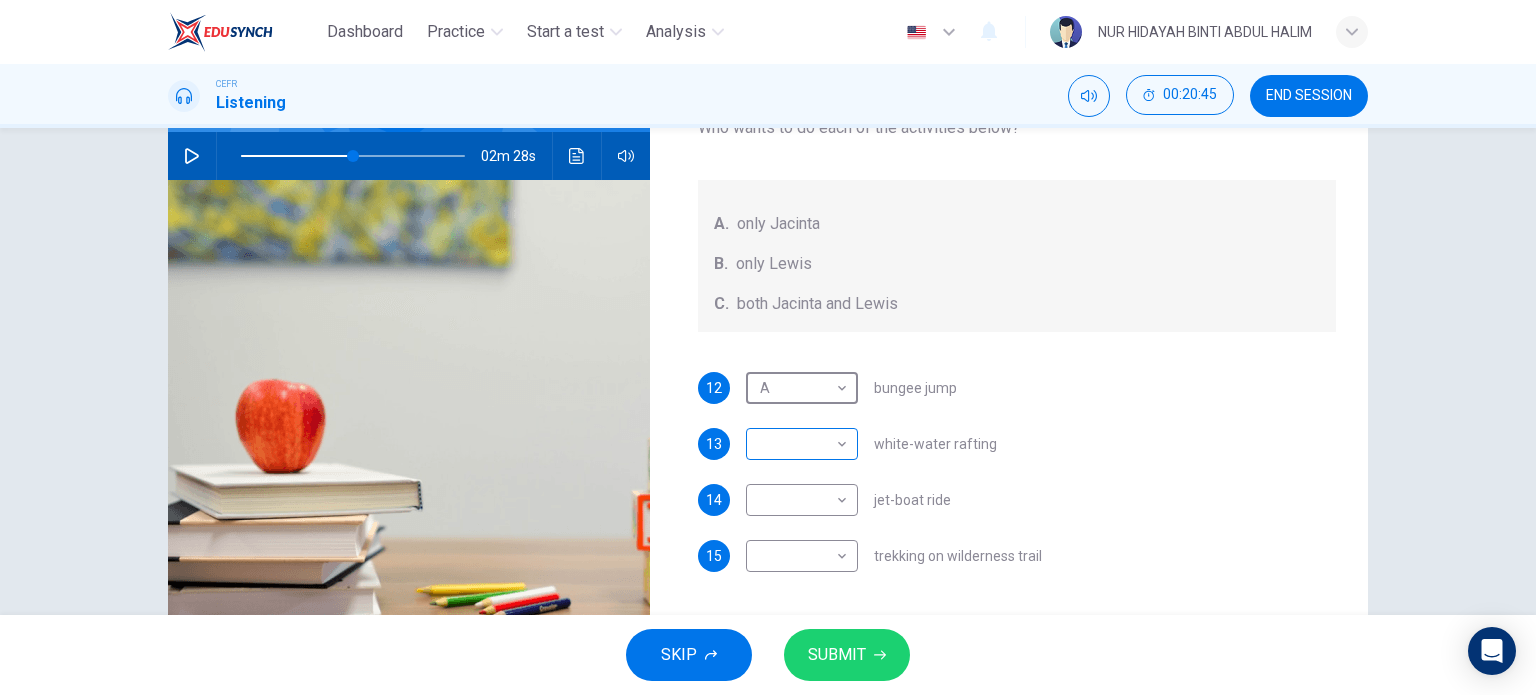 click on "Dashboard Practice Start a test Analysis English en ​ NUR HIDAYAH BINTI ABDUL HALIM CEFR Listening 00:20:45 END SESSION Questions 12 - 15 Write the correct letter,  A ,  B , or  C  next to the questions below.
Who wants to do each of the activities below? A. only Jacinta B. only Lewis C. both Jacinta and Lewis 12 A A ​ bungee jump 13 ​ ​ white-water rafting 14 ​ ​ jet-boat ride 15 ​ ​ trekking on wilderness trail Holiday in Queenstown 02m 28s SKIP SUBMIT EduSynch - Online Language Proficiency Testing
Dashboard Practice Start a test Analysis Notifications © Copyright  2025" at bounding box center (768, 347) 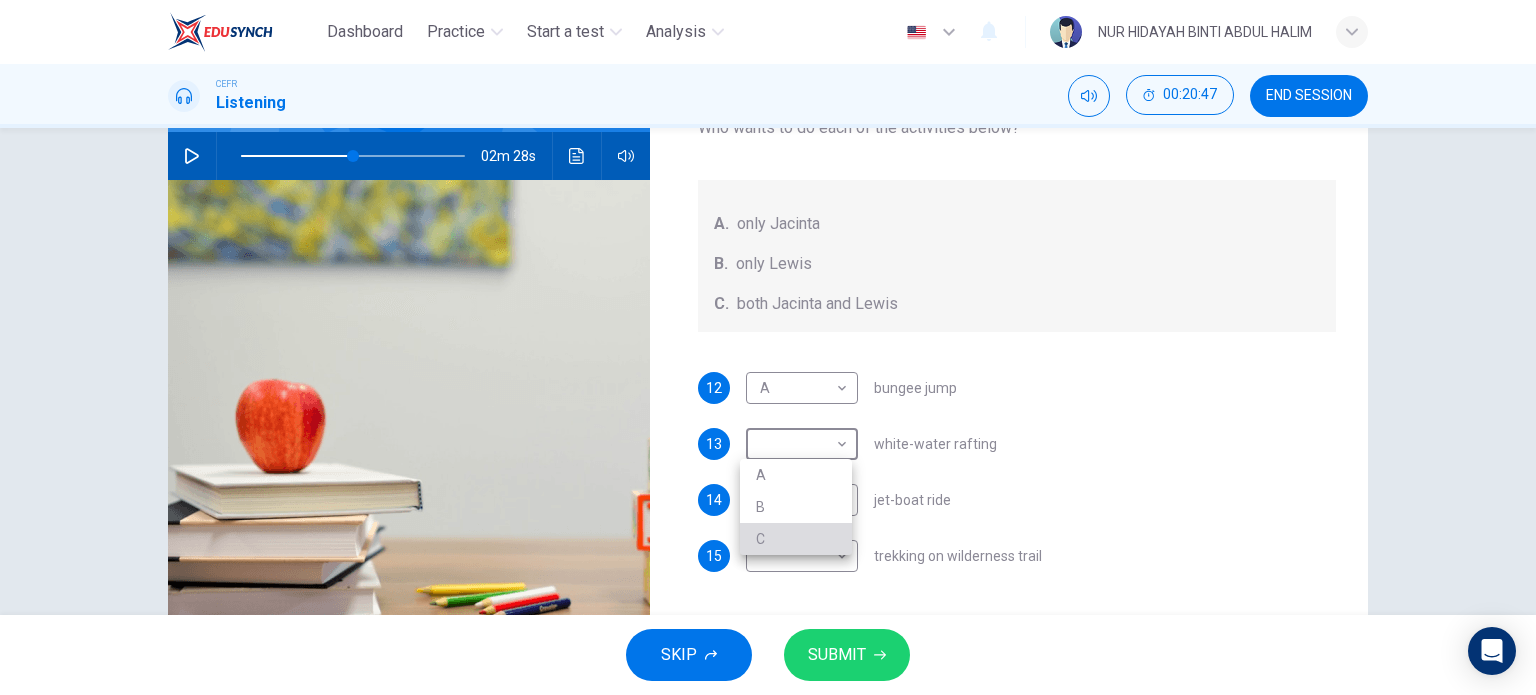 click on "C" at bounding box center [796, 539] 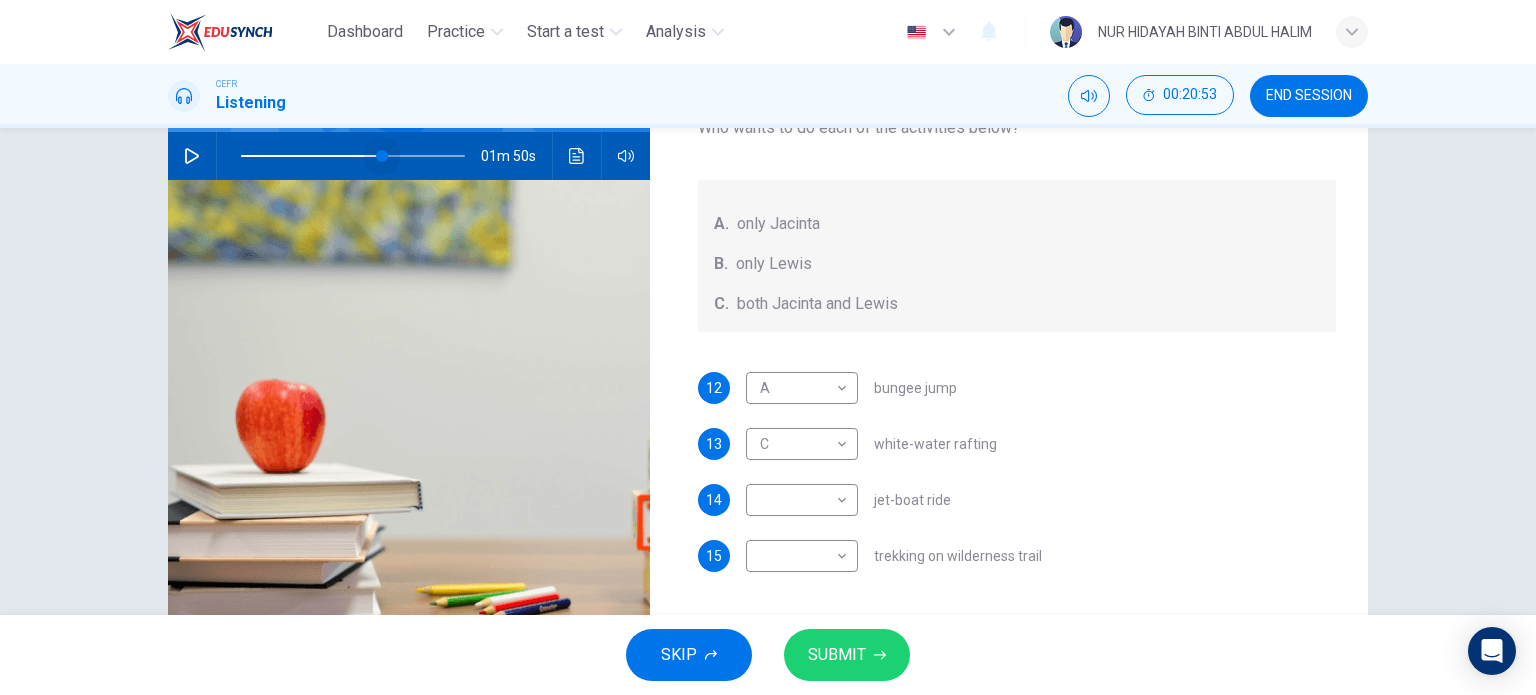 click at bounding box center [353, 156] 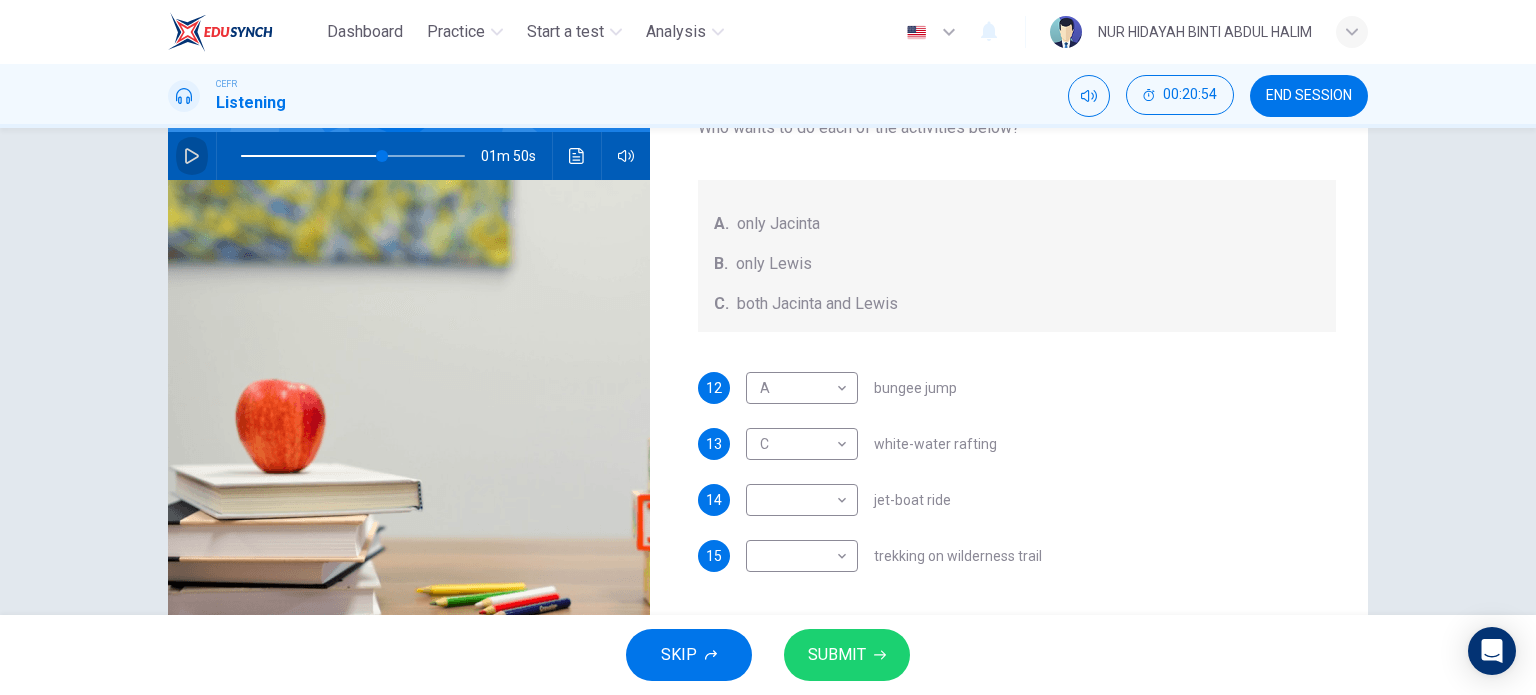 click at bounding box center [192, 156] 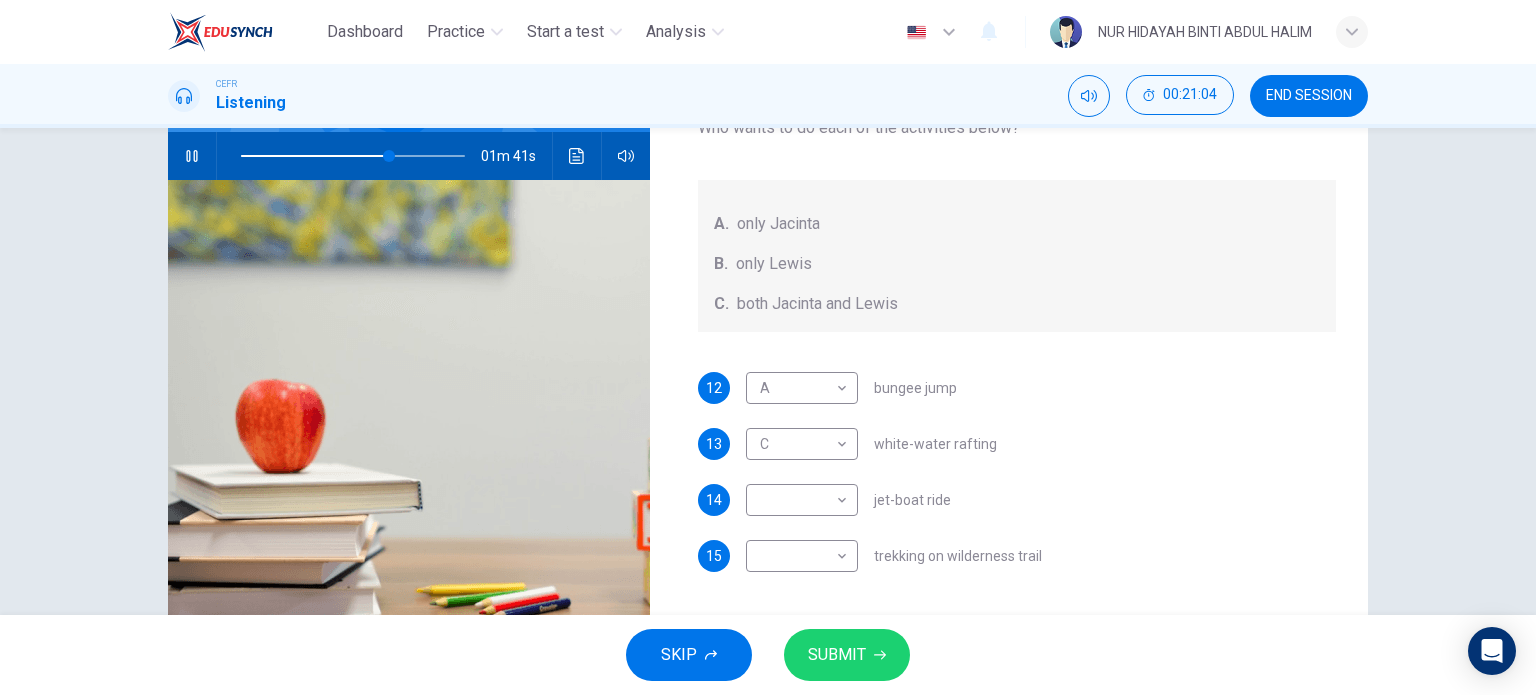 click at bounding box center (353, 156) 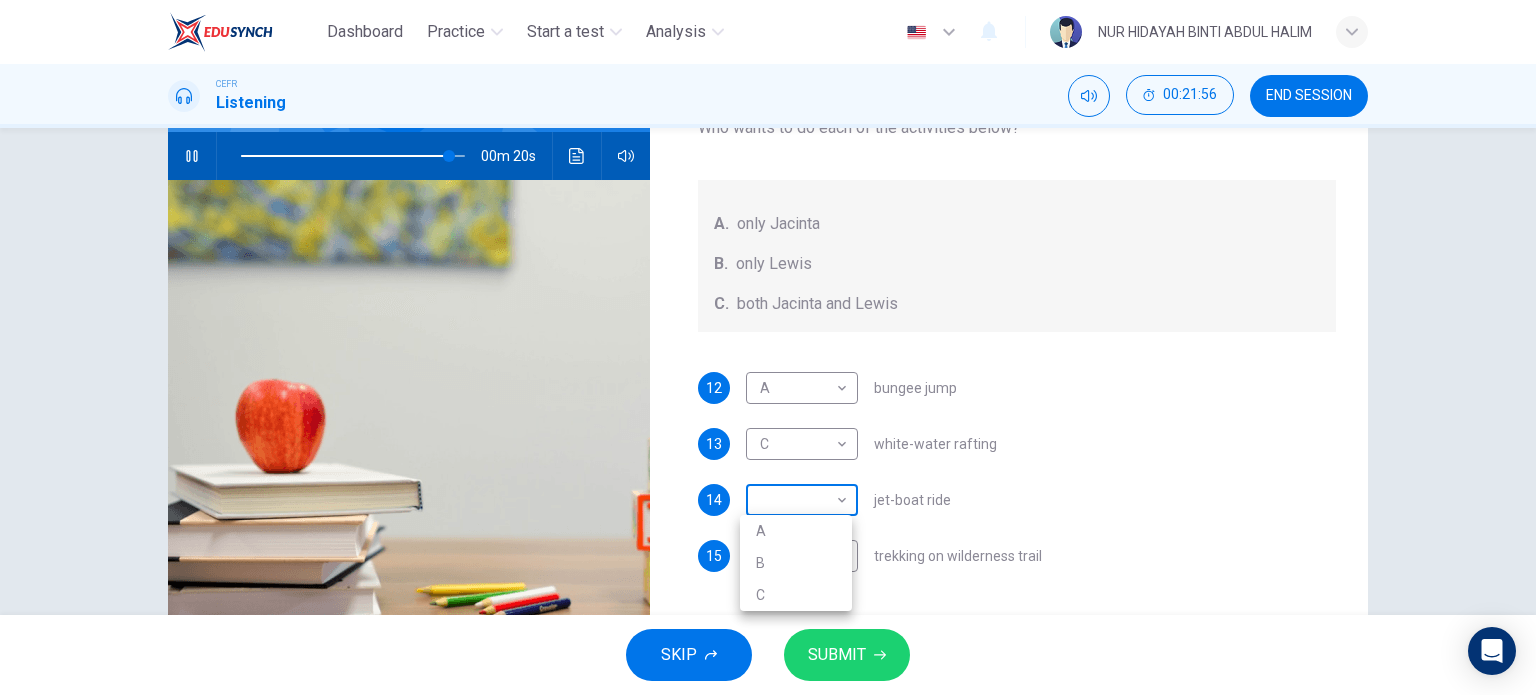 click on "Dashboard Practice Start a test Analysis English en ​ NUR HIDAYAH BINTI ABDUL HALIM CEFR Listening 00:21:56 END SESSION Questions 12 - 15 Write the correct letter,  A ,  B , or  C  next to the questions below.
Who wants to do each of the activities below? A. only Jacinta B. only Lewis C. both Jacinta and Lewis 12 A A ​ bungee jump 13 C C ​ white-water rafting 14 ​ ​ jet-boat ride 15 ​ ​ trekking on wilderness trail Holiday in Queenstown 00m 20s SKIP SUBMIT EduSynch - Online Language Proficiency Testing
Dashboard Practice Start a test Analysis Notifications © Copyright  2025 A B C" at bounding box center [768, 347] 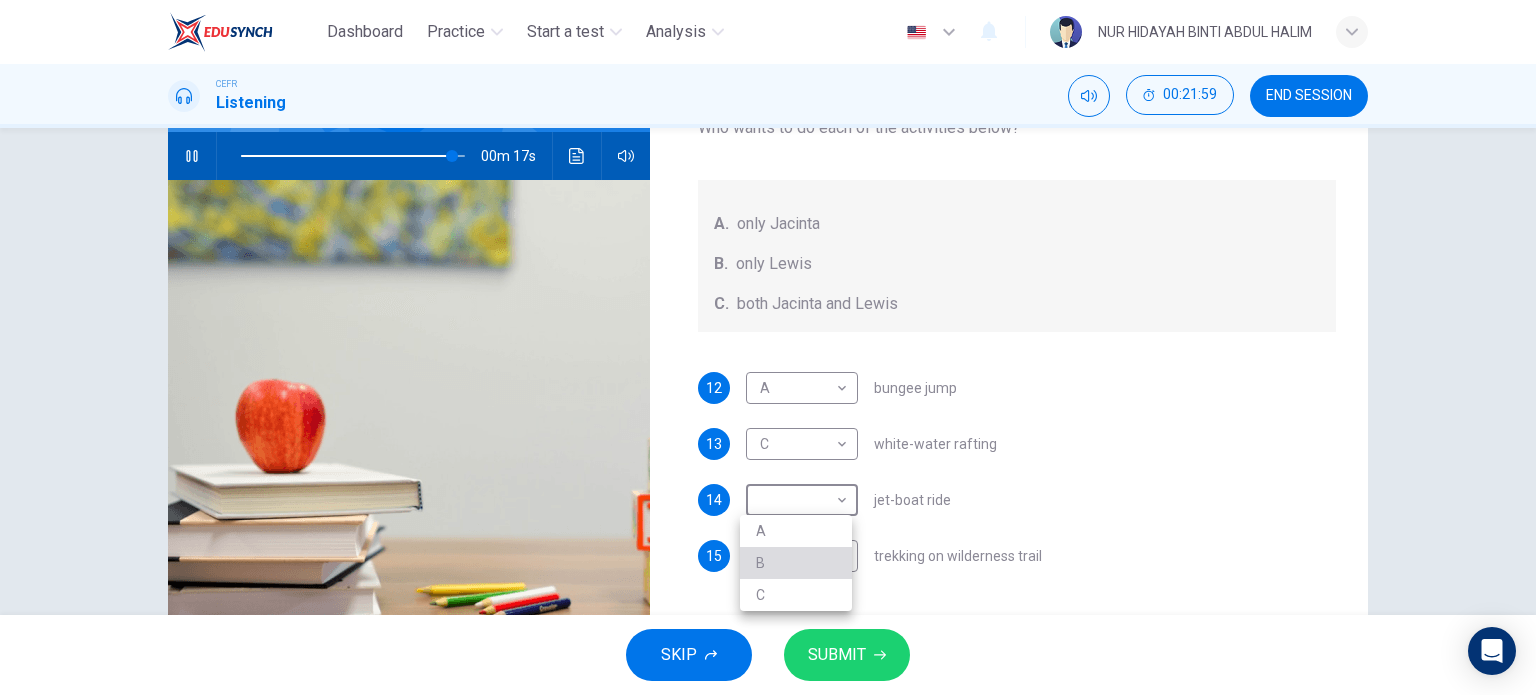 click on "B" at bounding box center (796, 563) 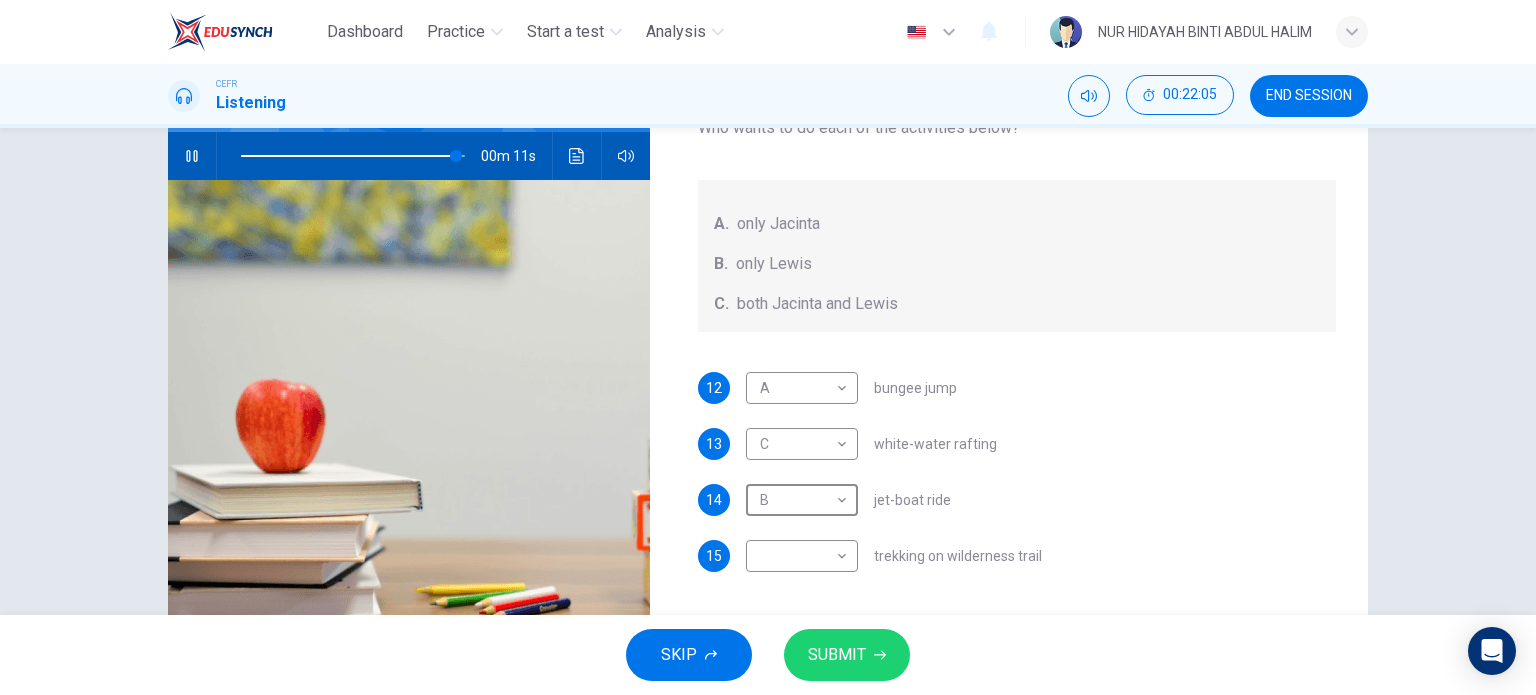 click on "Dashboard Practice Start a test Analysis English en ​ NUR HIDAYAH BINTI ABDUL HALIM CEFR Listening 00:22:05 END SESSION Questions 12 - 15 Write the correct letter,  A ,  B , or  C  next to the questions below.
Who wants to do each of the activities below? A. only Jacinta B. only Lewis C. both Jacinta and Lewis 12 A A ​ bungee jump 13 C C ​ white-water rafting 14 B B ​ jet-boat ride 15 ​ ​ trekking on wilderness trail Holiday in Queenstown 00m 11s SKIP SUBMIT EduSynch - Online Language Proficiency Testing
Dashboard Practice Start a test Analysis Notifications © Copyright  2025" at bounding box center (768, 347) 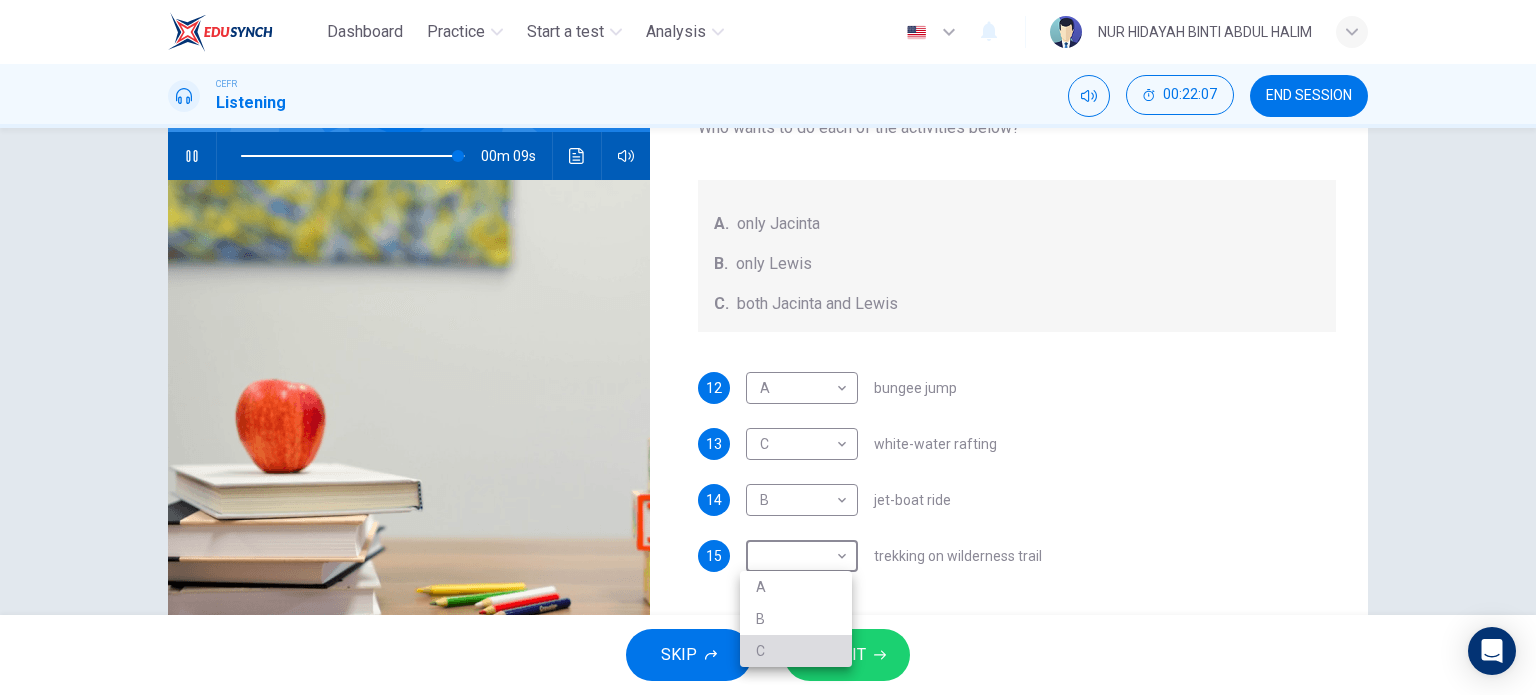 click on "C" at bounding box center [796, 651] 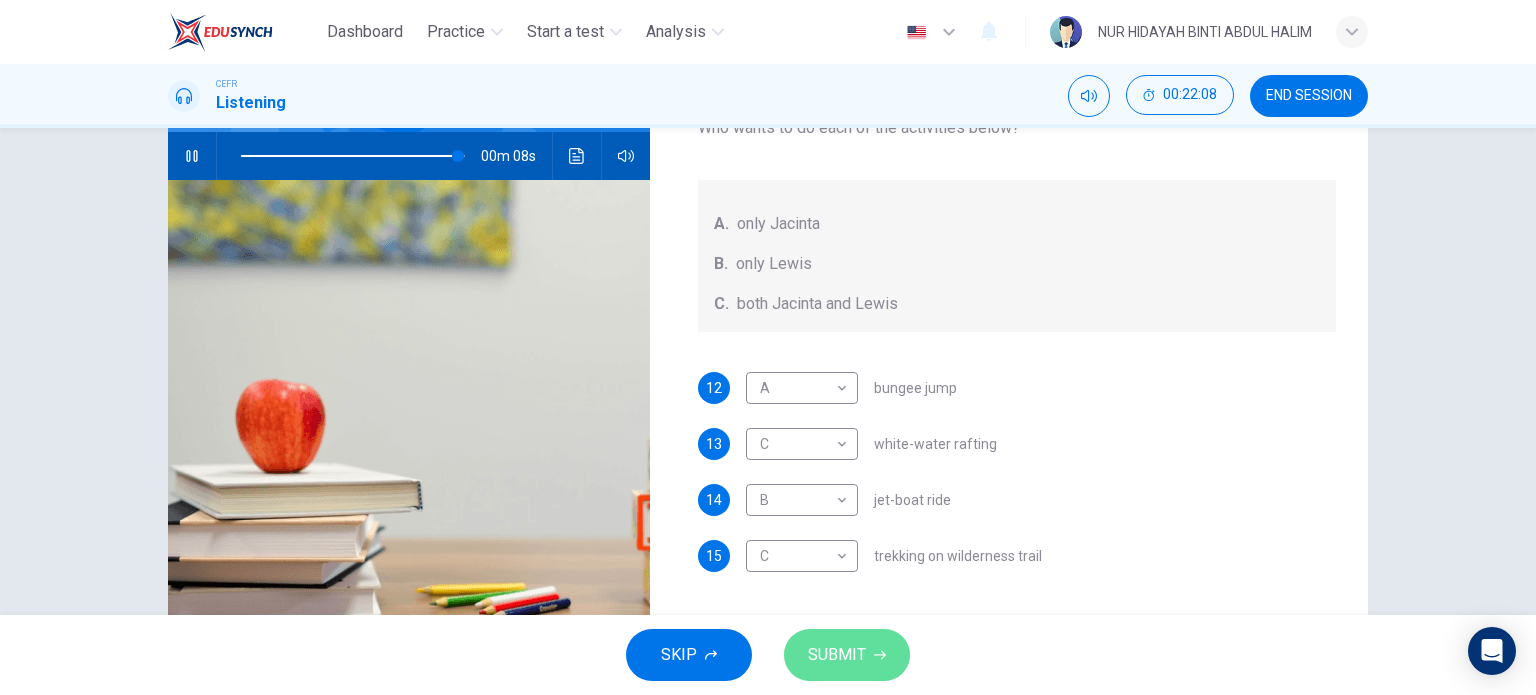 click at bounding box center [880, 655] 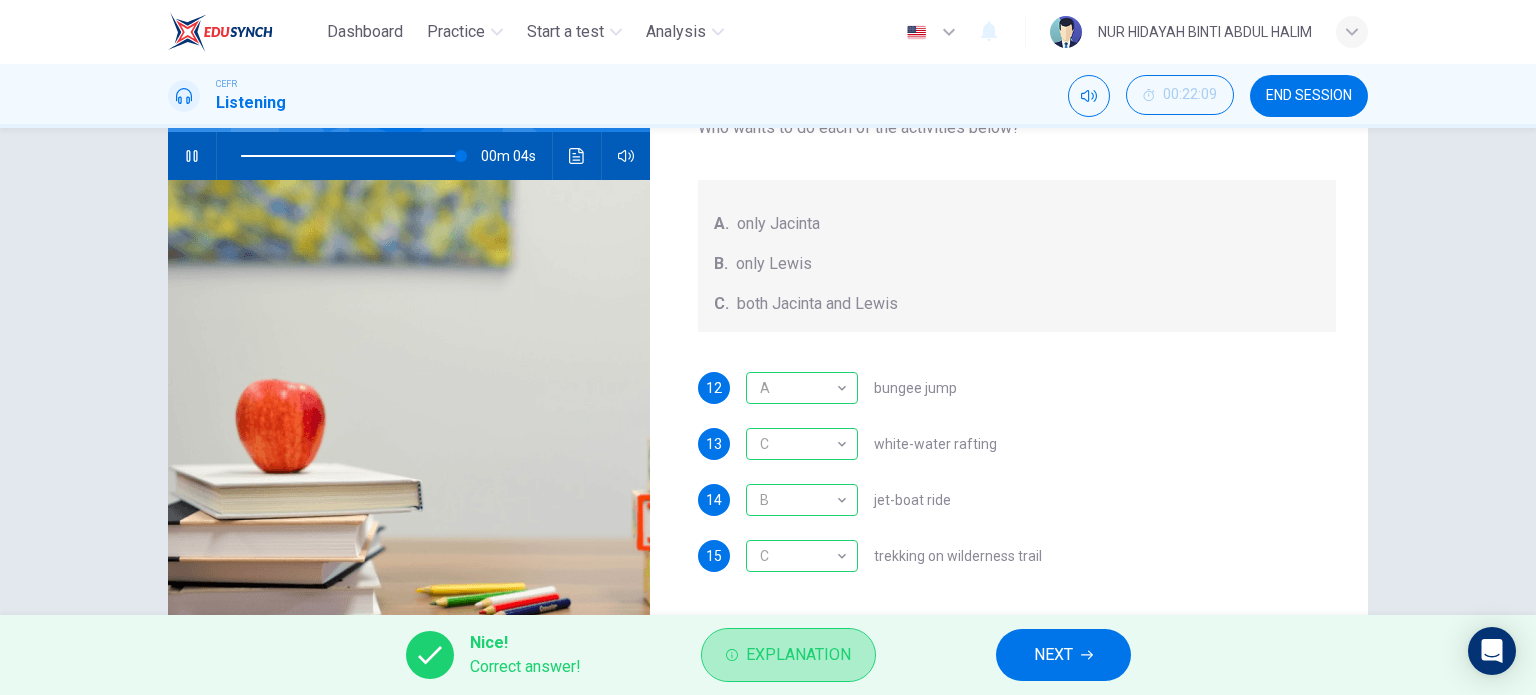 click on "Explanation" at bounding box center [788, 655] 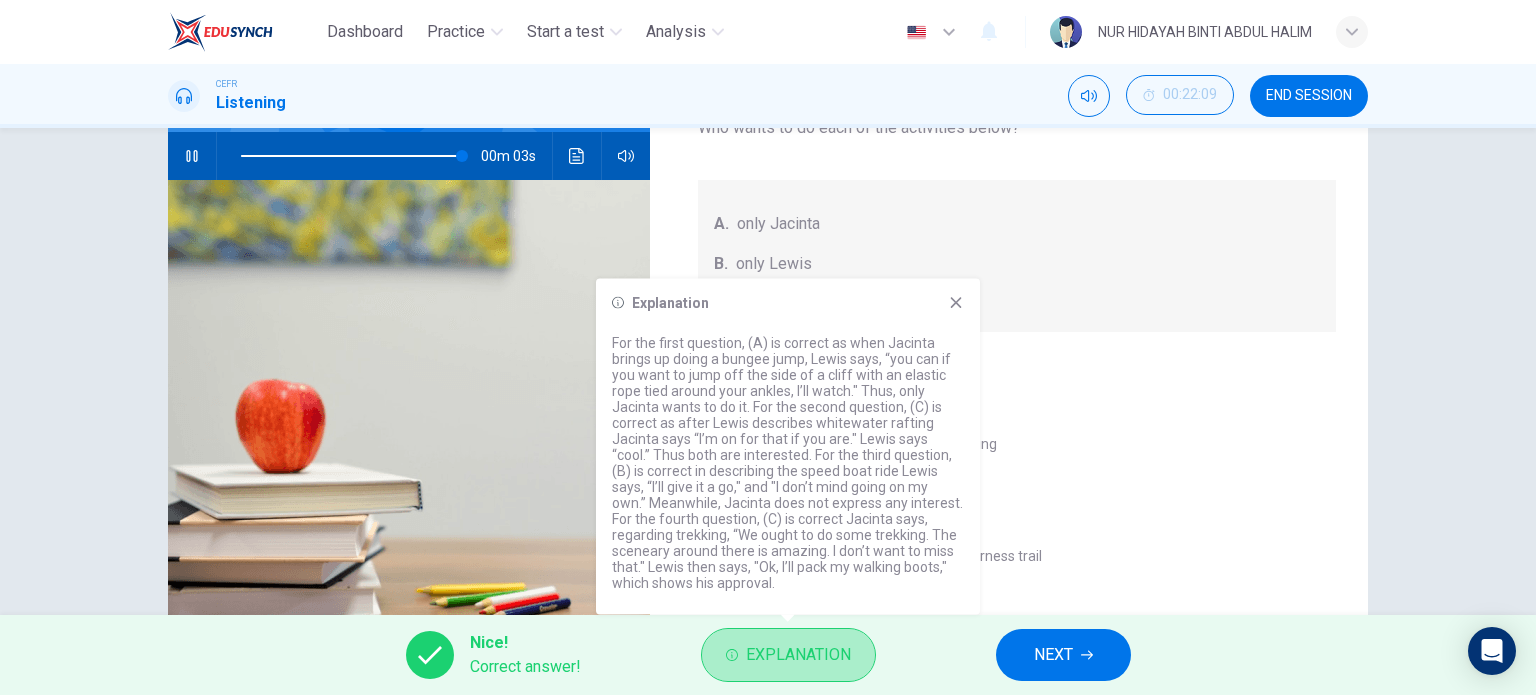 click on "Explanation" at bounding box center (788, 655) 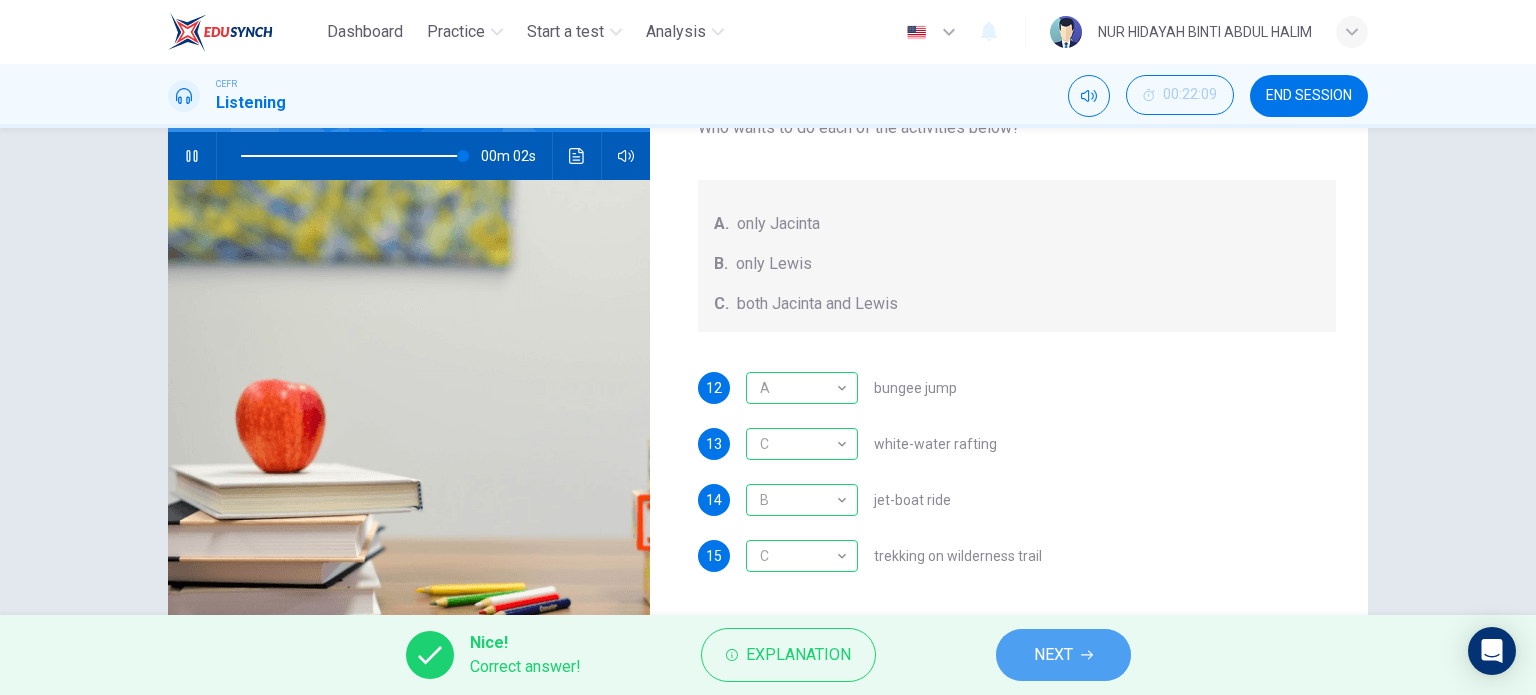 click on "NEXT" at bounding box center (1053, 655) 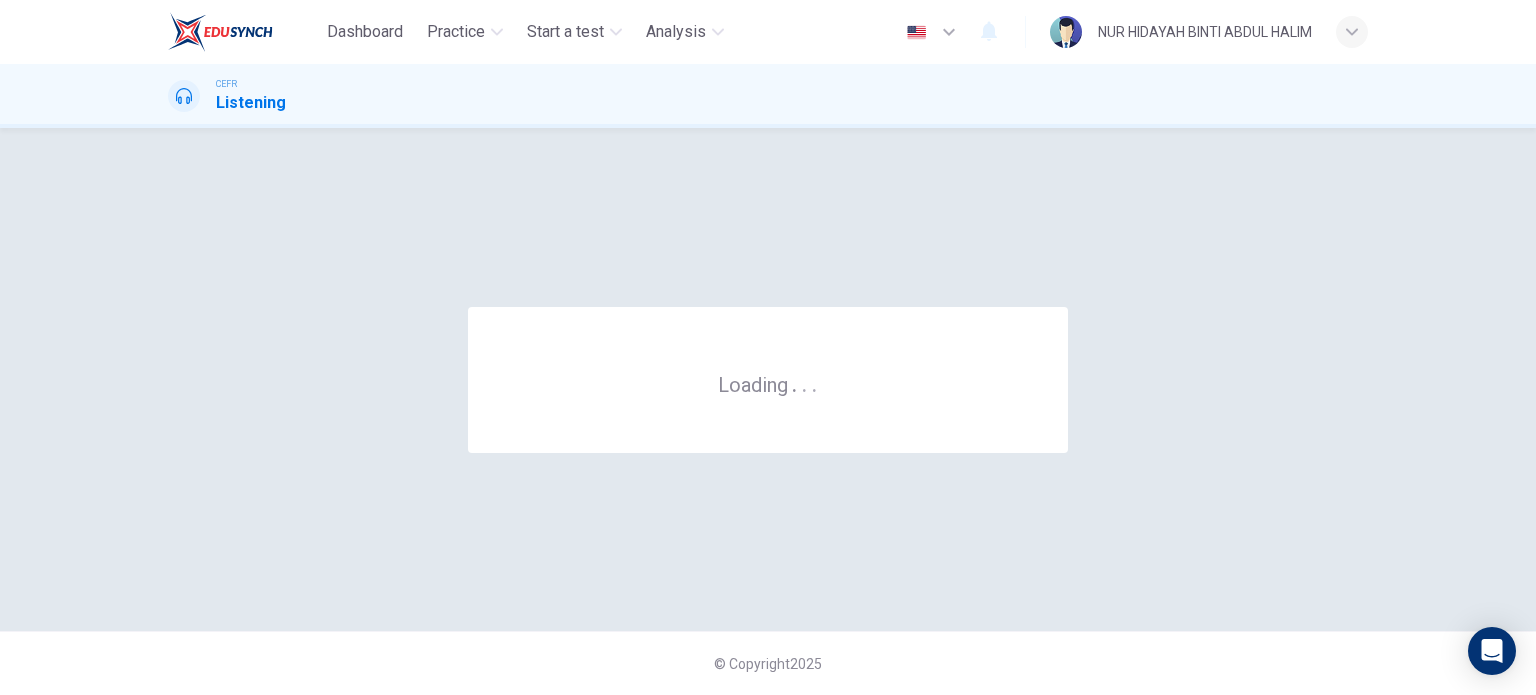 scroll, scrollTop: 0, scrollLeft: 0, axis: both 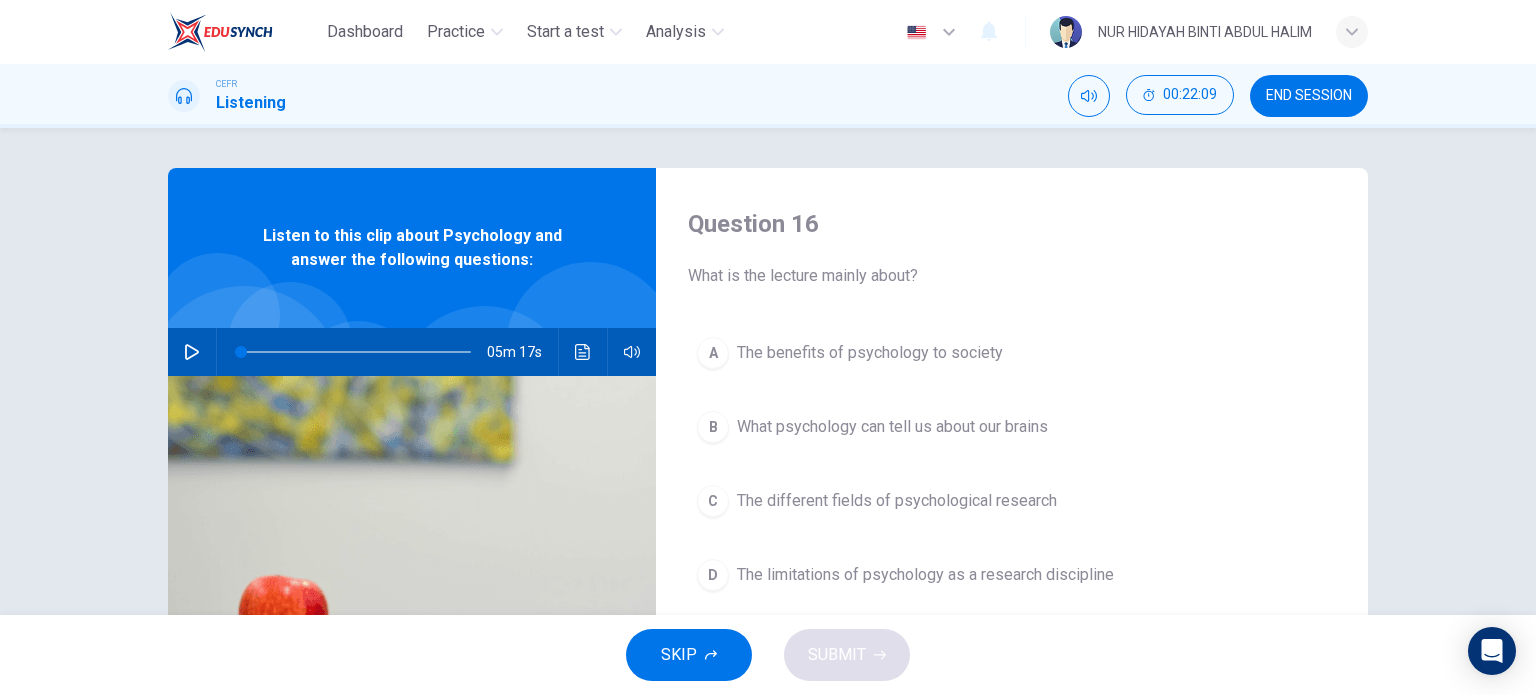 click on "END SESSION" at bounding box center [1309, 96] 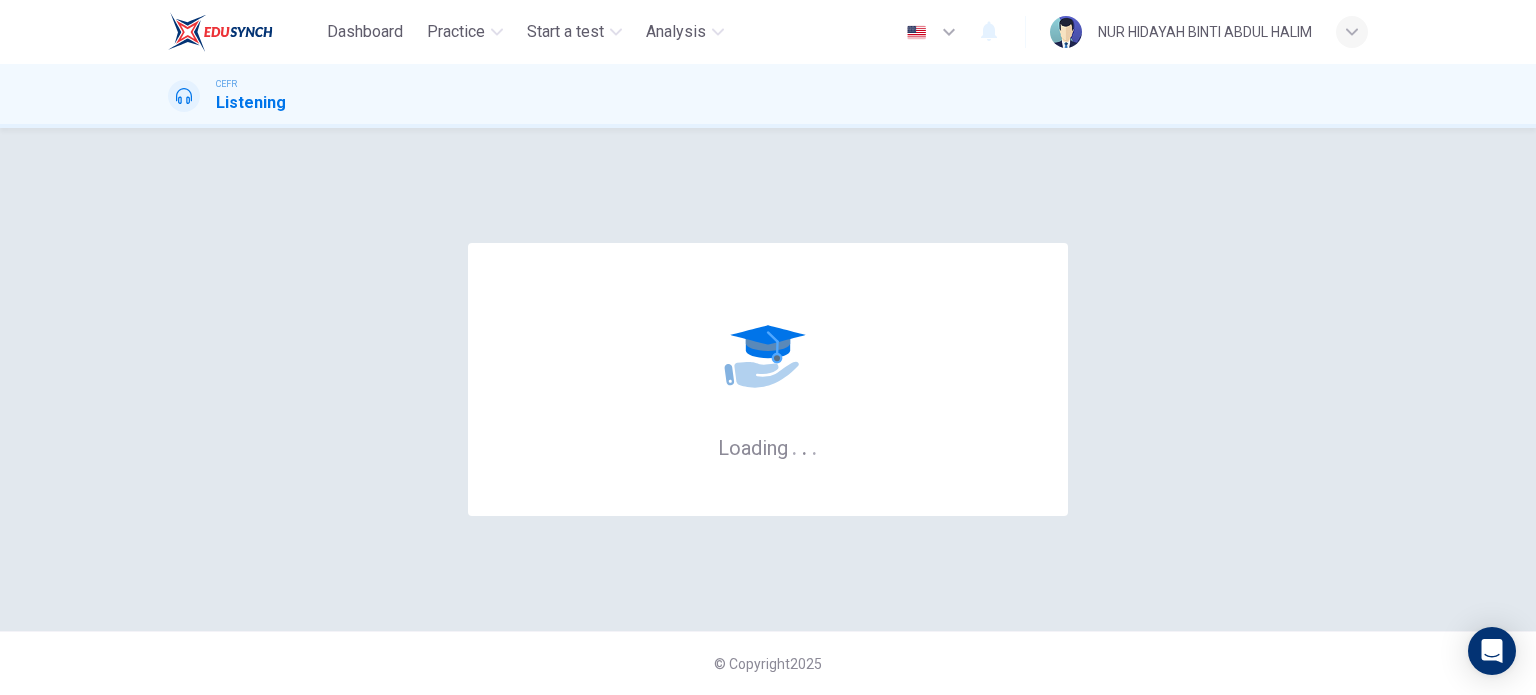 scroll, scrollTop: 0, scrollLeft: 0, axis: both 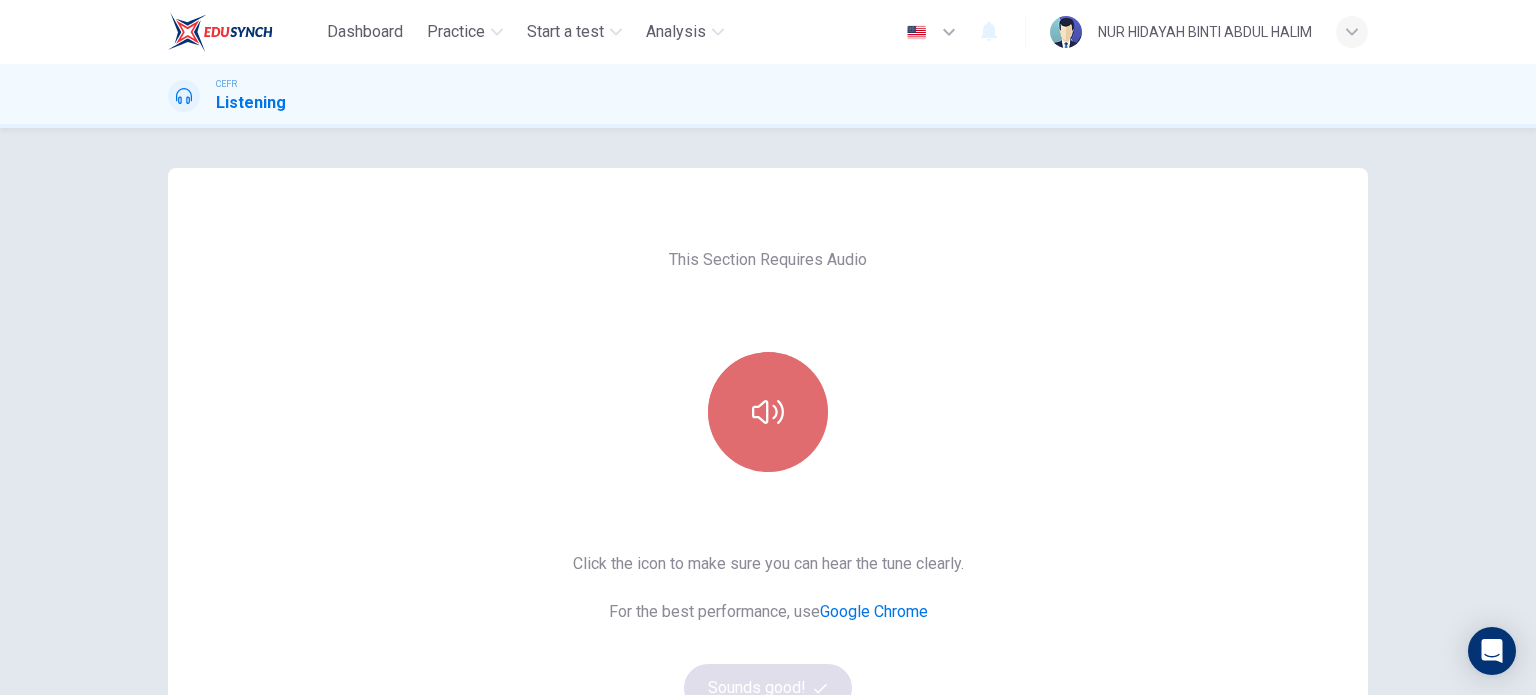 click at bounding box center (768, 412) 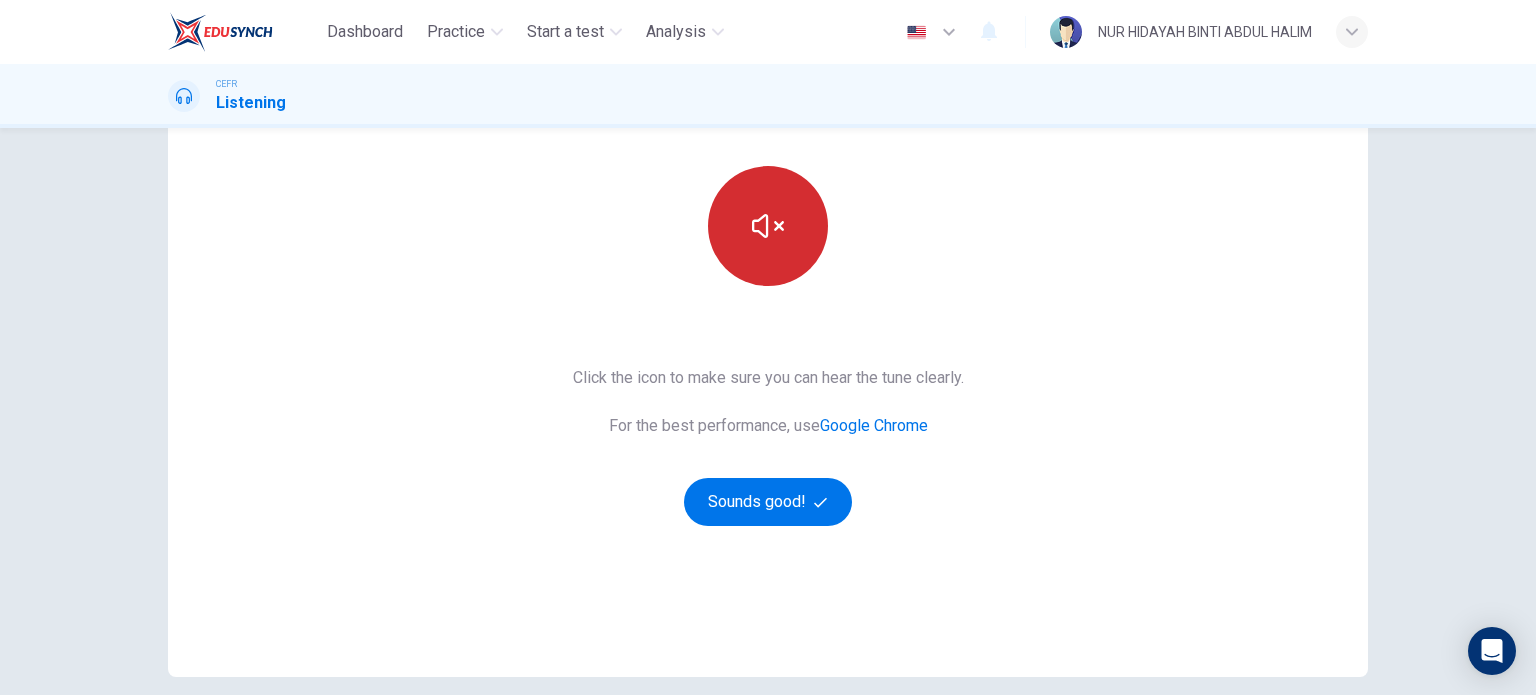 scroll, scrollTop: 188, scrollLeft: 0, axis: vertical 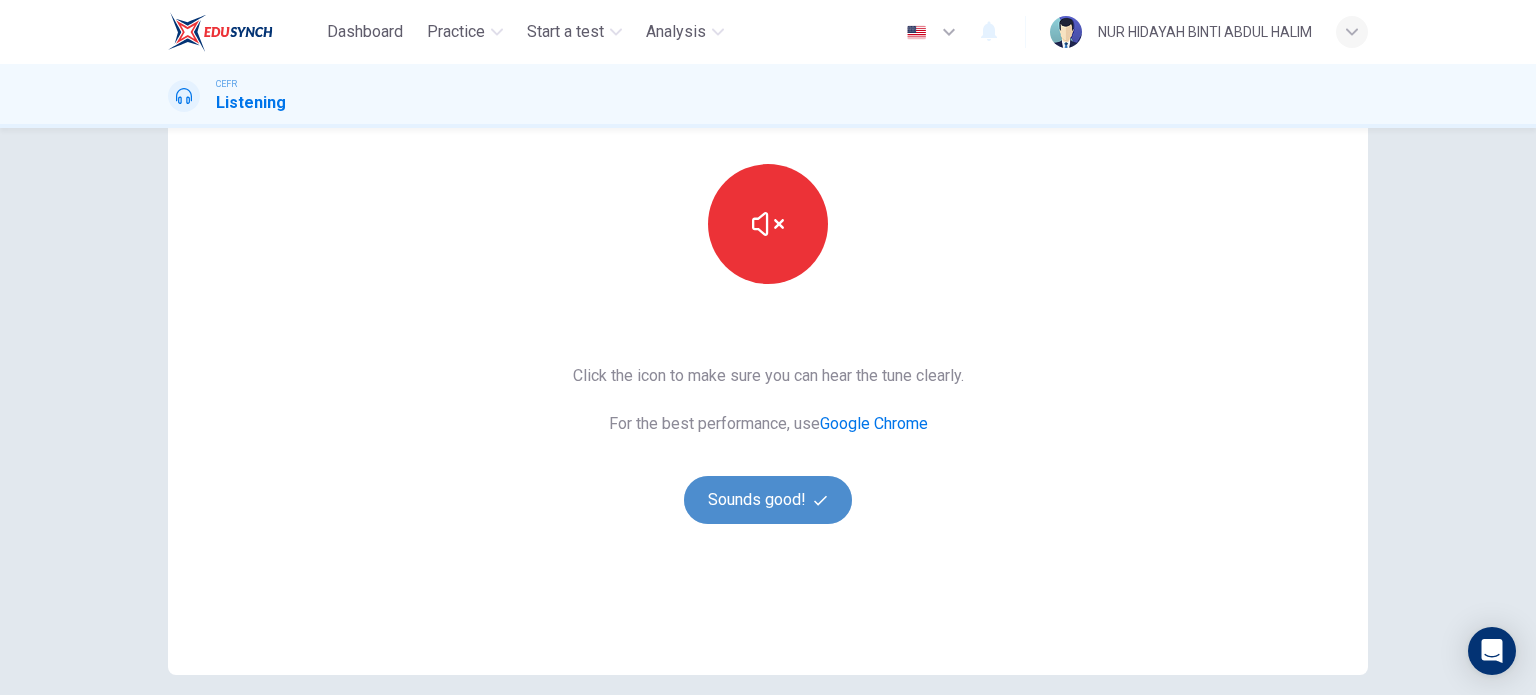 click on "Sounds good!" at bounding box center [768, 500] 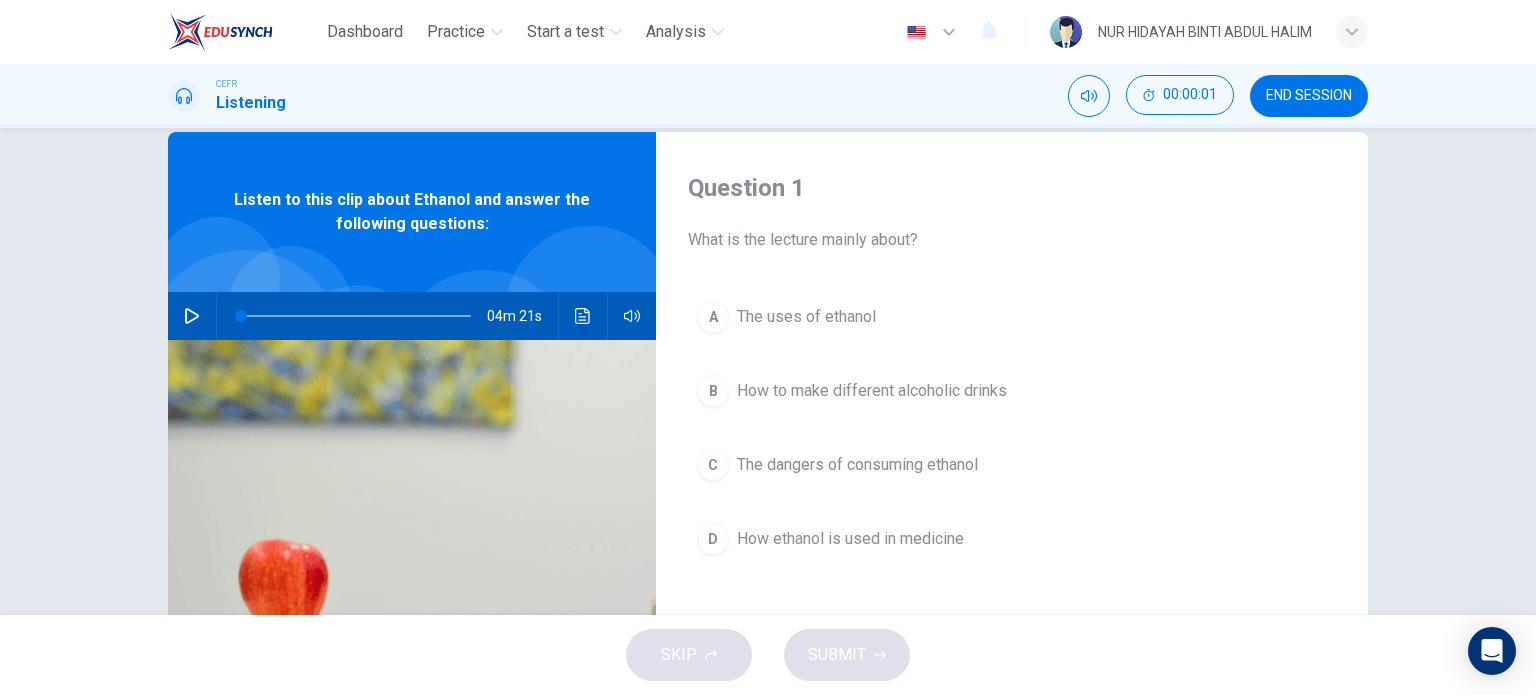 scroll, scrollTop: 0, scrollLeft: 0, axis: both 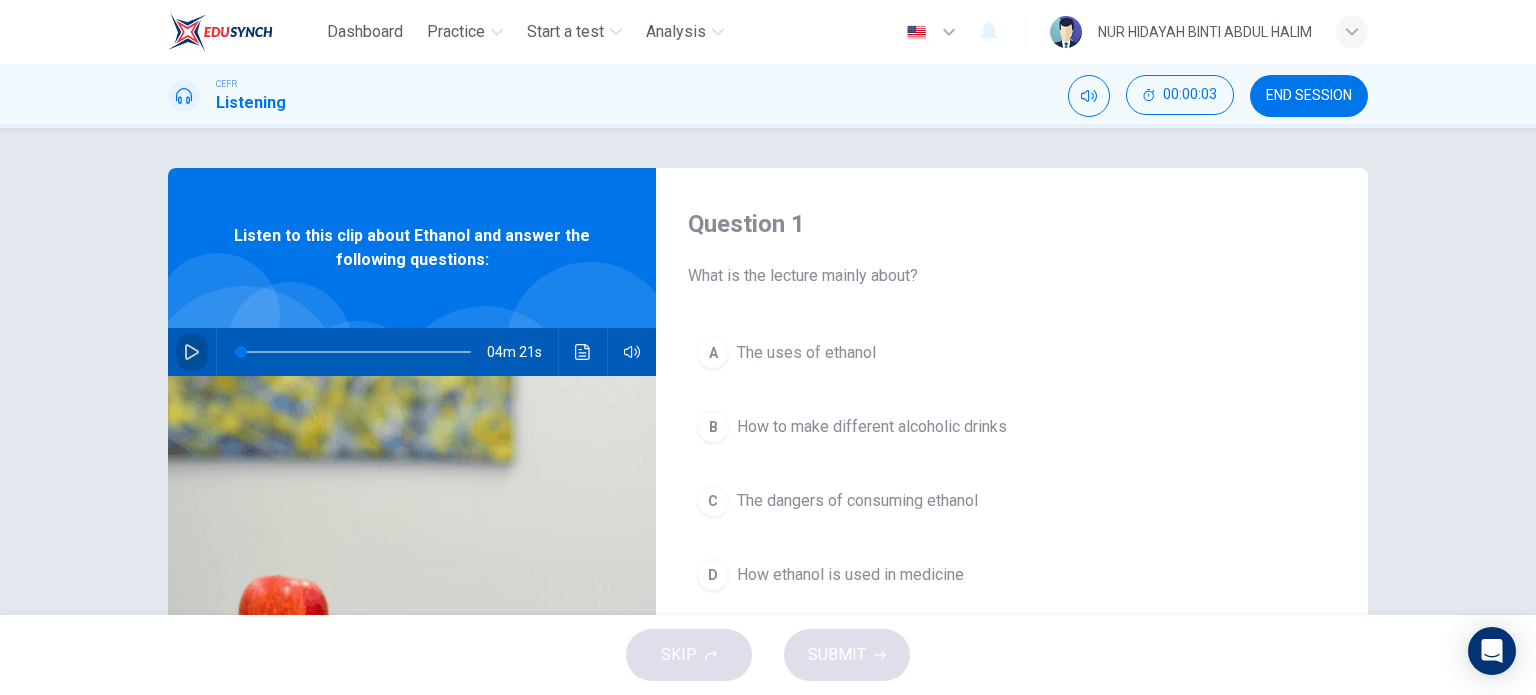 click at bounding box center (192, 352) 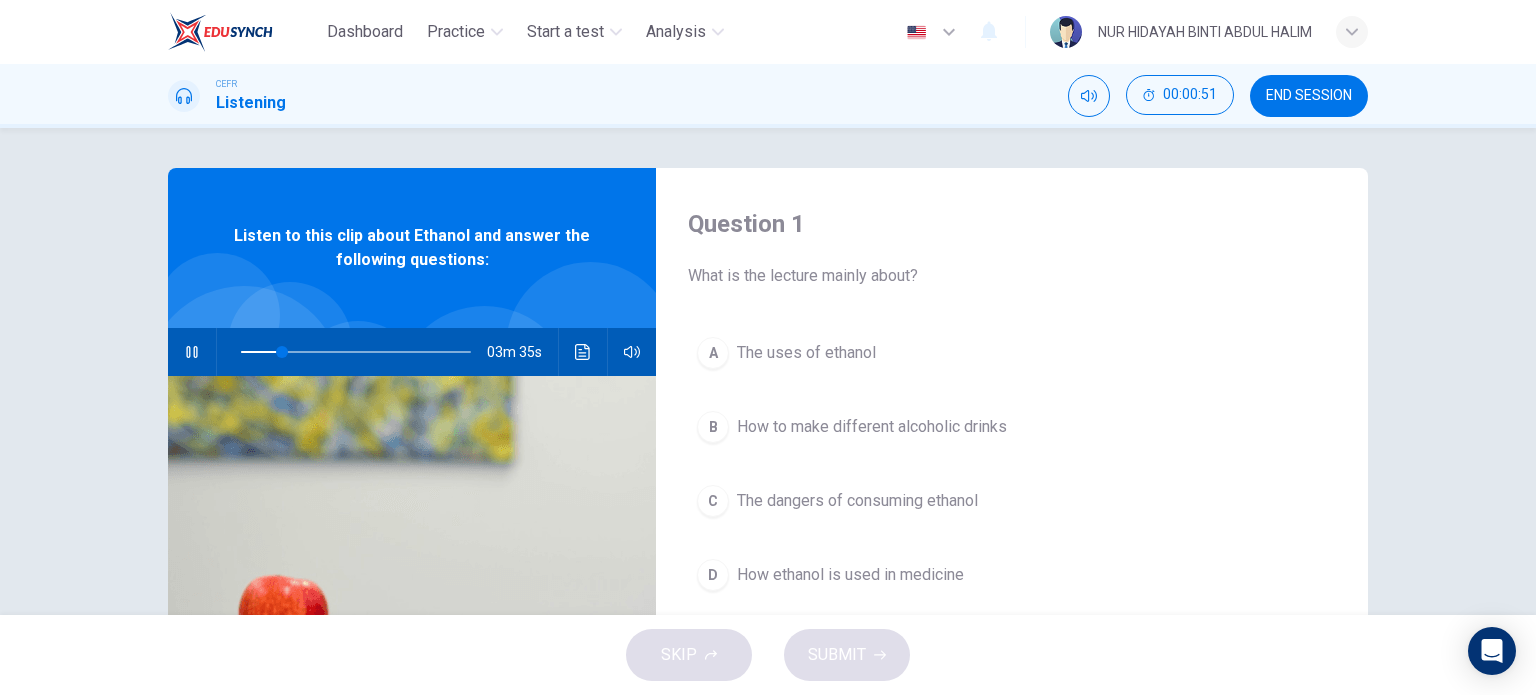 type 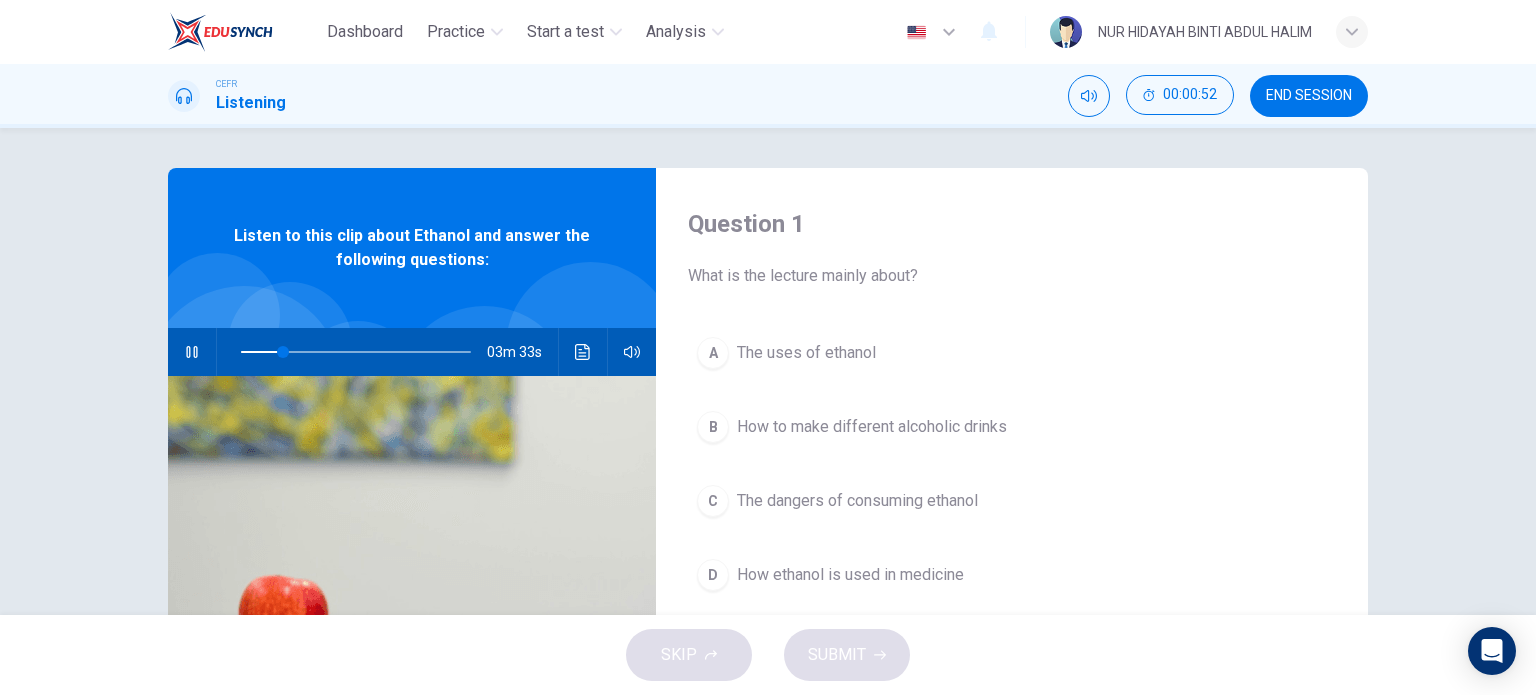 click at bounding box center (290, 344) 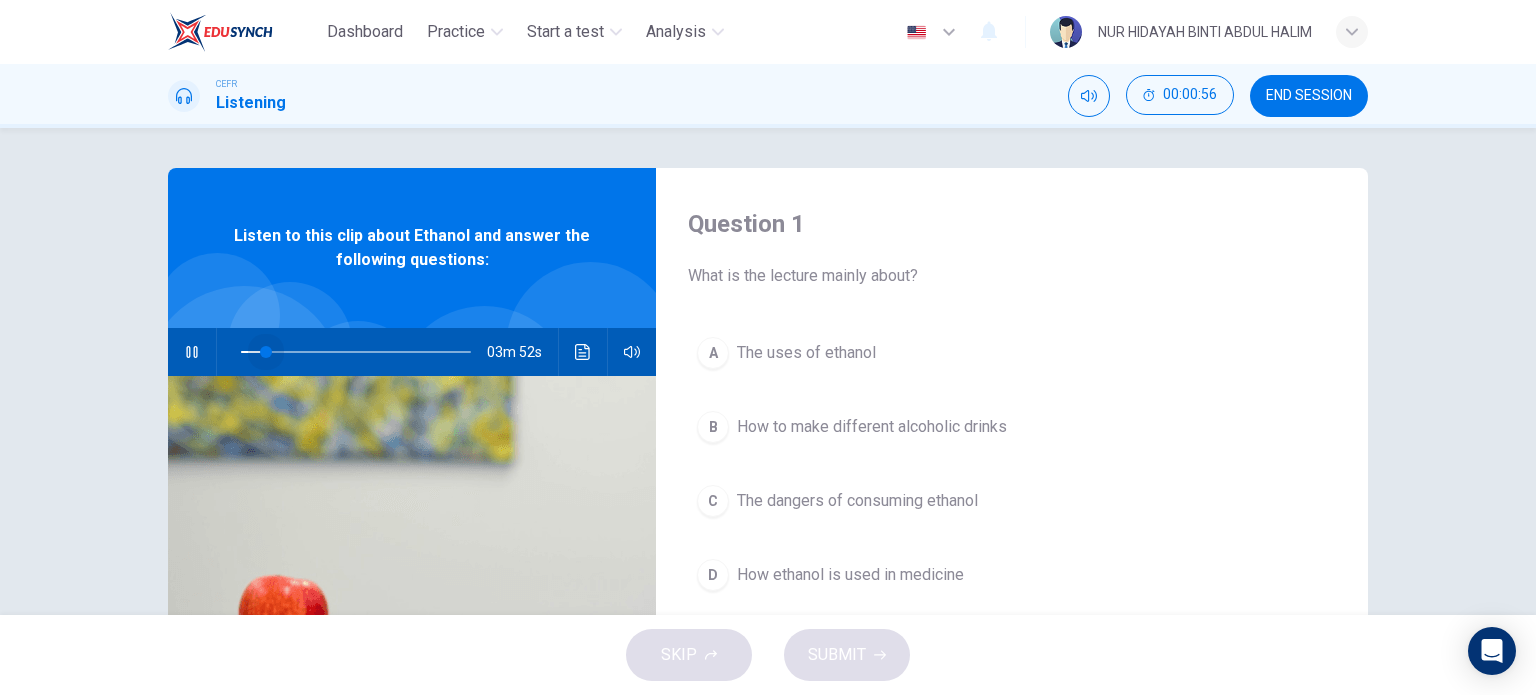 click at bounding box center [266, 352] 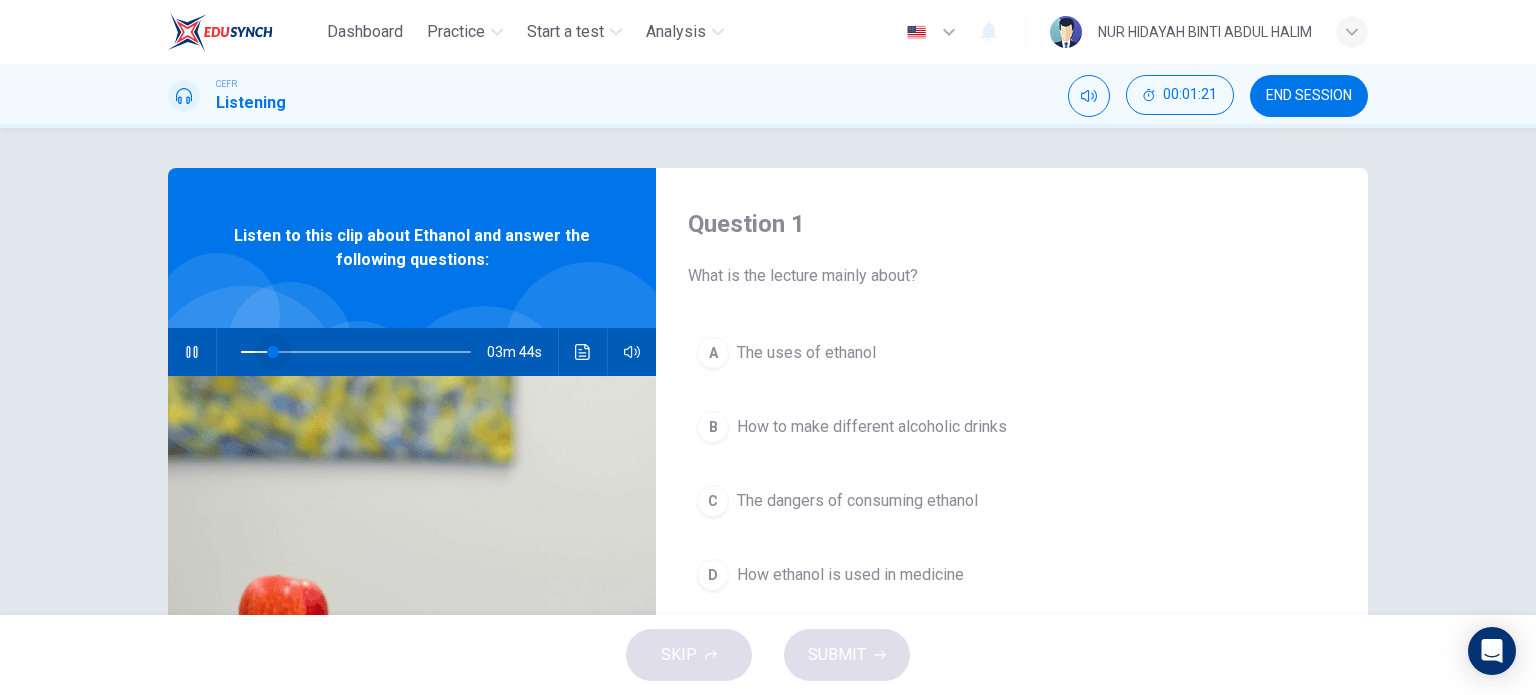 click at bounding box center (273, 352) 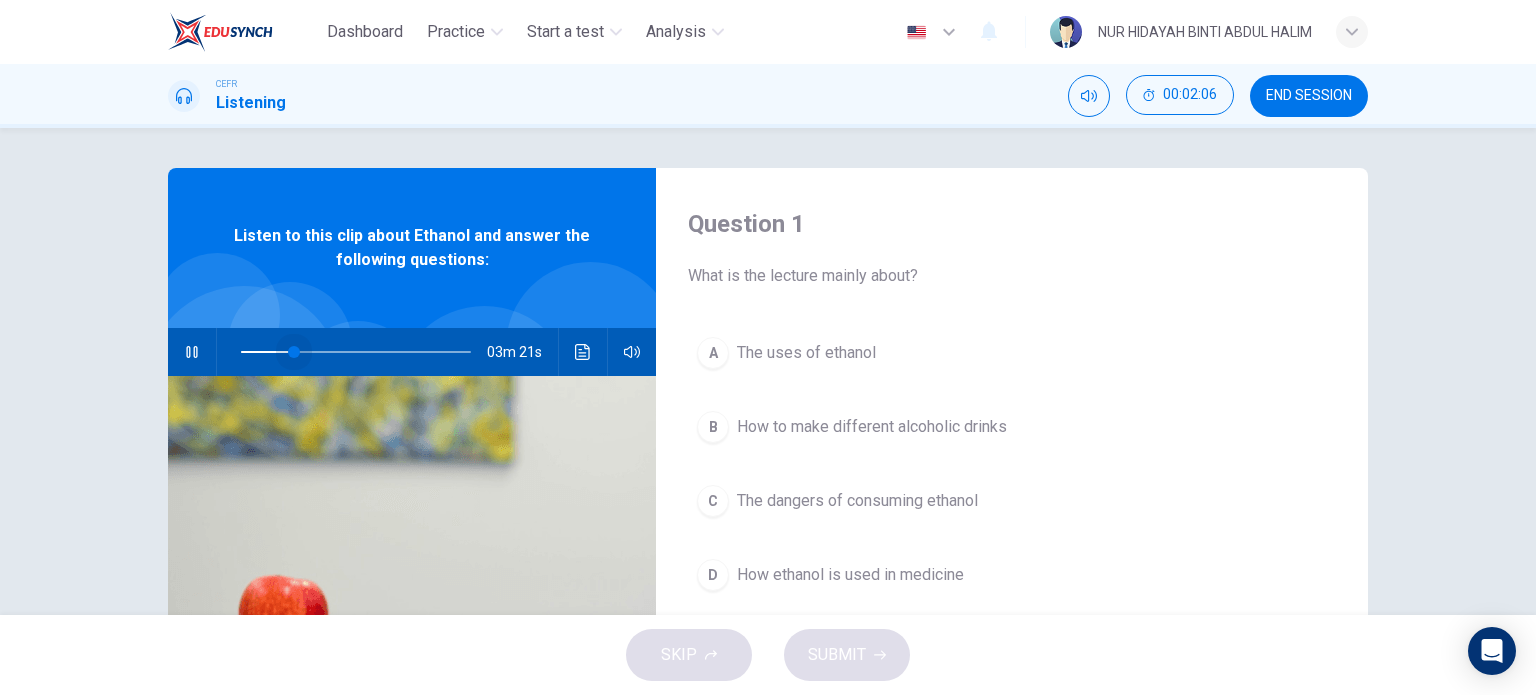 drag, startPoint x: 292, startPoint y: 348, endPoint x: 324, endPoint y: 311, distance: 48.9183 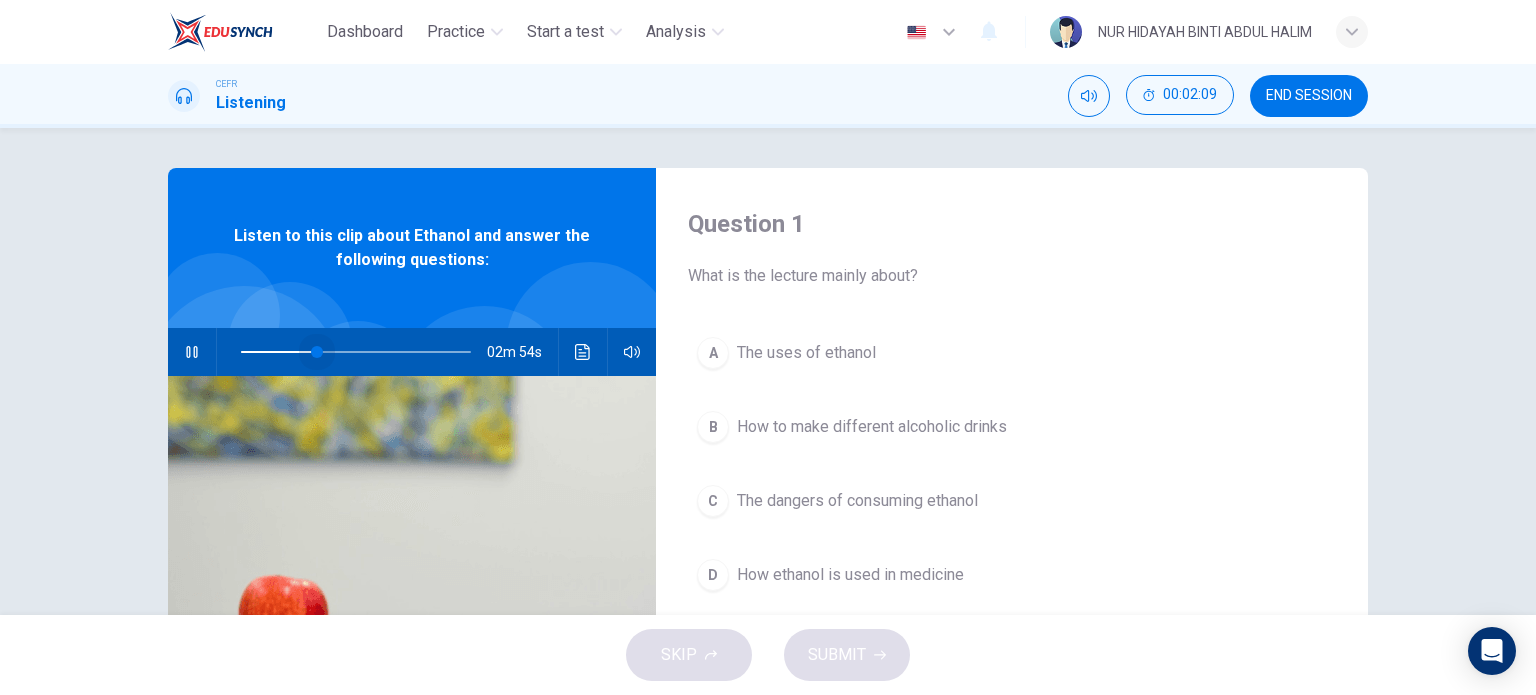 click at bounding box center [317, 352] 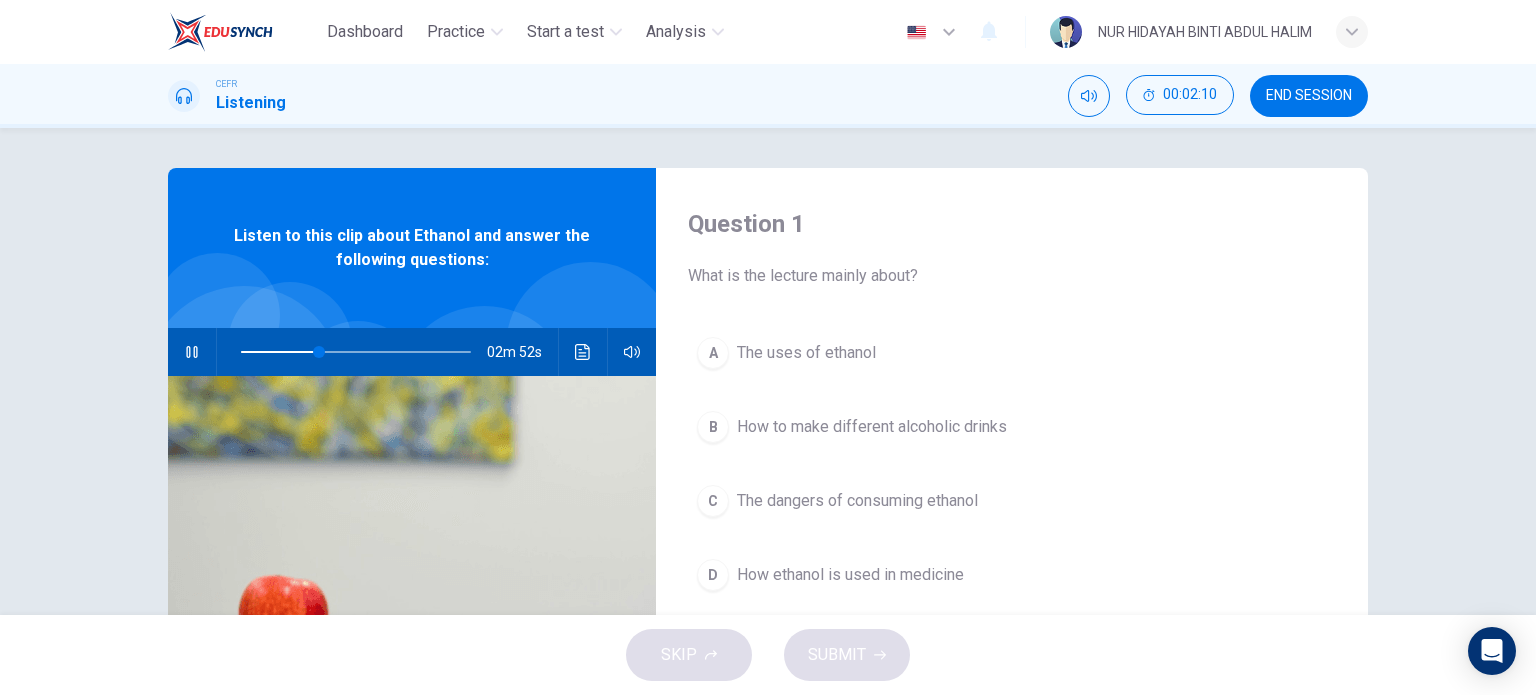click at bounding box center [356, 352] 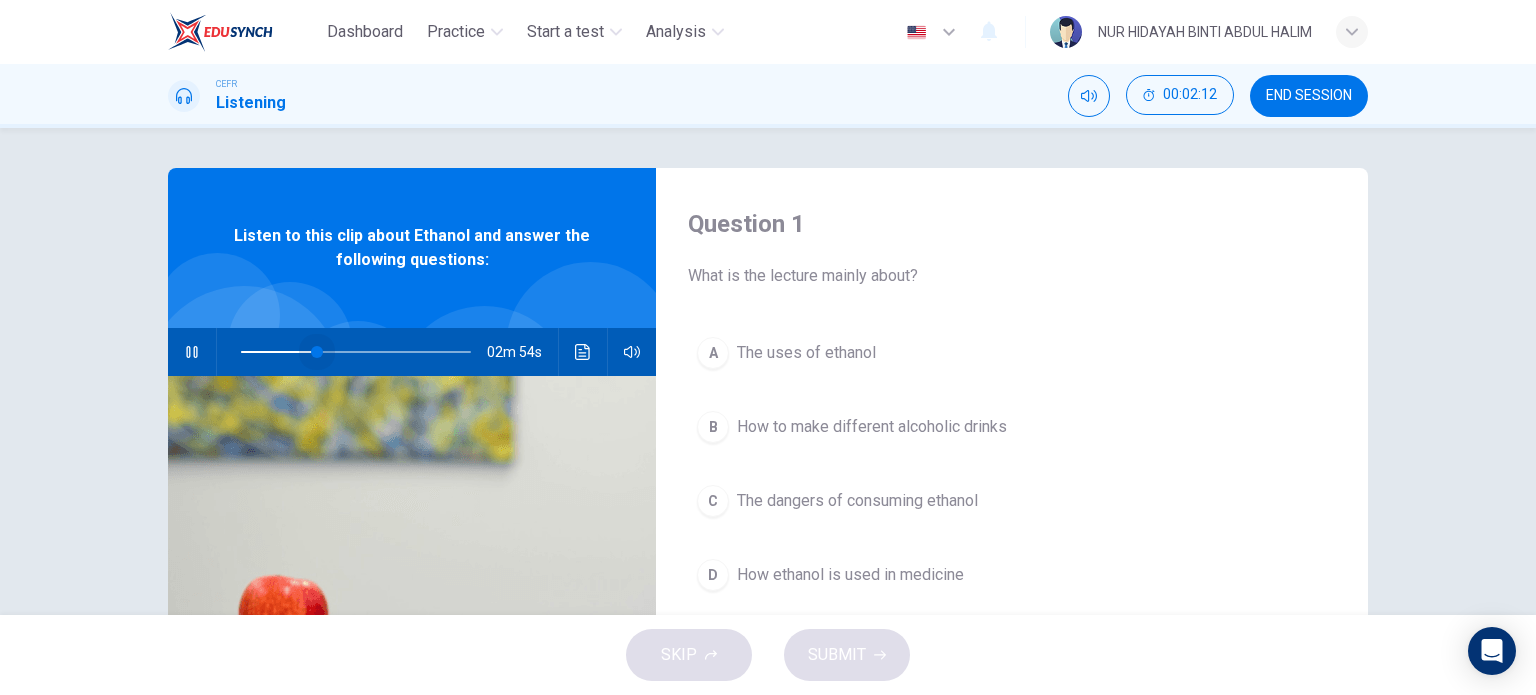 click at bounding box center (356, 352) 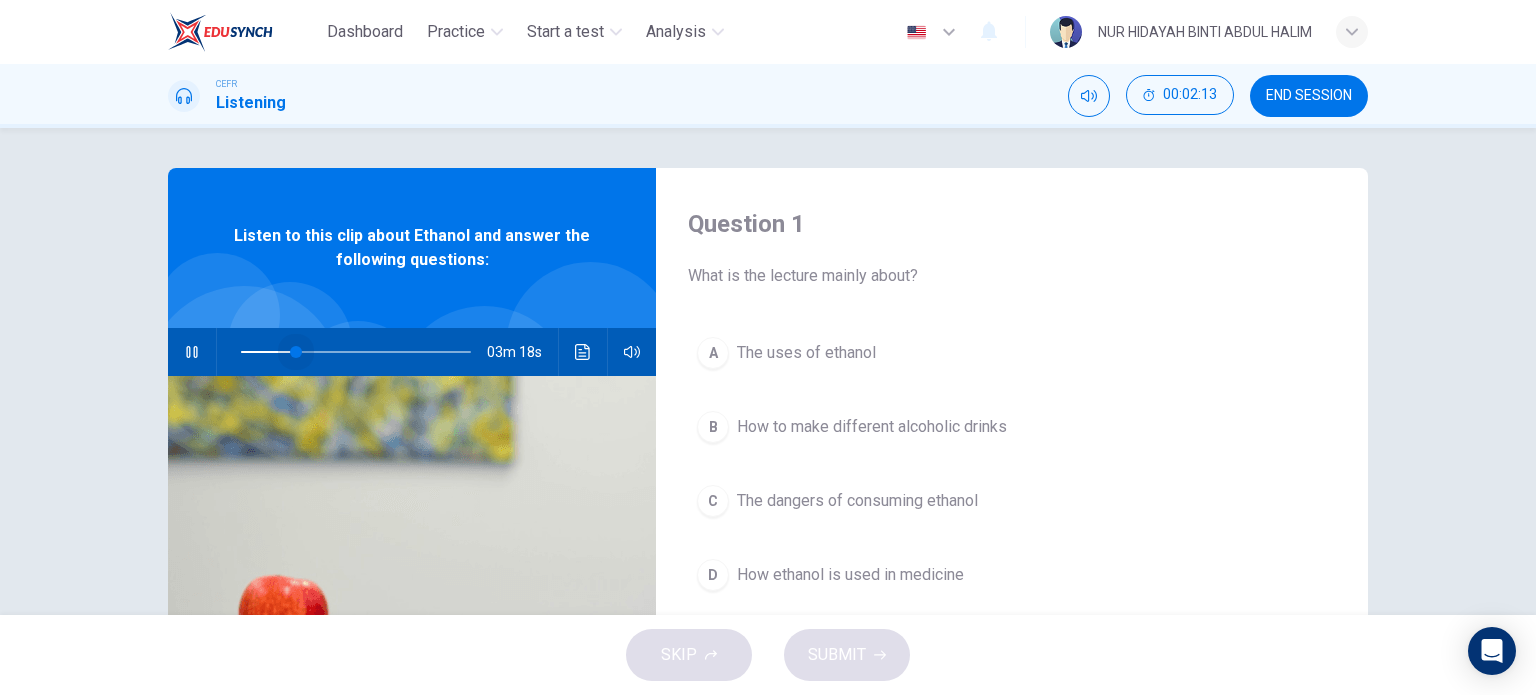 click at bounding box center [356, 352] 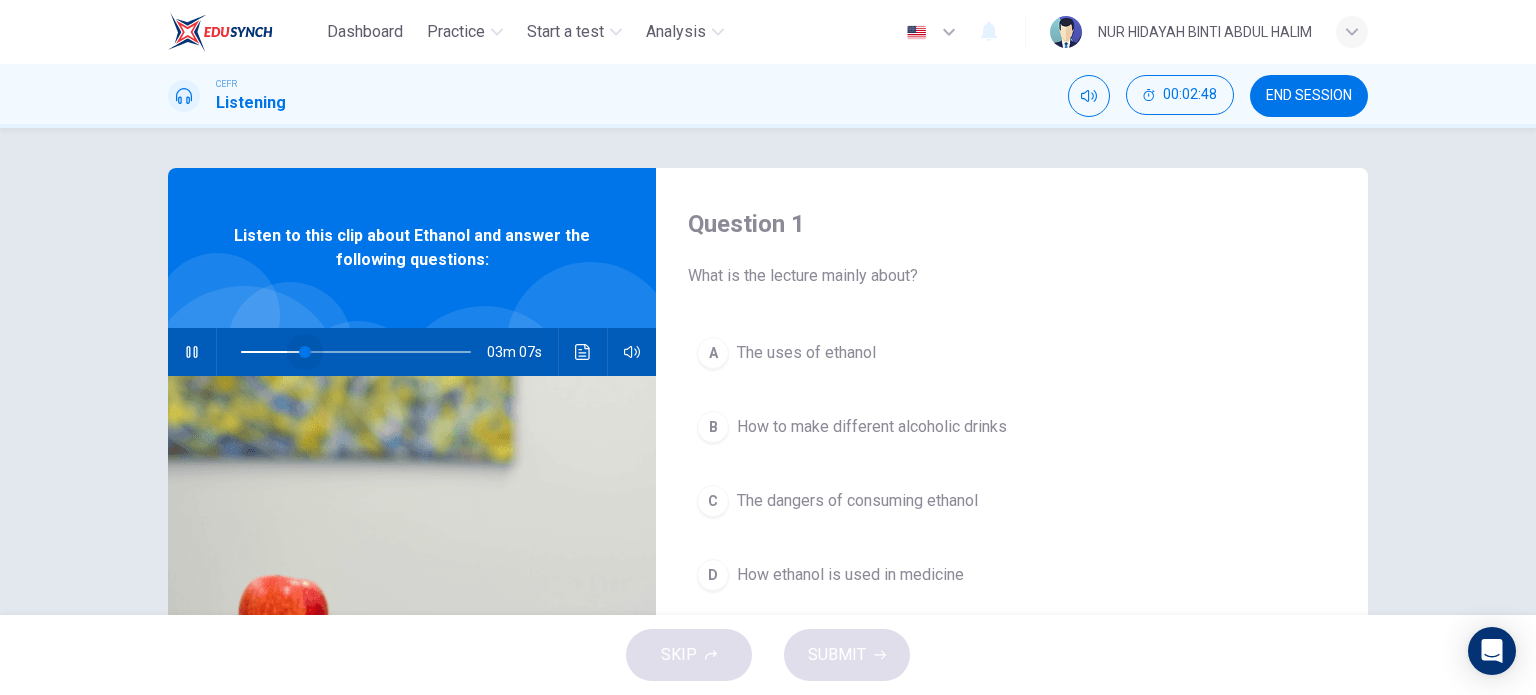 click at bounding box center (305, 352) 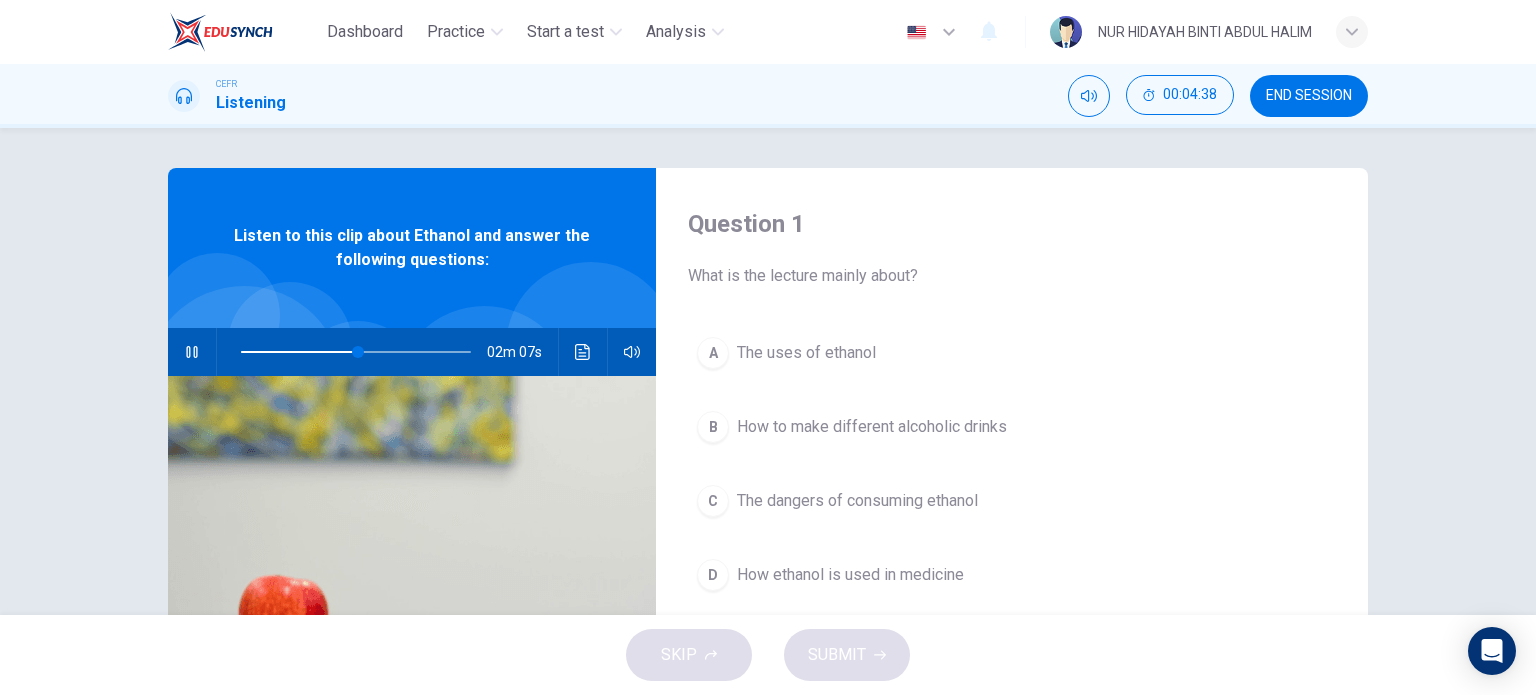 type on "50" 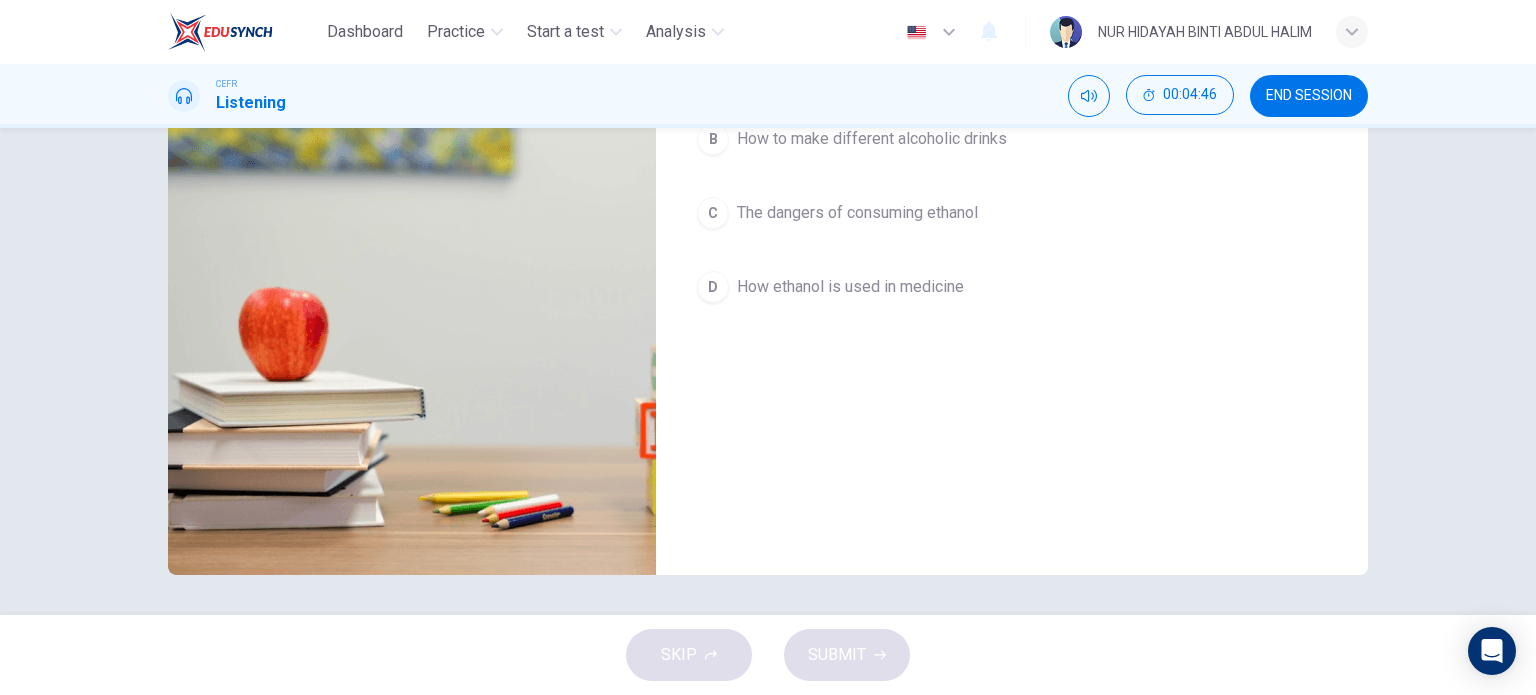 scroll, scrollTop: 0, scrollLeft: 0, axis: both 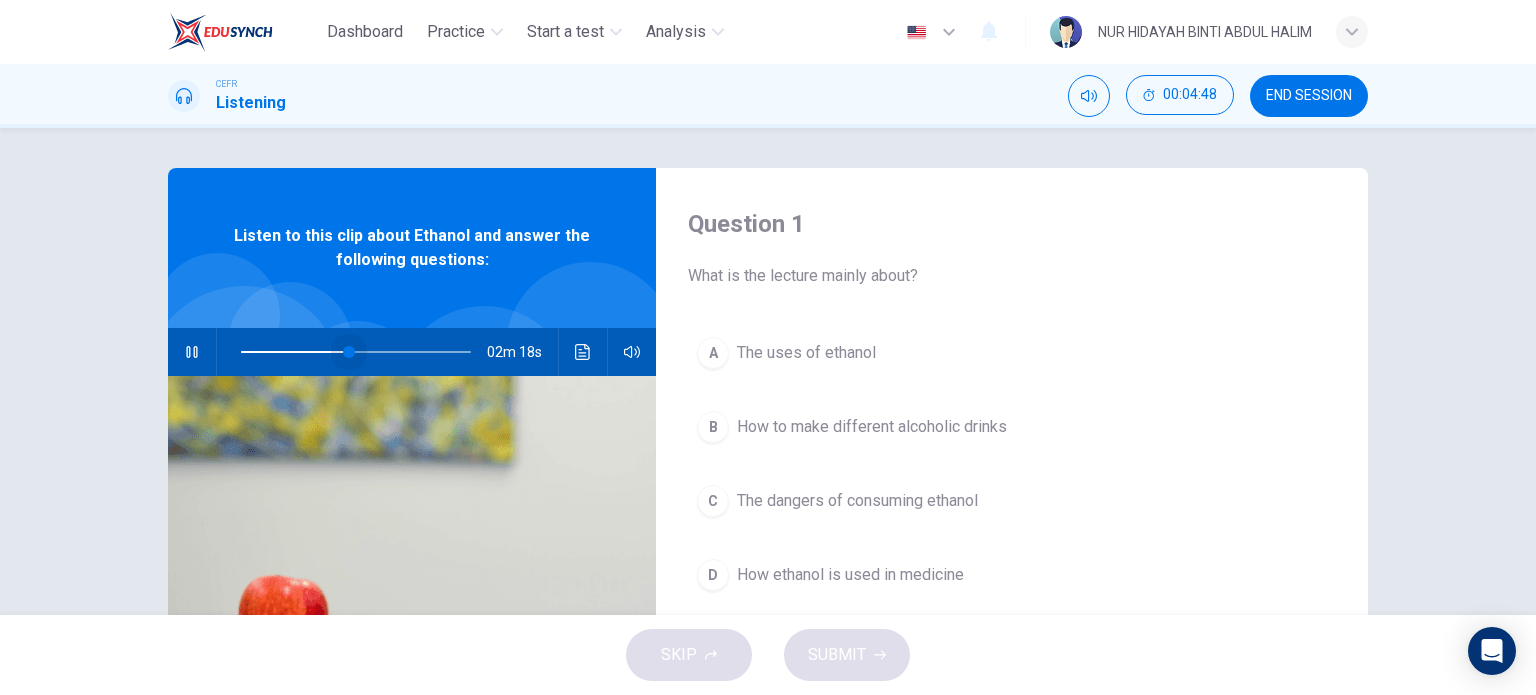 click at bounding box center [349, 352] 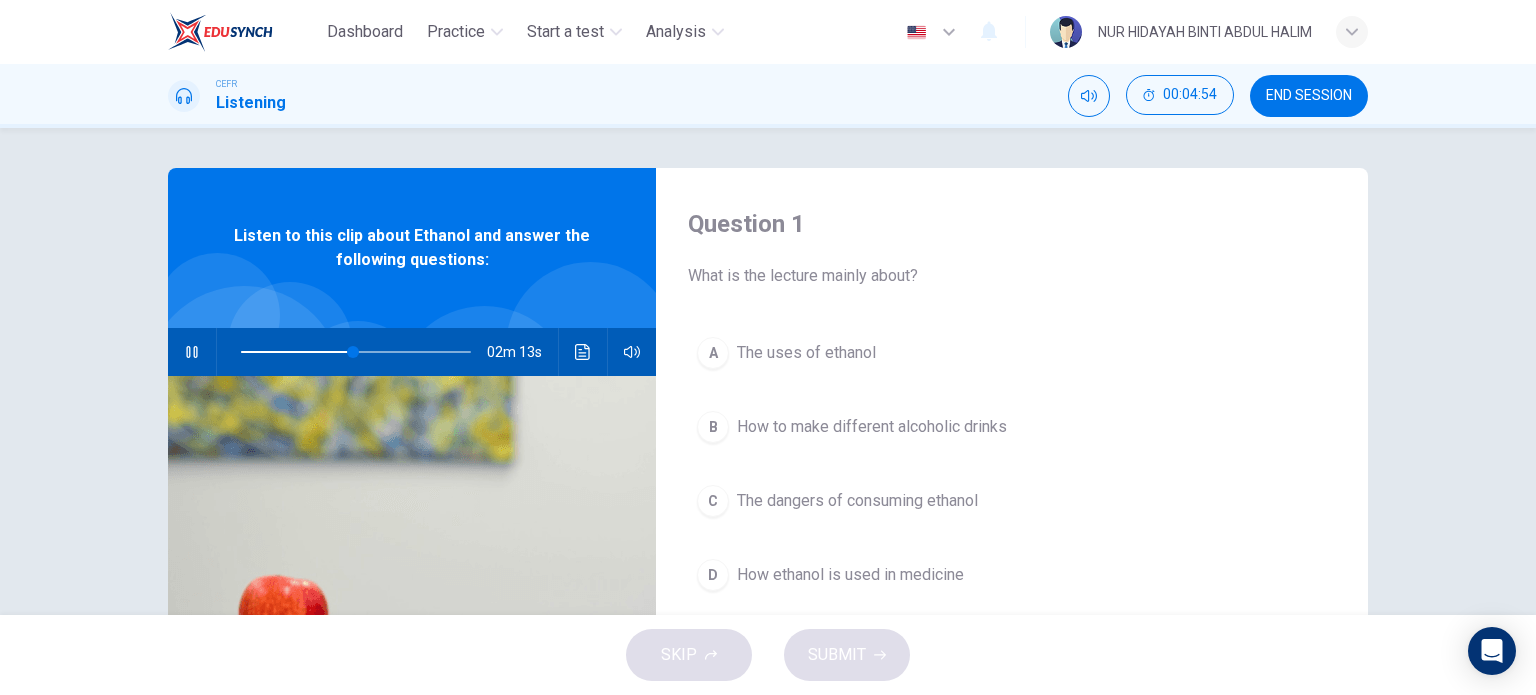 click on "Listen to this clip about Ethanol and answer the following questions:" at bounding box center [412, 248] 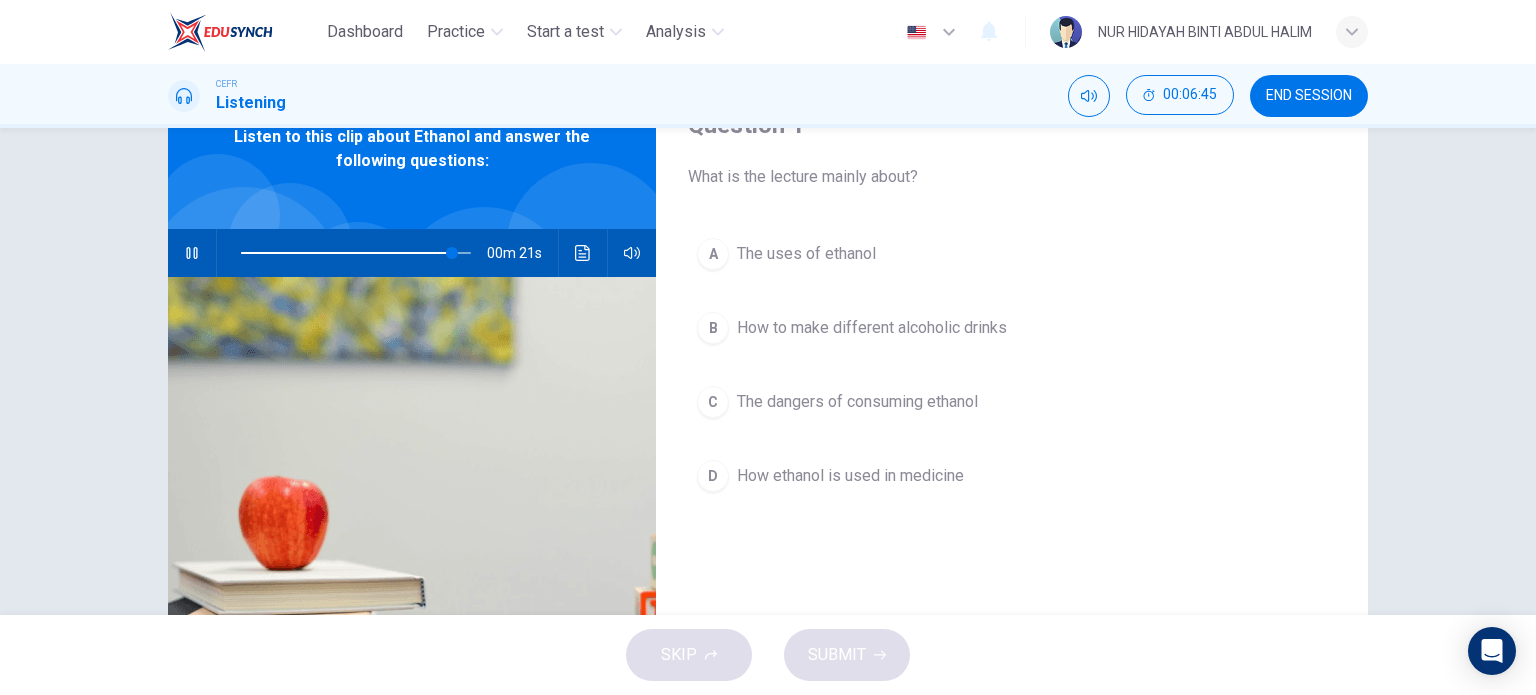 scroll, scrollTop: 100, scrollLeft: 0, axis: vertical 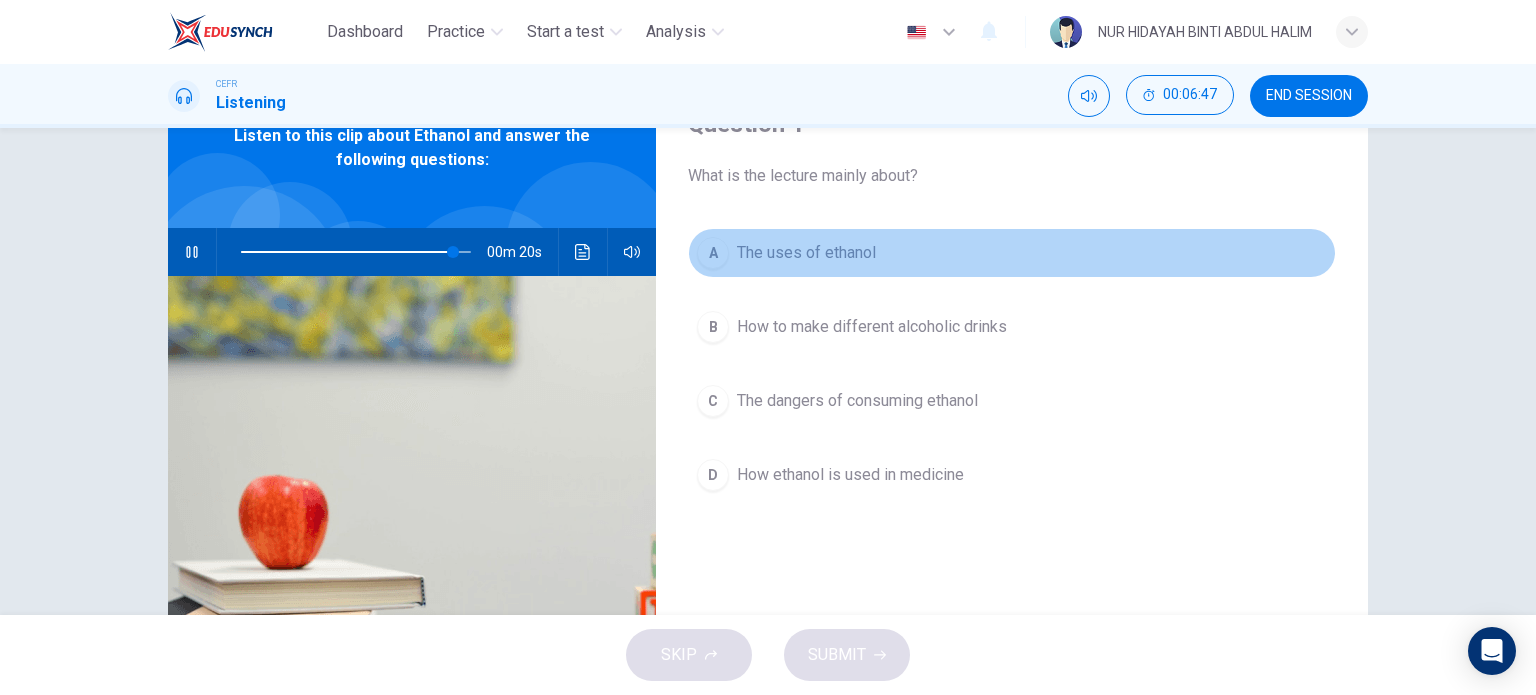 click on "The uses of ethanol" at bounding box center [806, 253] 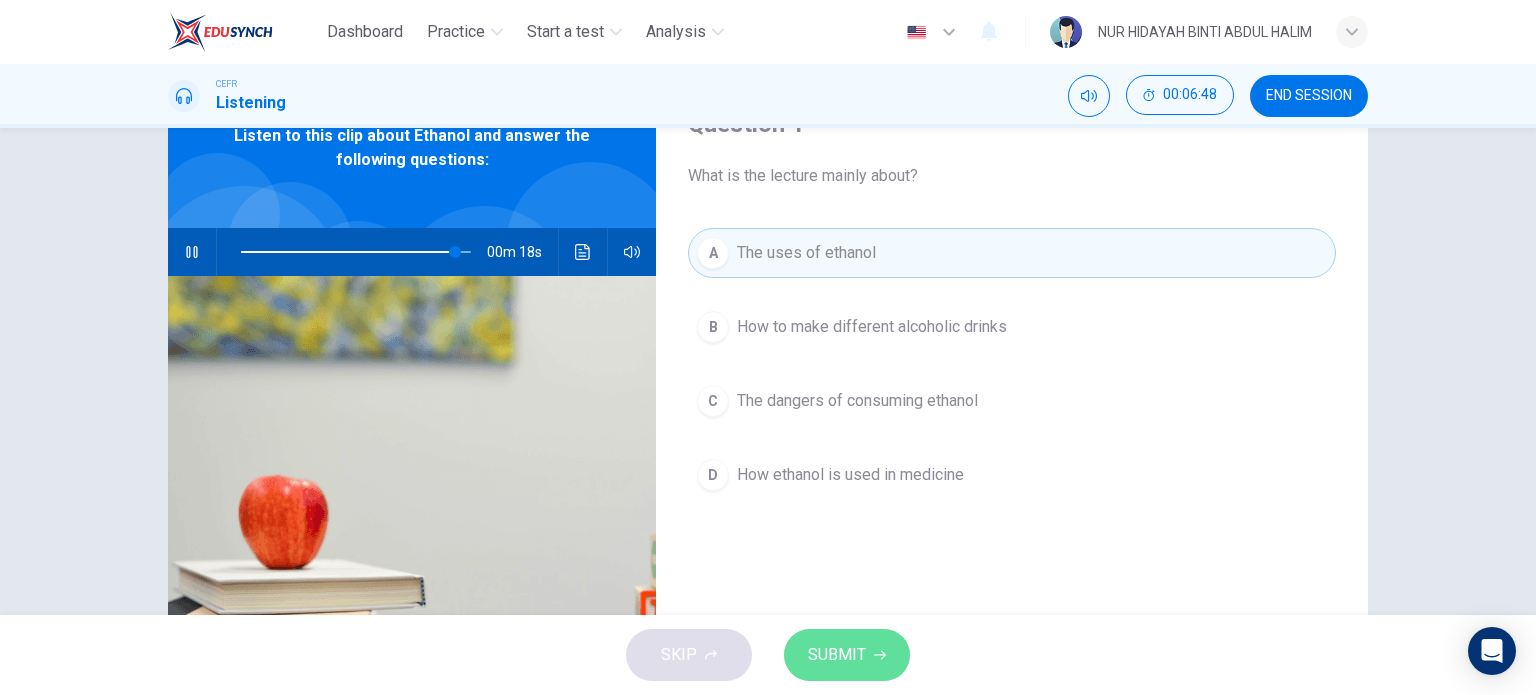 click on "SUBMIT" at bounding box center [847, 655] 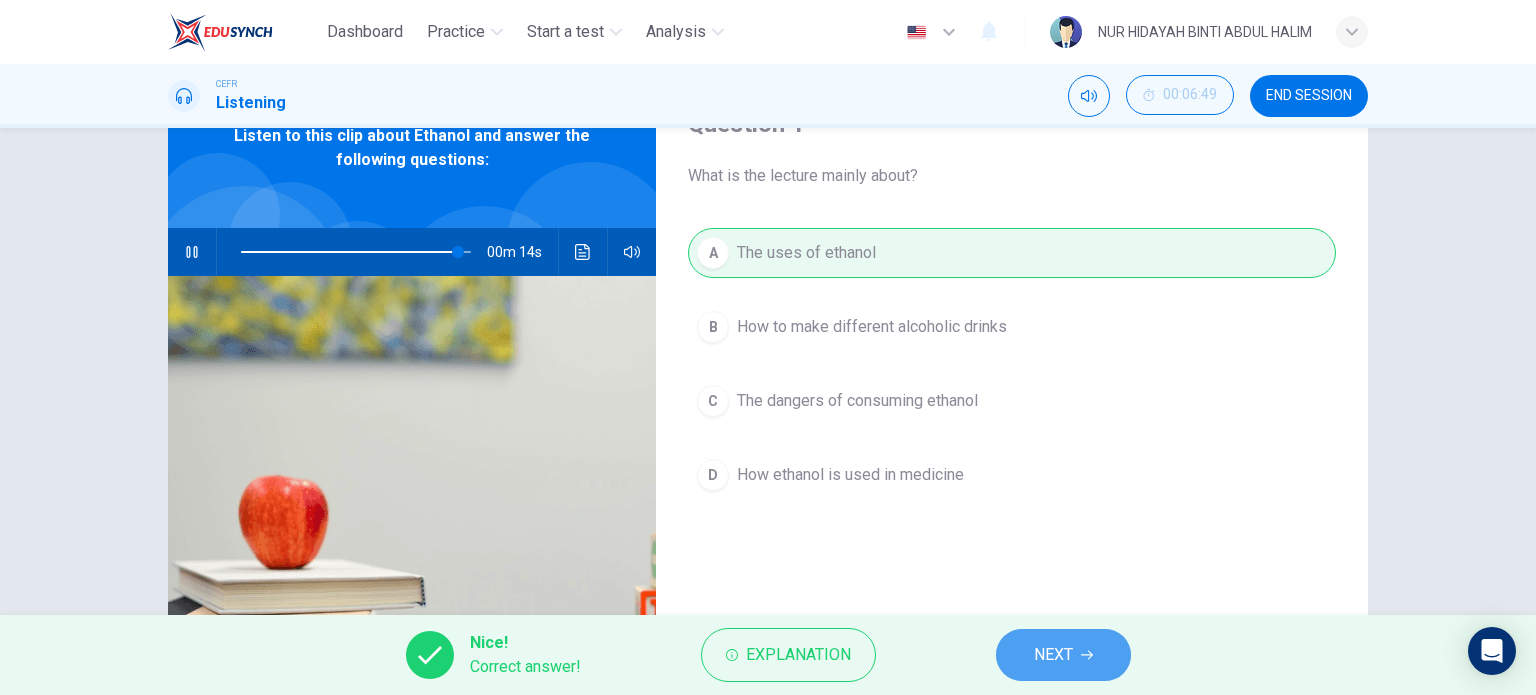 click on "NEXT" at bounding box center [1053, 655] 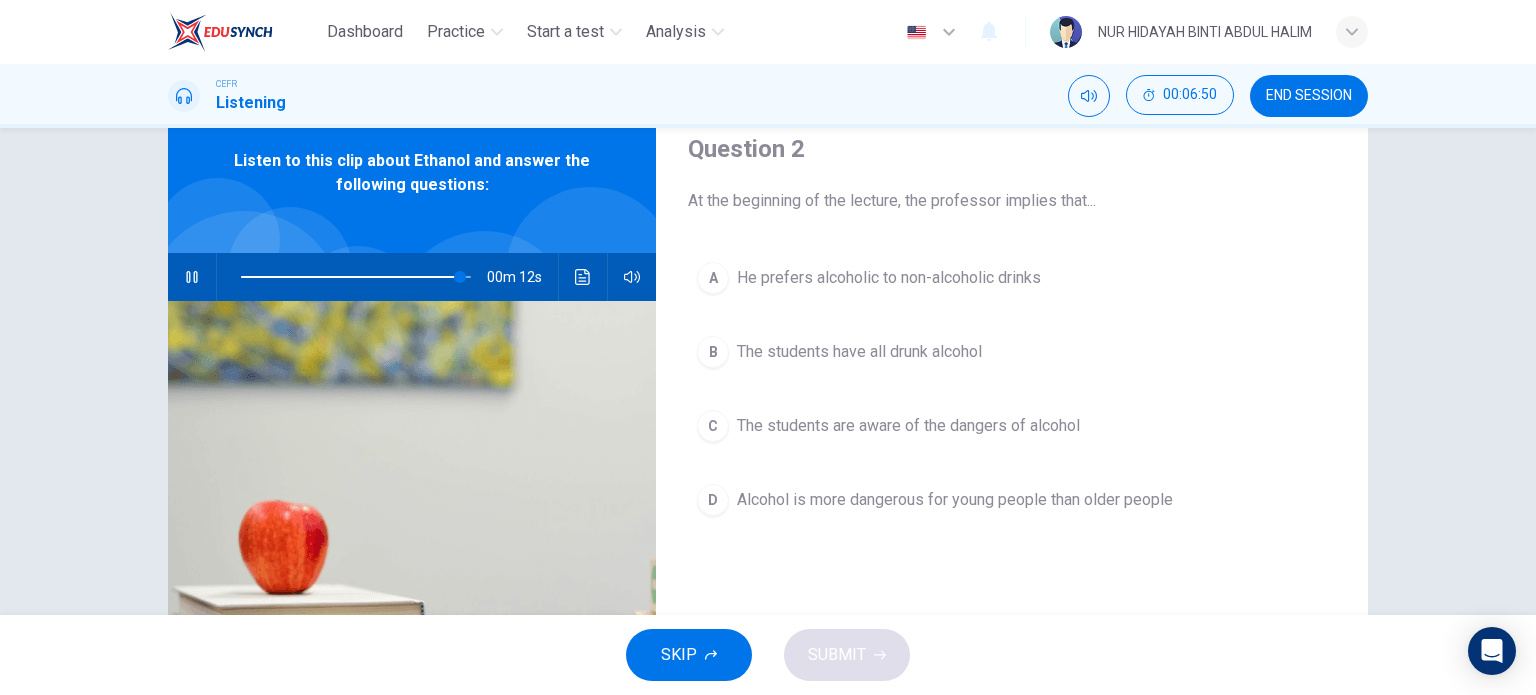 scroll, scrollTop: 72, scrollLeft: 0, axis: vertical 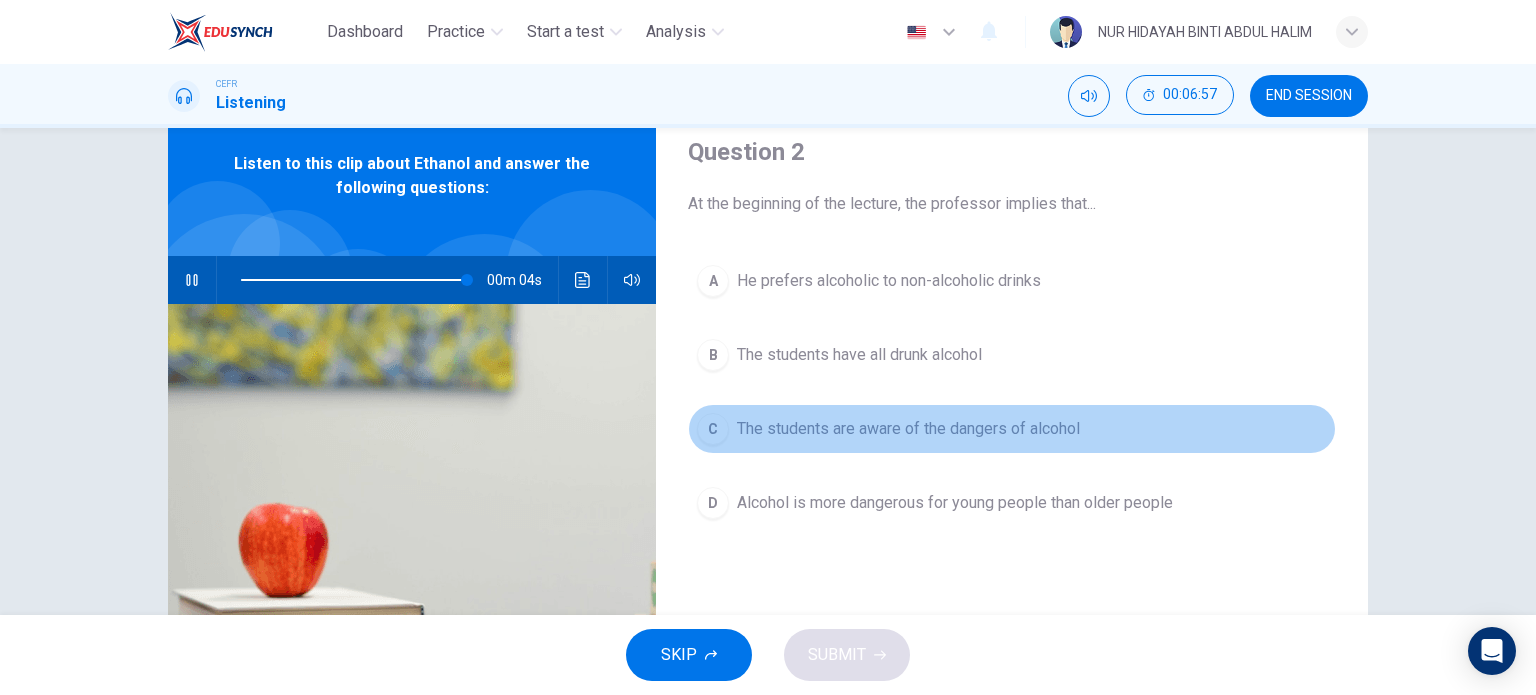 click on "The students are aware of the dangers of alcohol" at bounding box center [889, 281] 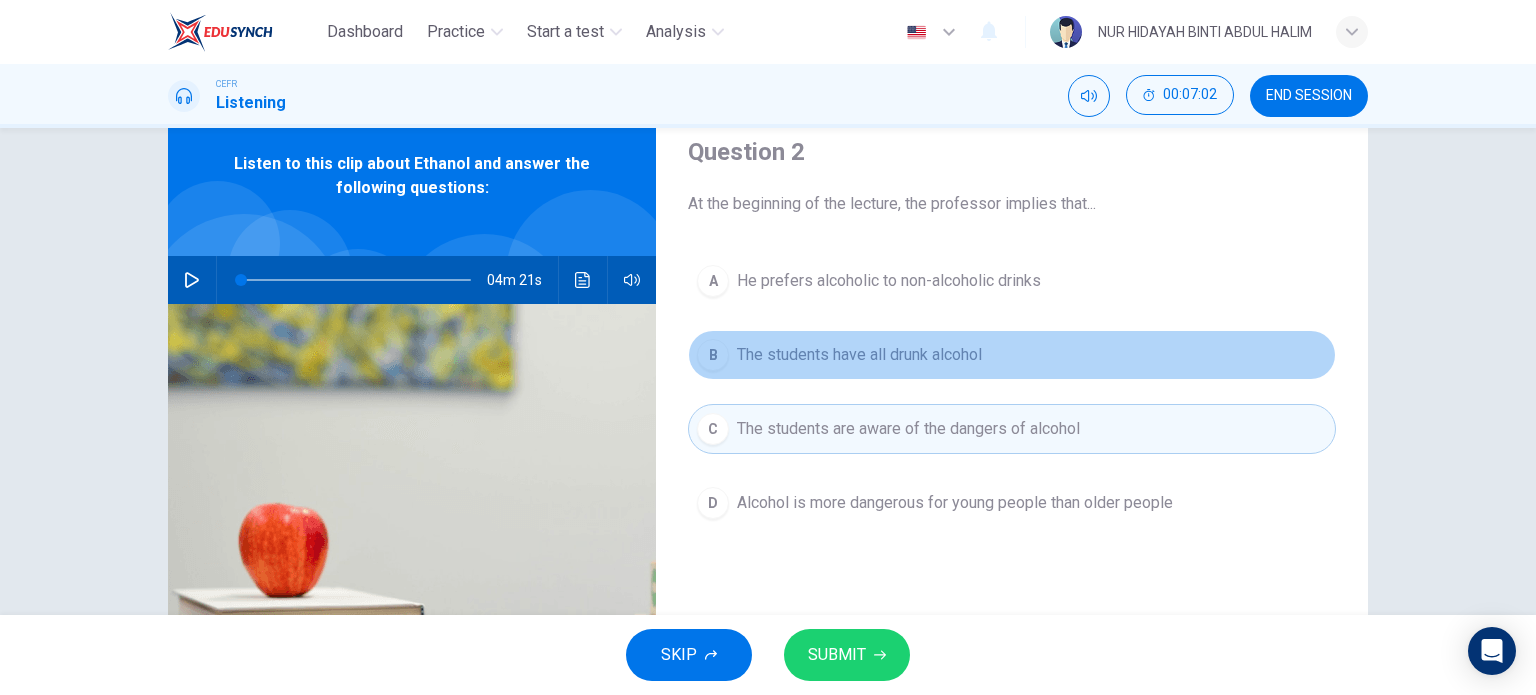 click on "B The students have all drunk alcohol" at bounding box center [1012, 355] 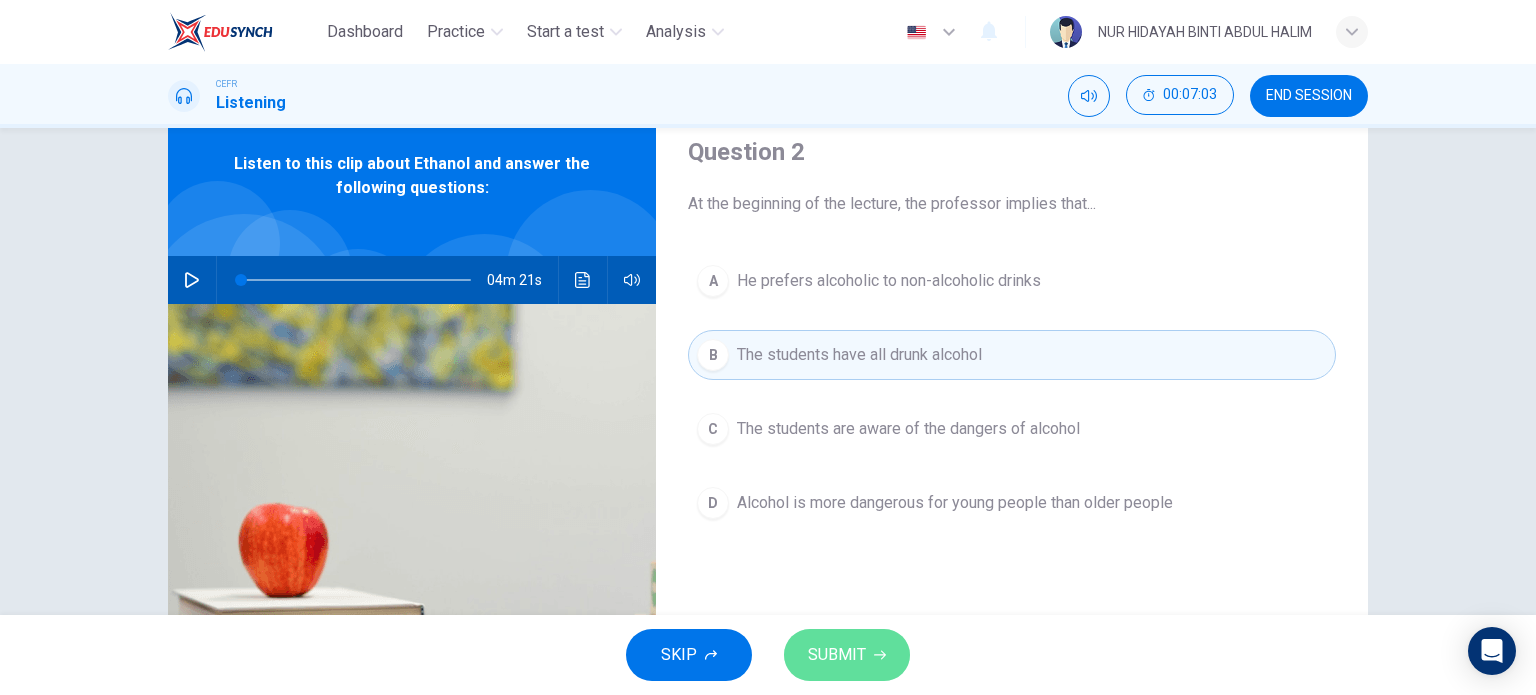 click on "SUBMIT" at bounding box center (847, 655) 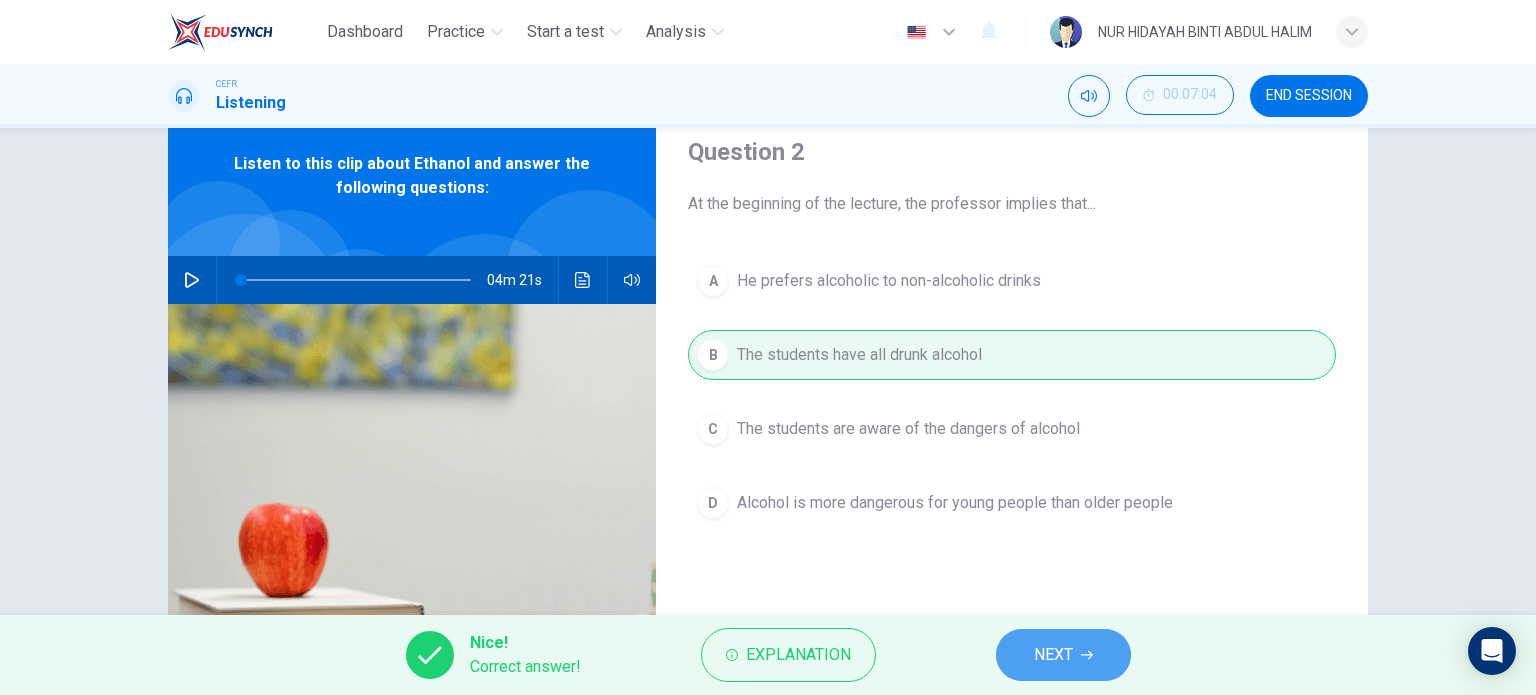 click on "NEXT" at bounding box center [1053, 655] 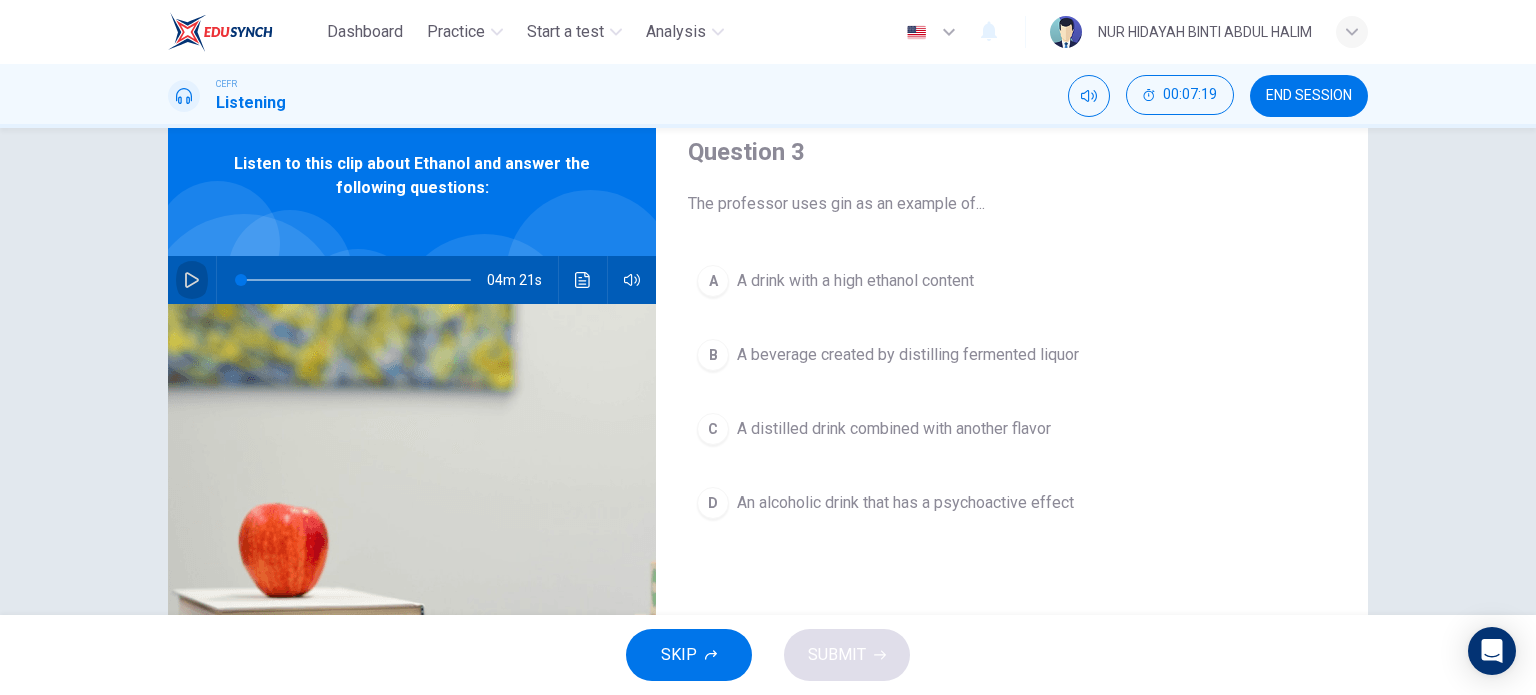 click at bounding box center (192, 280) 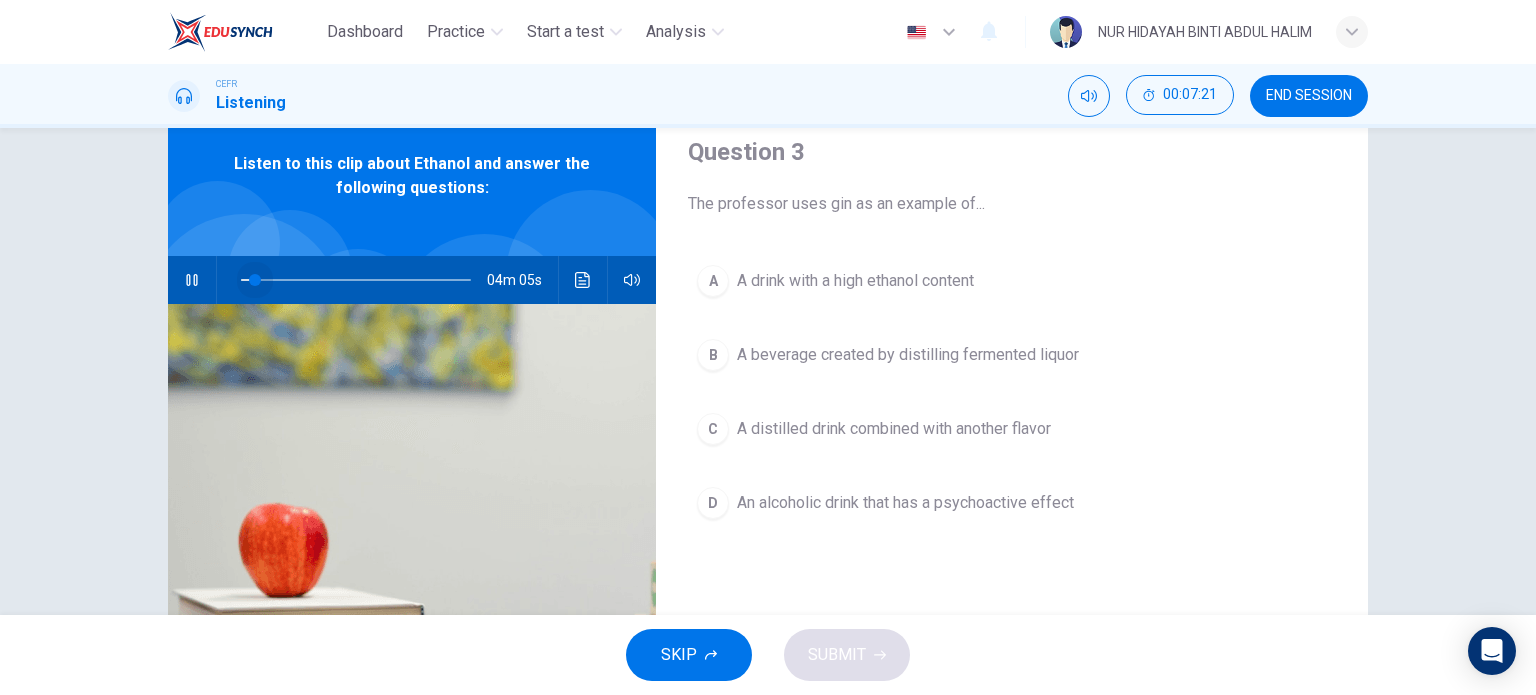 click at bounding box center [255, 280] 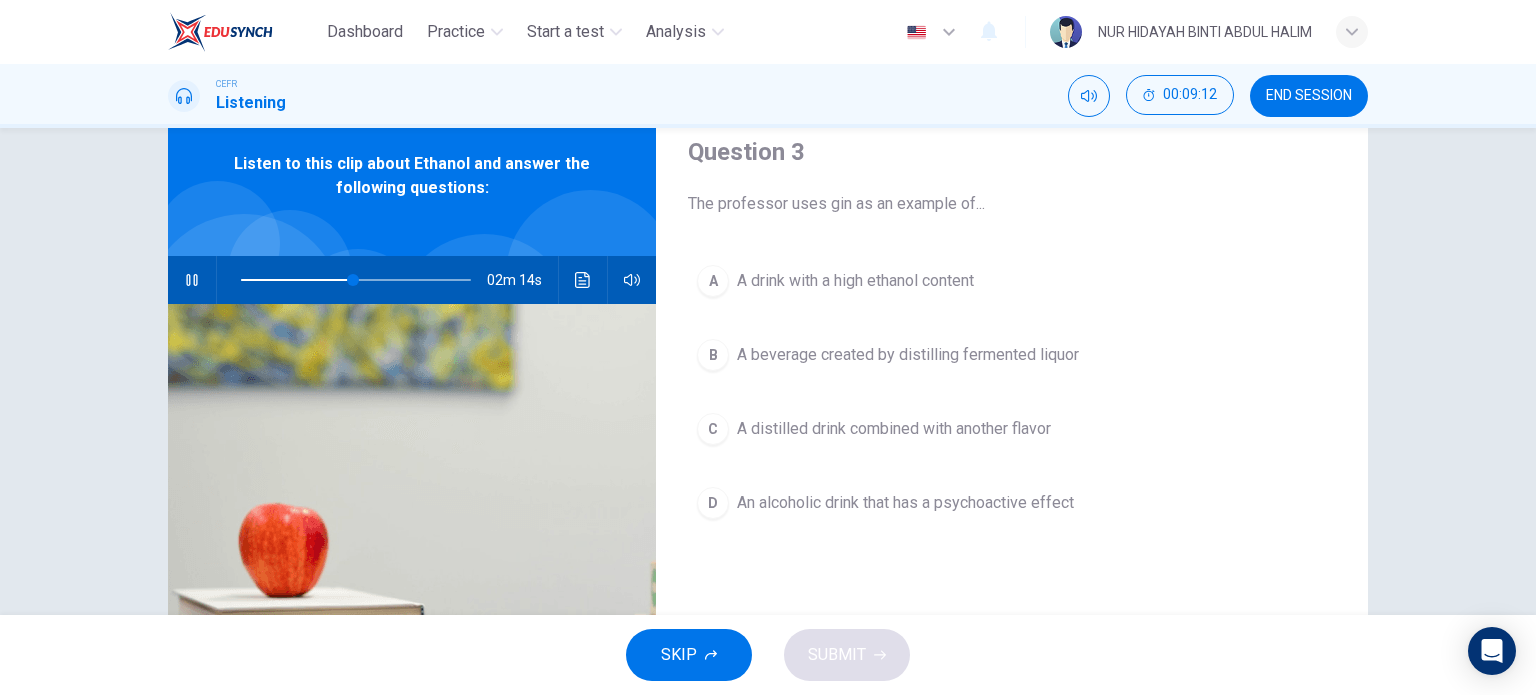 click at bounding box center [192, 280] 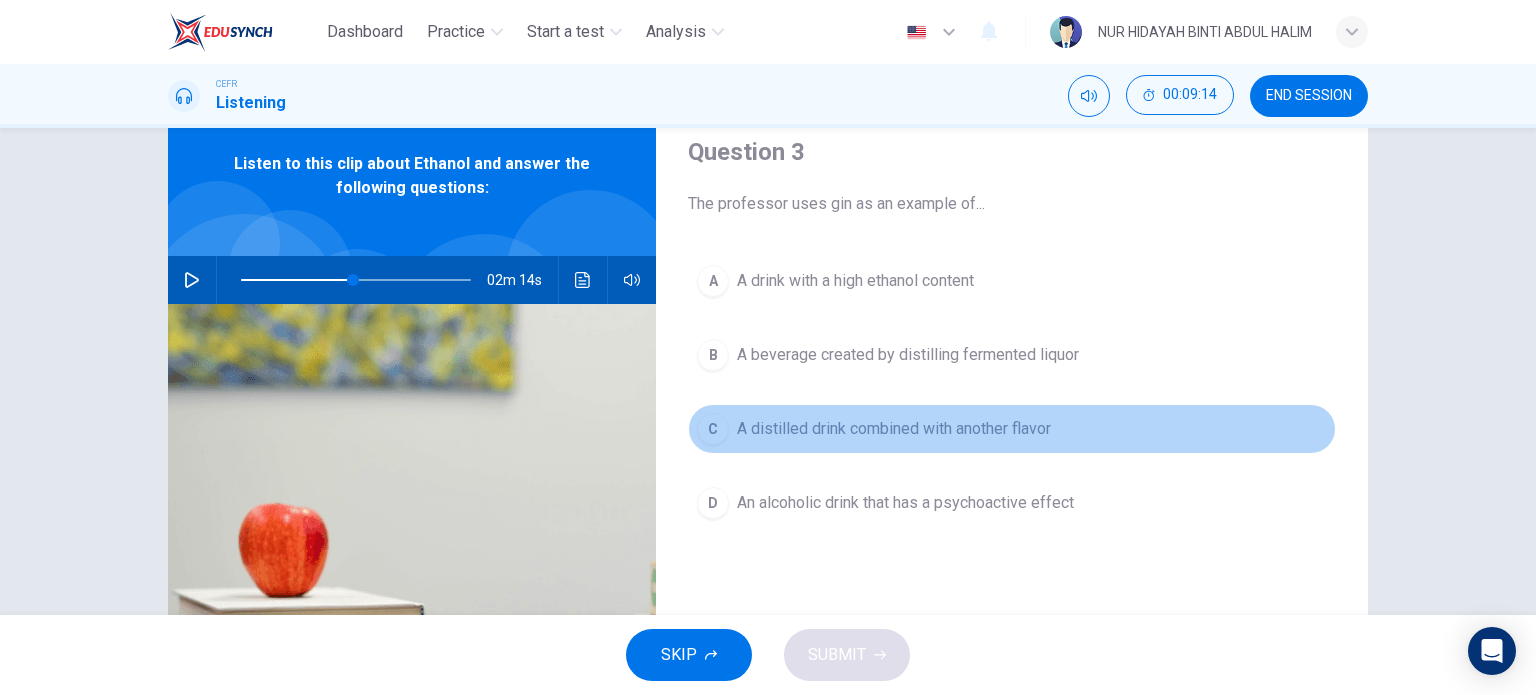 click on "A distilled drink combined with another flavor" at bounding box center (855, 281) 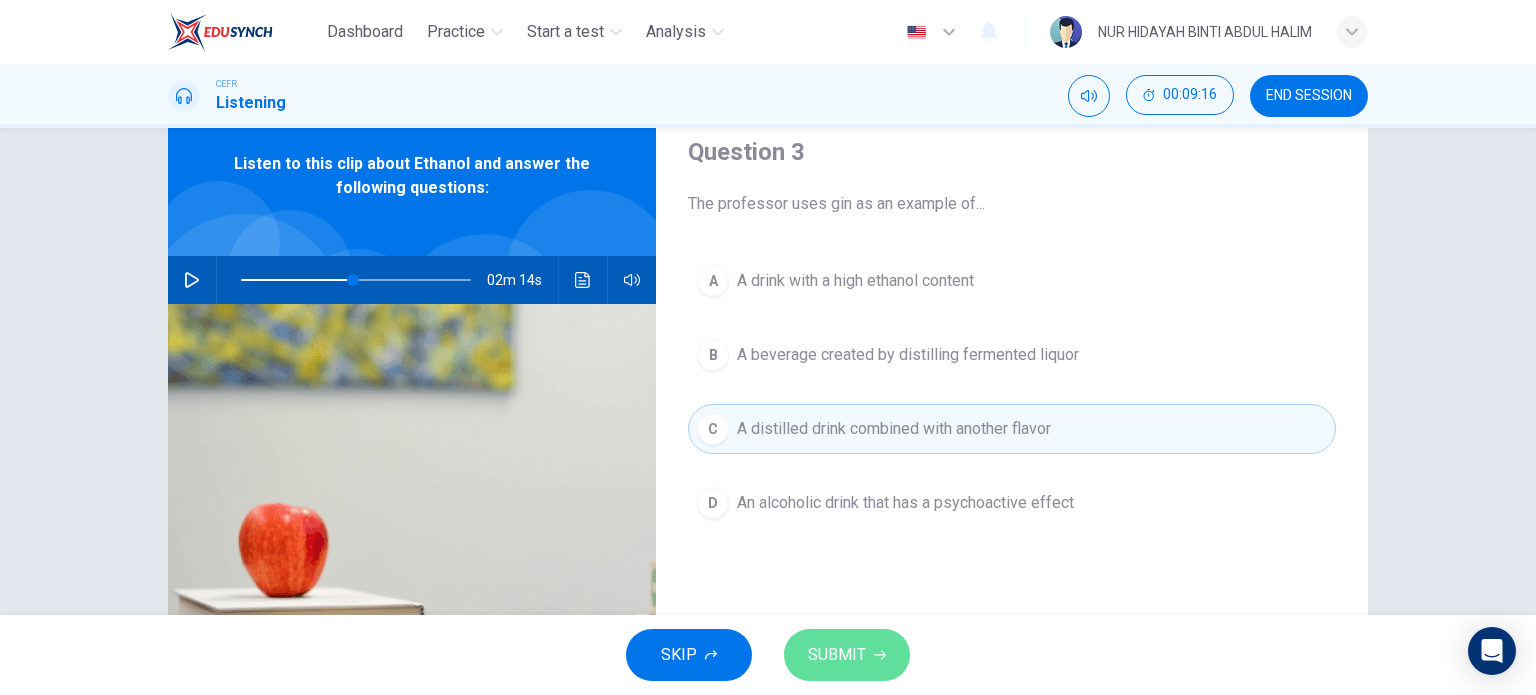 click on "SUBMIT" at bounding box center [847, 655] 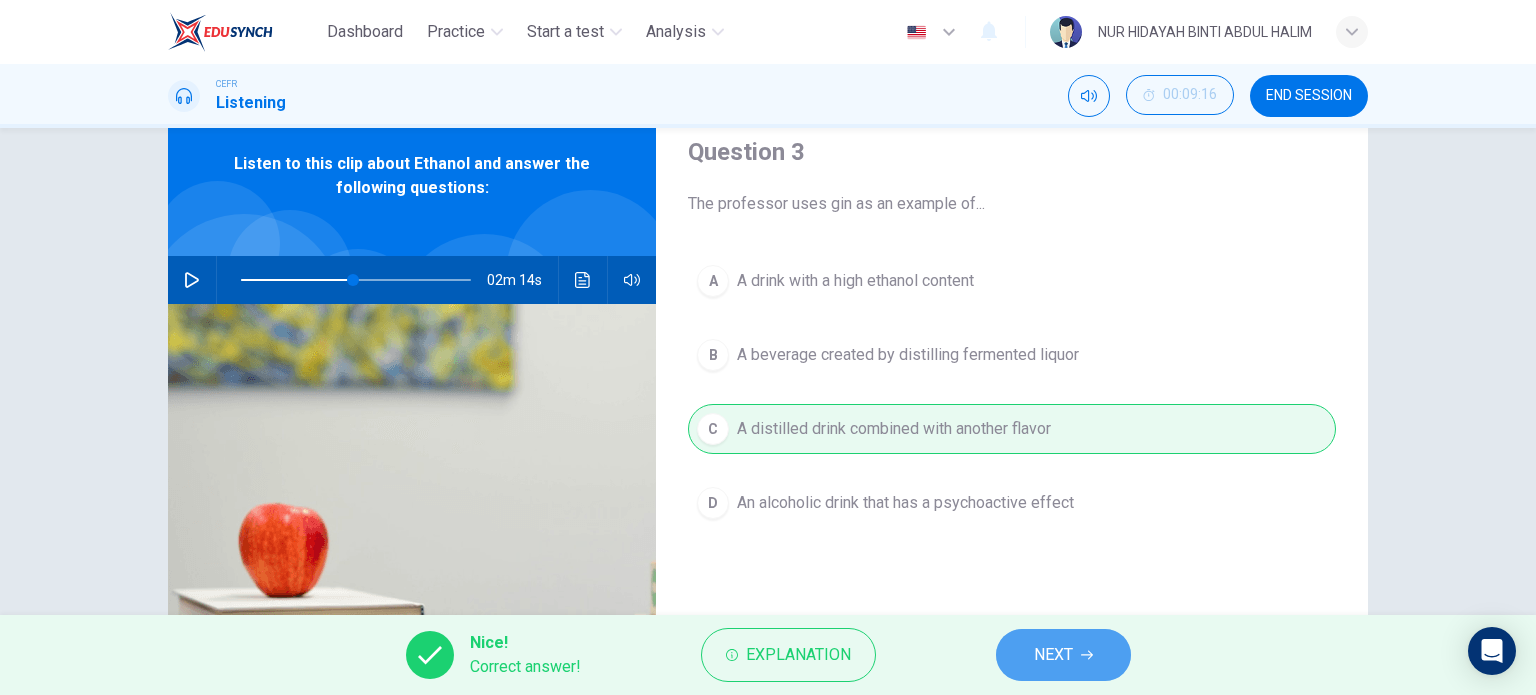 click on "NEXT" at bounding box center (1053, 655) 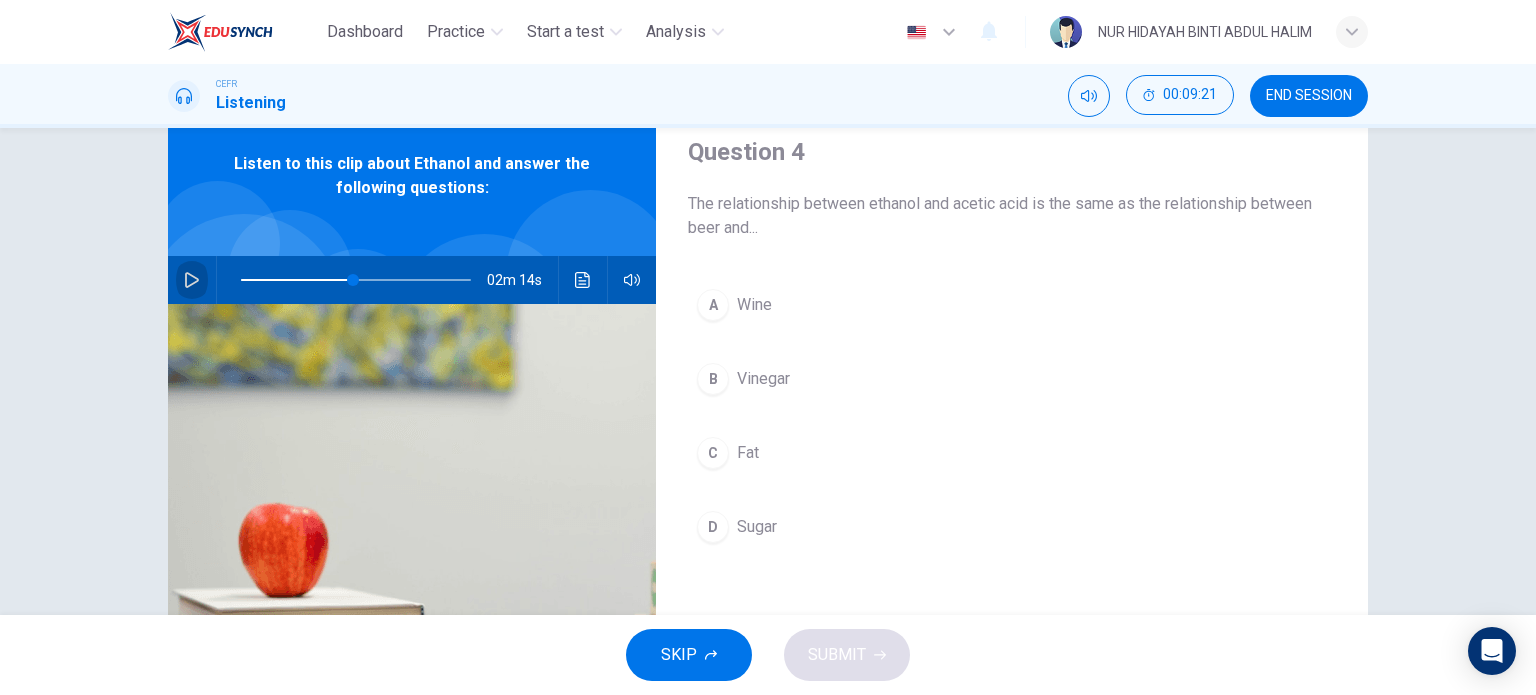 click at bounding box center (192, 280) 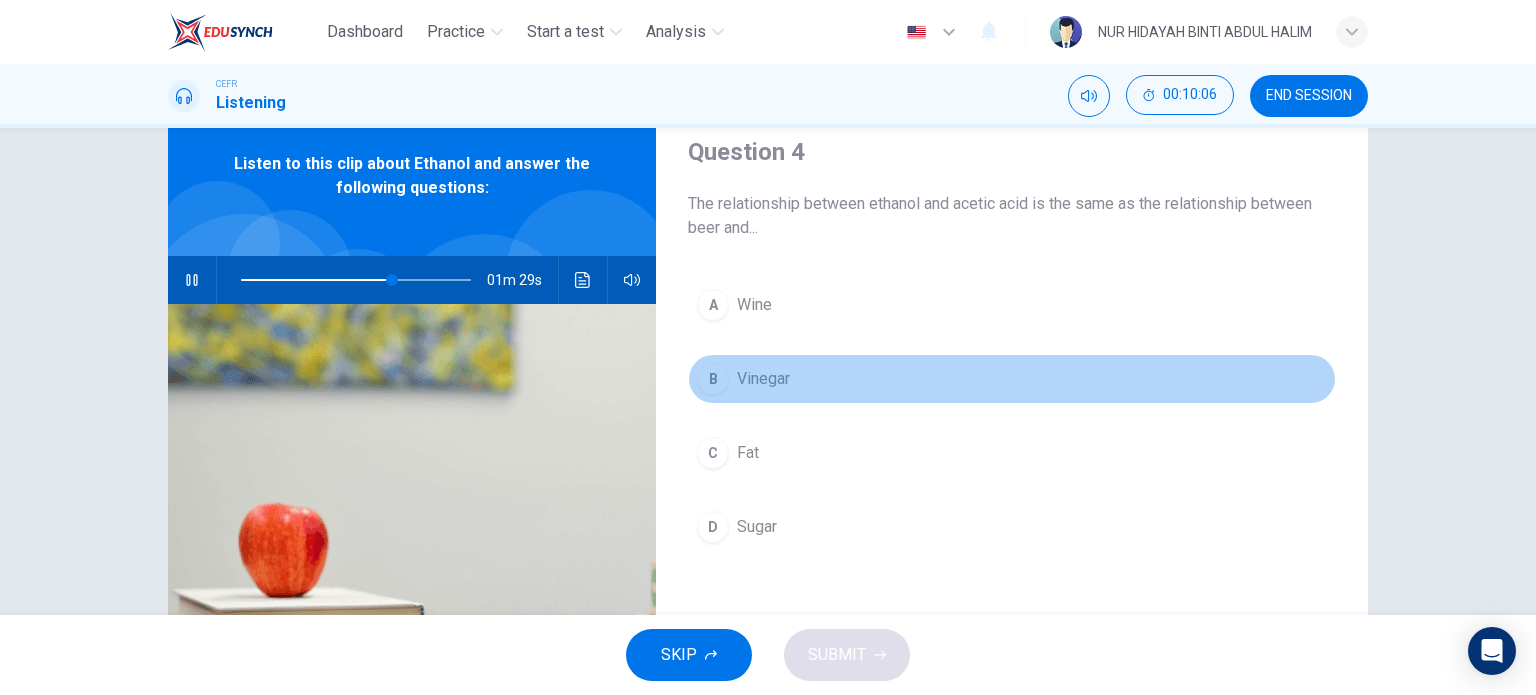click on "Vinegar" at bounding box center (754, 305) 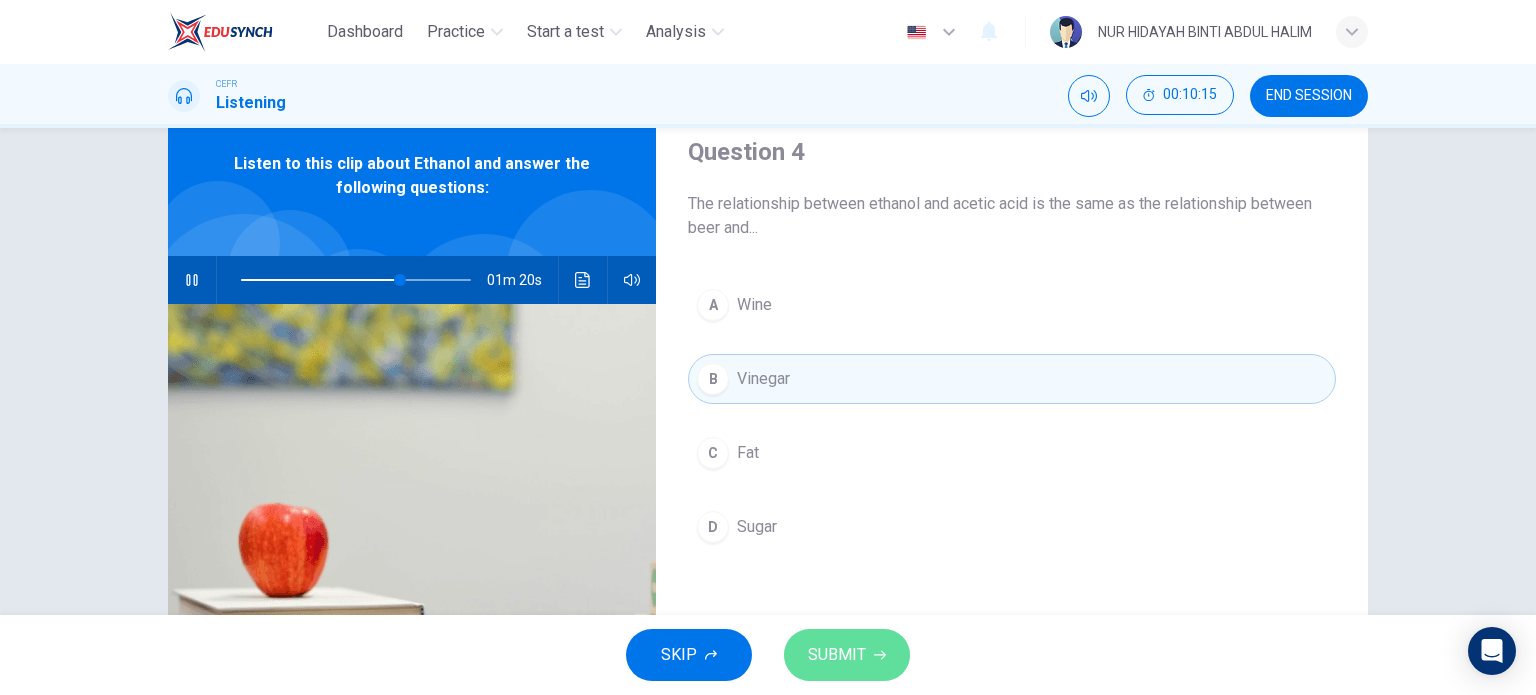 click on "SUBMIT" at bounding box center (847, 655) 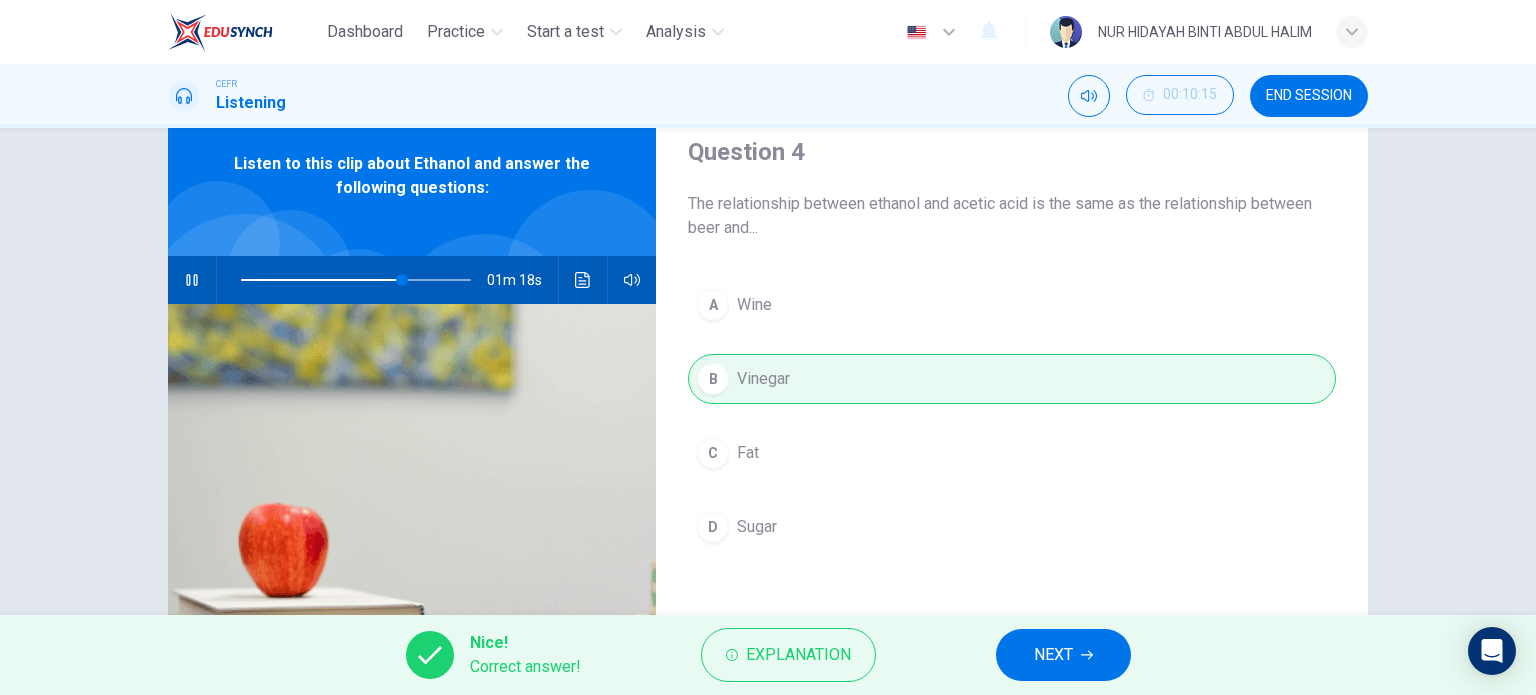 click on "NEXT" at bounding box center (1053, 655) 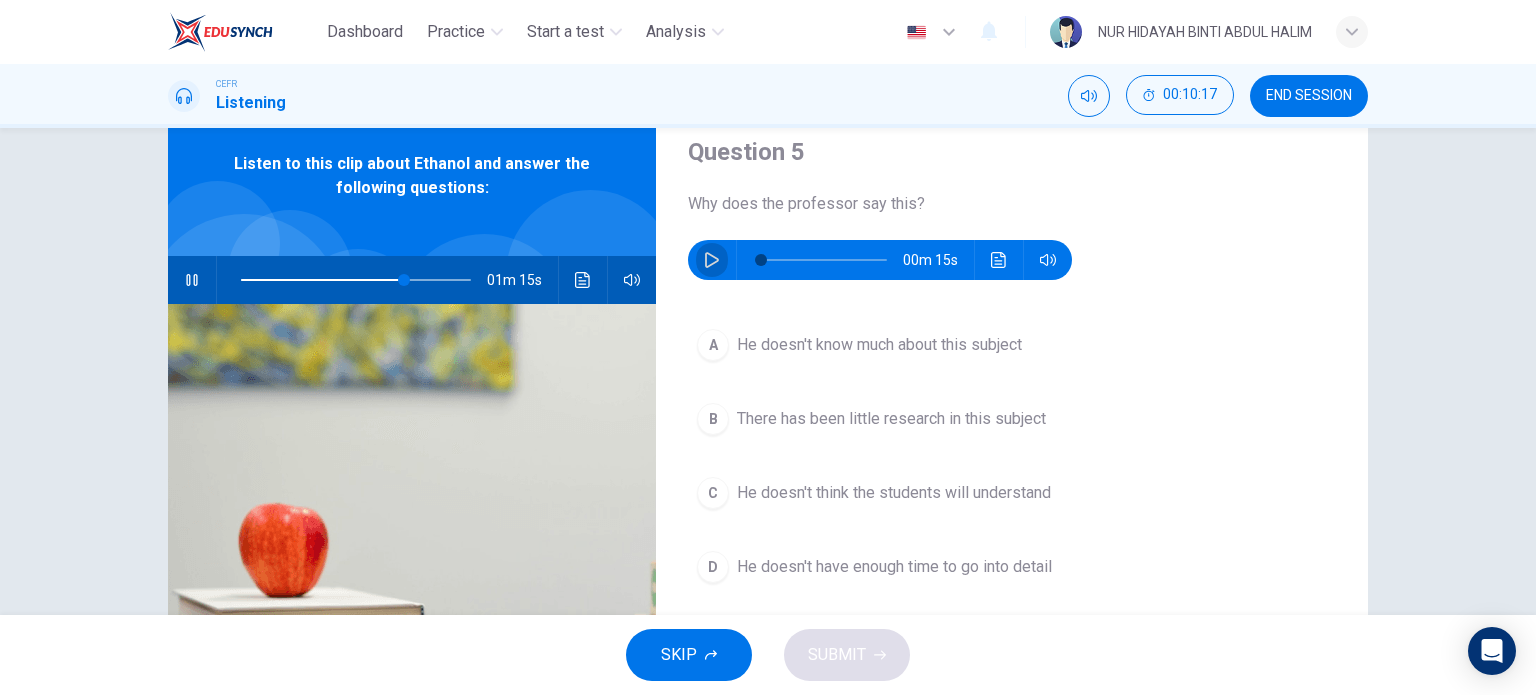 click at bounding box center [712, 260] 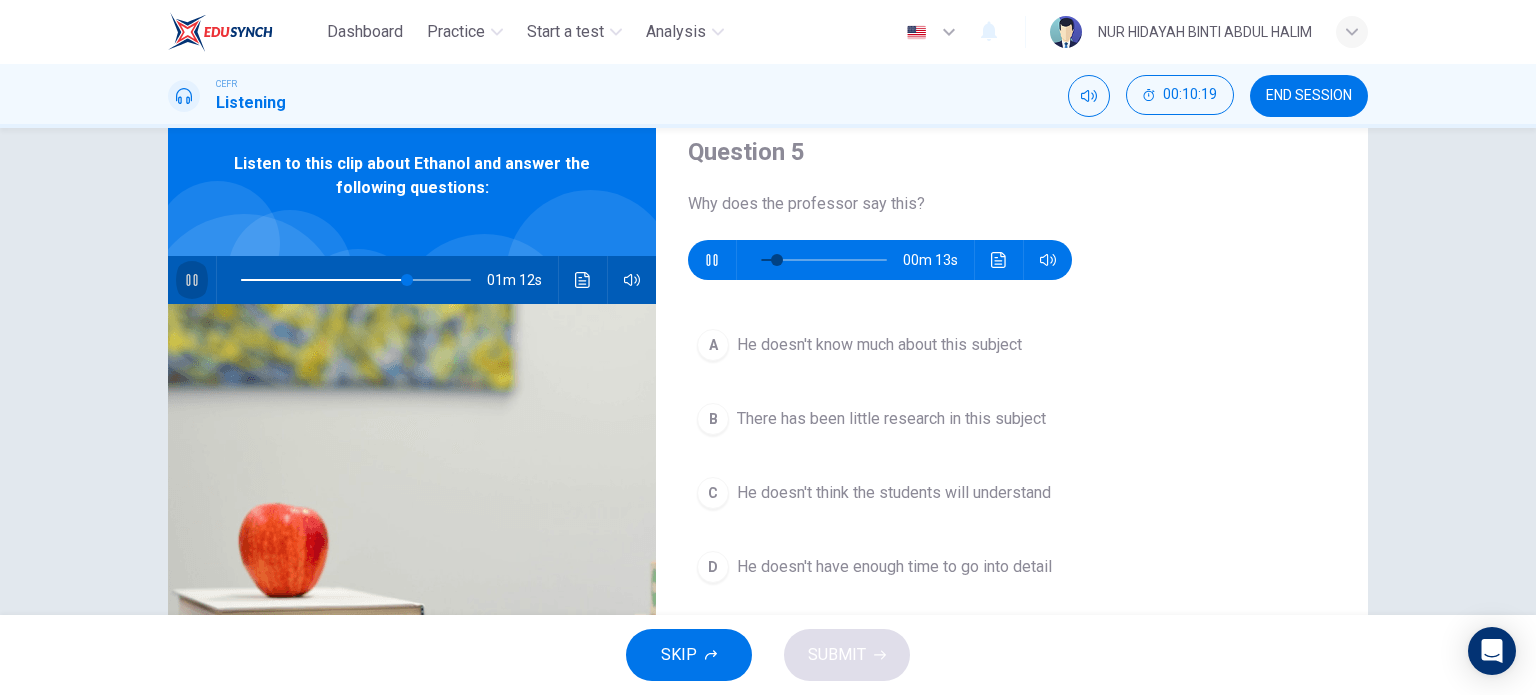 click at bounding box center (192, 280) 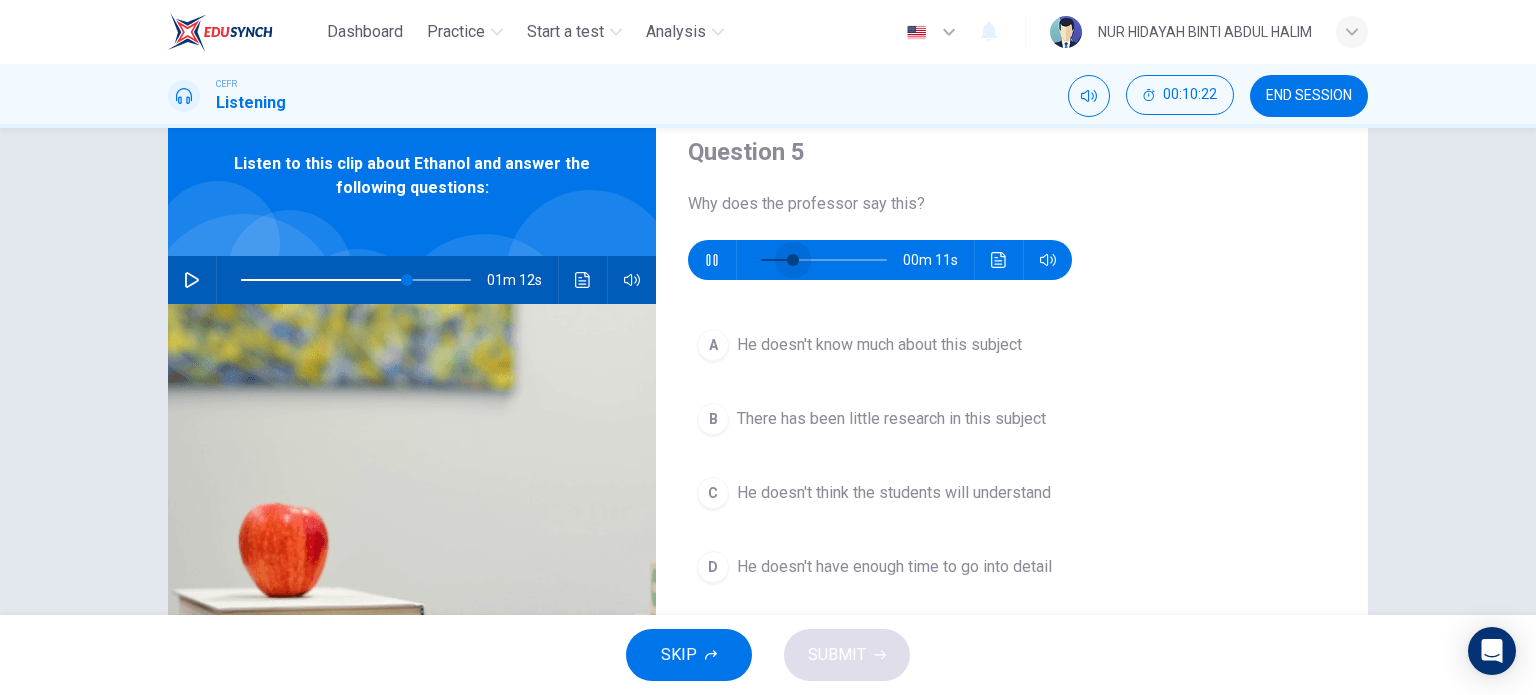 drag, startPoint x: 787, startPoint y: 255, endPoint x: 708, endPoint y: 256, distance: 79.00633 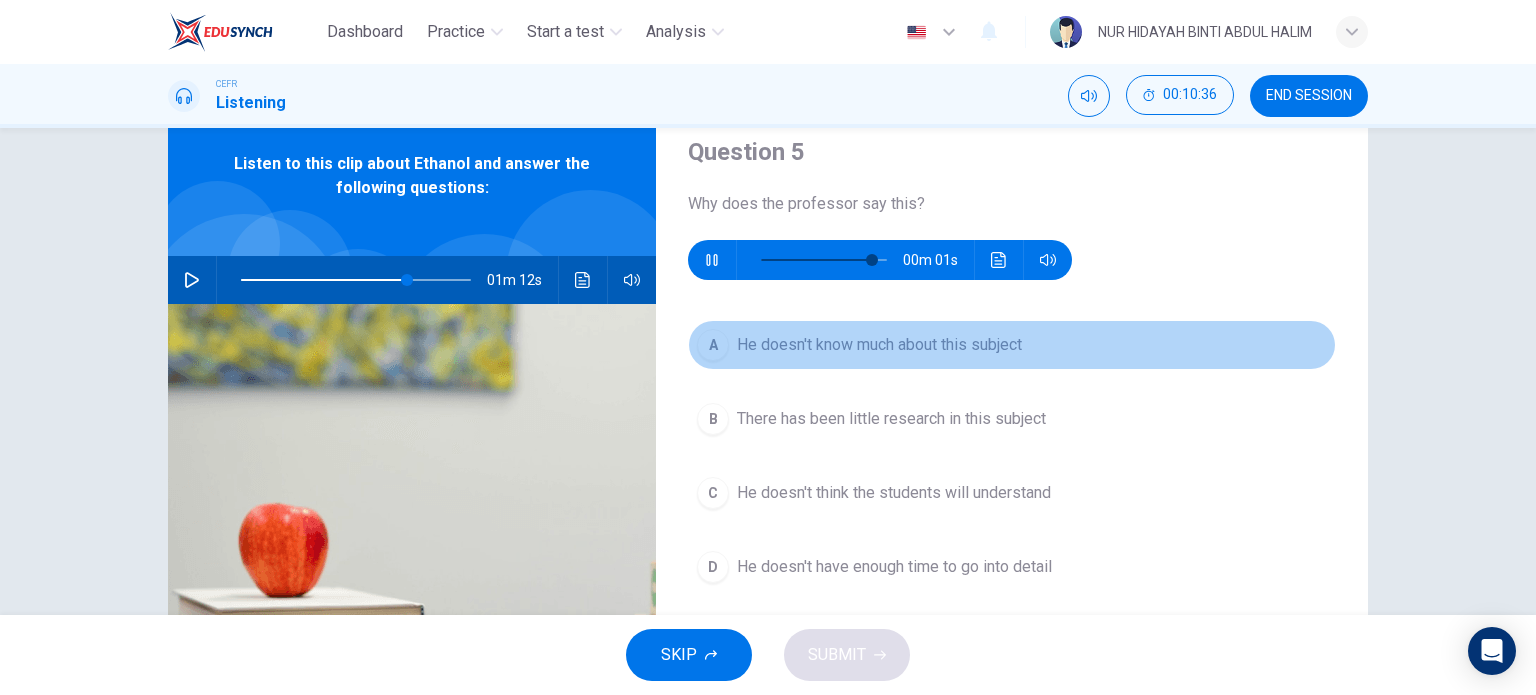 click on "He doesn't know much about this subject" at bounding box center [879, 345] 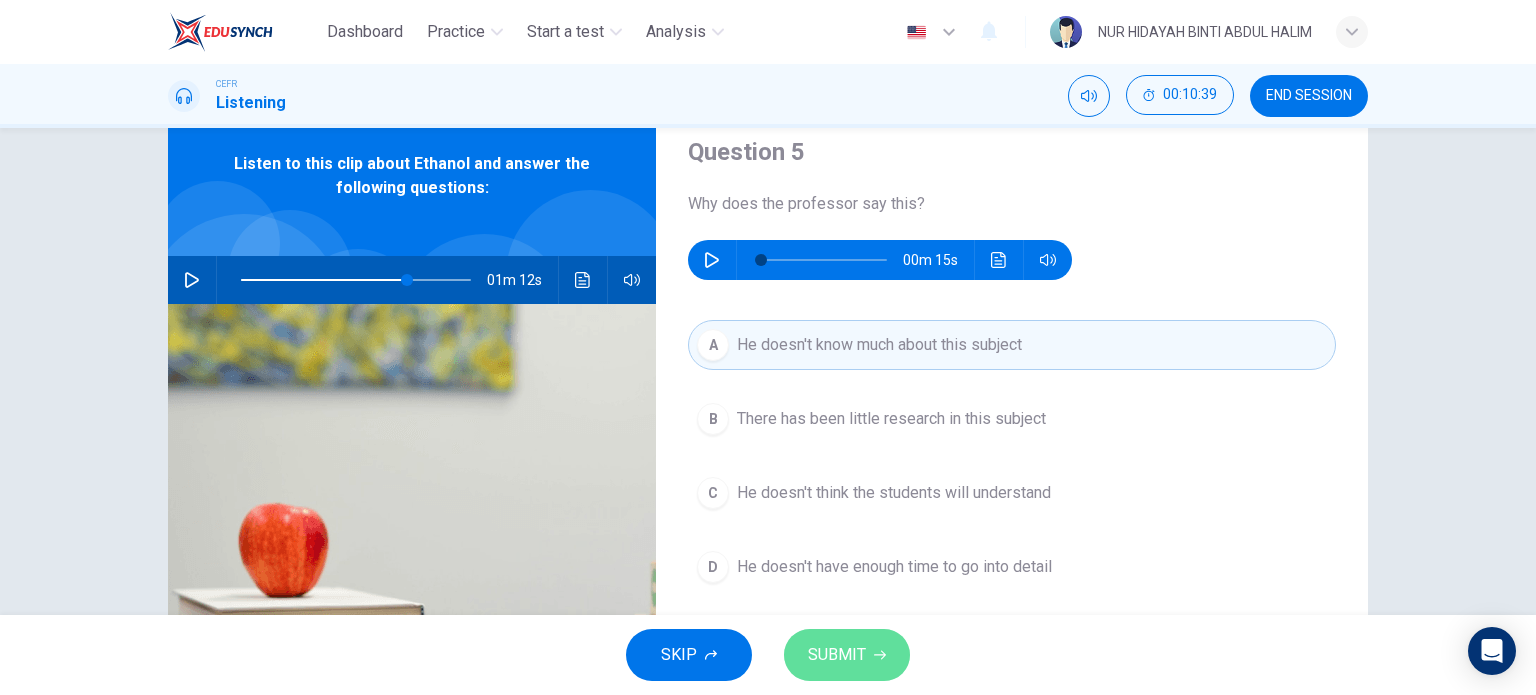 click on "SUBMIT" at bounding box center [847, 655] 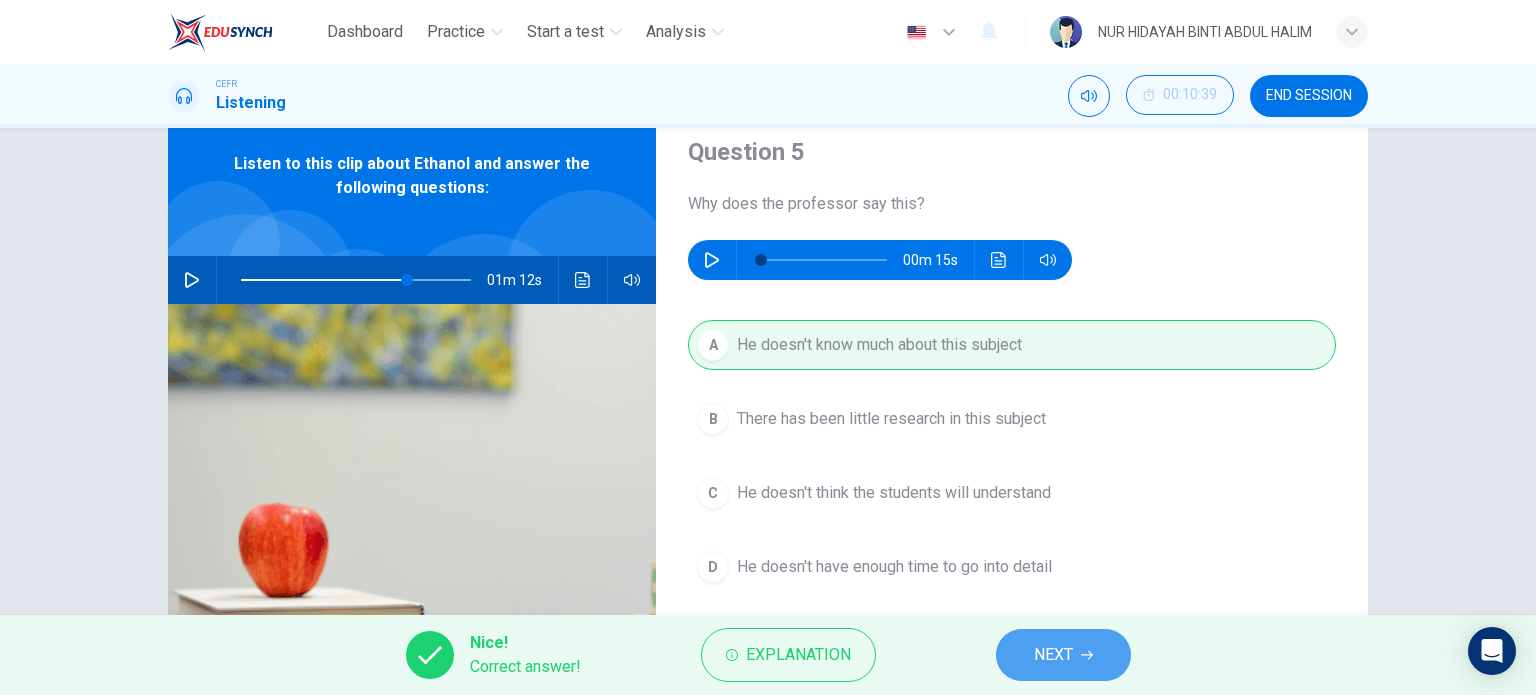 click on "NEXT" at bounding box center [1053, 655] 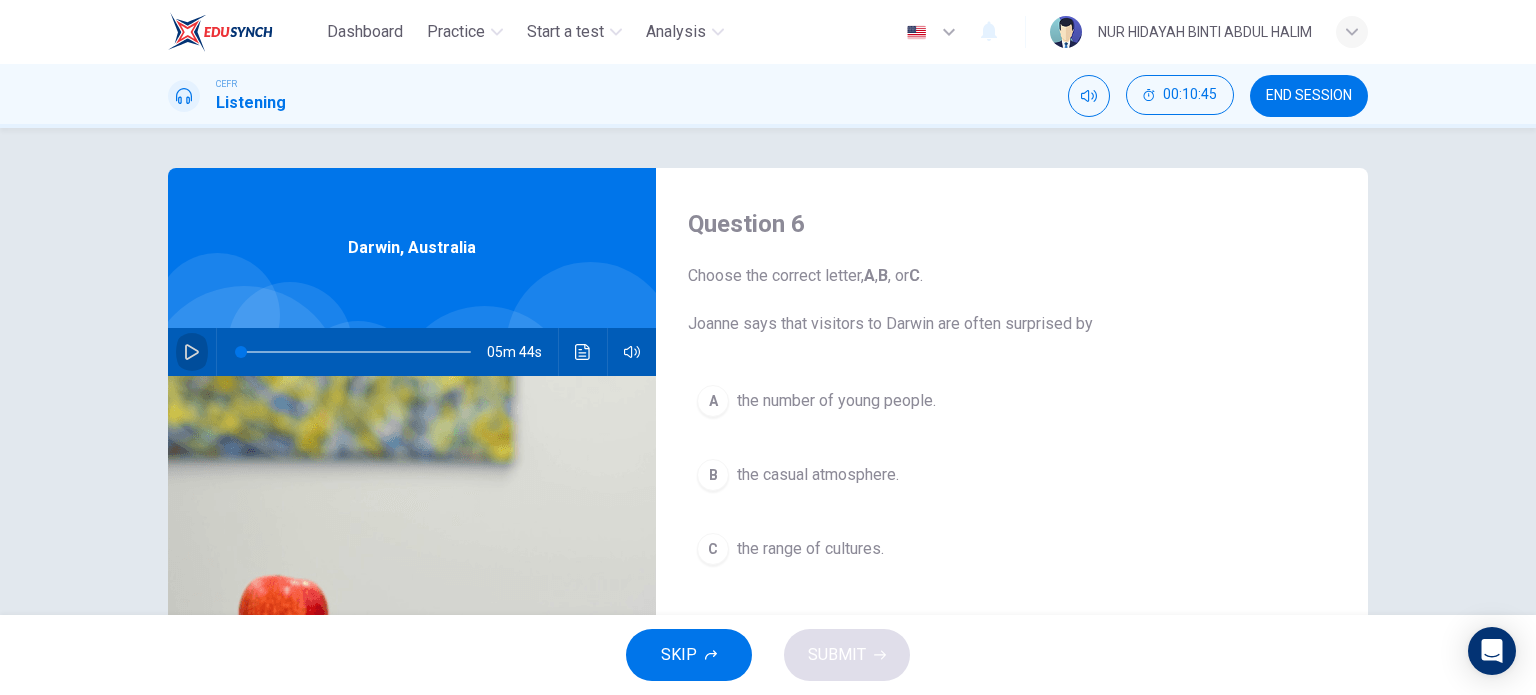 click at bounding box center [192, 352] 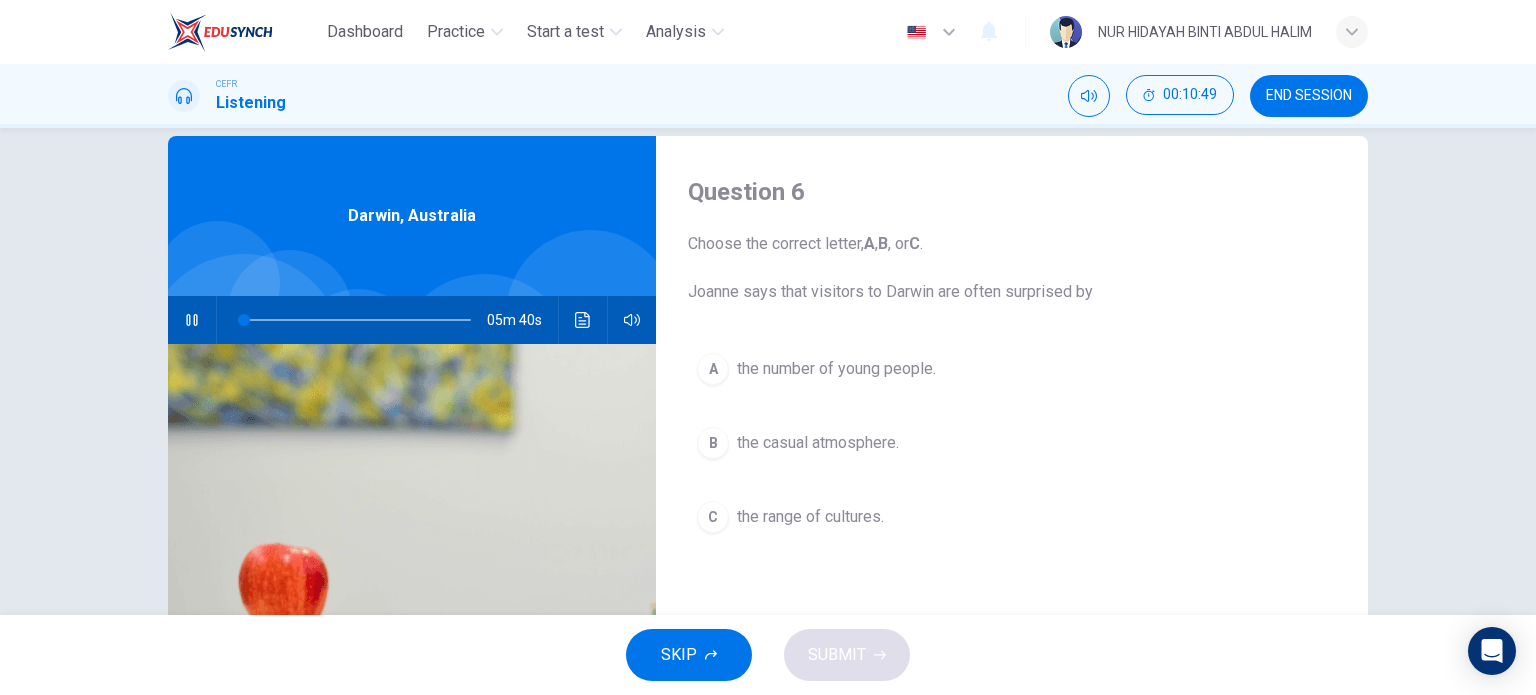 scroll, scrollTop: 34, scrollLeft: 0, axis: vertical 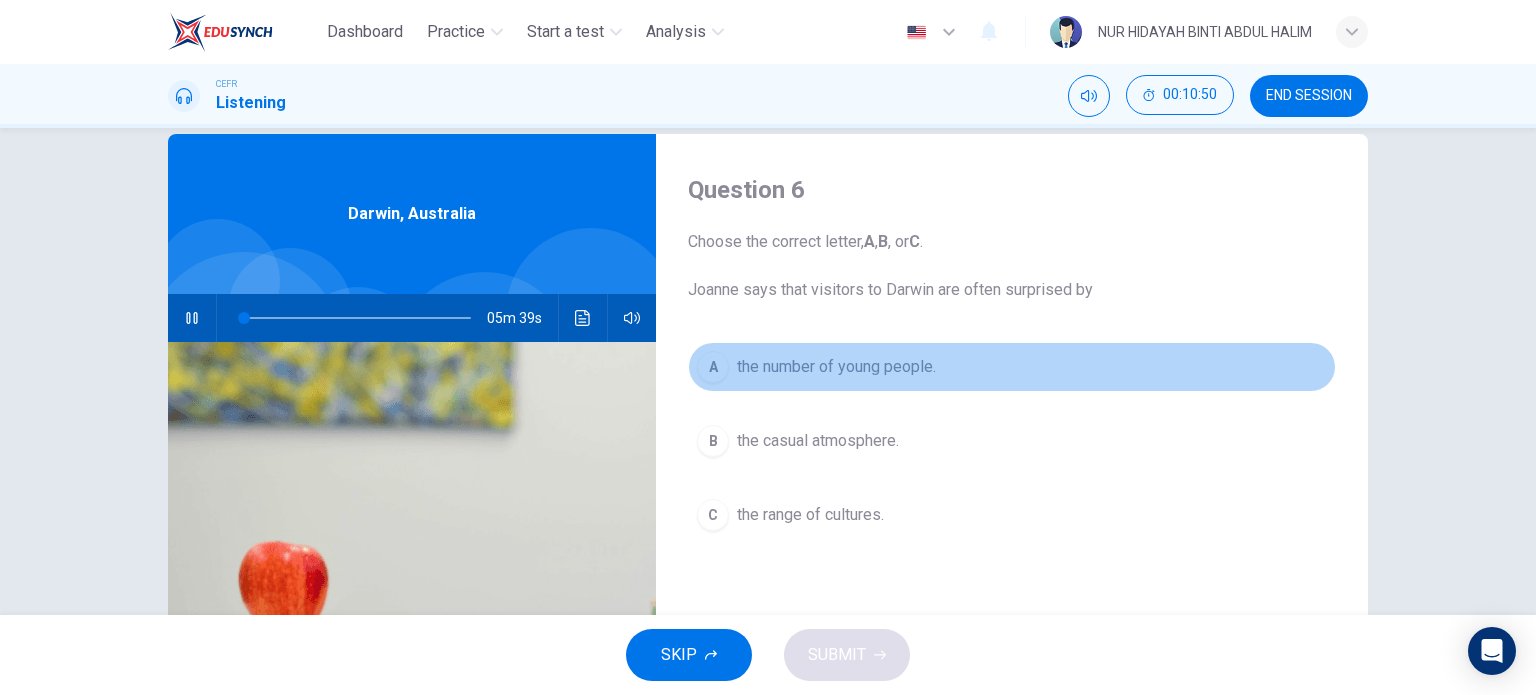 click on "A the number of young people." at bounding box center (1012, 367) 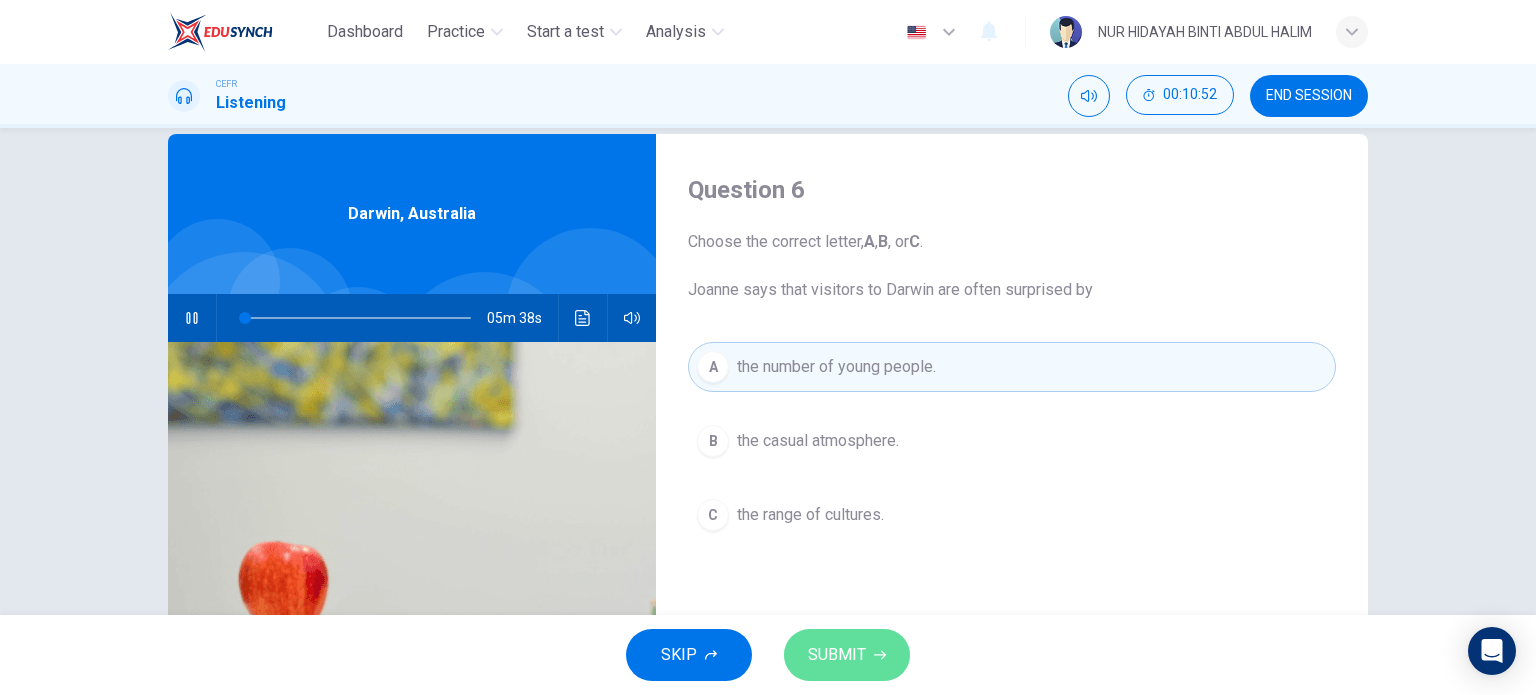 click on "SUBMIT" at bounding box center (837, 655) 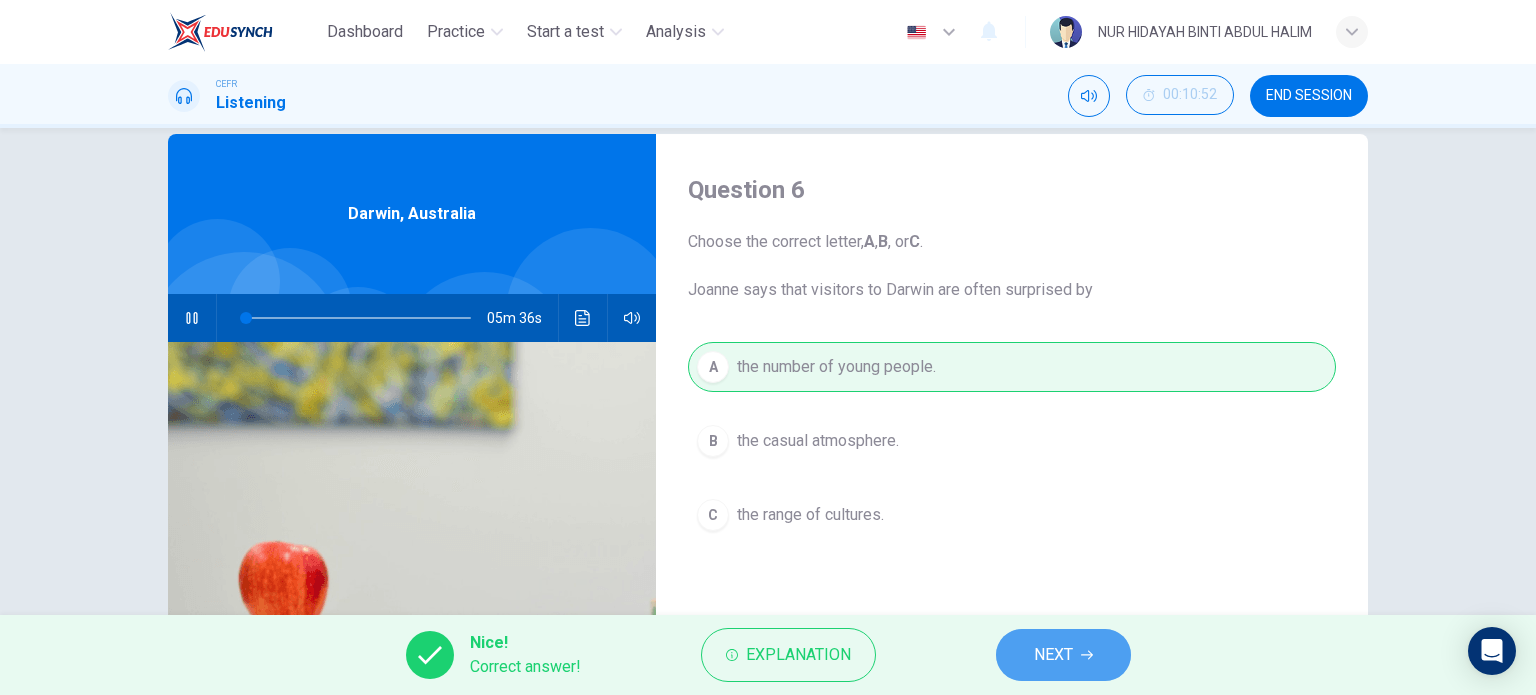 click on "NEXT" at bounding box center [1053, 655] 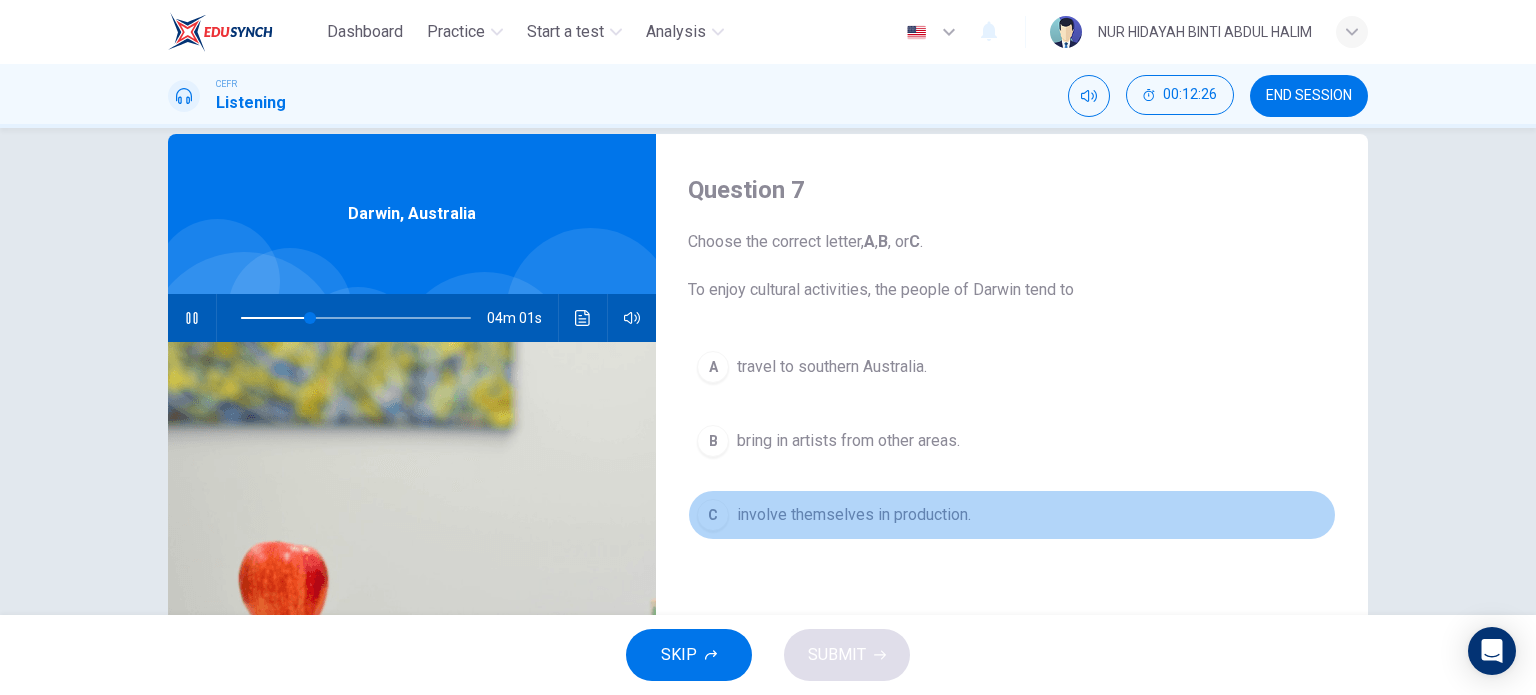click on "involve themselves in production." at bounding box center (832, 367) 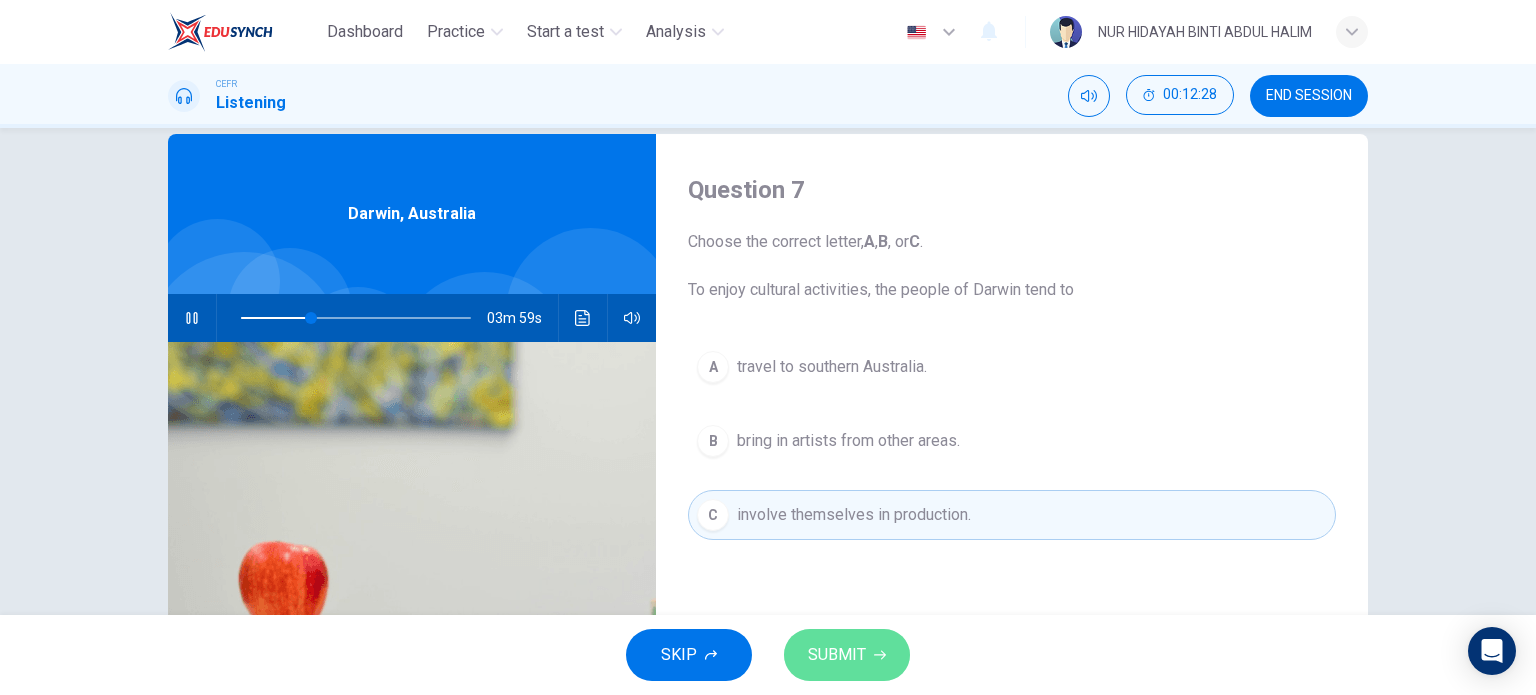 click on "SUBMIT" at bounding box center [837, 655] 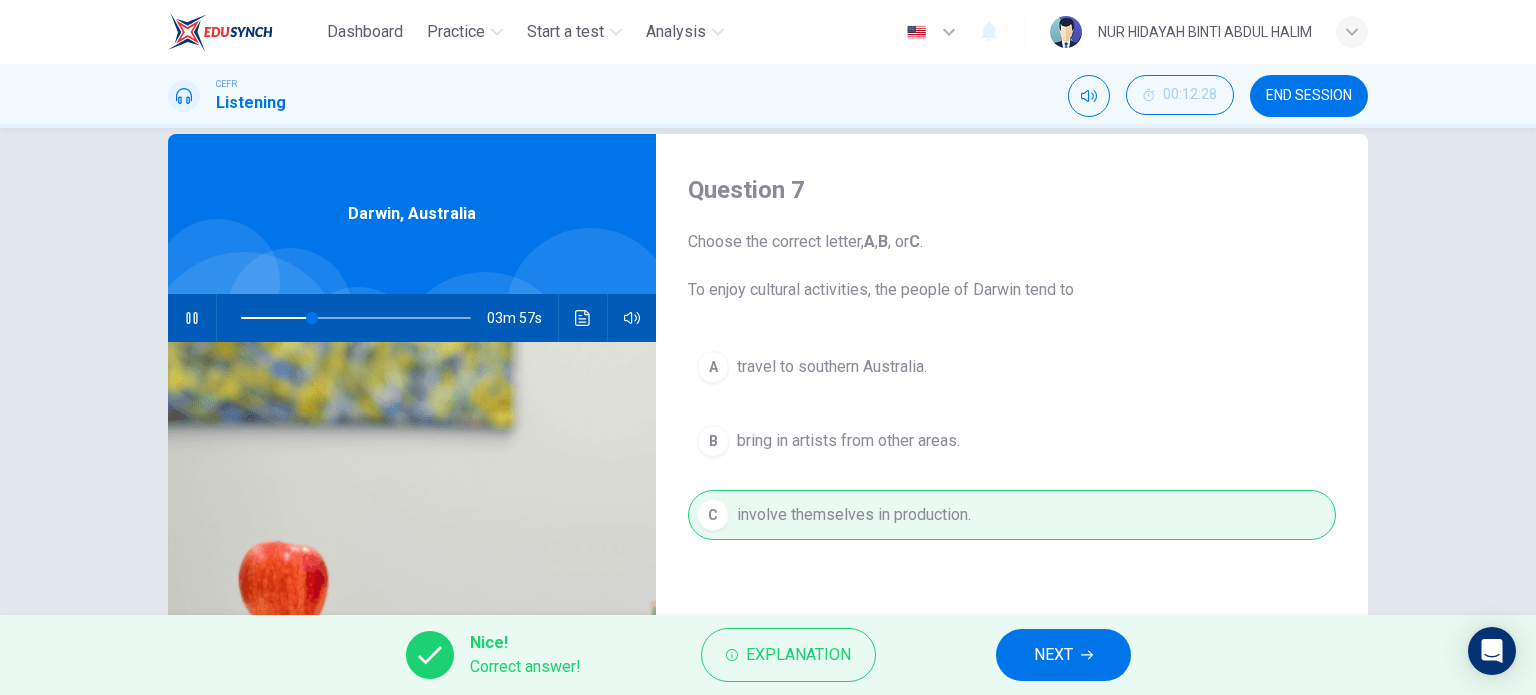 click on "NEXT" at bounding box center (1053, 655) 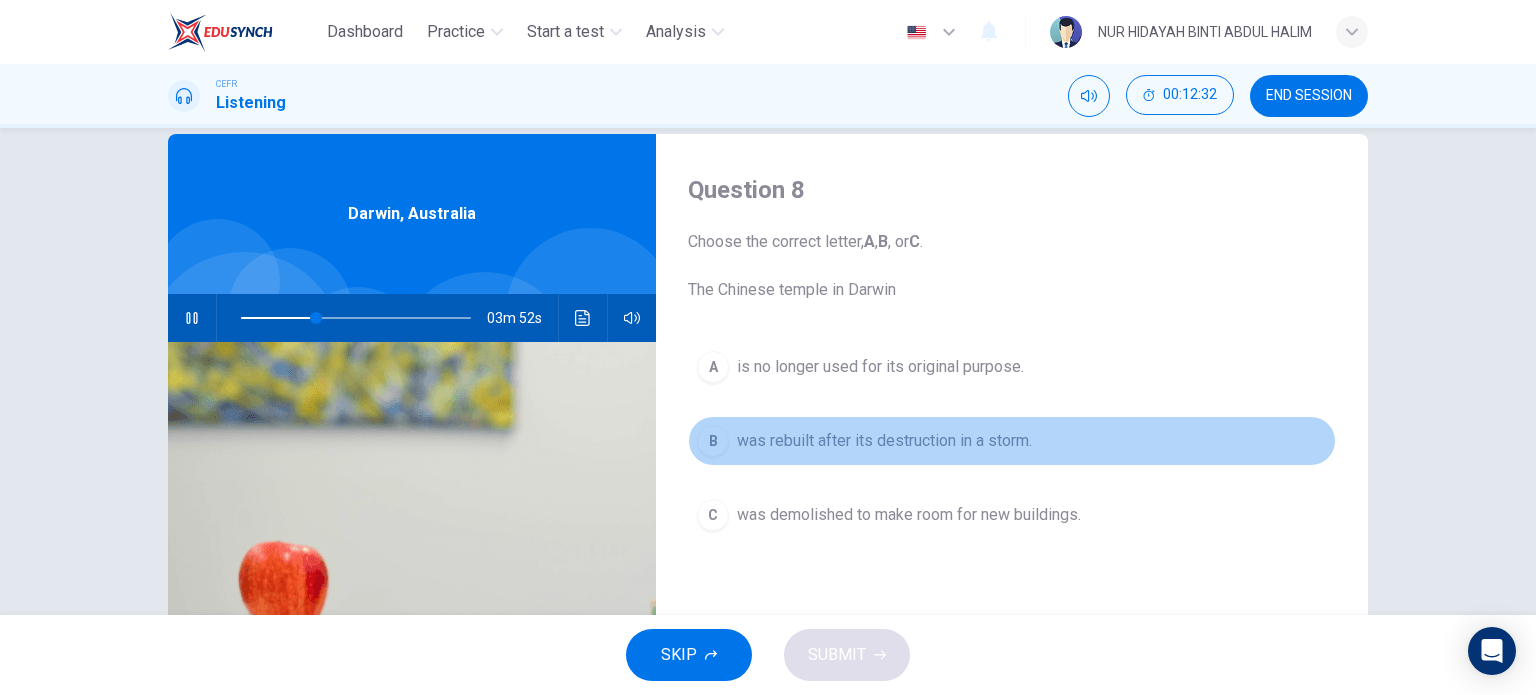 click on "was rebuilt after its destruction in a storm." at bounding box center [880, 367] 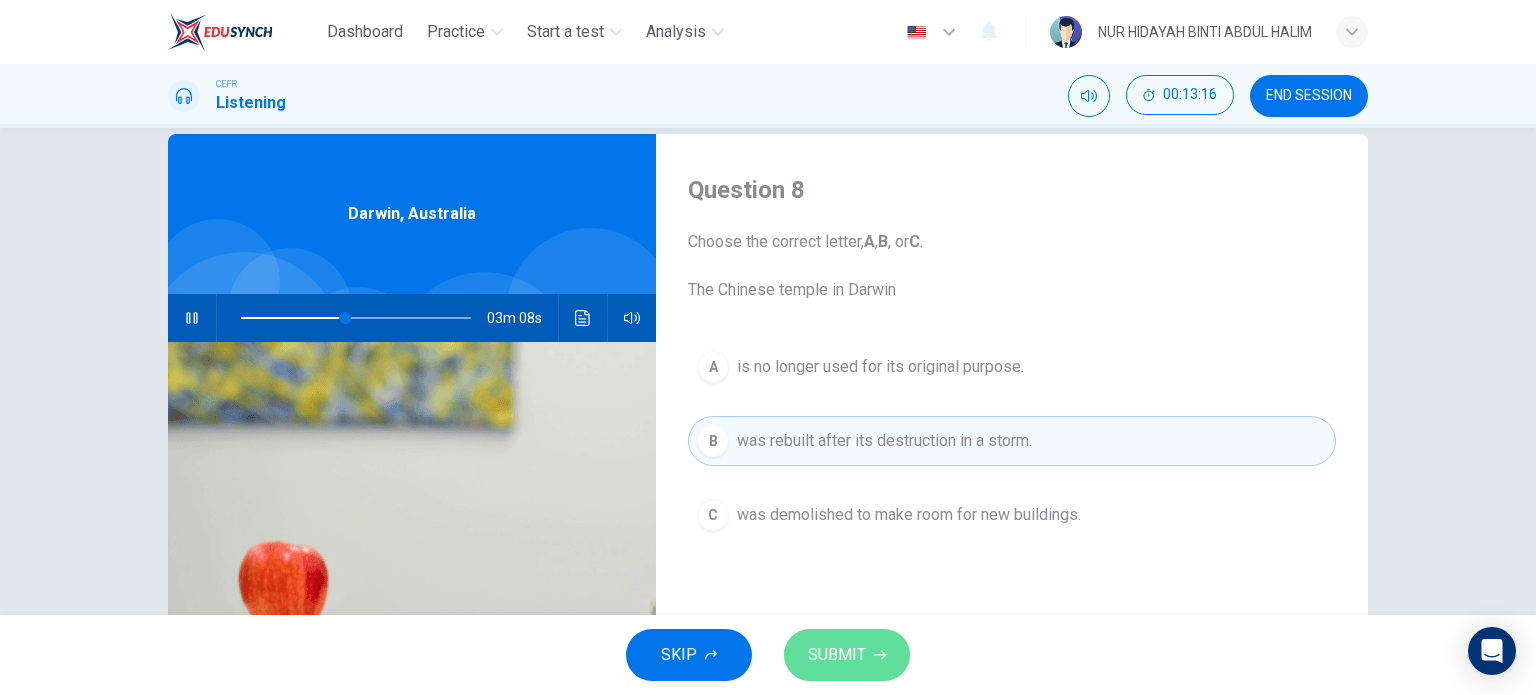 click on "SUBMIT" at bounding box center [837, 655] 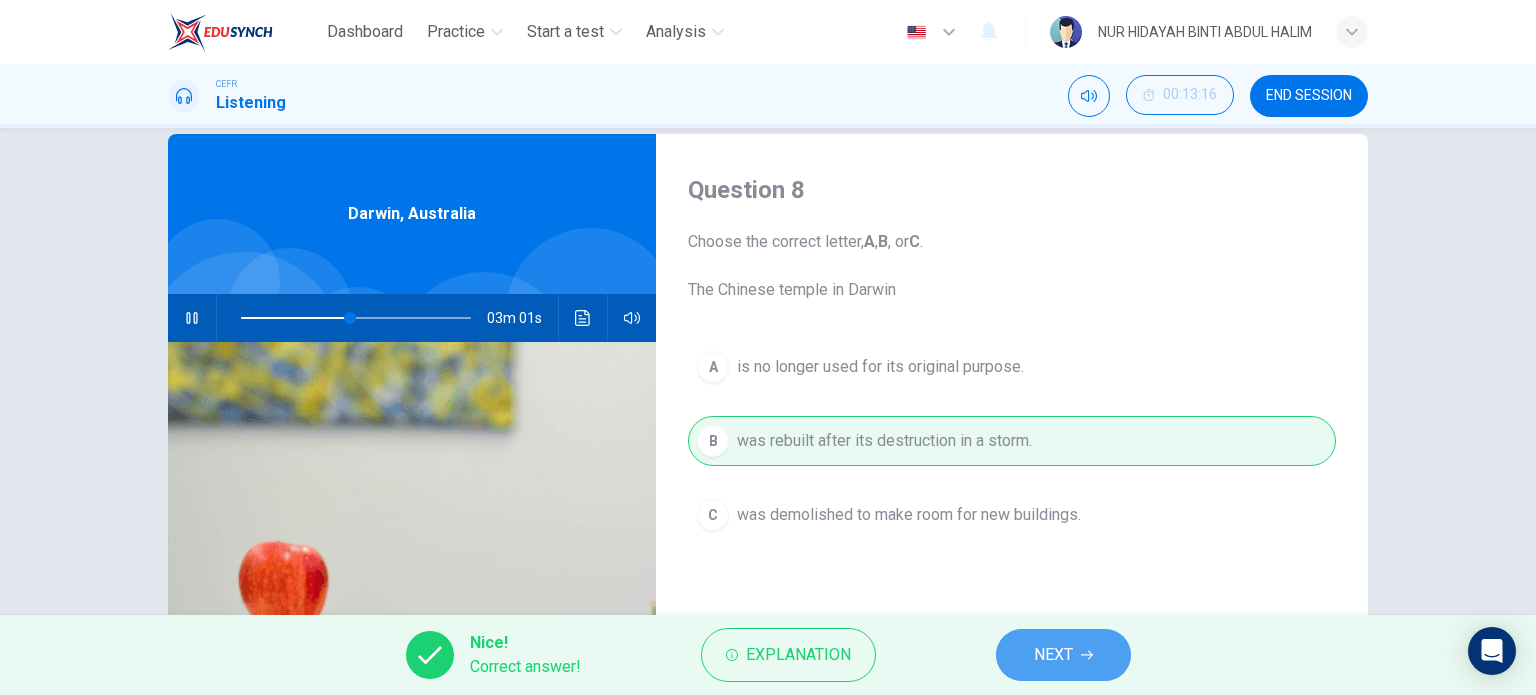 click on "NEXT" at bounding box center [1063, 655] 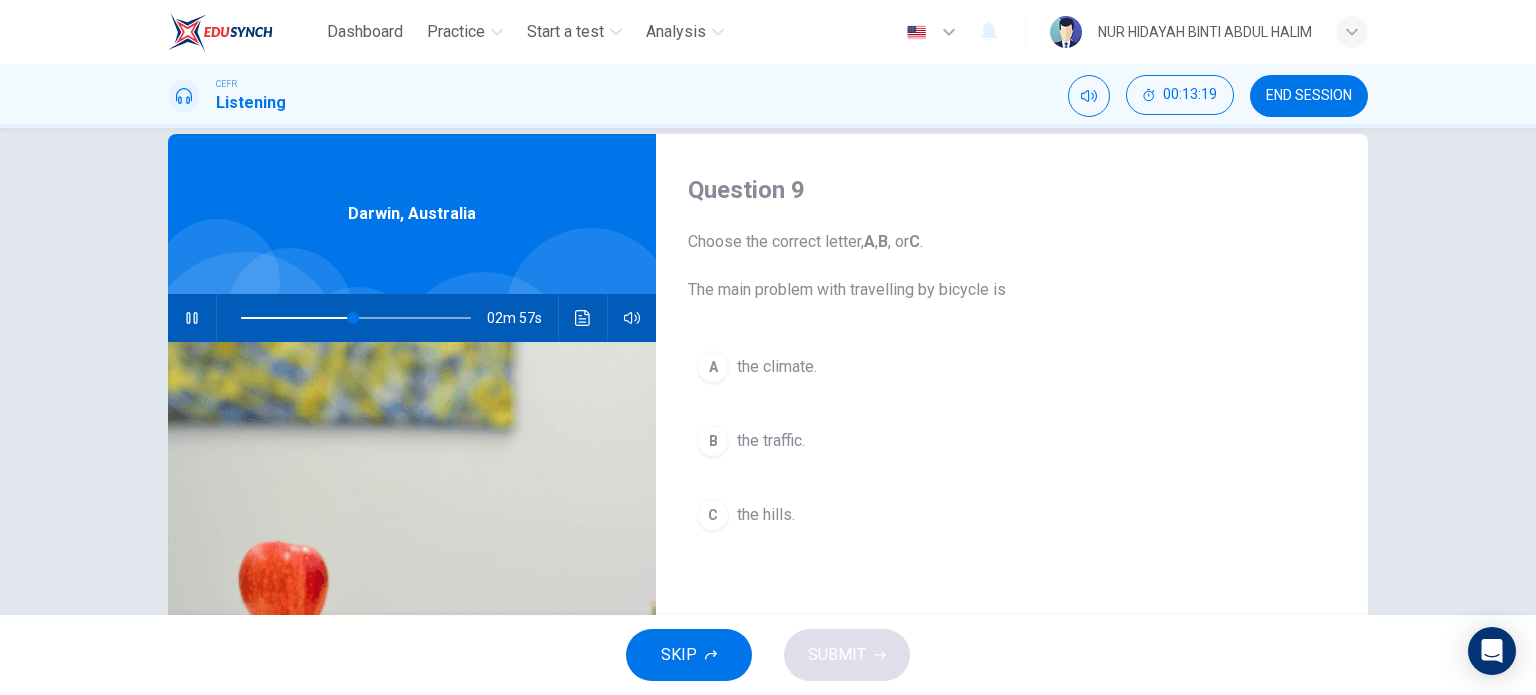 click on "the climate." at bounding box center [777, 367] 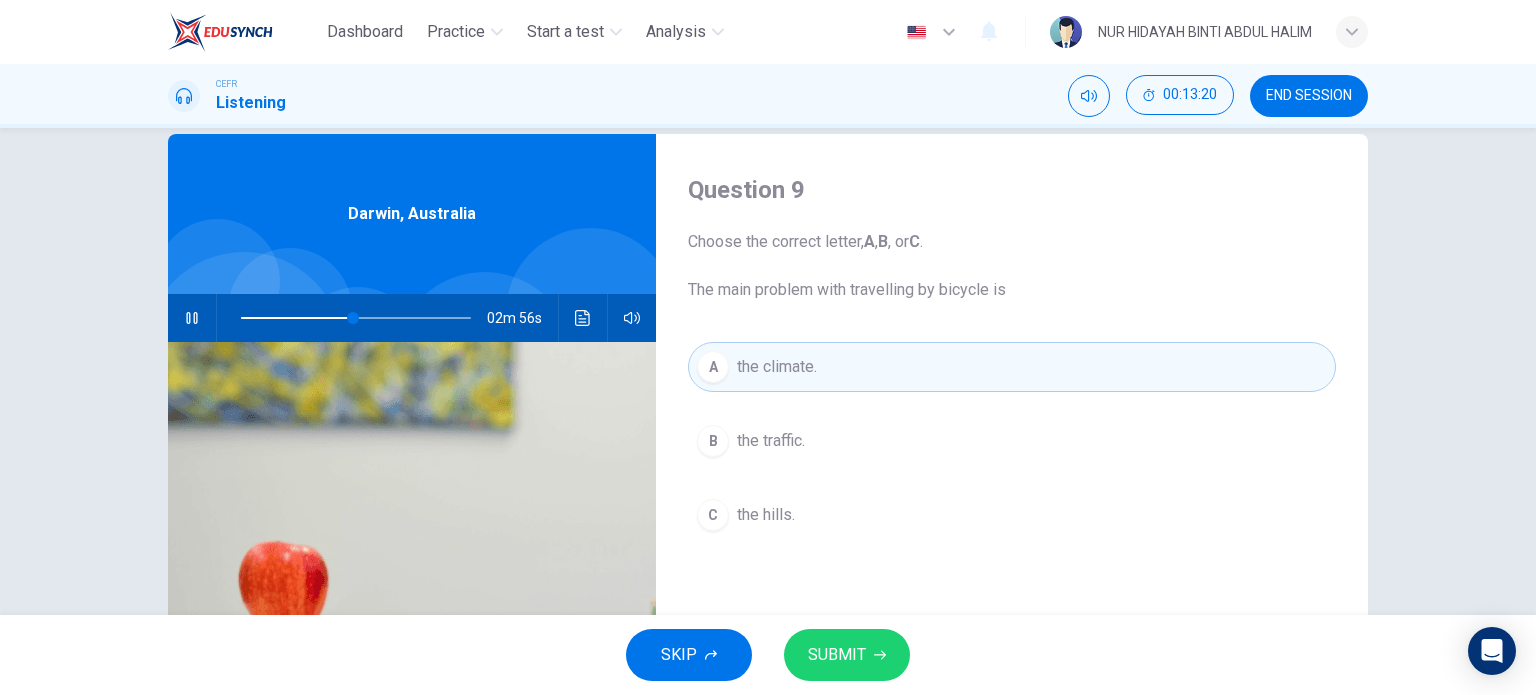 click on "SUBMIT" at bounding box center [837, 655] 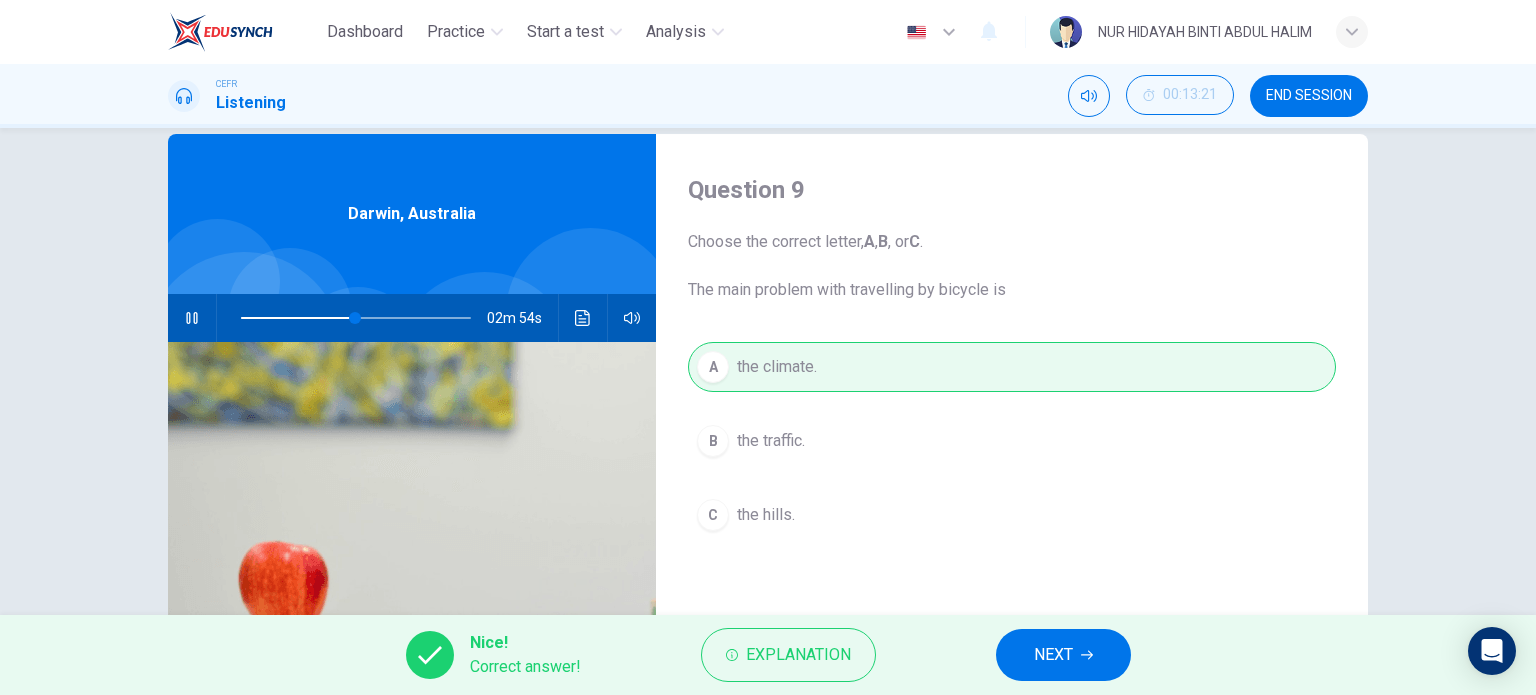 click on "NEXT" at bounding box center [1063, 655] 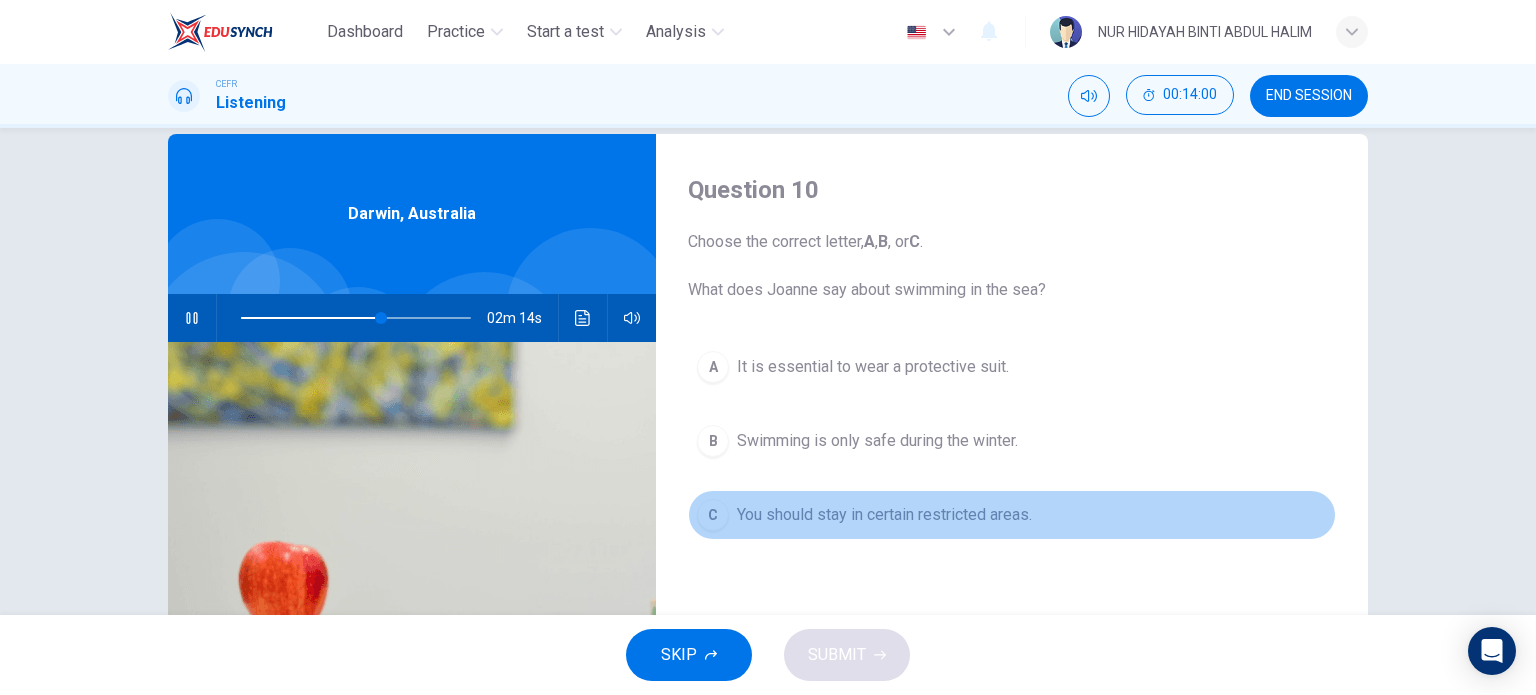 click on "You should stay in certain restricted areas." at bounding box center [873, 367] 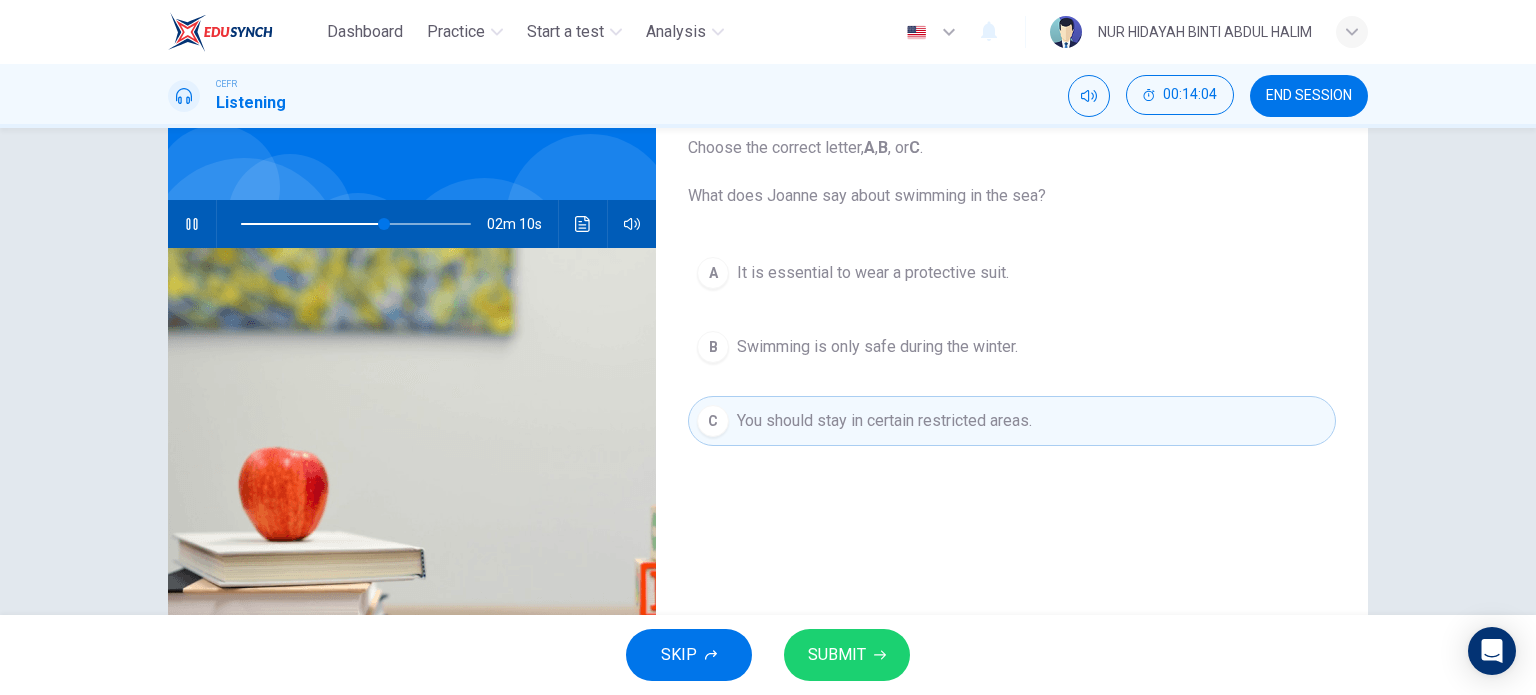 scroll, scrollTop: 130, scrollLeft: 0, axis: vertical 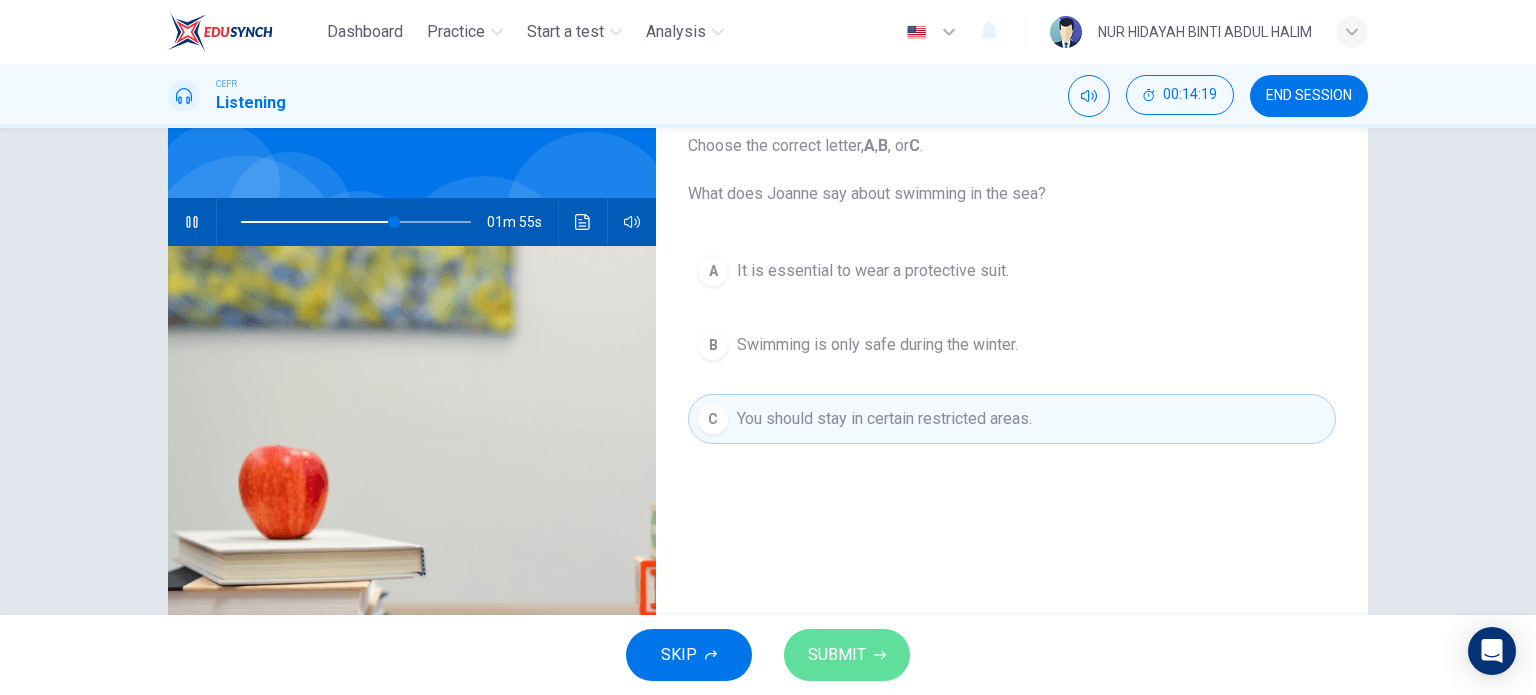click on "SUBMIT" at bounding box center (837, 655) 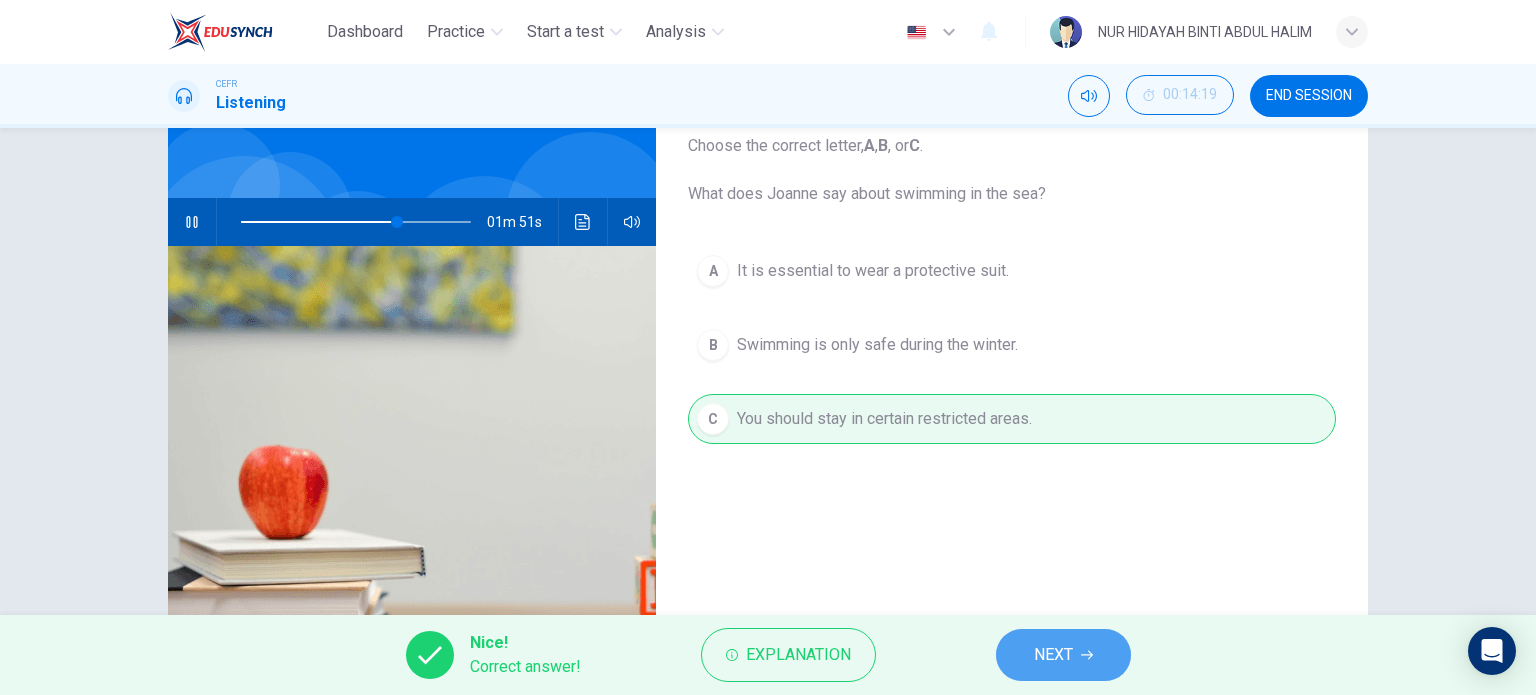 click on "NEXT" at bounding box center [1063, 655] 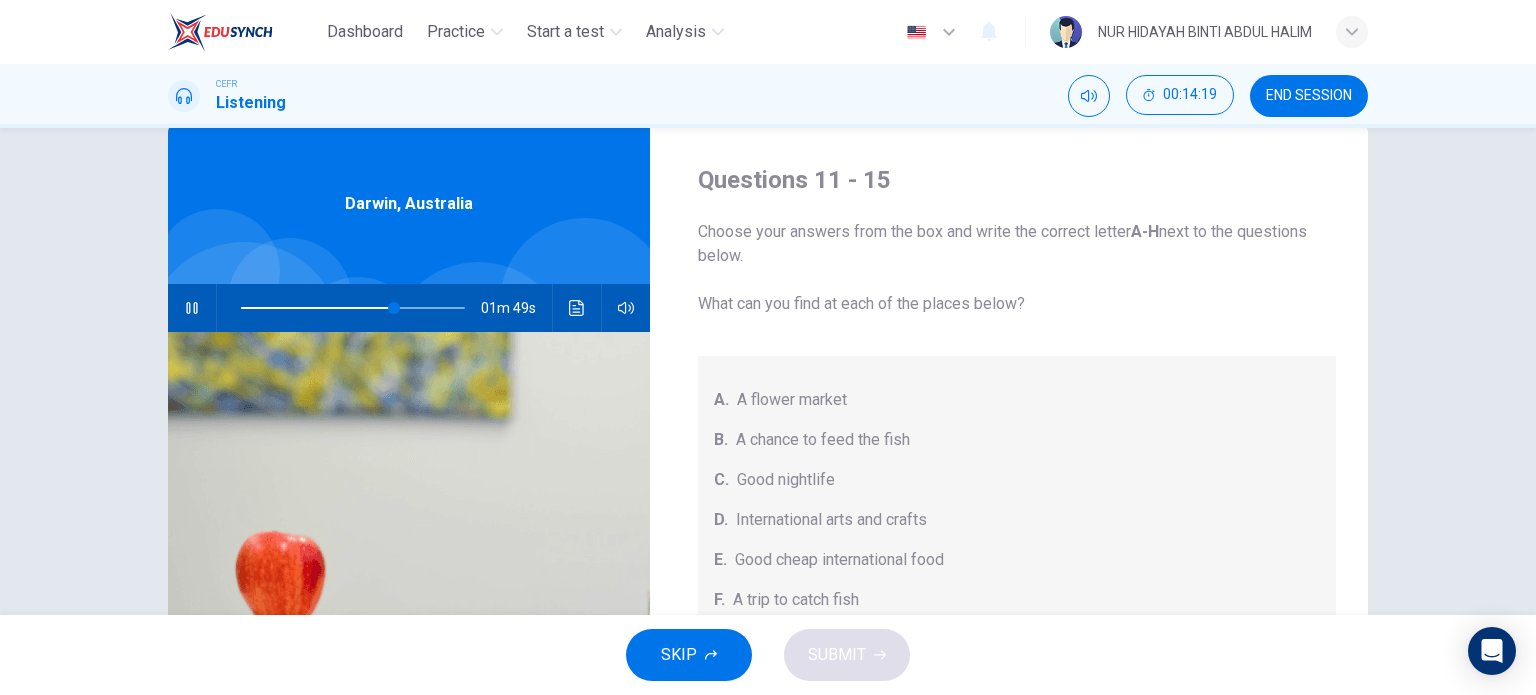 scroll, scrollTop: 43, scrollLeft: 0, axis: vertical 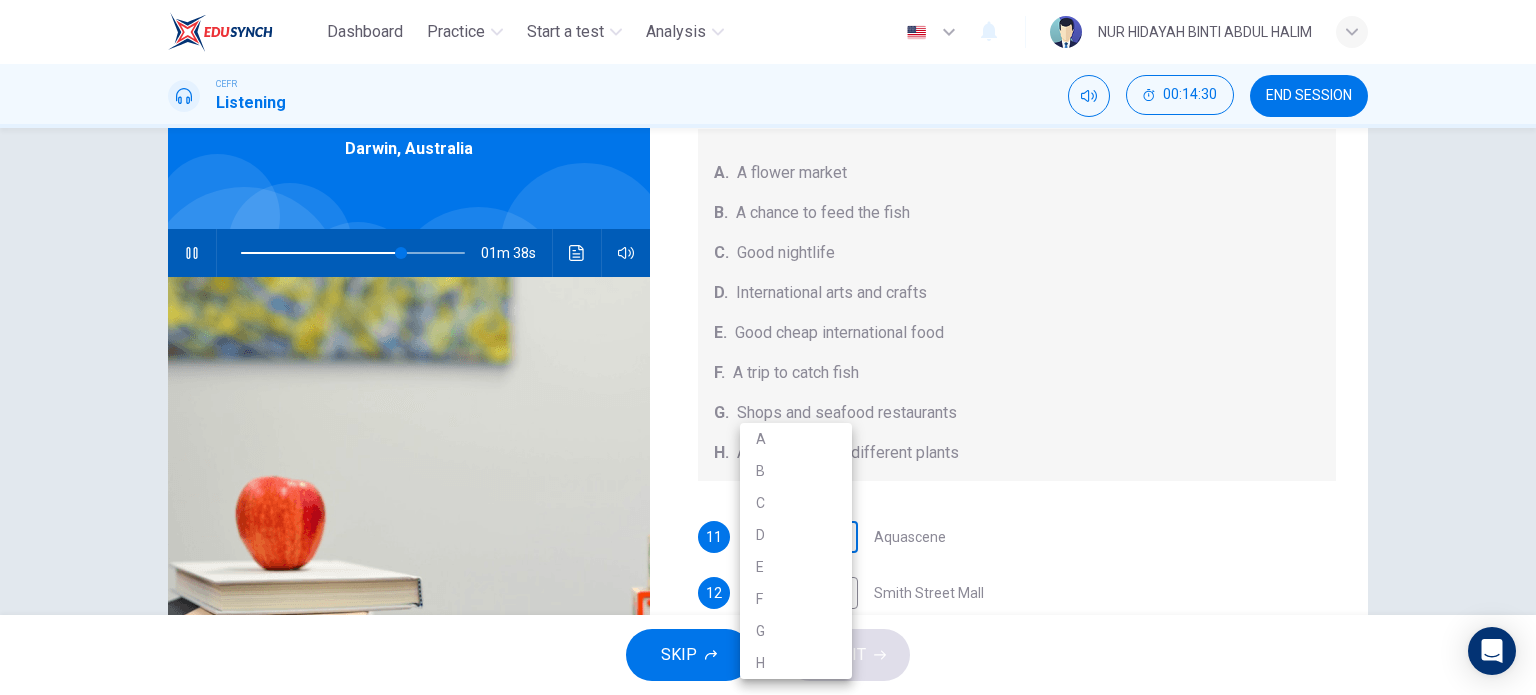 click on "Dashboard Practice Start a test Analysis English en ​ NUR HIDAYAH BINTI ABDUL HALIM CEFR Listening 00:14:30 END SESSION Questions 11 - 15 Choose your answers from the box and write the correct letter  A-H  next to the questions below.
What can you find at each of the places below? A. A flower market B. A chance to feed the fish C. Good nightlife D. International arts and crafts E. Good cheap international food F. A trip to catch fish G. Shops and seafood restaurants H. A wide range of different plants 11 ​ ​ Aquascene 12 ​ ​ Smith Street Mall 13 ​ ​ Cullen Bay Marina 14 ​ ​ Fannie Bay 15 ​ ​ Mitchell Street Darwin, Australia 01m 38s SKIP SUBMIT EduSynch - Online Language Proficiency Testing
Dashboard Practice Start a test Analysis Notifications © Copyright  2025 A B C D E F G H" at bounding box center [768, 347] 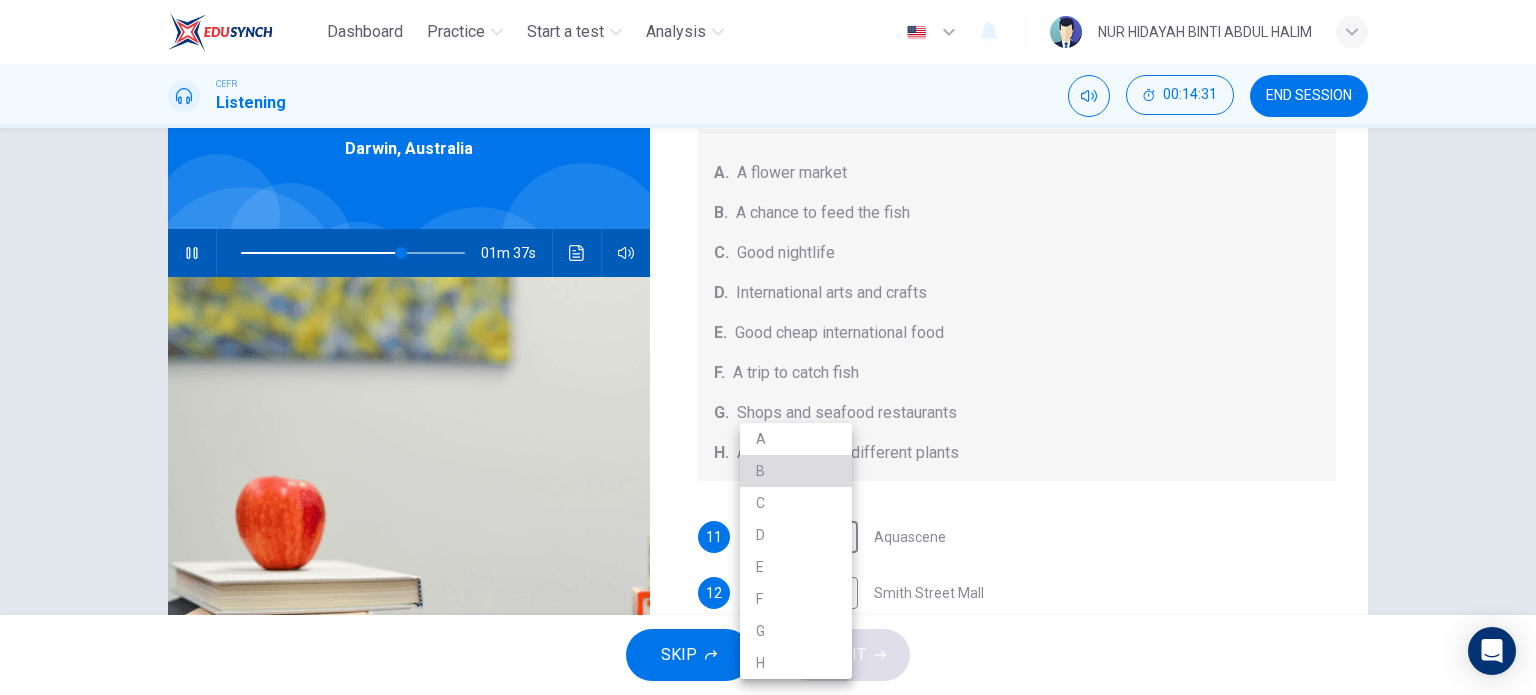 click on "B" at bounding box center (796, 471) 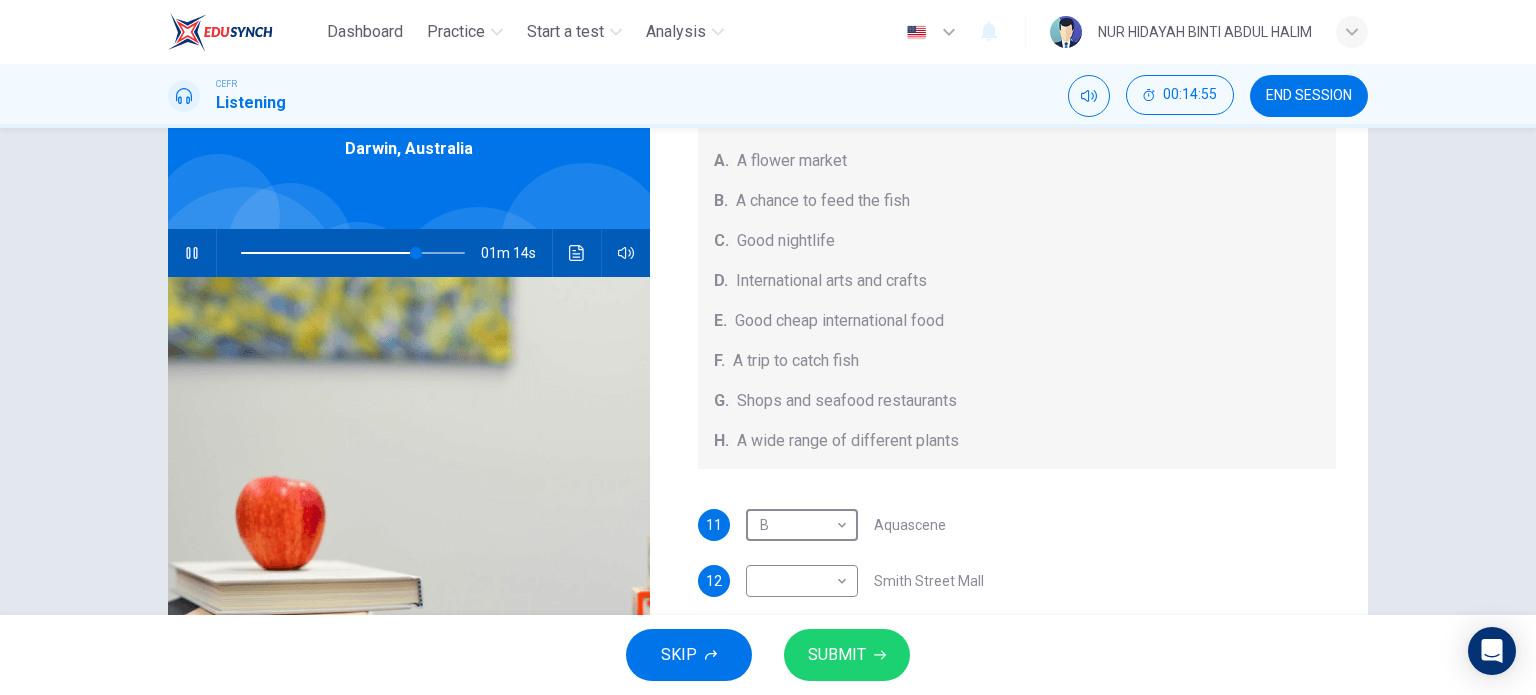 scroll, scrollTop: 224, scrollLeft: 0, axis: vertical 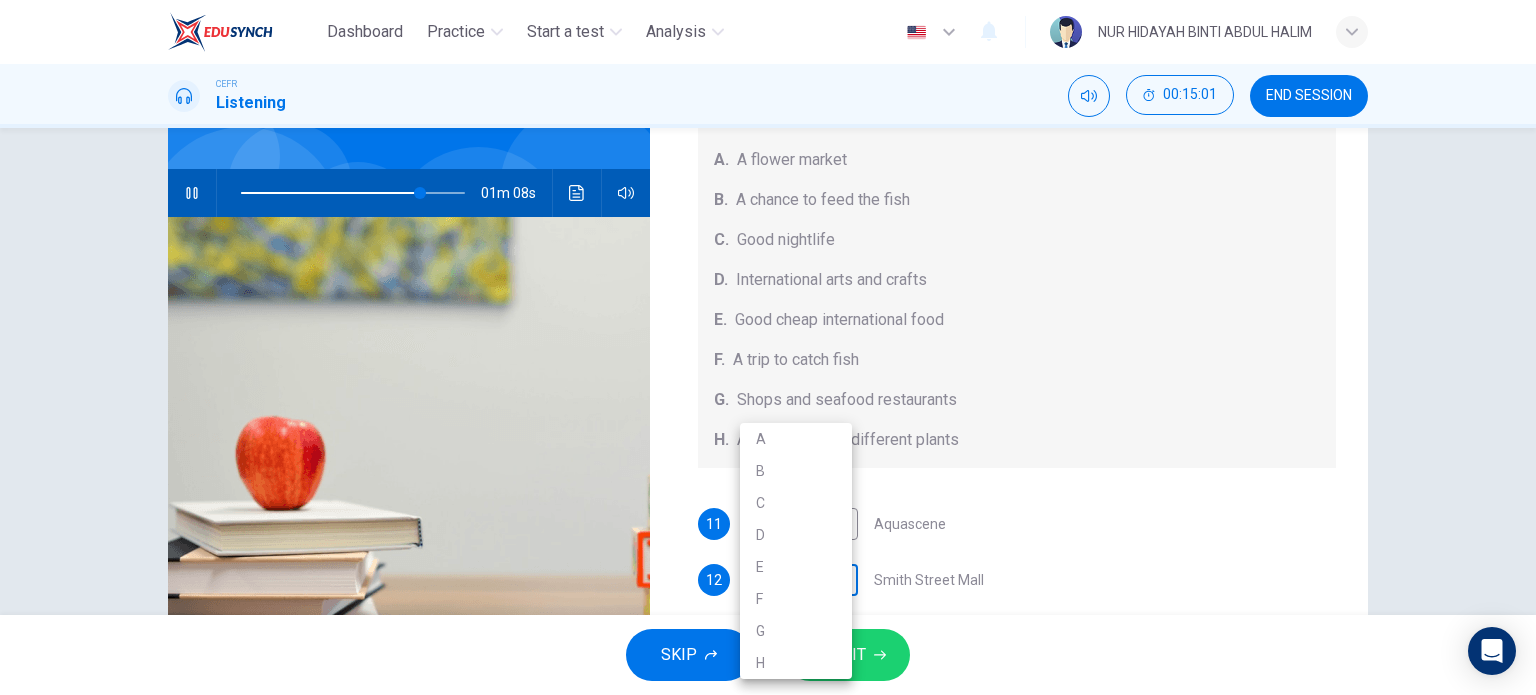 click on "Dashboard Practice Start a test Analysis English en ​ NUR HIDAYAH BINTI ABDUL HALIM CEFR Listening 00:15:01 END SESSION Questions 11 - 15 Choose your answers from the box and write the correct letter  A-H  next to the questions below.
What can you find at each of the places below? A. A flower market B. A chance to feed the fish C. Good nightlife D. International arts and crafts E. Good cheap international food F. A trip to catch fish G. Shops and seafood restaurants H. A wide range of different plants 11 B B ​ Aquascene 12 ​ ​ Smith Street Mall 13 ​ ​ Cullen Bay Marina 14 ​ ​ Fannie Bay 15 ​ ​ Mitchell Street Darwin, Australia 01m 08s SKIP SUBMIT EduSynch - Online Language Proficiency Testing
Dashboard Practice Start a test Analysis Notifications © Copyright  2025 A B C D E F G H" at bounding box center (768, 347) 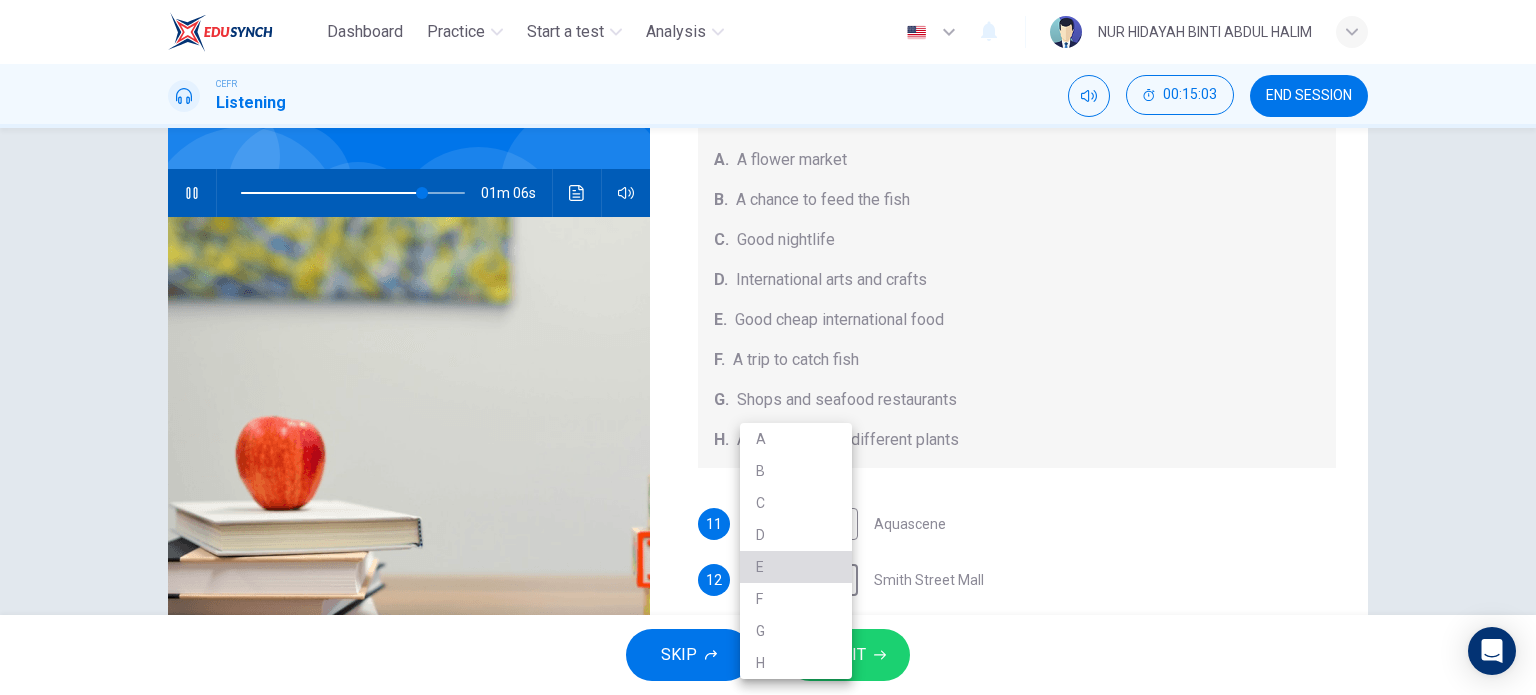 click on "E" at bounding box center (796, 567) 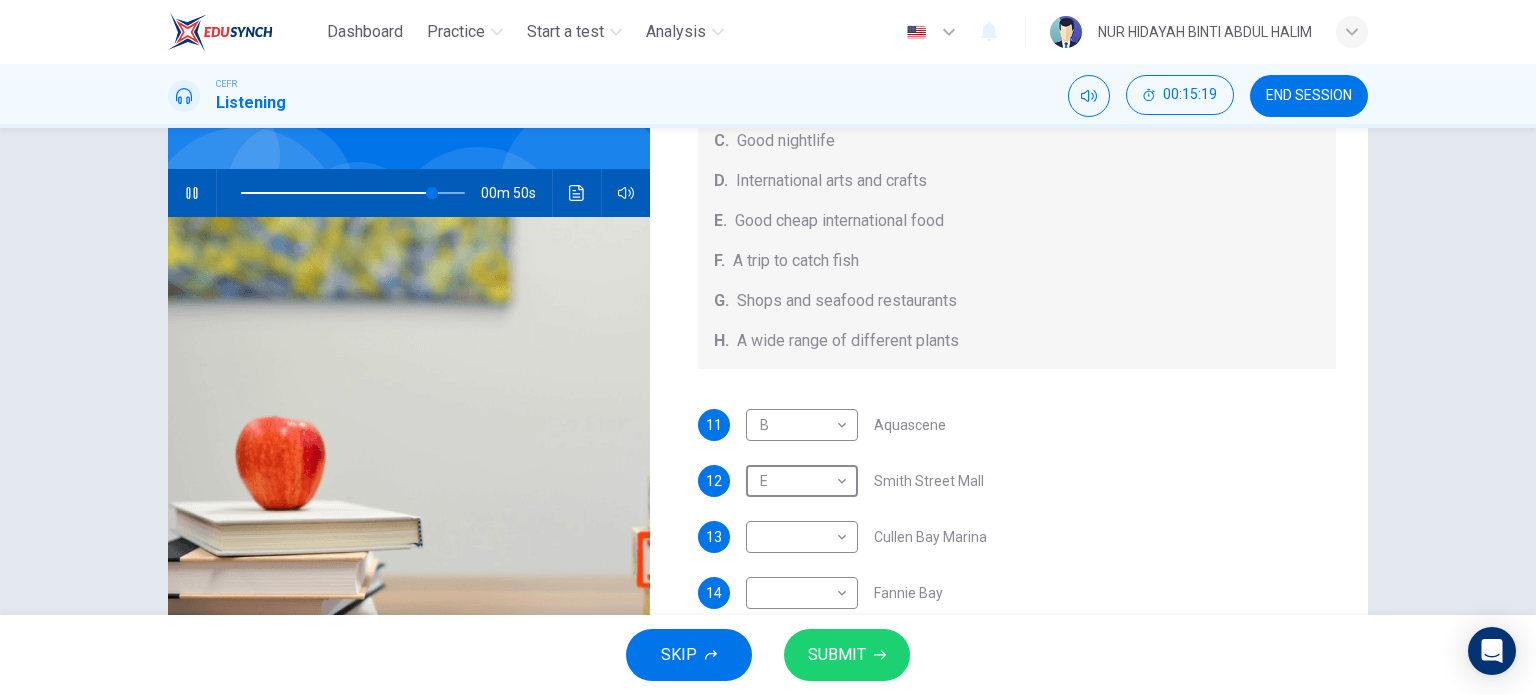 scroll, scrollTop: 224, scrollLeft: 0, axis: vertical 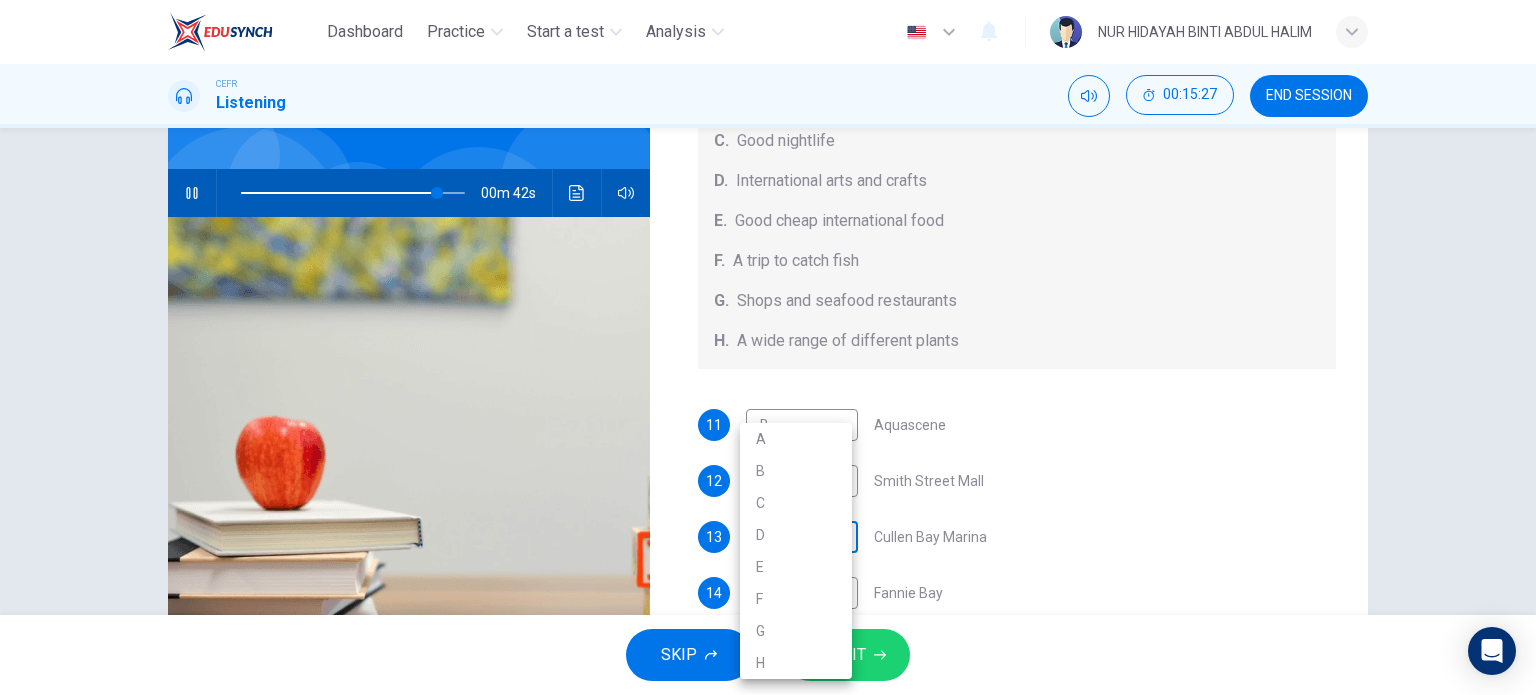 click on "Dashboard Practice Start a test Analysis English en ​ NUR HIDAYAH BINTI ABDUL HALIM CEFR Listening 00:15:27 END SESSION Questions 11 - 15 Choose your answers from the box and write the correct letter  A-H  next to the questions below.
What can you find at each of the places below? A. A flower market B. A chance to feed the fish C. Good nightlife D. International arts and crafts E. Good cheap international food F. A trip to catch fish G. Shops and seafood restaurants H. A wide range of different plants 11 B B ​ Aquascene 12 E E ​ Smith Street Mall 13 ​ ​ Cullen Bay Marina 14 ​ ​ Fannie Bay 15 ​ ​ Mitchell Street Darwin, Australia 00m 42s SKIP SUBMIT EduSynch - Online Language Proficiency Testing
Dashboard Practice Start a test Analysis Notifications © Copyright  2025 A B C D E F G H" at bounding box center (768, 347) 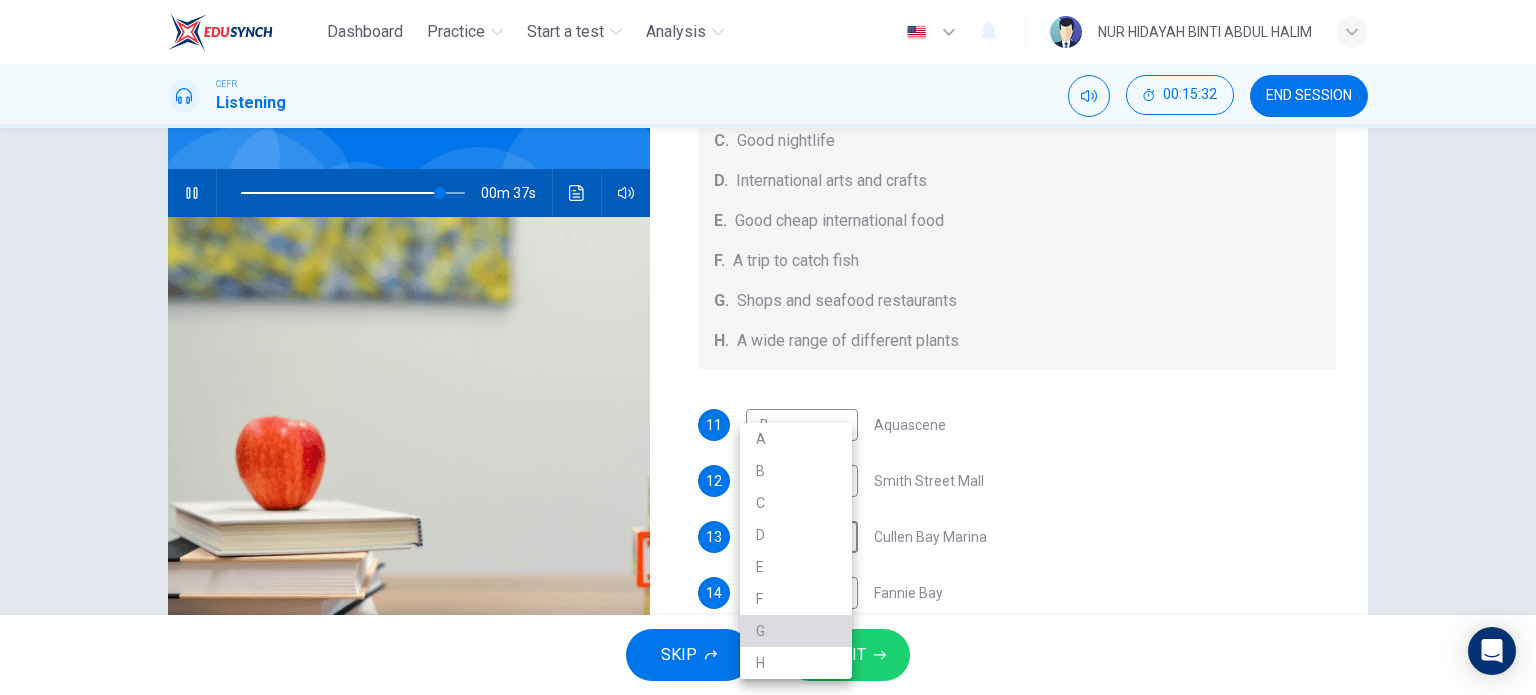 click on "G" at bounding box center [796, 631] 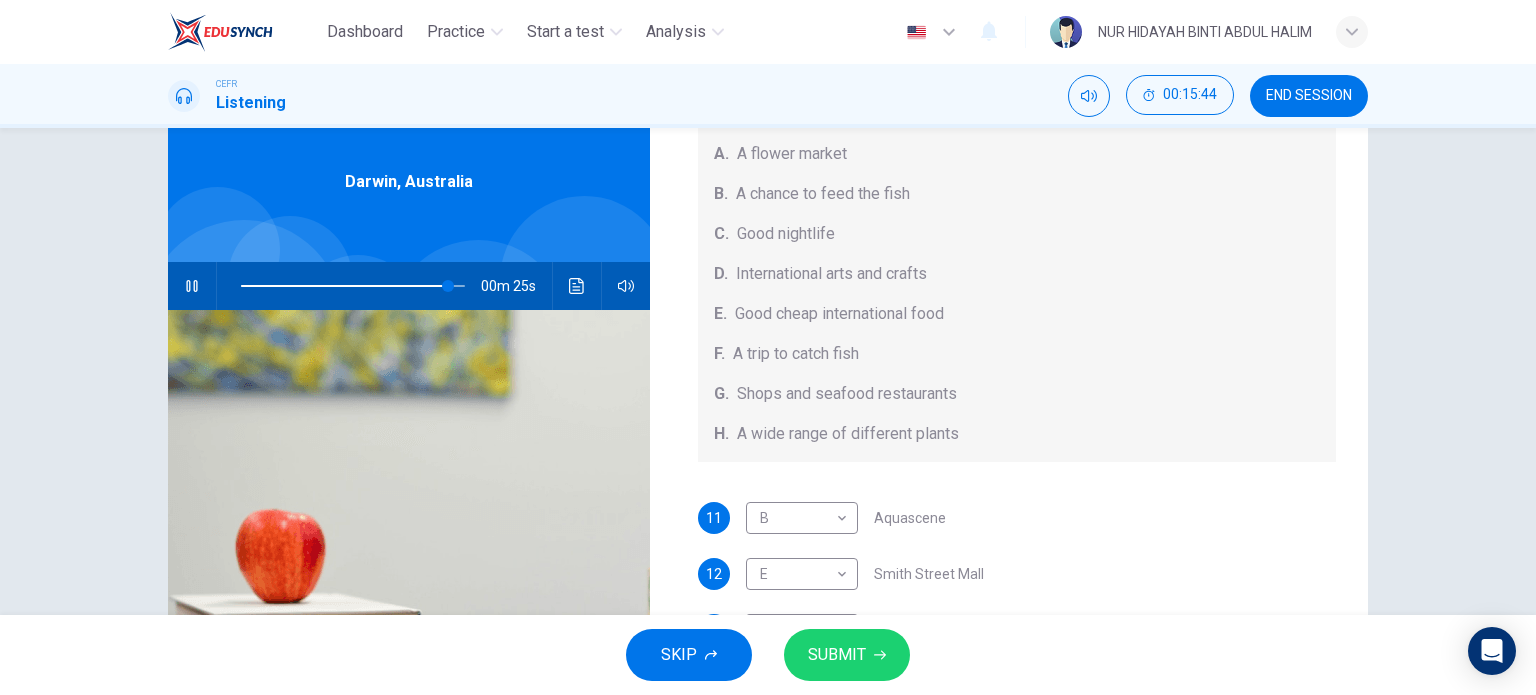 scroll, scrollTop: 286, scrollLeft: 0, axis: vertical 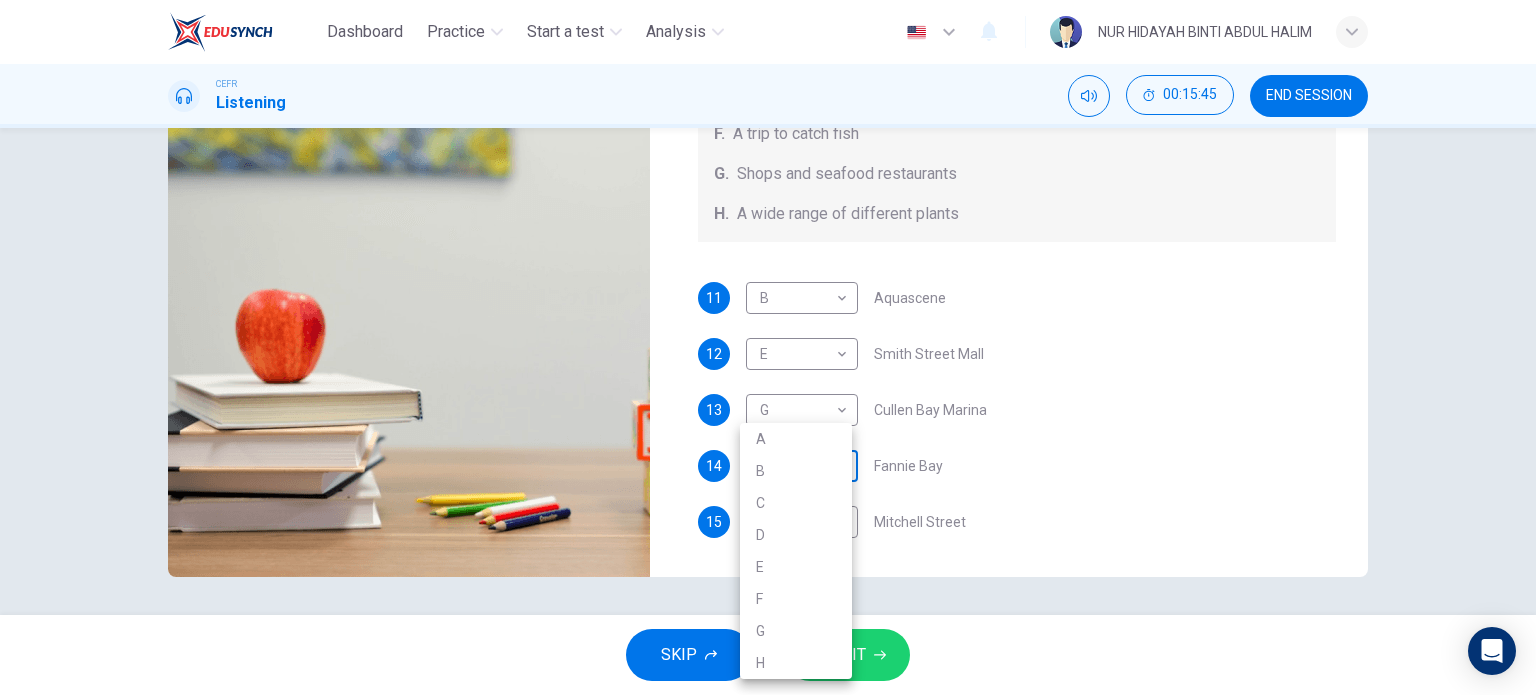 click on "Dashboard Practice Start a test Analysis English en ​ NUR HIDAYAH BINTI ABDUL HALIM CEFR Listening 00:15:45 END SESSION Questions 11 - 15 Choose your answers from the box and write the correct letter  A-H  next to the questions below.
What can you find at each of the places below? A. A flower market B. A chance to feed the fish C. Good nightlife D. International arts and crafts E. Good cheap international food F. A trip to catch fish G. Shops and seafood restaurants H. A wide range of different plants 11 B B ​ Aquascene 12 E E ​ Smith Street Mall 13 G G ​ Cullen Bay Marina 14 ​ ​ Fannie Bay 15 ​ ​ Mitchell Street Darwin, Australia 00m 24s SKIP SUBMIT EduSynch - Online Language Proficiency Testing
Dashboard Practice Start a test Analysis Notifications © Copyright  2025 A B C D E F G H" at bounding box center (768, 347) 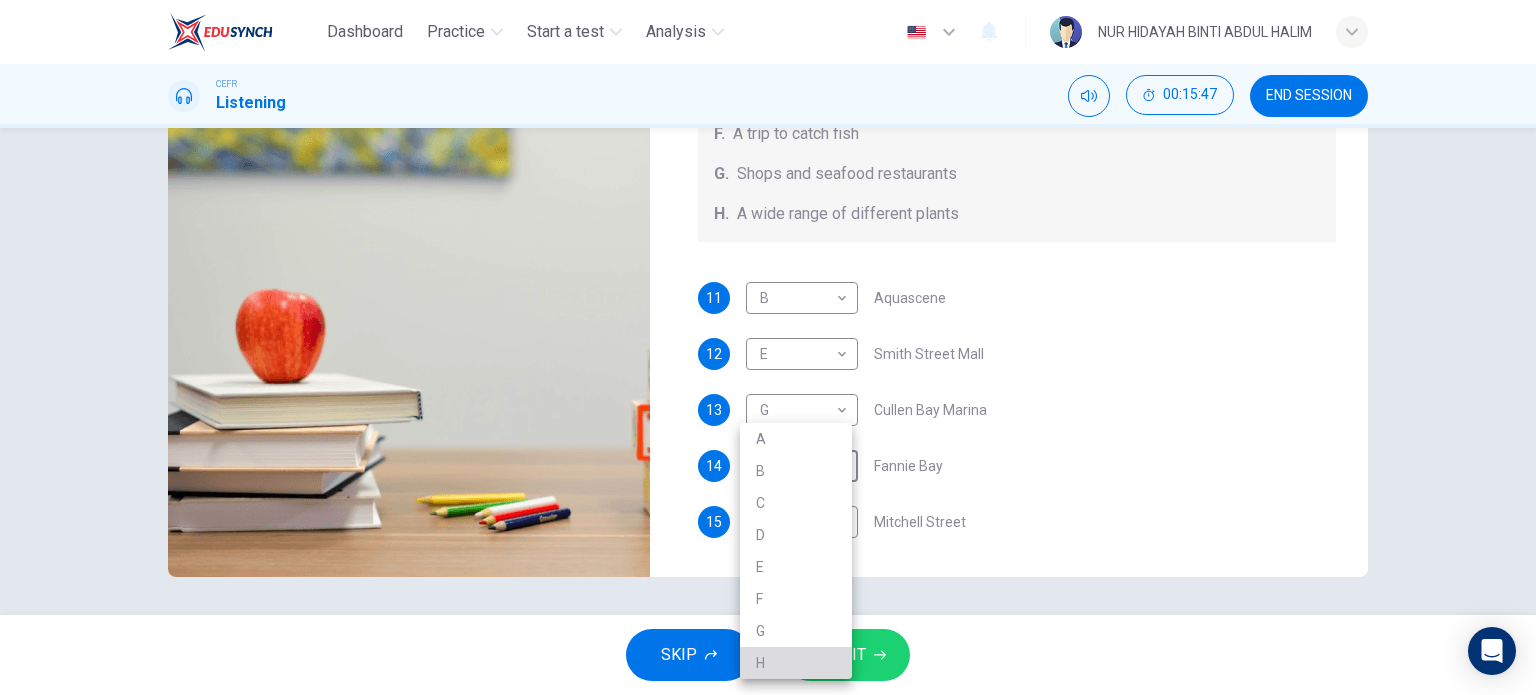 click on "H" at bounding box center [796, 663] 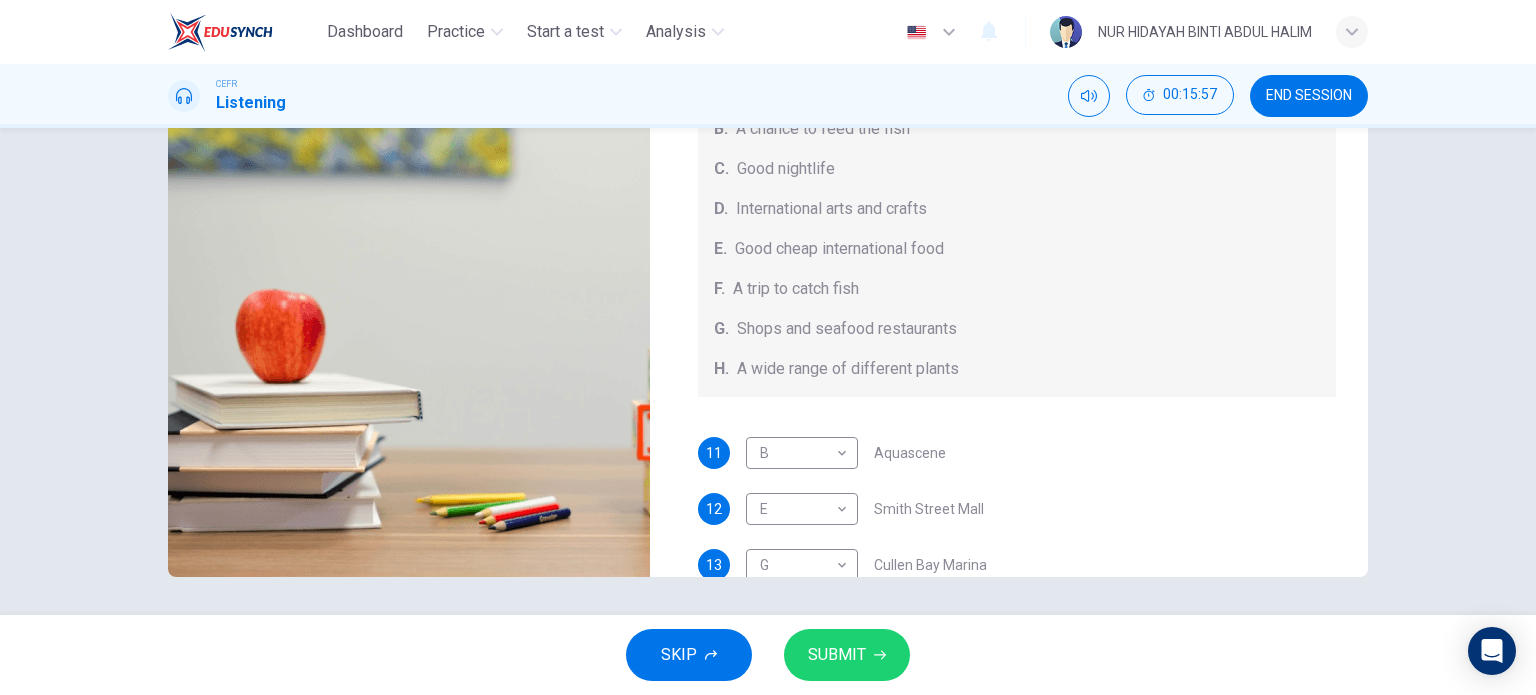 scroll, scrollTop: 0, scrollLeft: 0, axis: both 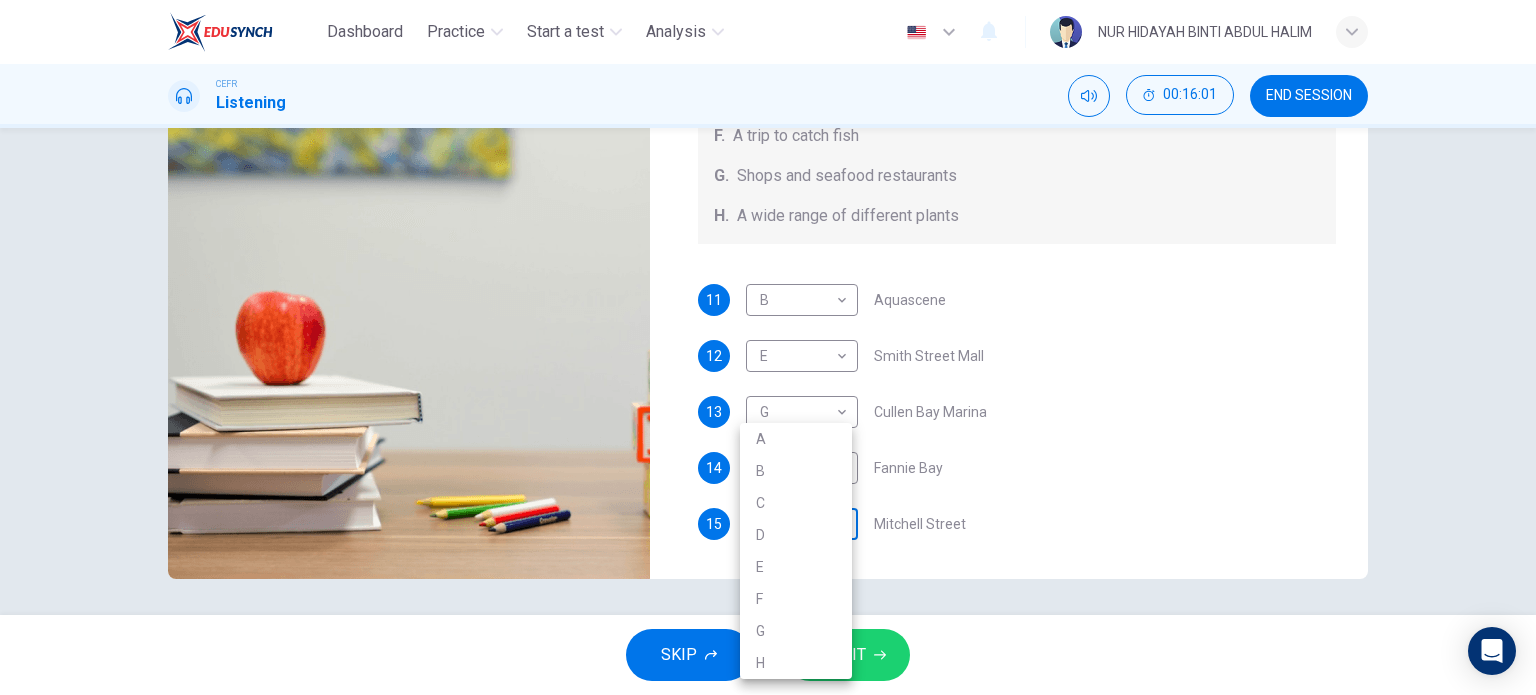 click on "Dashboard Practice Start a test Analysis English en ​ NUR HIDAYAH BINTI ABDUL HALIM CEFR Listening 00:16:01 END SESSION Questions 11 - 15 Choose your answers from the box and write the correct letter  A-H  next to the questions below.
What can you find at each of the places below? A. A flower market B. A chance to feed the fish C. Good nightlife D. International arts and crafts E. Good cheap international food F. A trip to catch fish G. Shops and seafood restaurants H. A wide range of different plants 11 B B ​ Aquascene 12 E E ​ Smith Street Mall 13 G G ​ Cullen Bay Marina 14 H H ​ Fannie Bay 15 ​ ​ Mitchell Street Darwin, Australia 00m 07s SKIP SUBMIT EduSynch - Online Language Proficiency Testing
Dashboard Practice Start a test Analysis Notifications © Copyright  2025 A B C D E F G H" at bounding box center (768, 347) 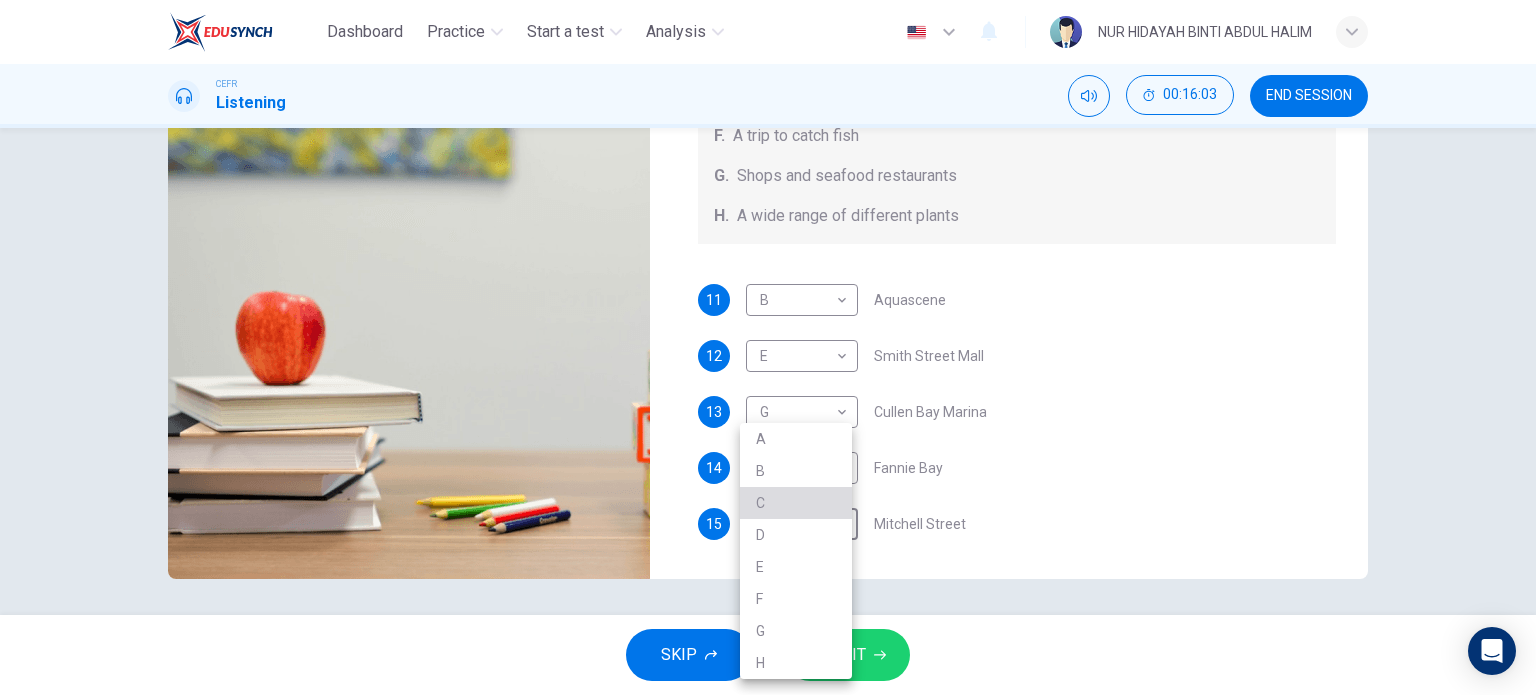 click on "C" at bounding box center [796, 503] 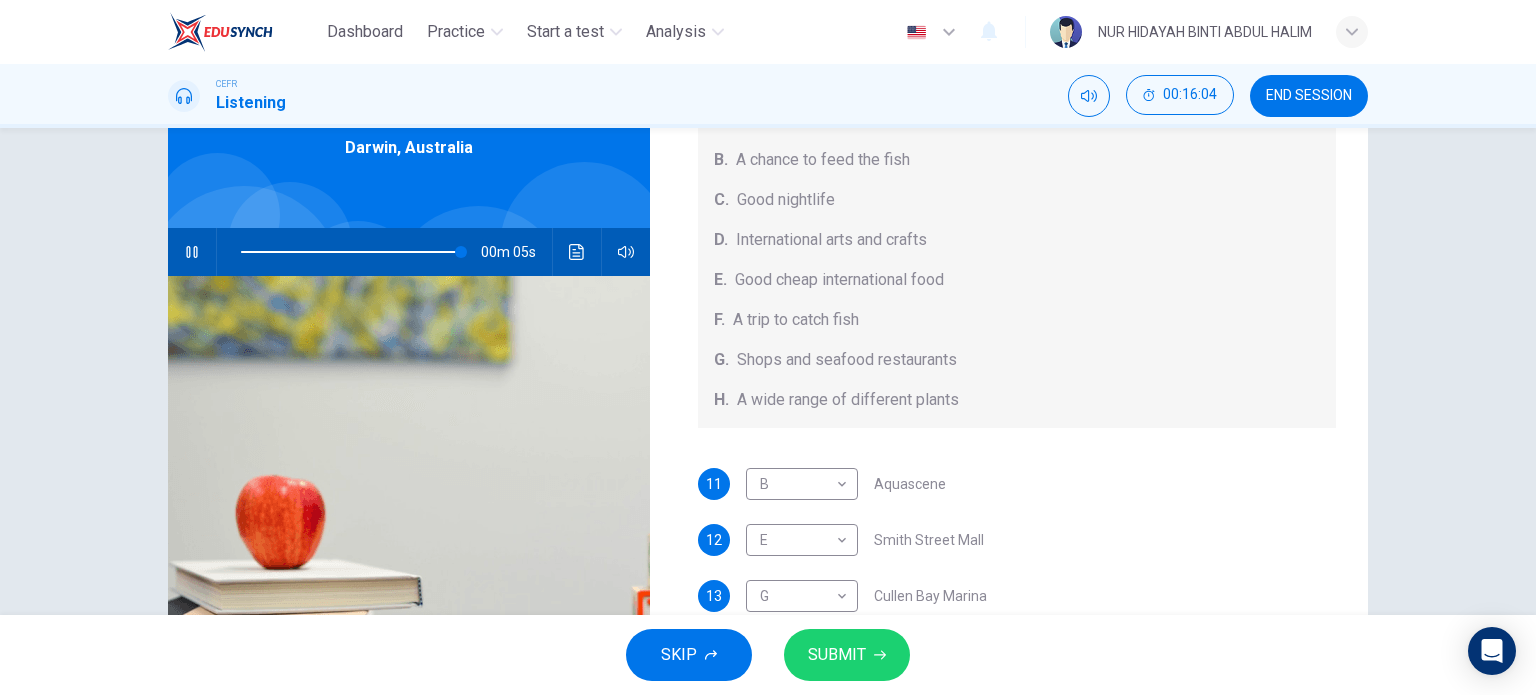 scroll, scrollTop: 72, scrollLeft: 0, axis: vertical 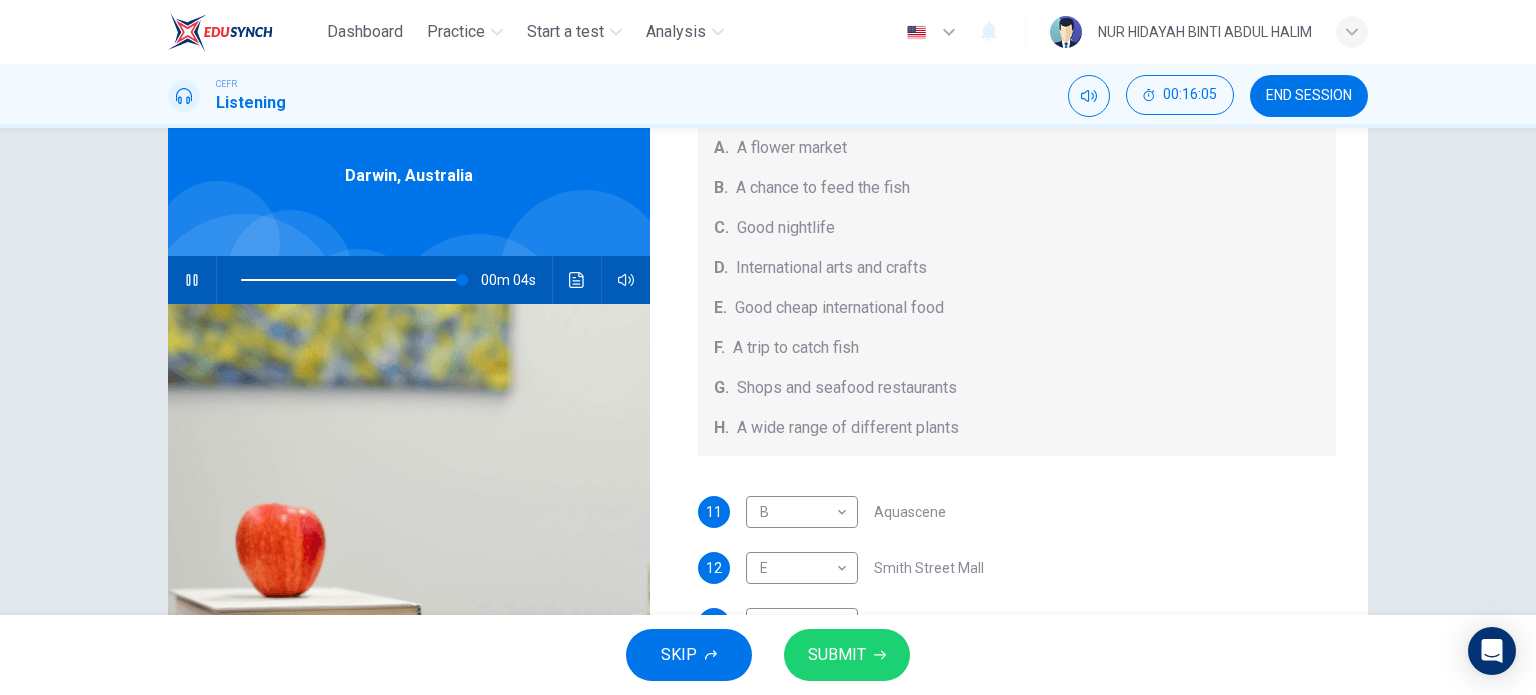 click at bounding box center [353, 280] 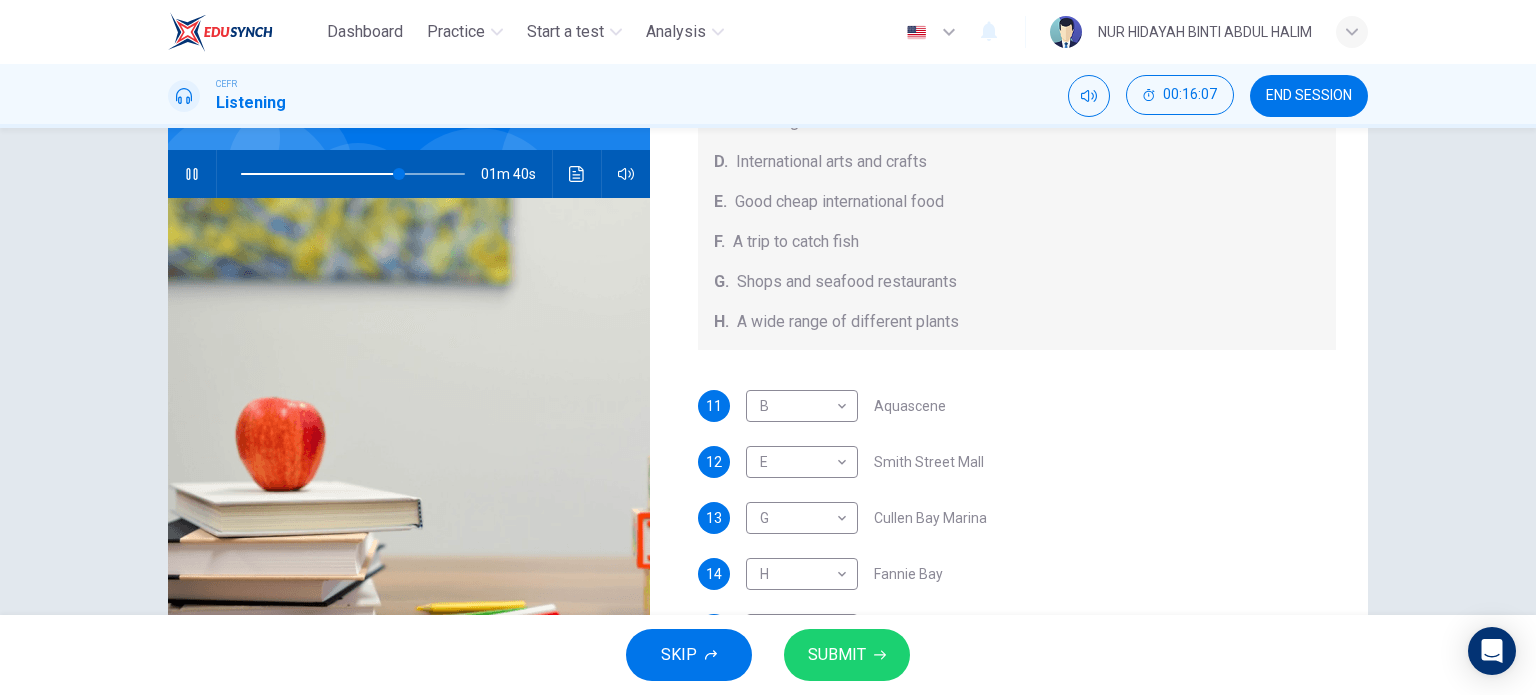 scroll, scrollTop: 176, scrollLeft: 0, axis: vertical 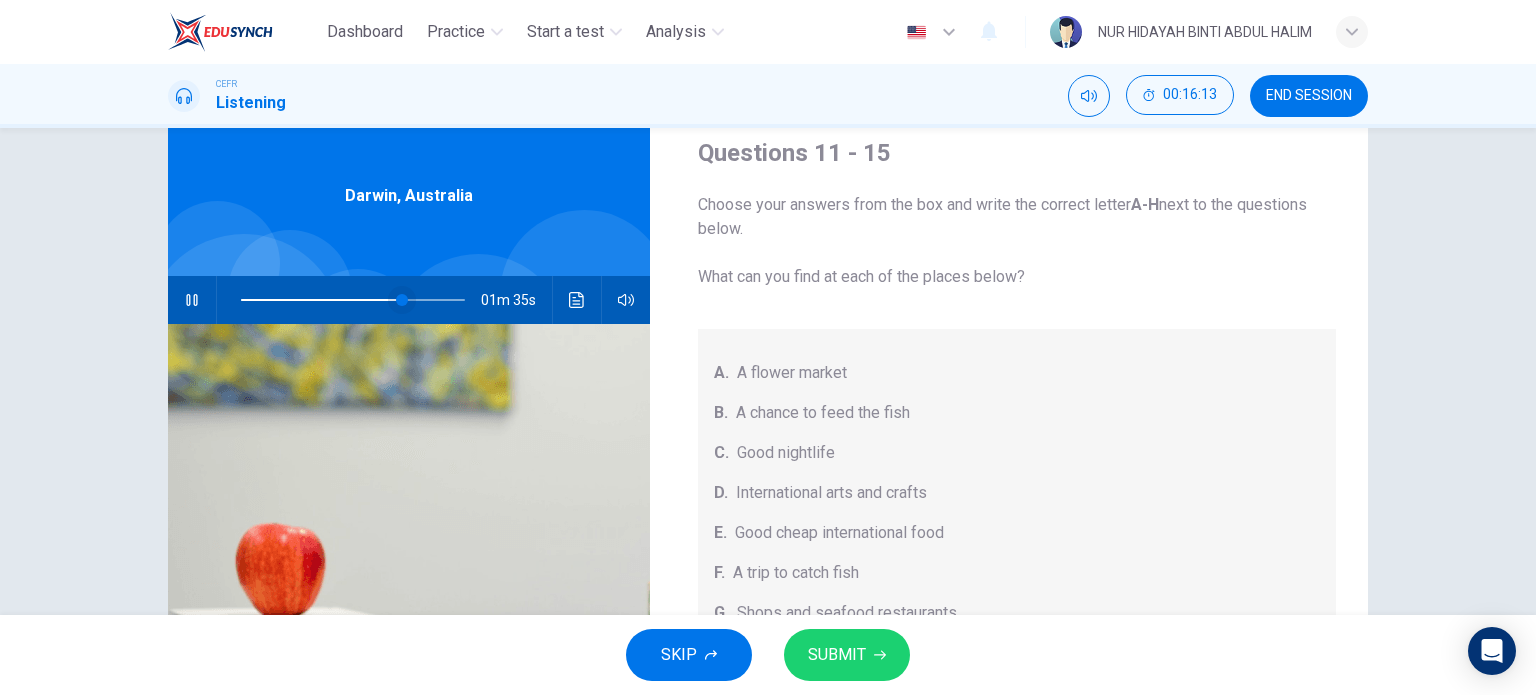 click at bounding box center [402, 300] 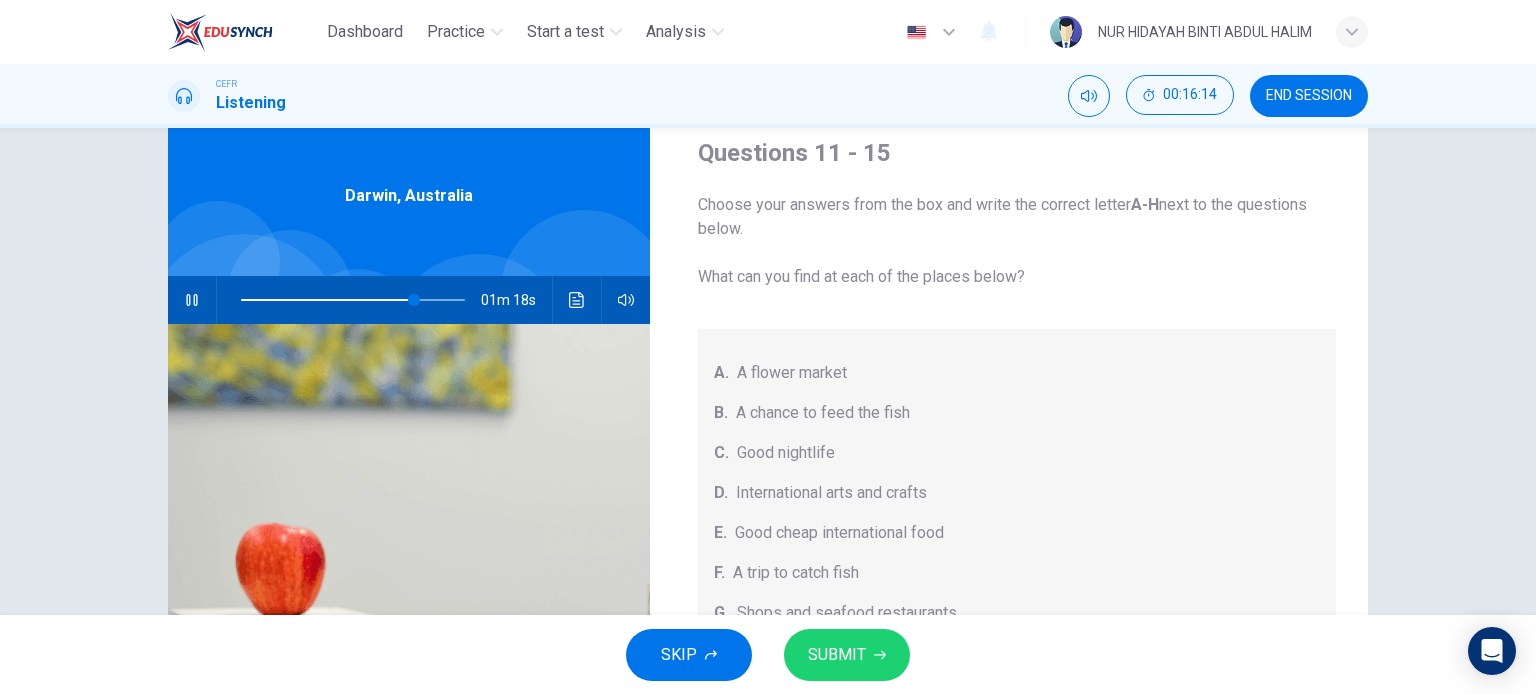 scroll, scrollTop: 224, scrollLeft: 0, axis: vertical 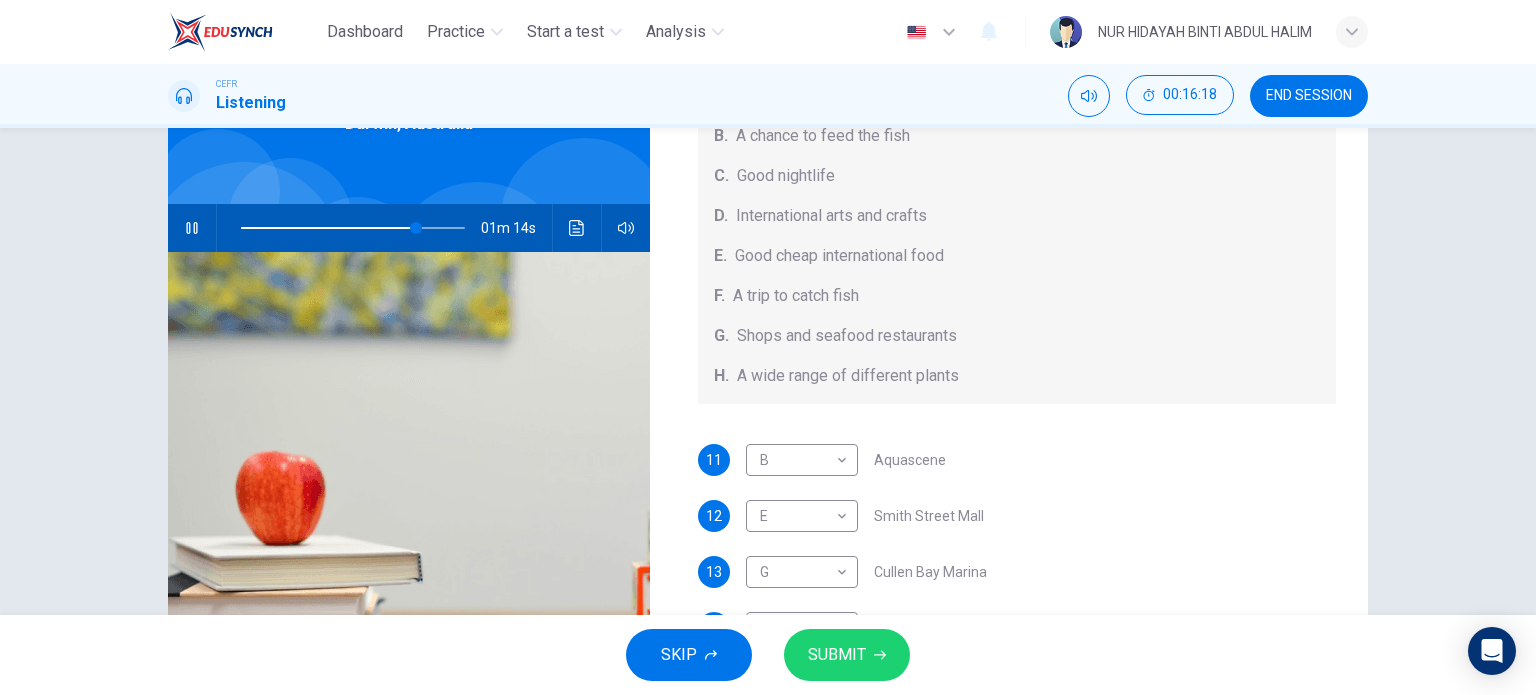 click on "11 B B ​ Aquascene" at bounding box center [1017, 460] 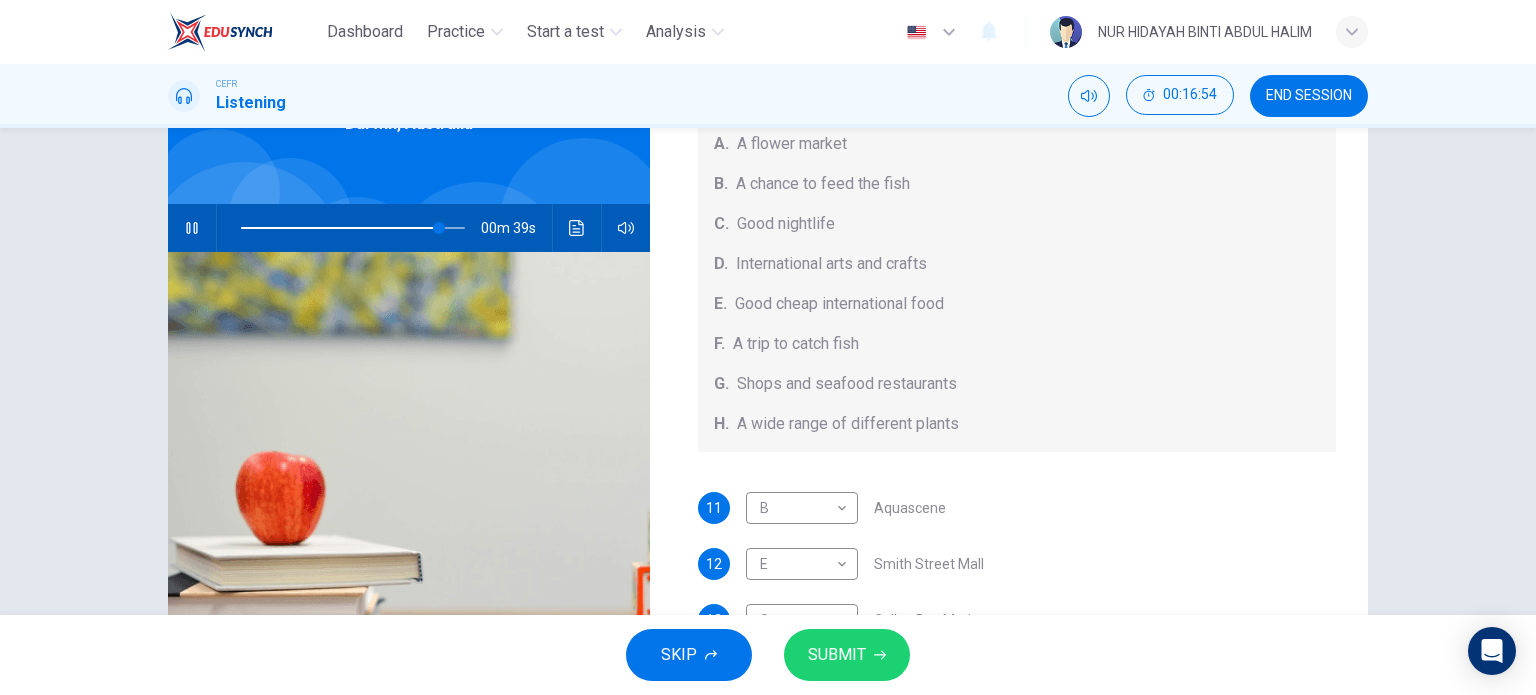 scroll, scrollTop: 176, scrollLeft: 0, axis: vertical 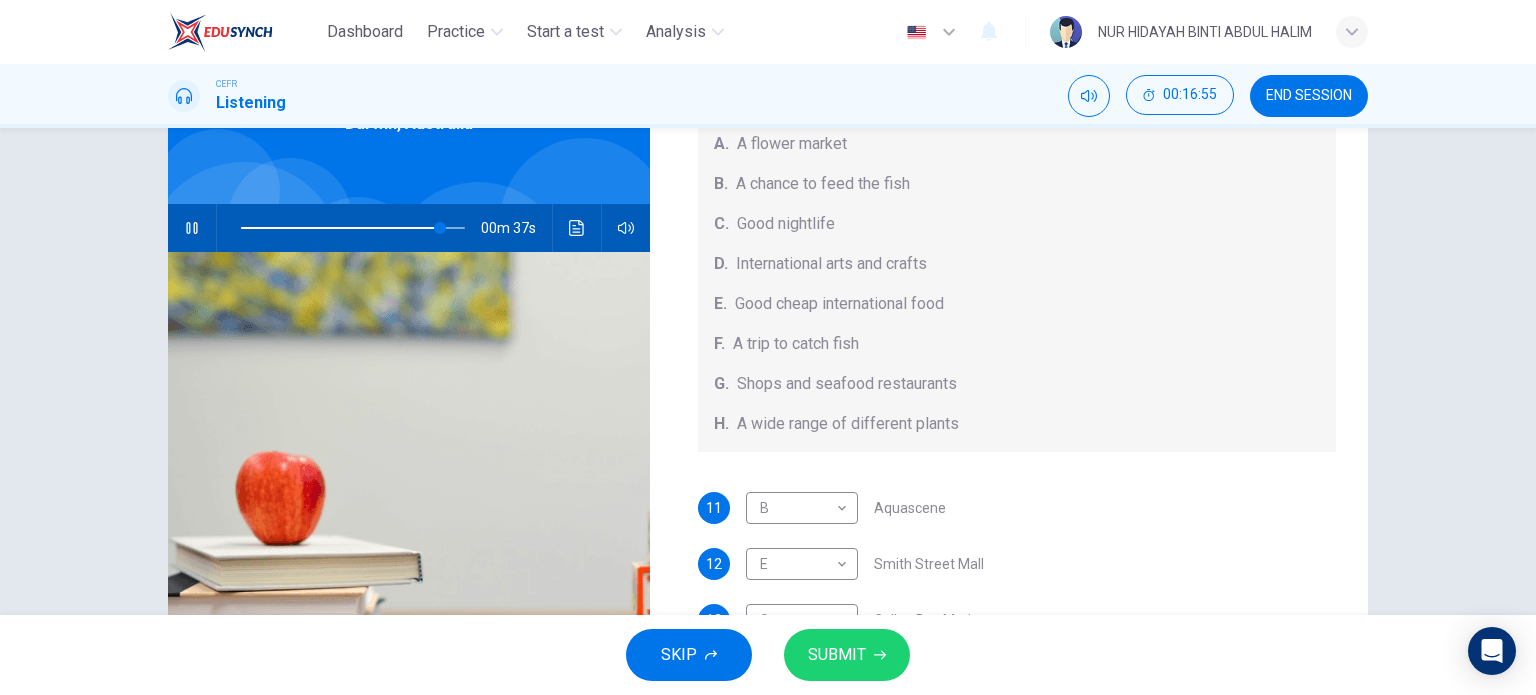 click on "SUBMIT" at bounding box center (847, 655) 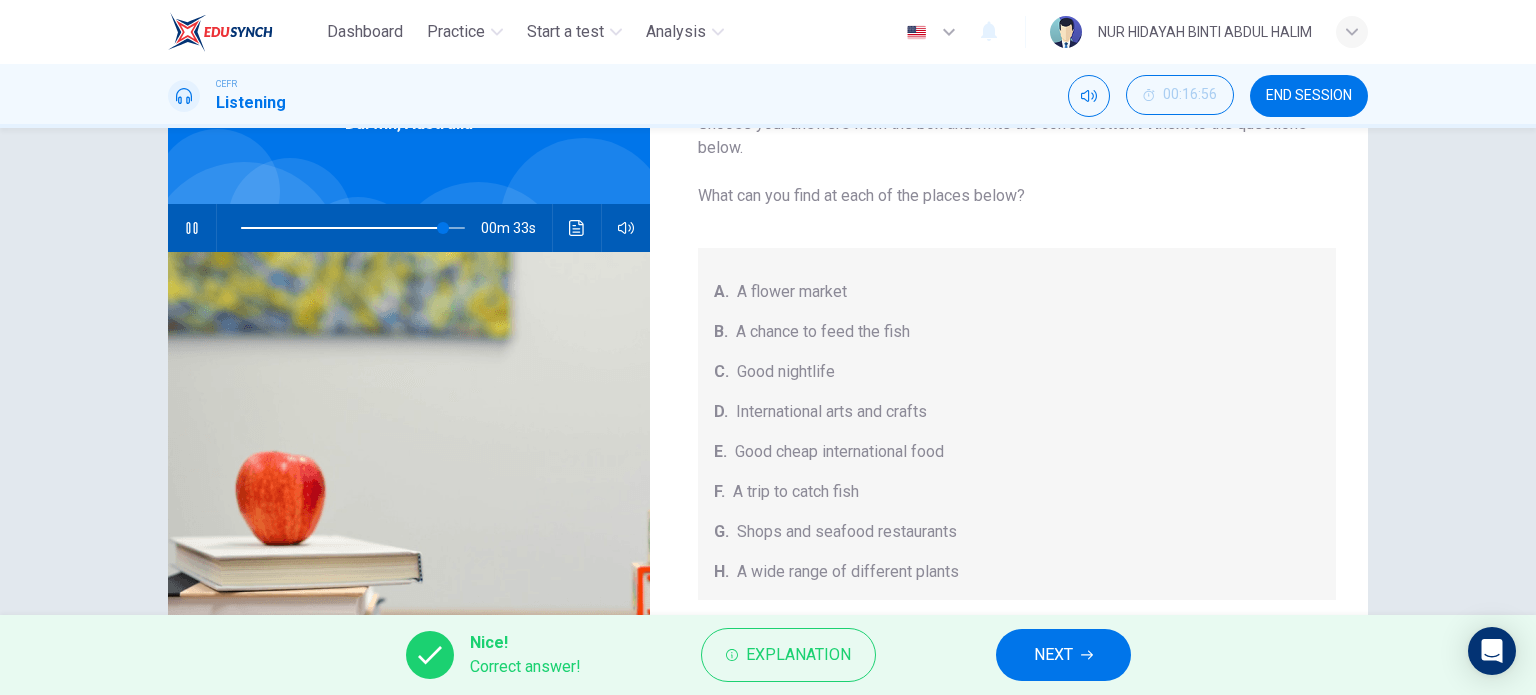 scroll, scrollTop: 0, scrollLeft: 0, axis: both 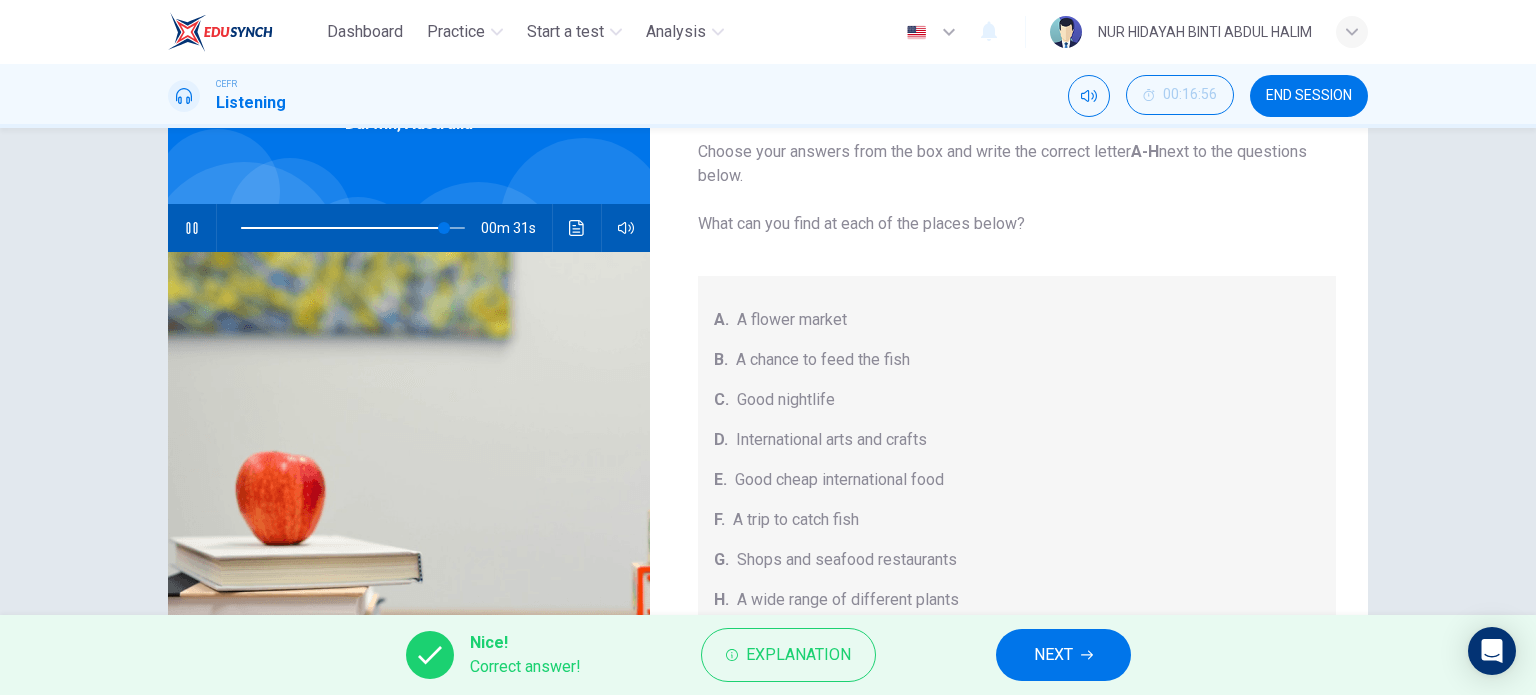 click on "NEXT" at bounding box center [1063, 655] 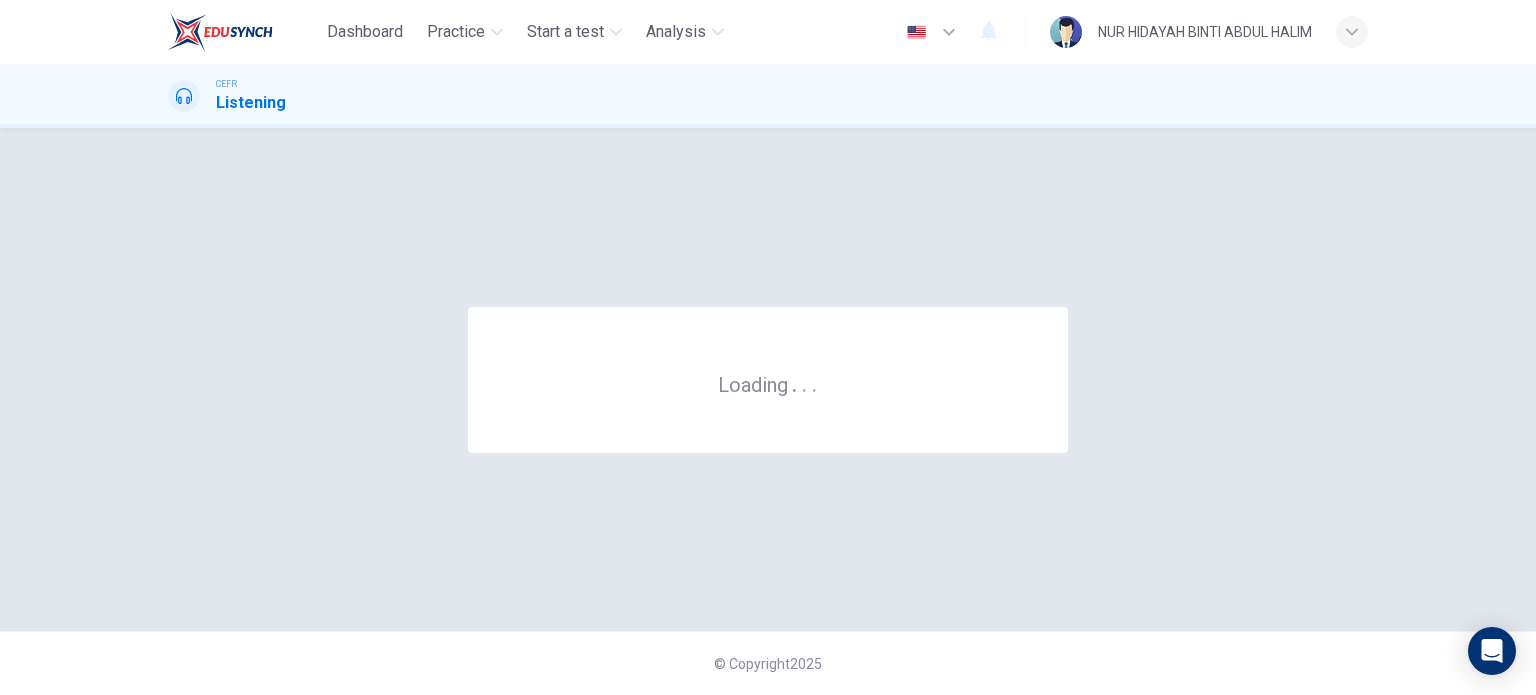 scroll, scrollTop: 0, scrollLeft: 0, axis: both 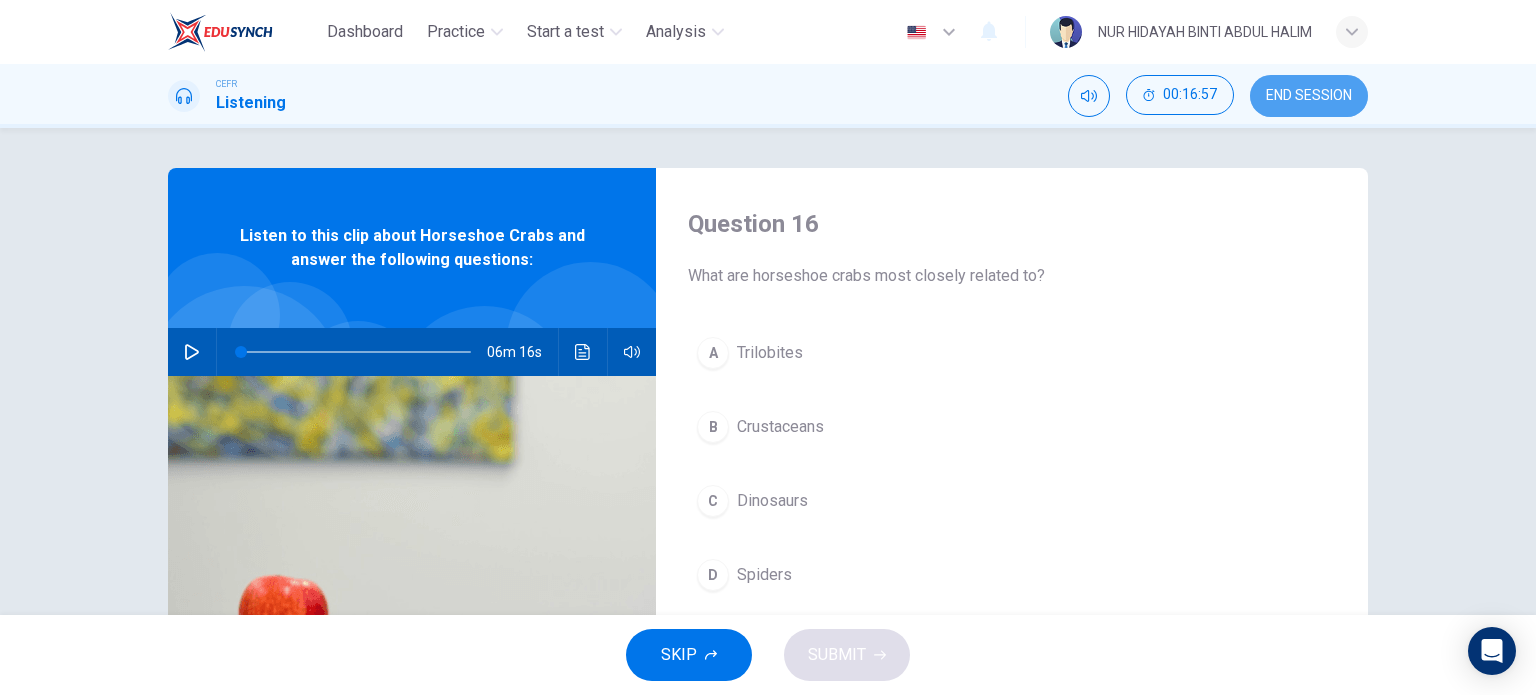 click on "END SESSION" at bounding box center [1309, 96] 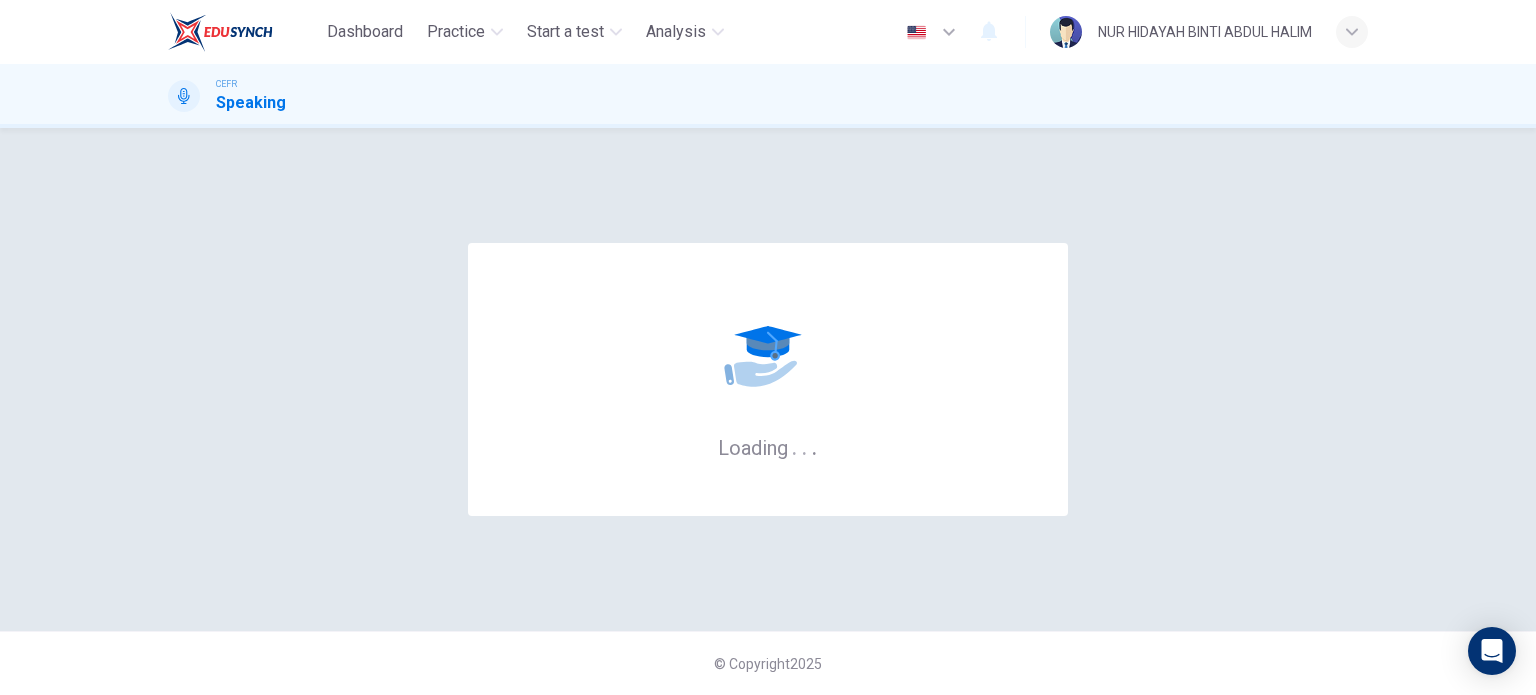 scroll, scrollTop: 0, scrollLeft: 0, axis: both 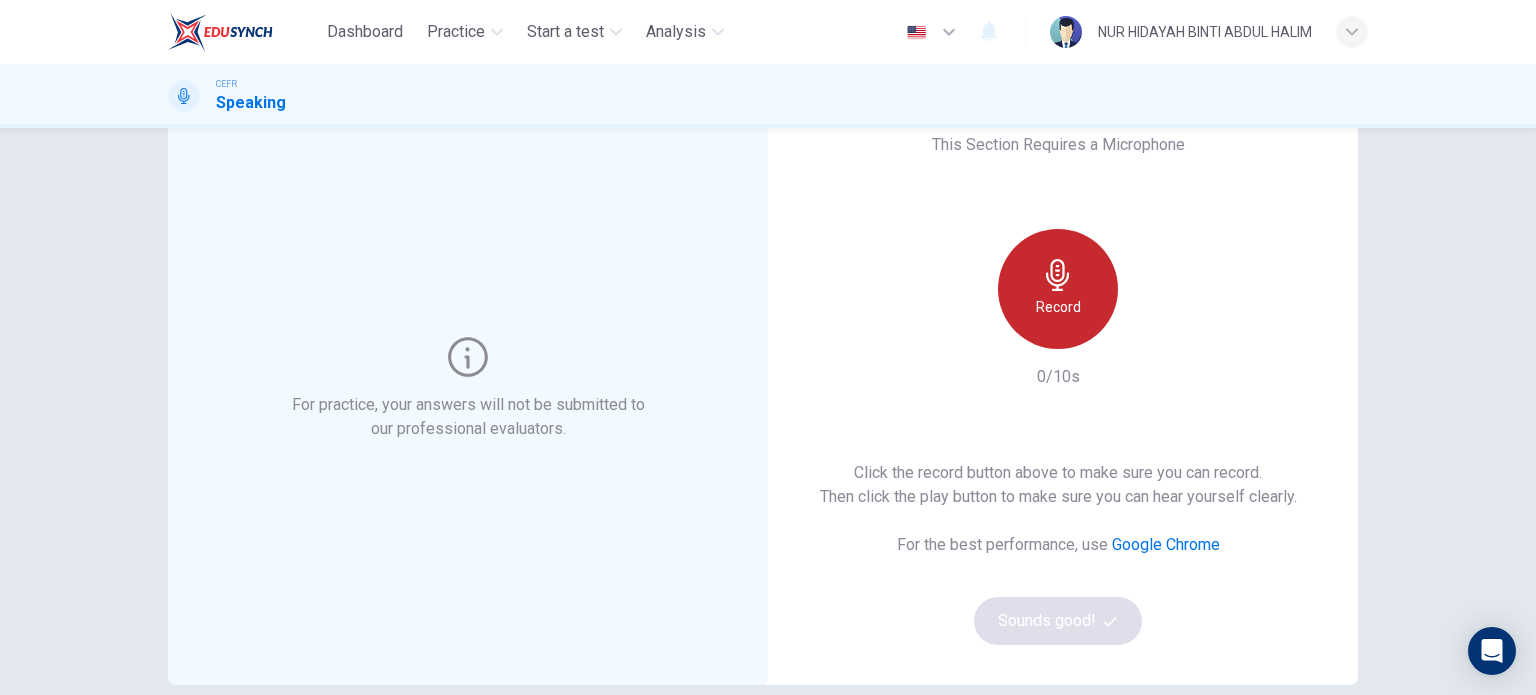 click at bounding box center [1058, 275] 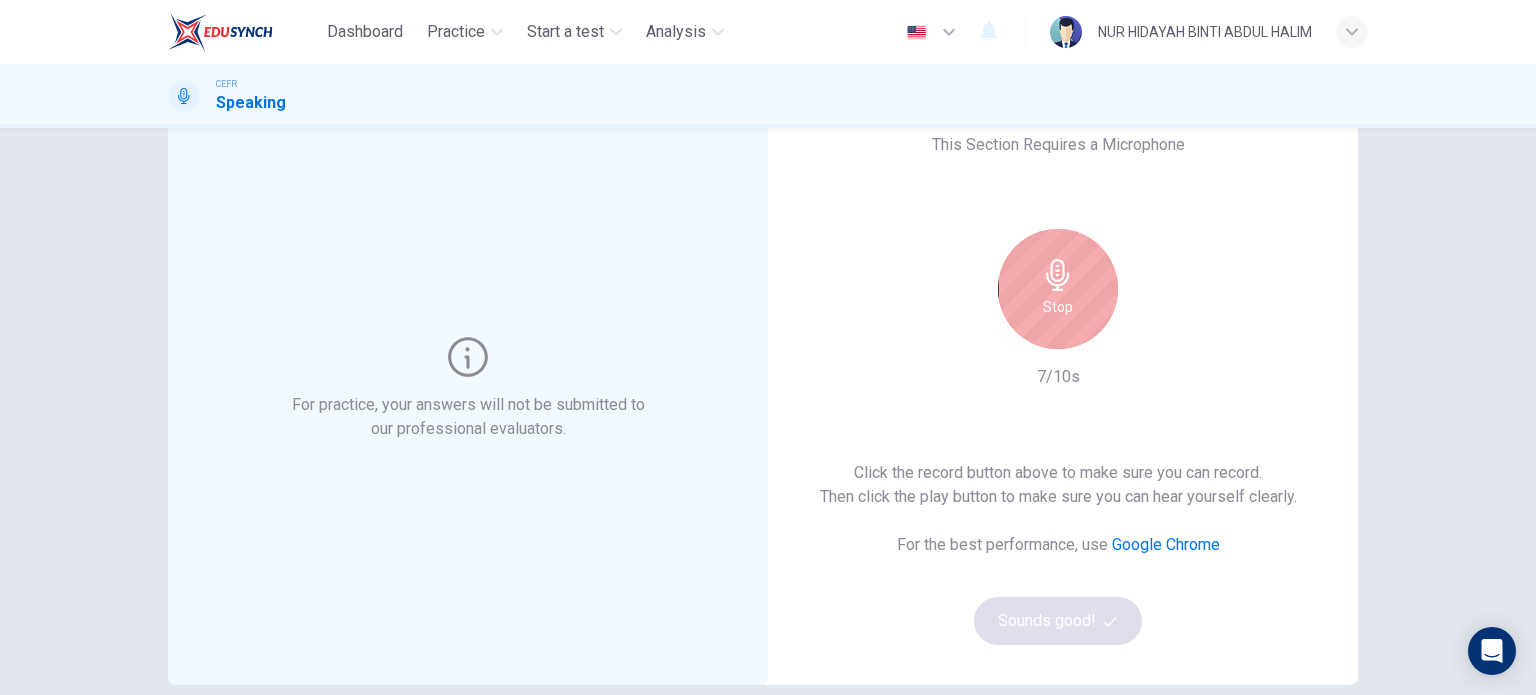click on "Stop" at bounding box center (1058, 289) 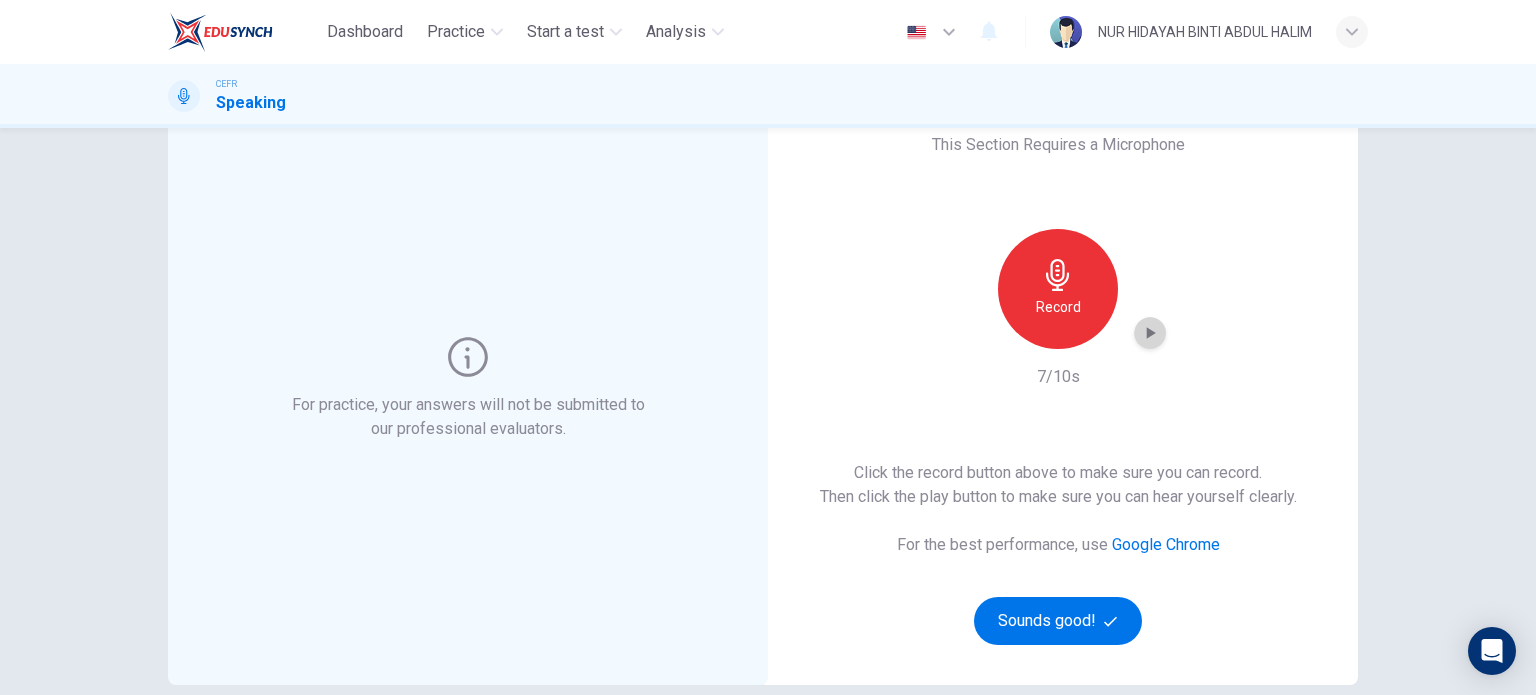 click at bounding box center [1151, 333] 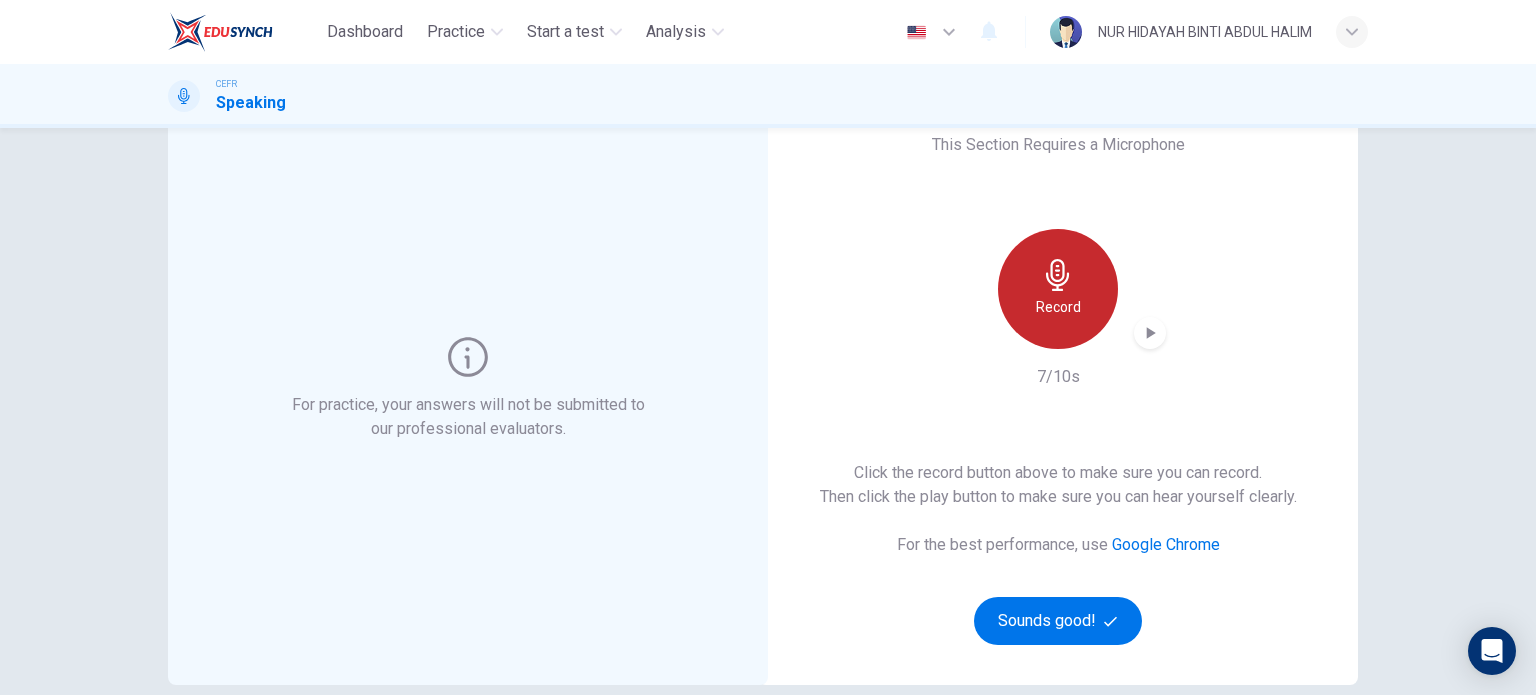 click on "Record" at bounding box center (1058, 307) 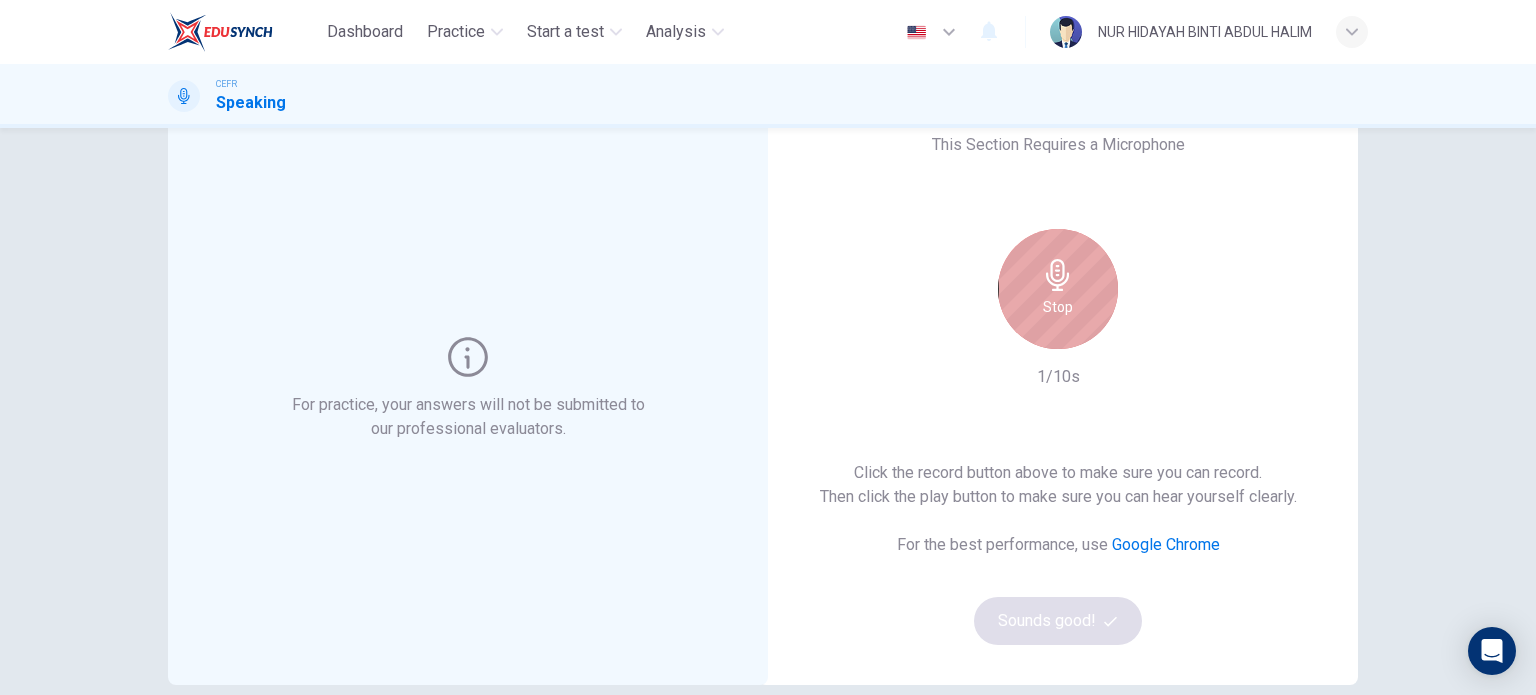 click on "Stop" at bounding box center (1058, 289) 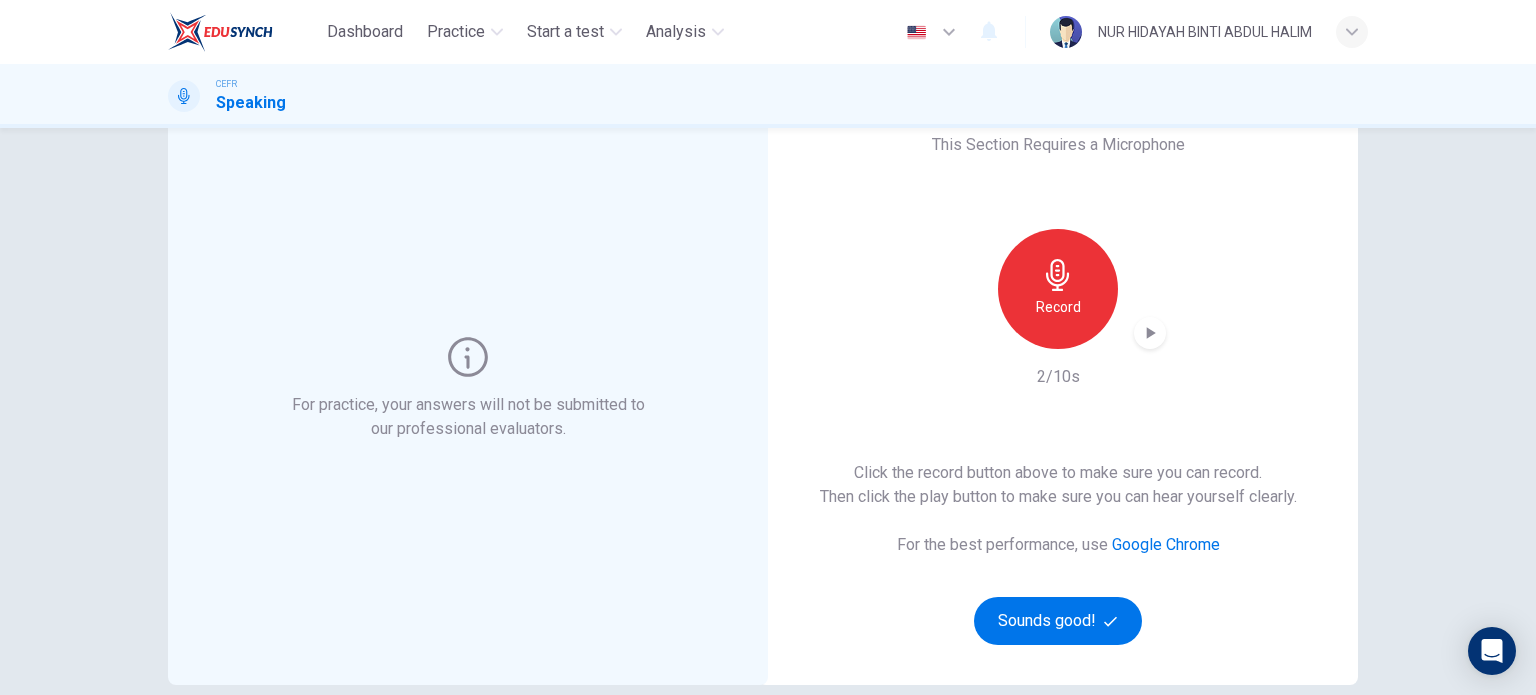 click at bounding box center (1150, 333) 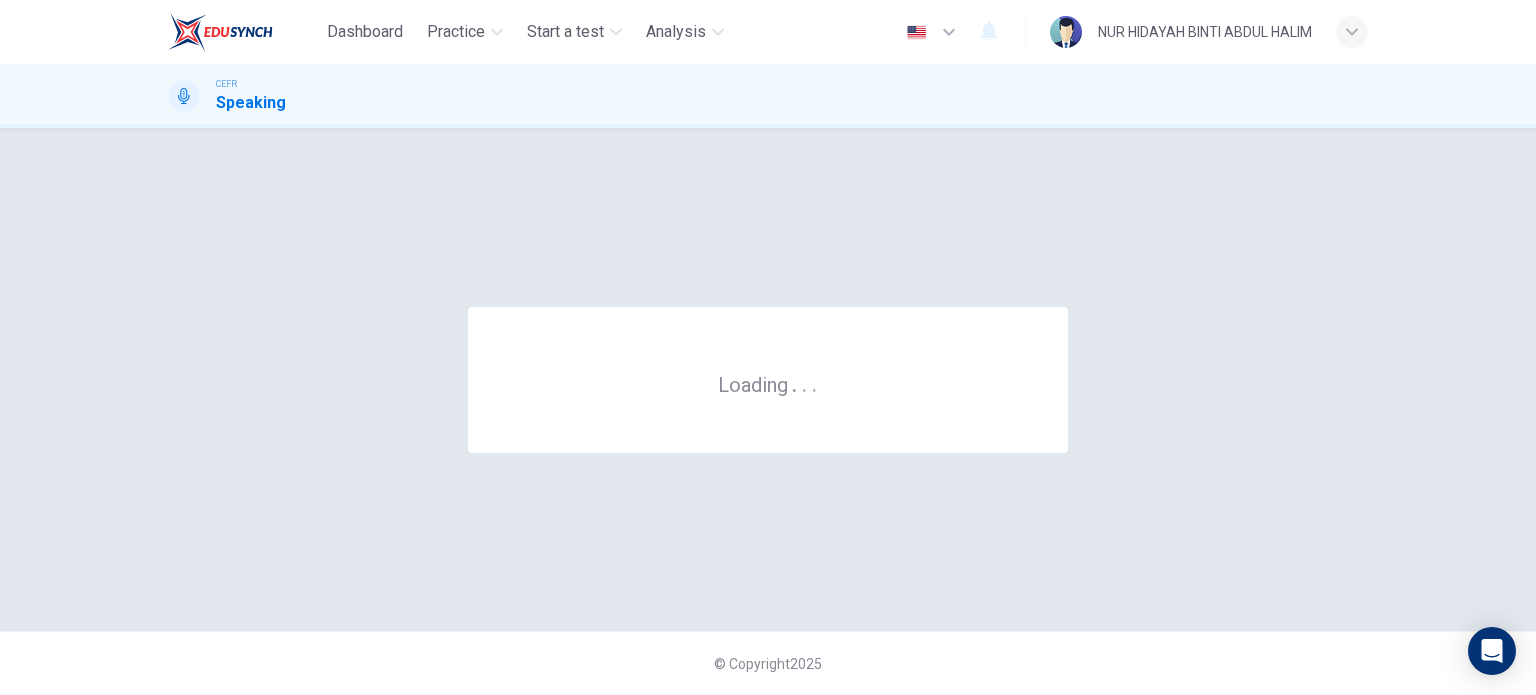 scroll, scrollTop: 0, scrollLeft: 0, axis: both 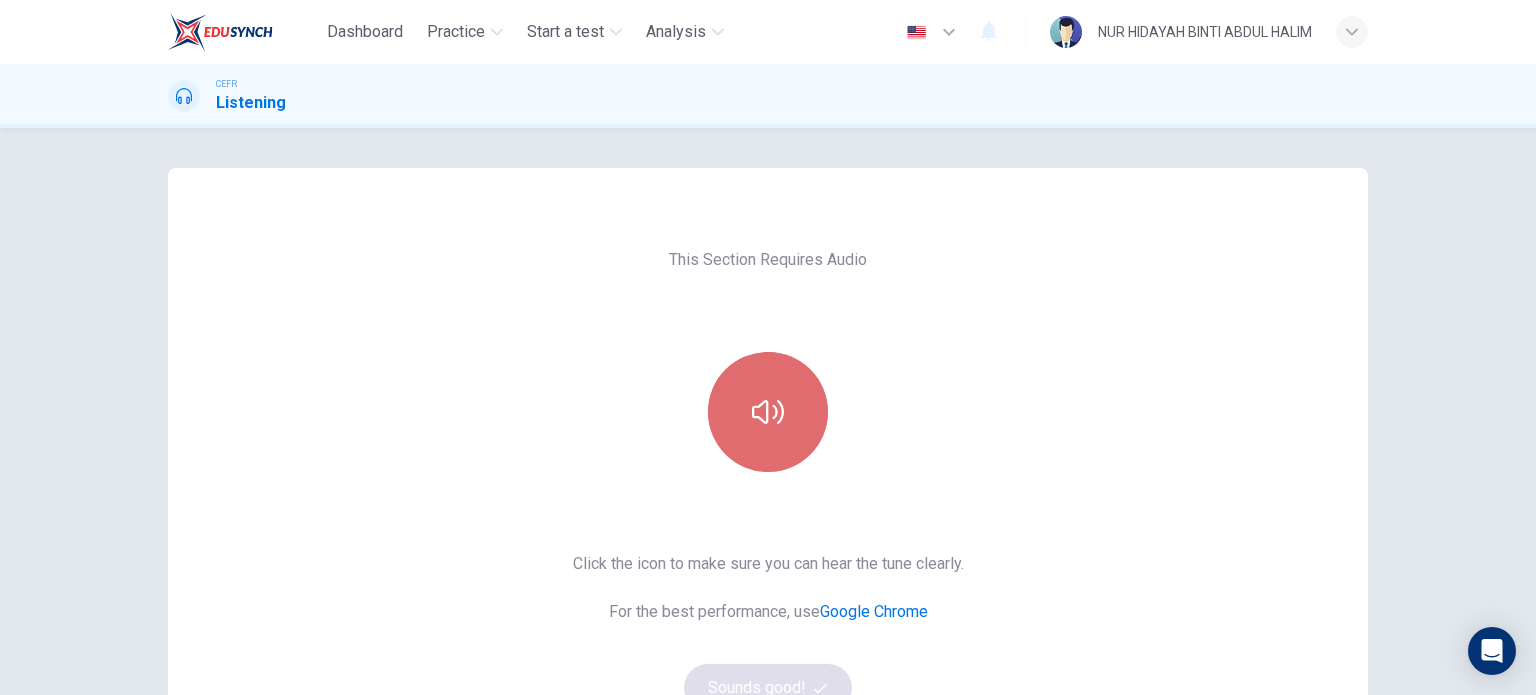 click at bounding box center (768, 412) 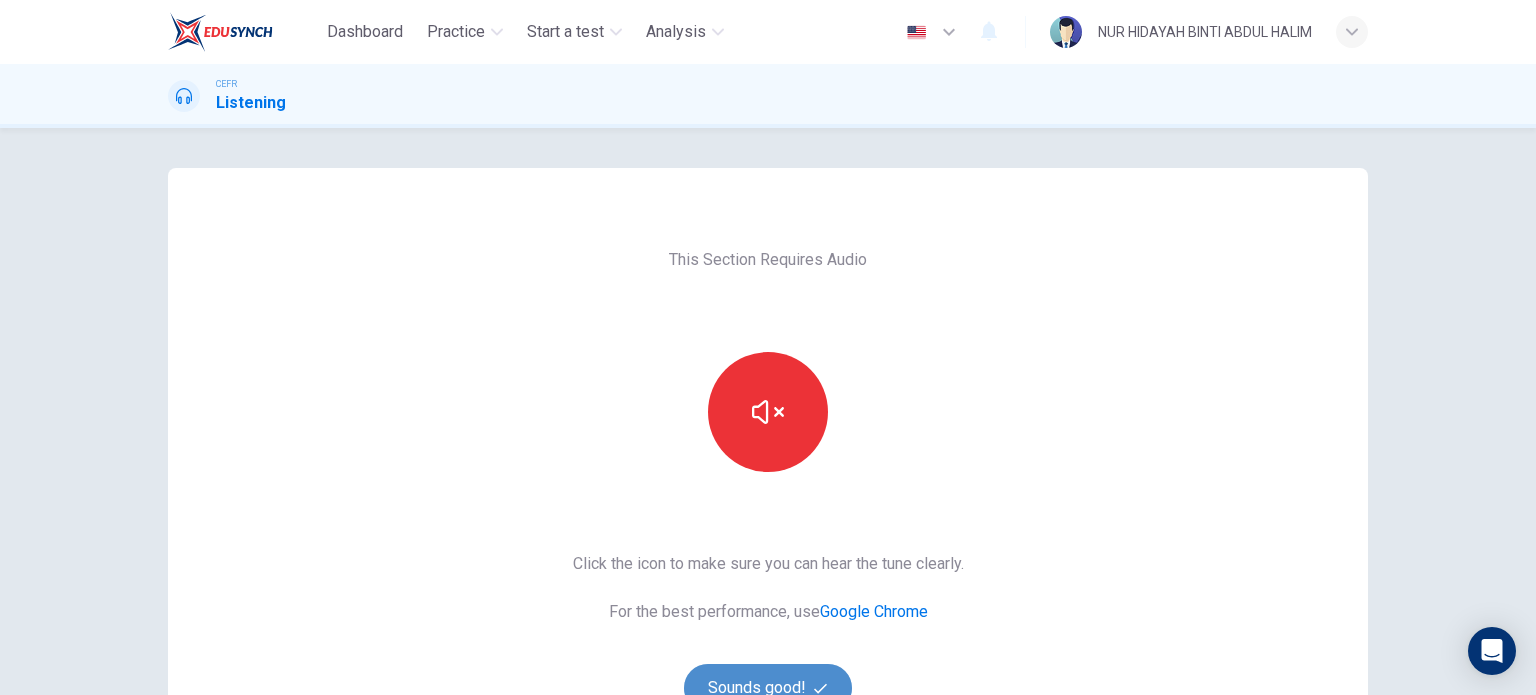 click on "Sounds good!" at bounding box center (768, 688) 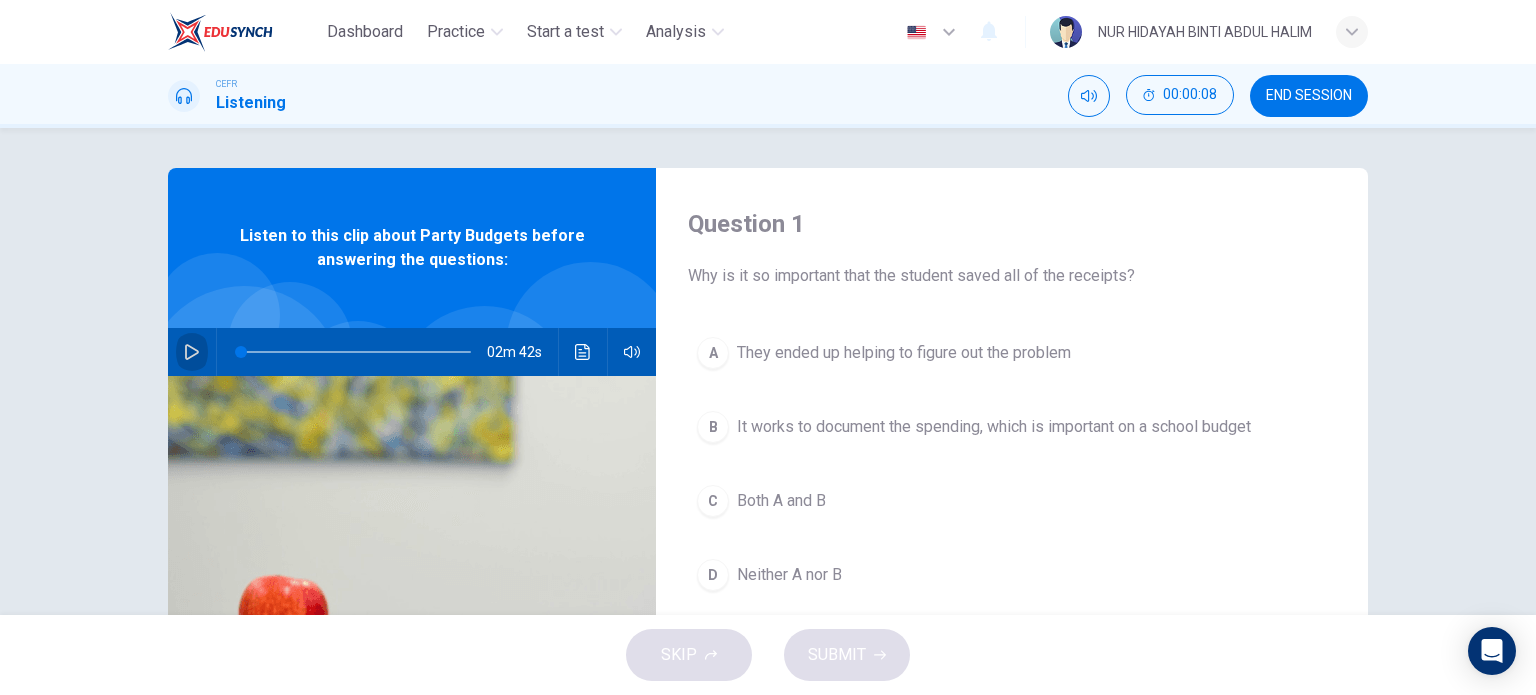 click at bounding box center [192, 352] 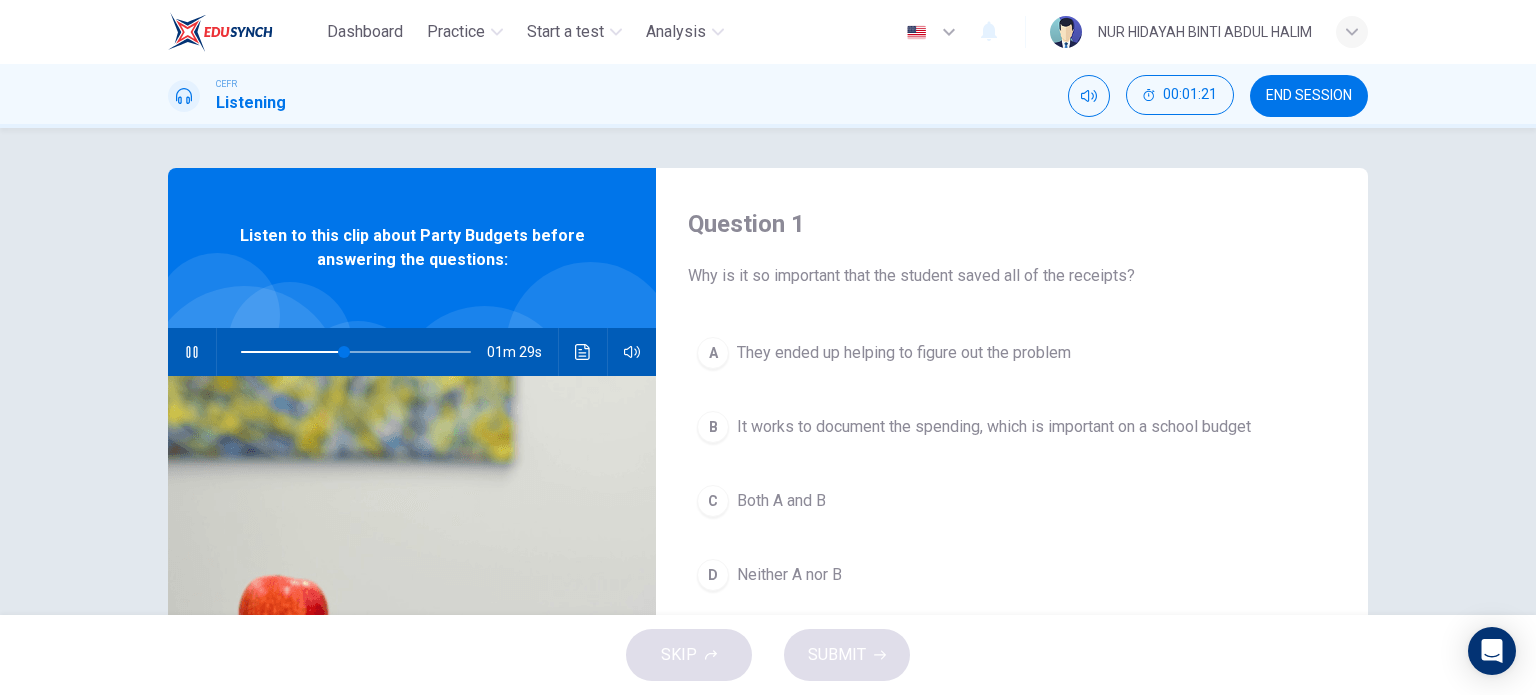 type 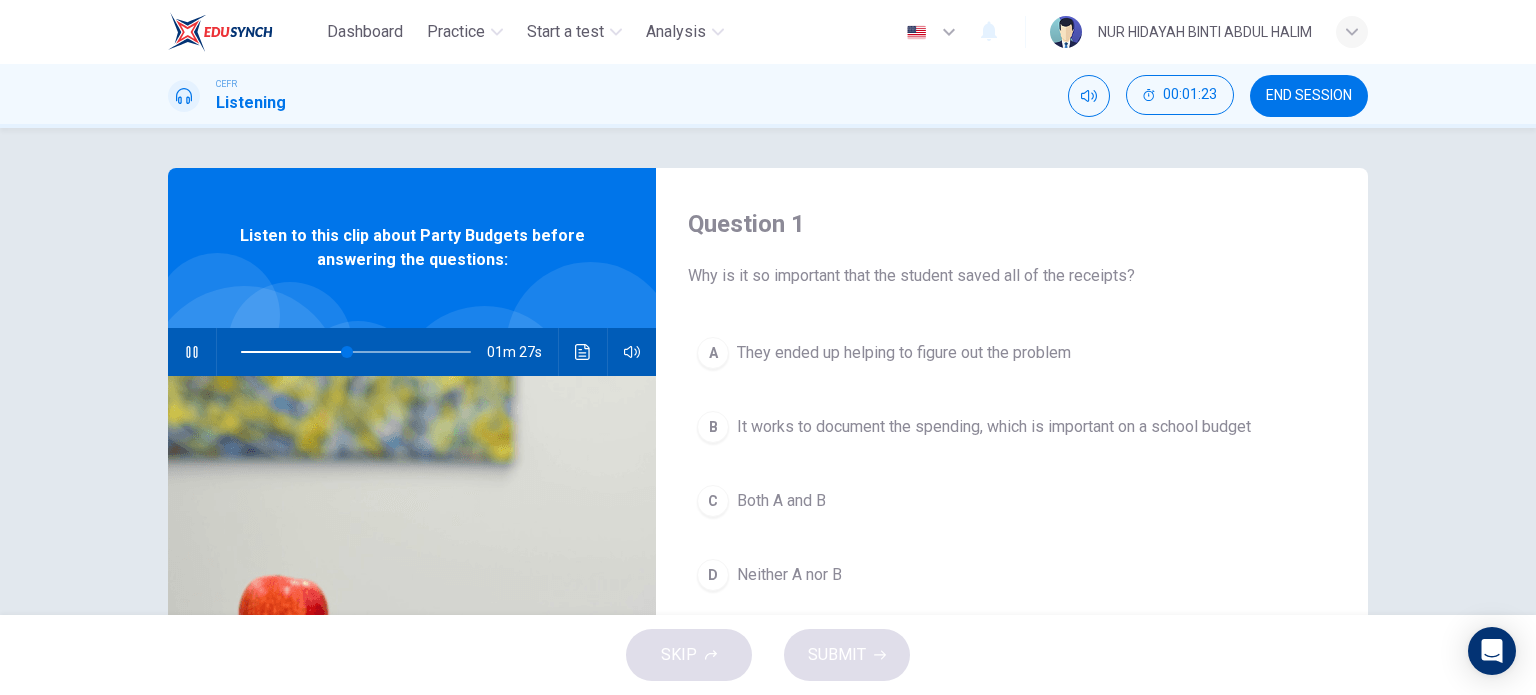 click on "Listen to this clip about Party Budgets before answering the questions:" at bounding box center (412, 248) 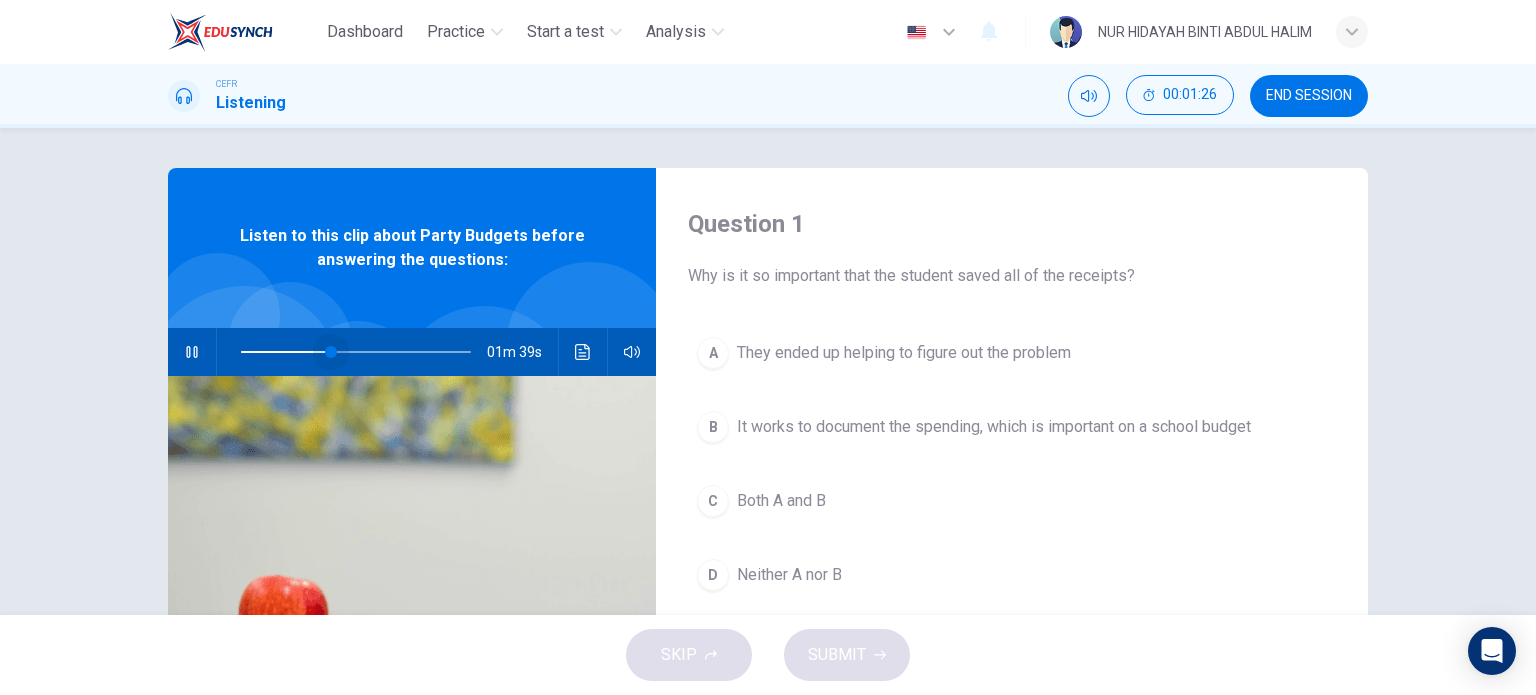 click at bounding box center [331, 352] 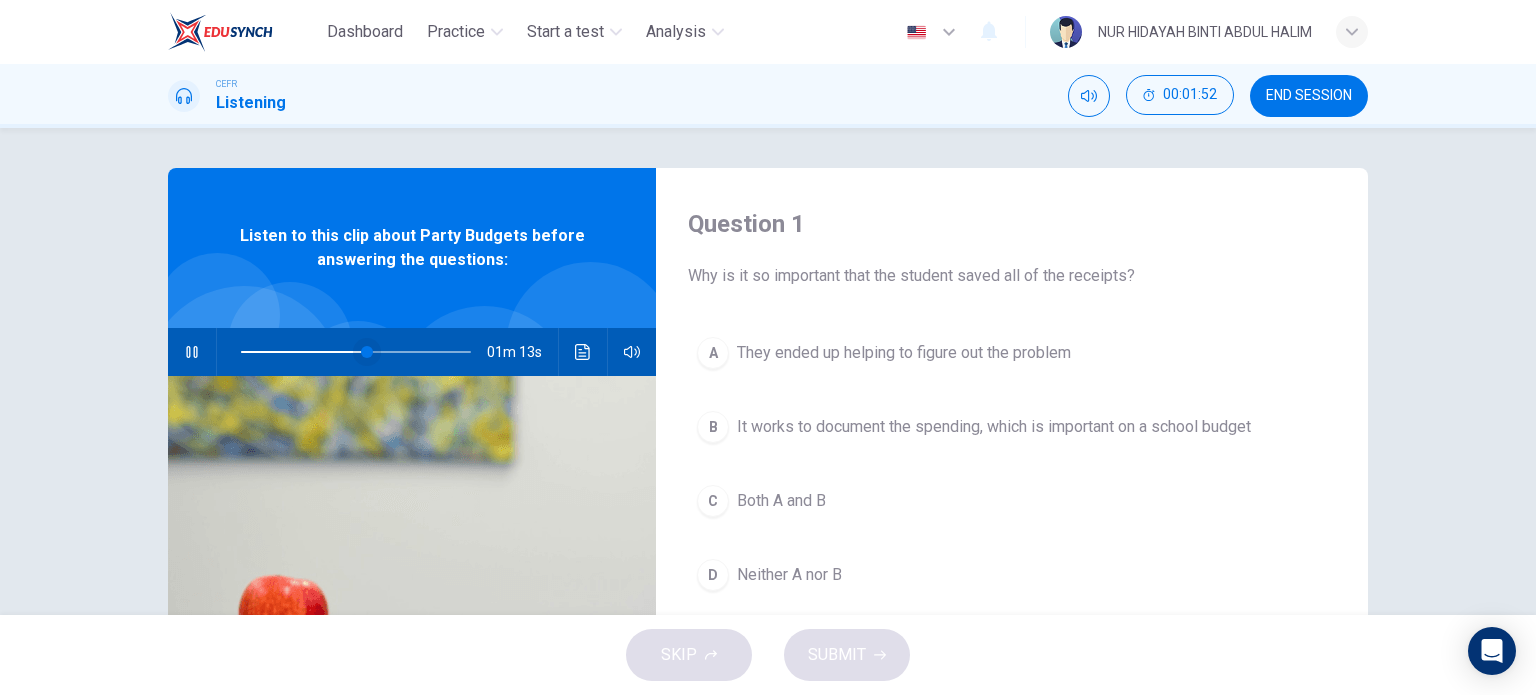 type on "54" 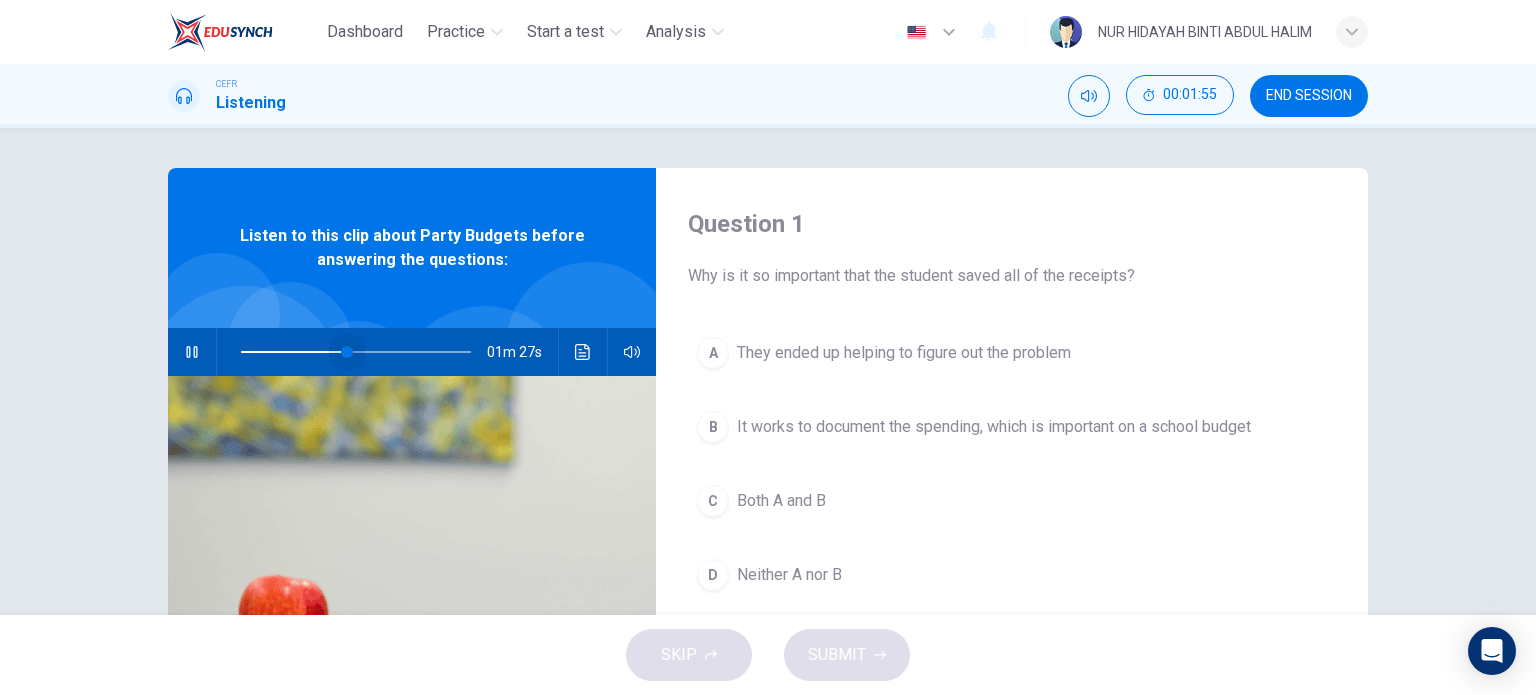 click at bounding box center (347, 352) 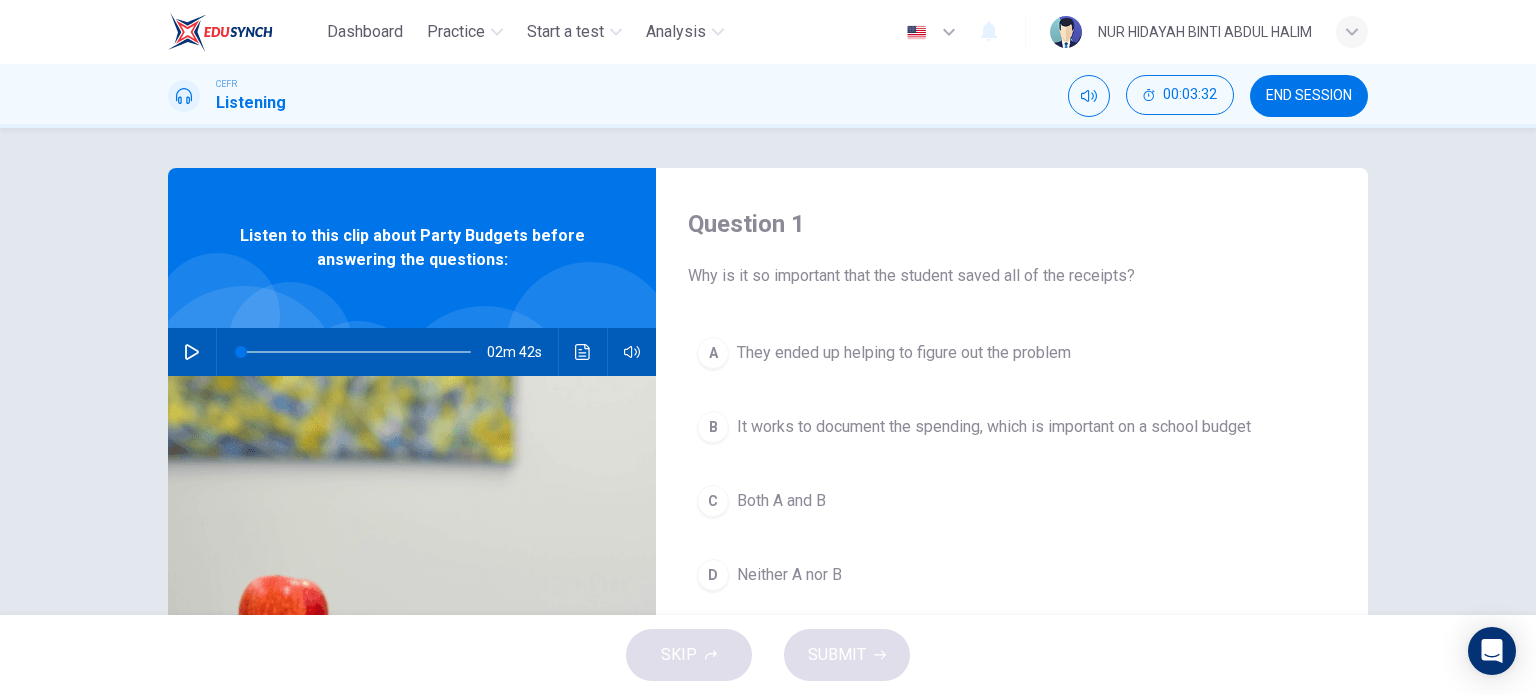 click on "Both A and B" at bounding box center [904, 353] 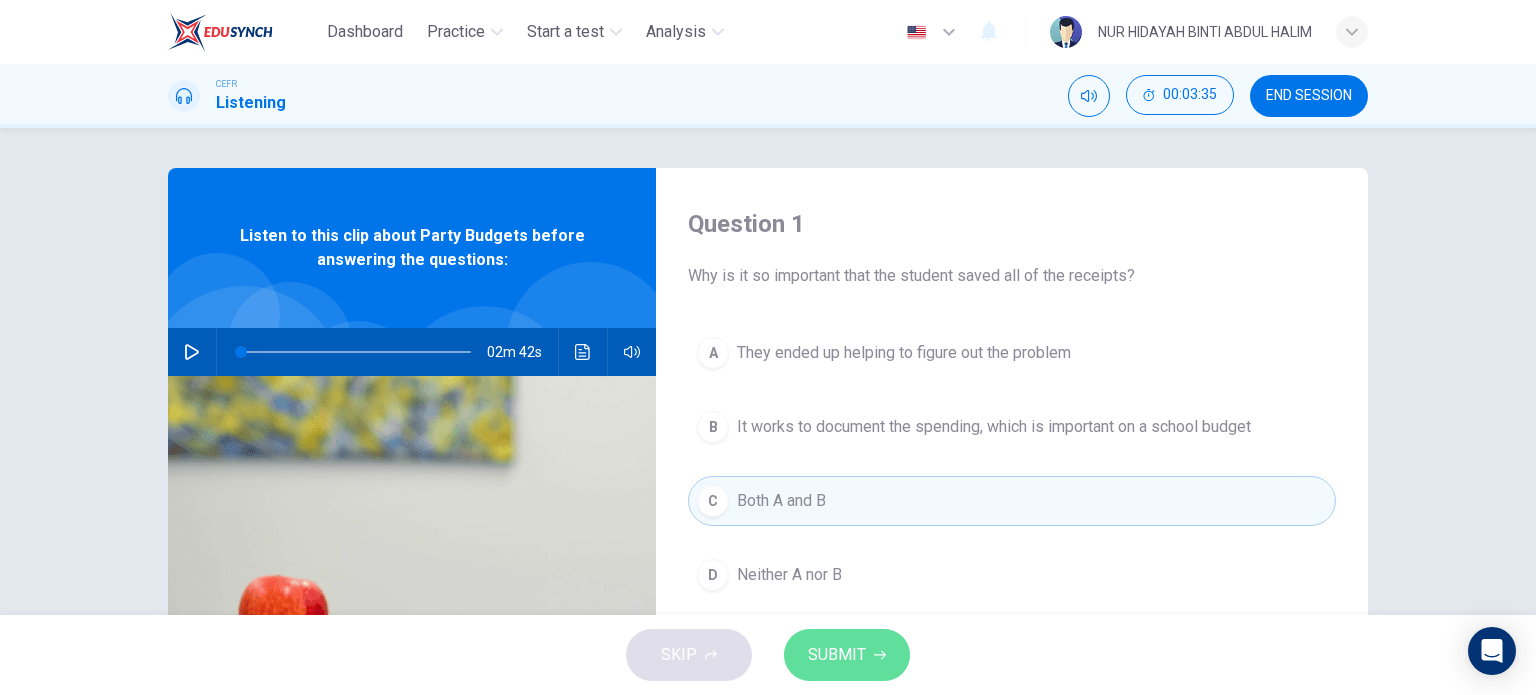 click on "SUBMIT" at bounding box center (837, 655) 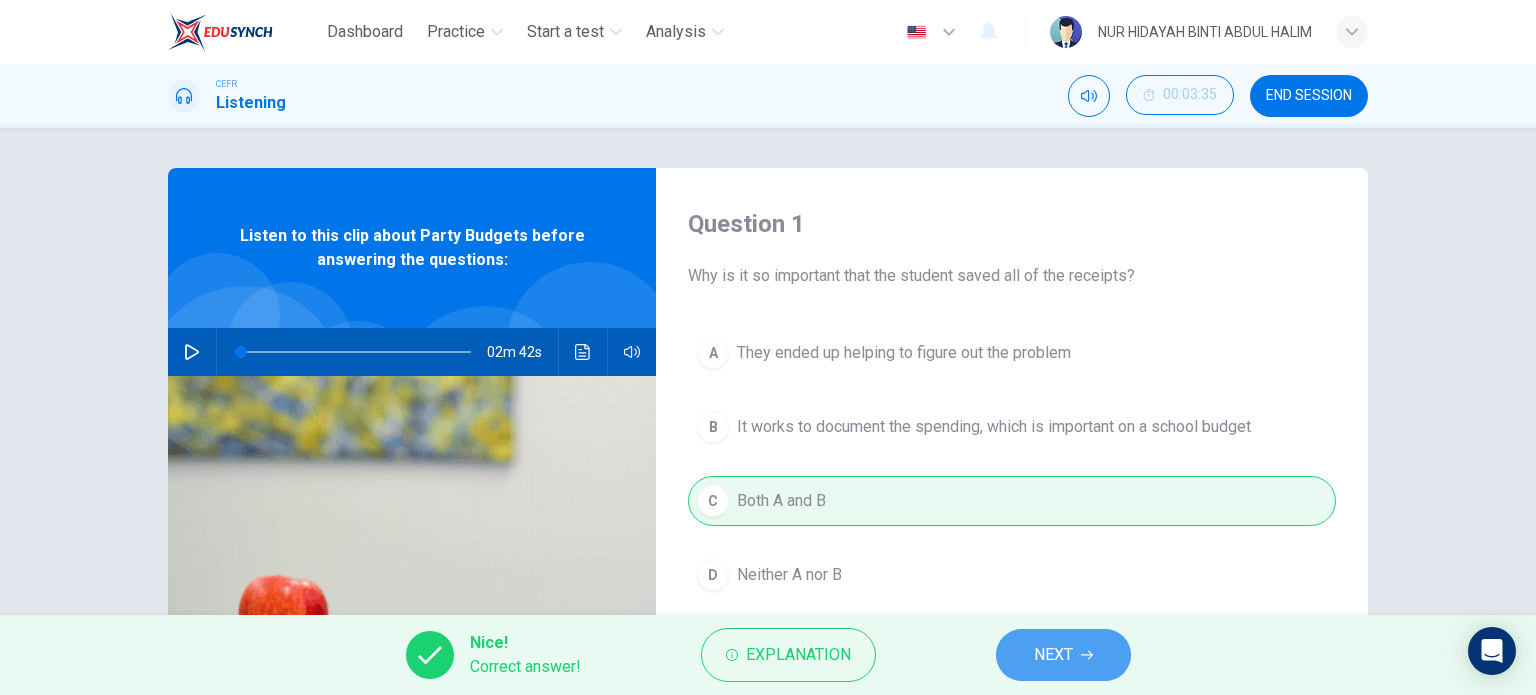 click on "NEXT" at bounding box center (1053, 655) 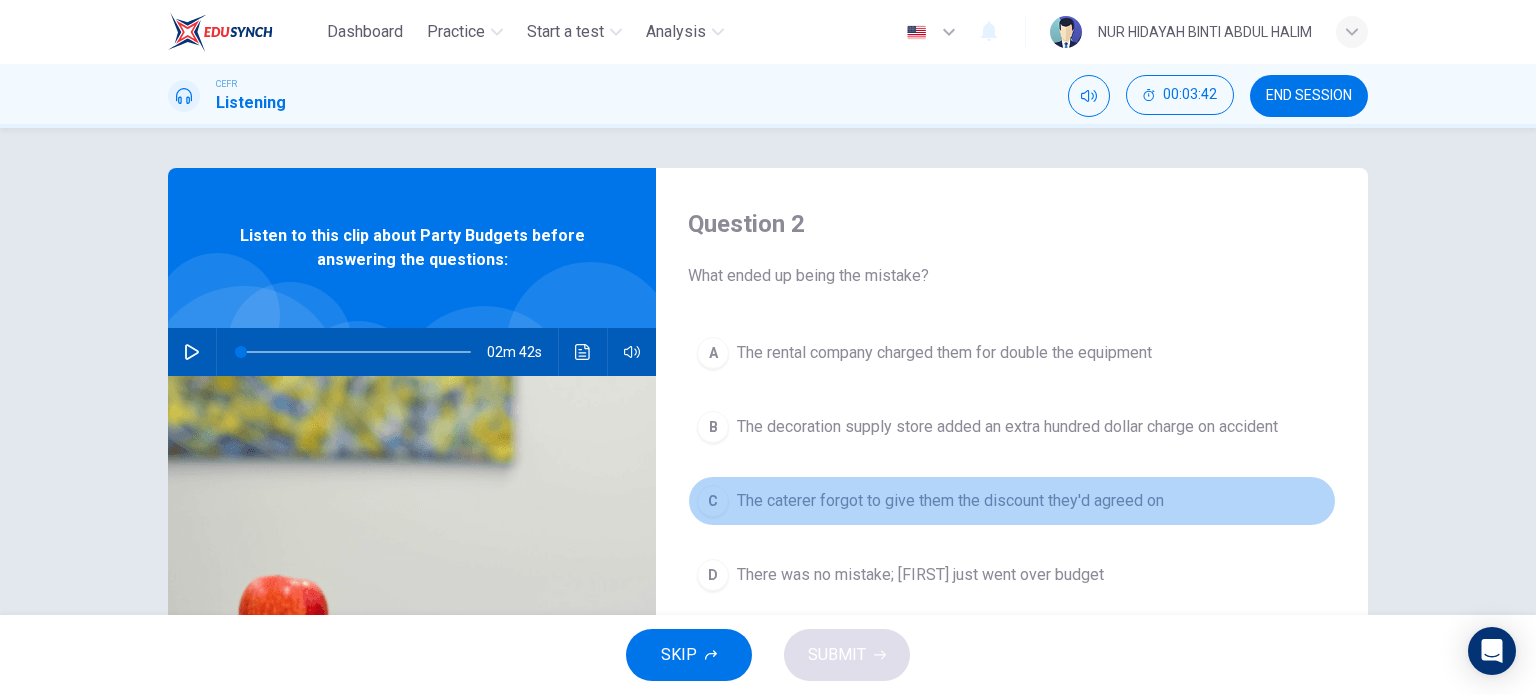 click on "The caterer forgot to give them the discount they'd agreed on" at bounding box center [944, 353] 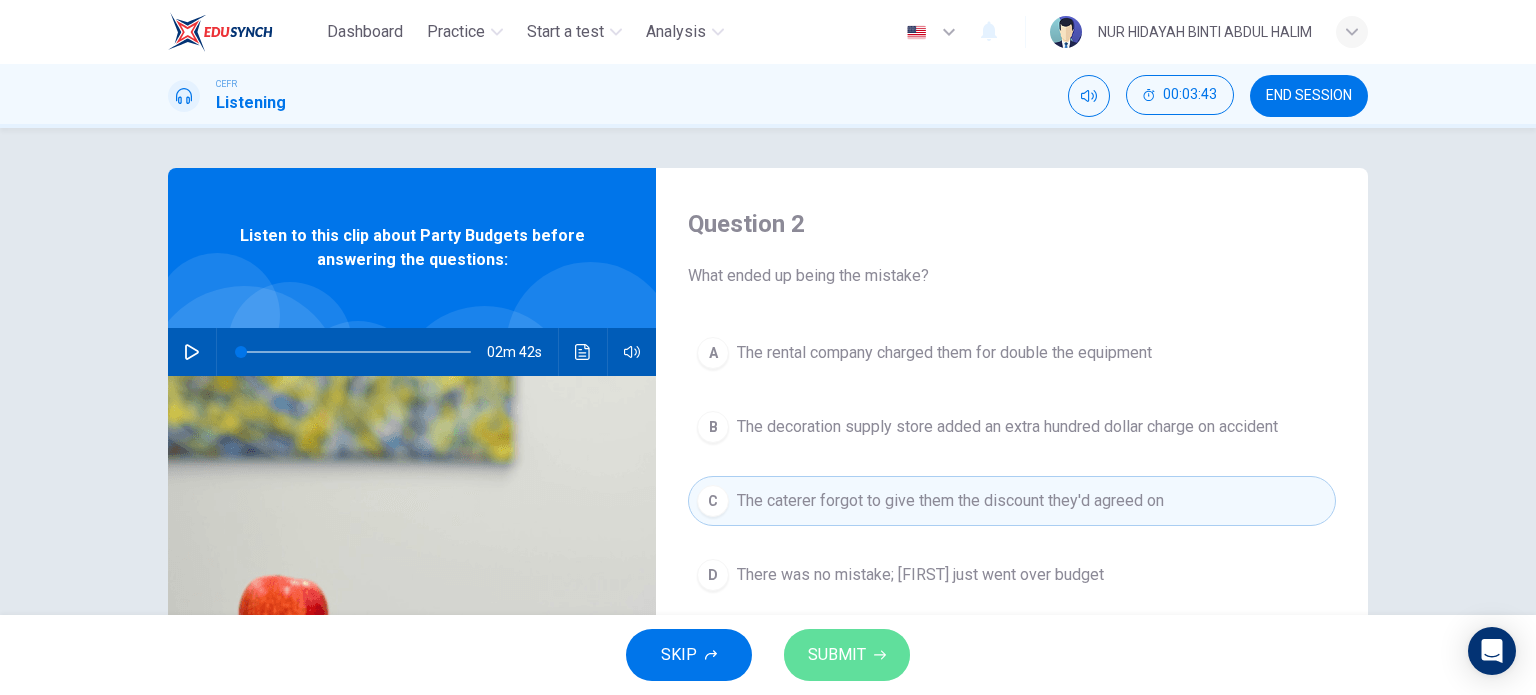 click on "SUBMIT" at bounding box center [837, 655] 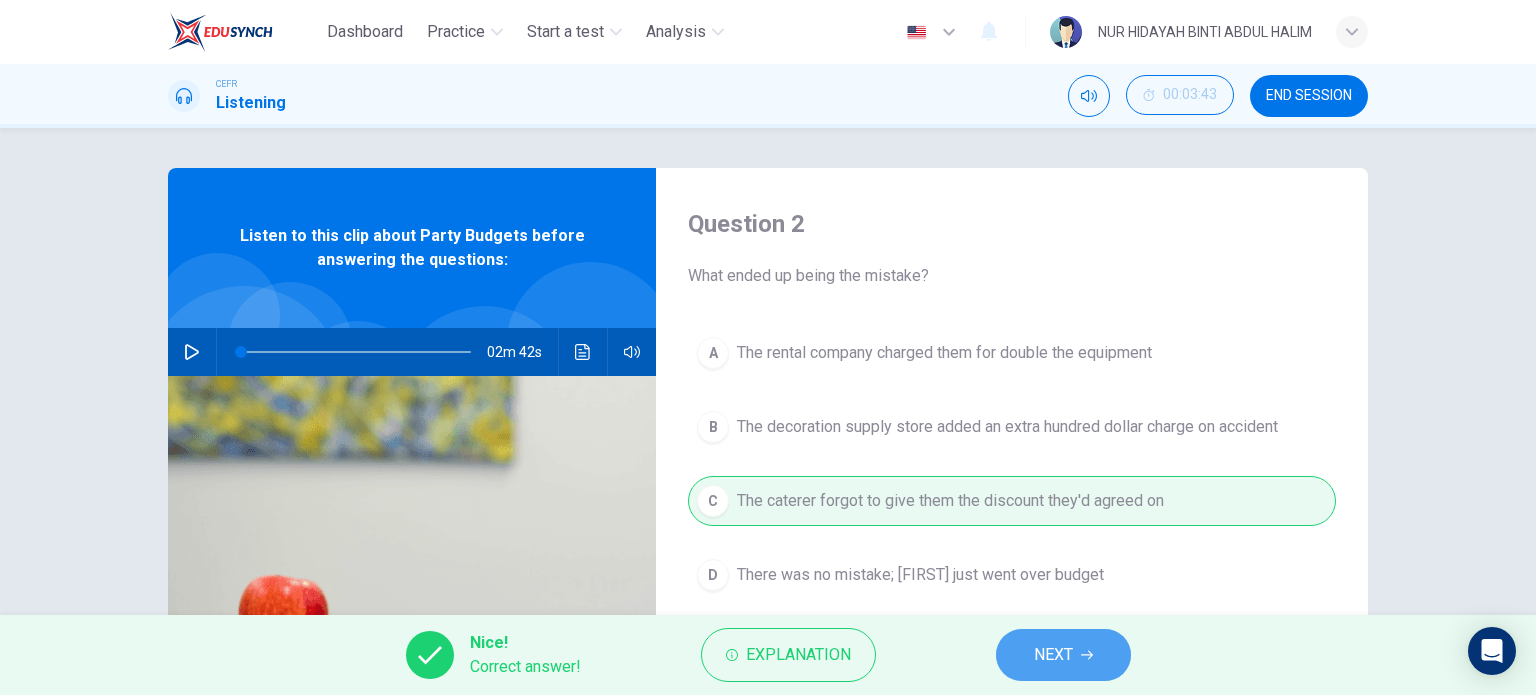 click on "NEXT" at bounding box center (1063, 655) 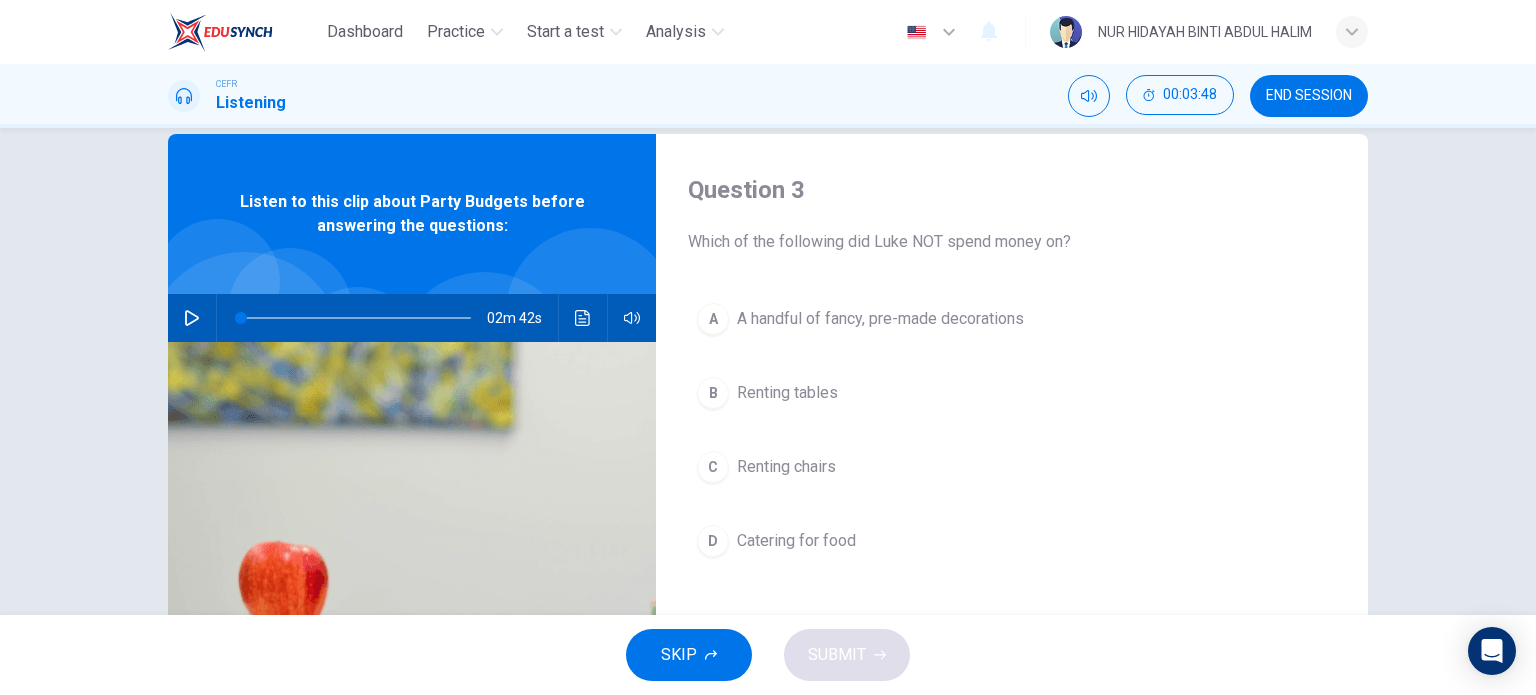 scroll, scrollTop: 40, scrollLeft: 0, axis: vertical 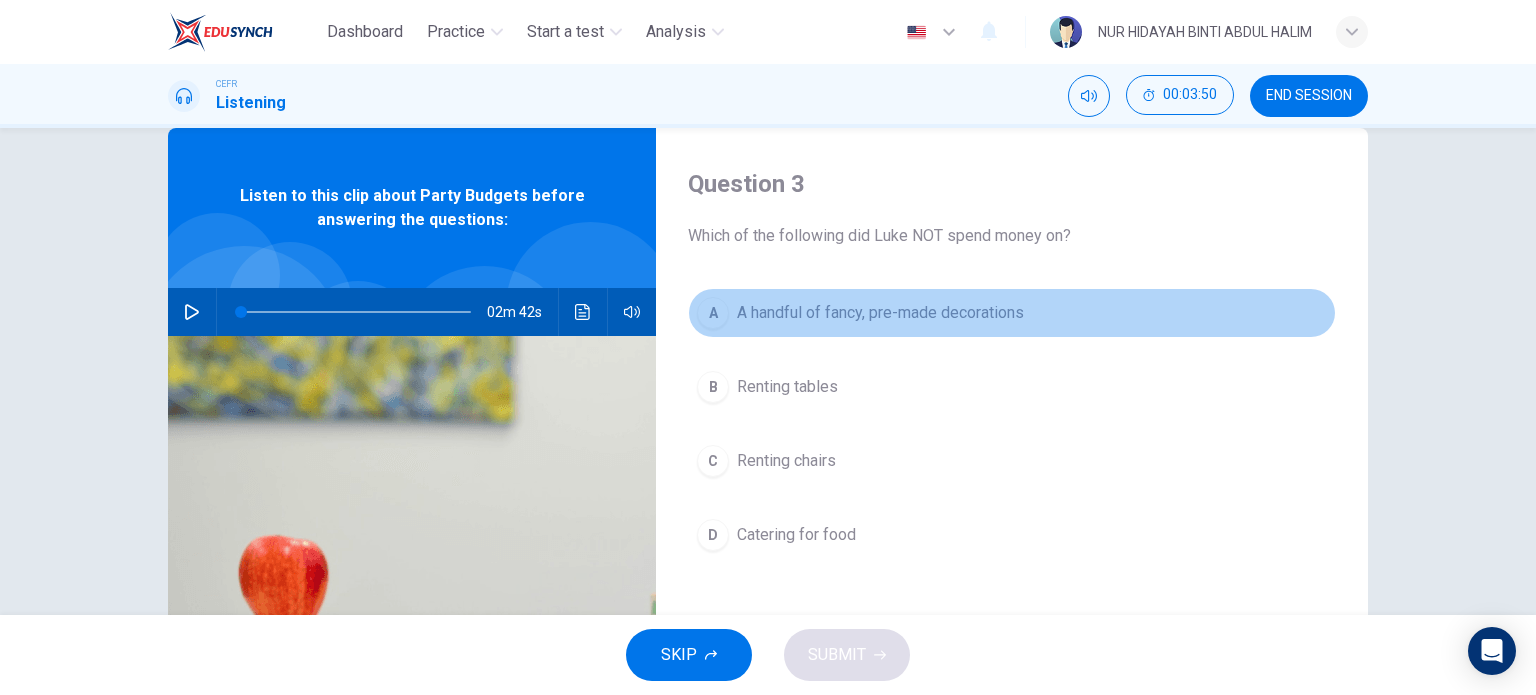 click on "A handful of fancy, pre-made decorations" at bounding box center [880, 313] 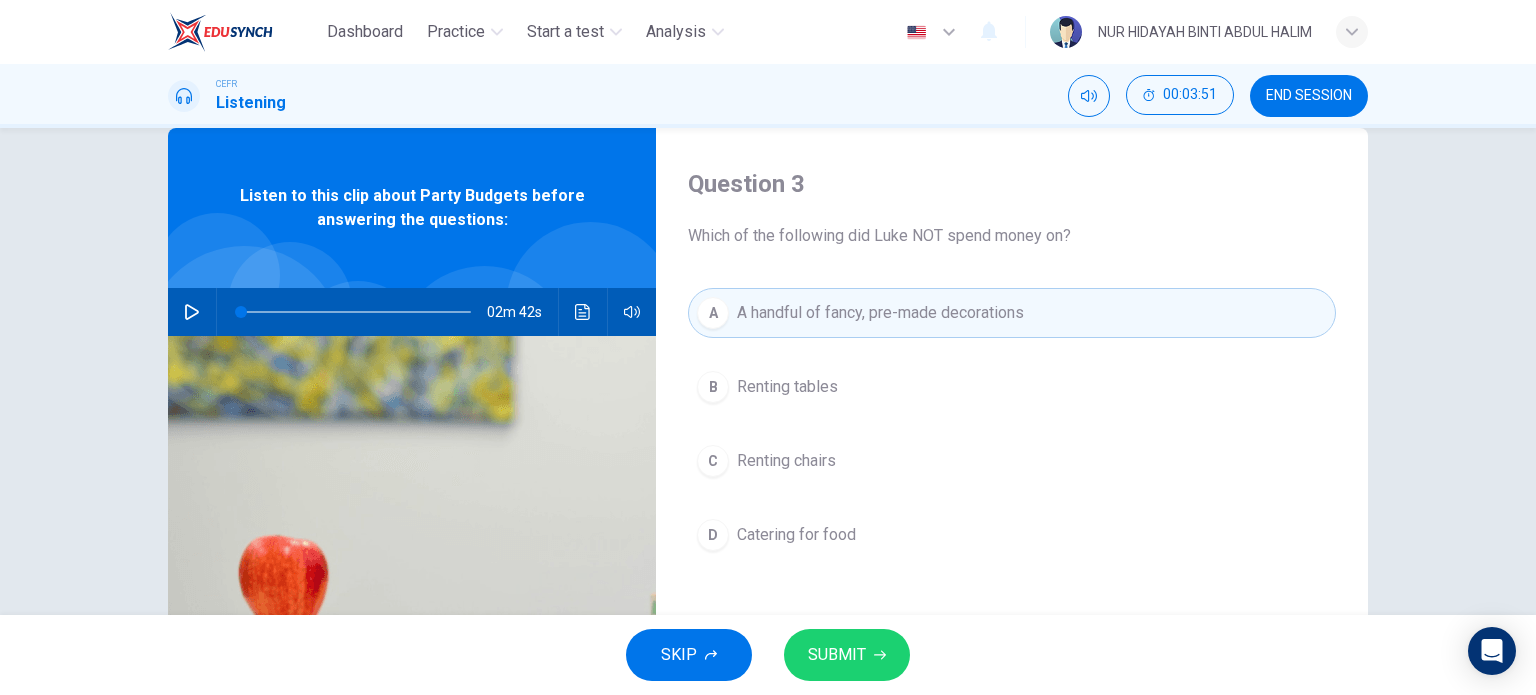 click on "SUBMIT" at bounding box center [837, 655] 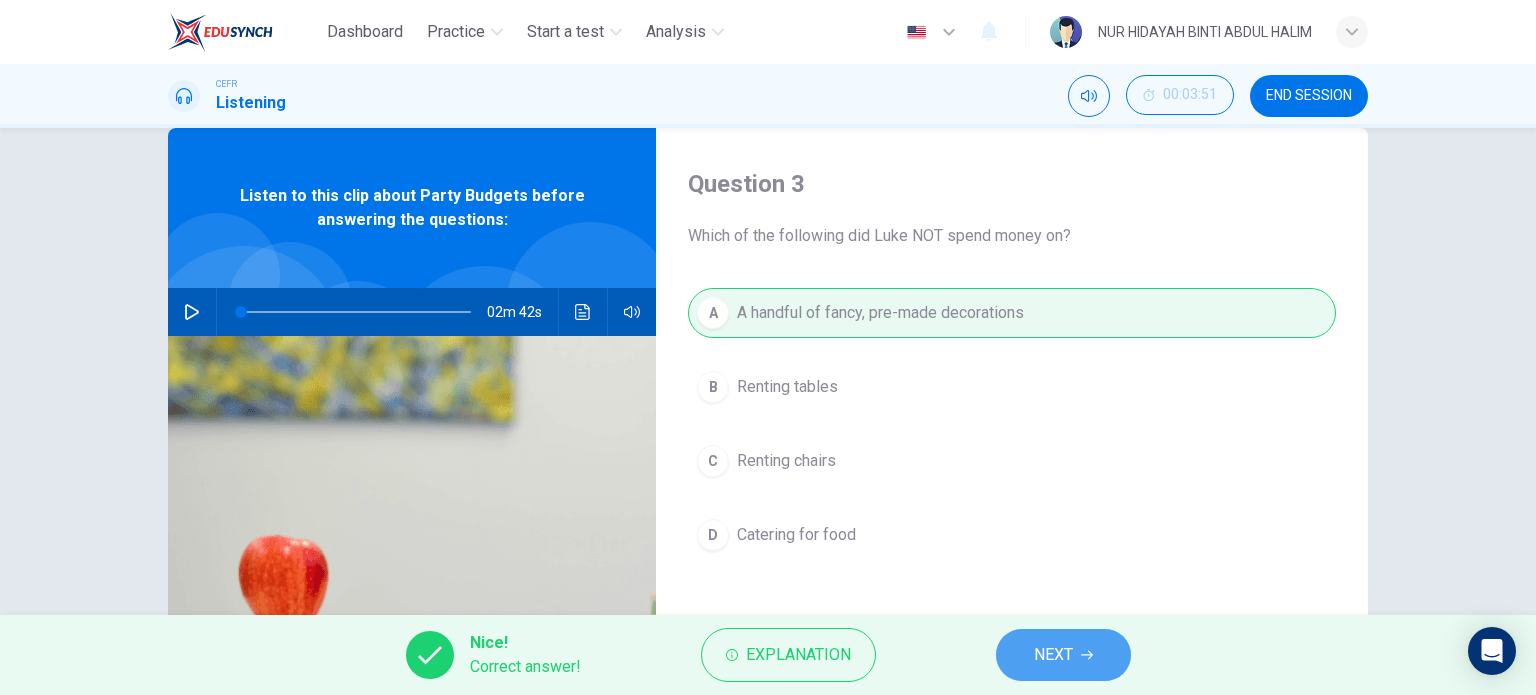 click on "NEXT" at bounding box center [1053, 655] 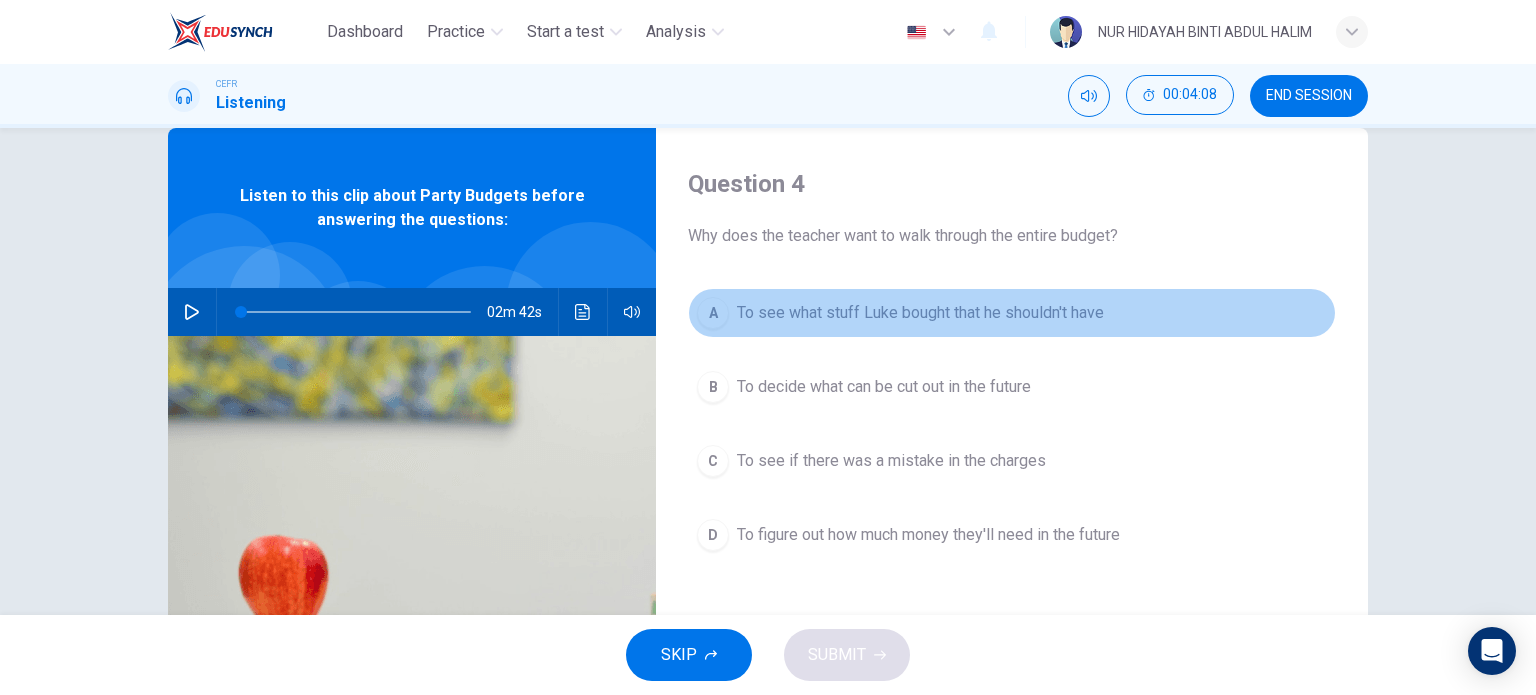click on "To see what stuff Luke bought that he shouldn't have" at bounding box center (920, 313) 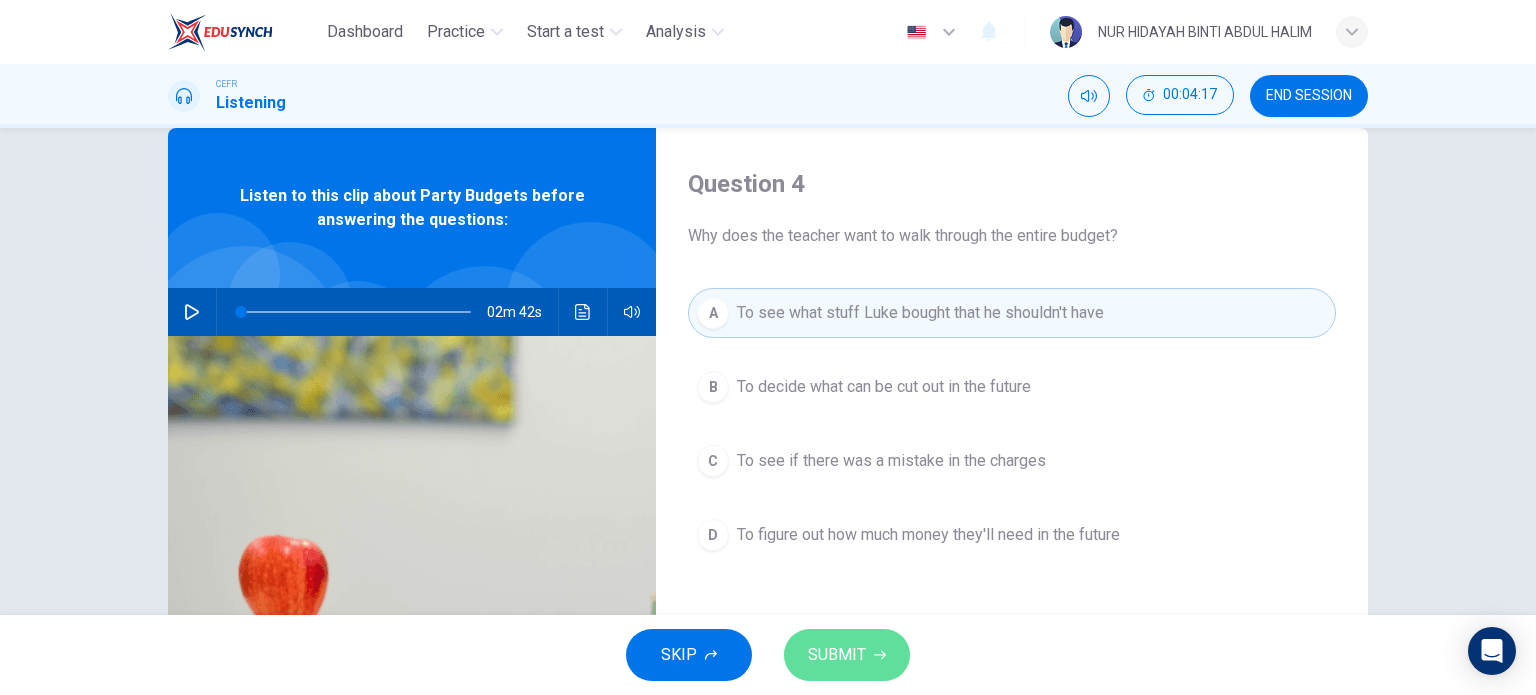 click on "SUBMIT" at bounding box center [837, 655] 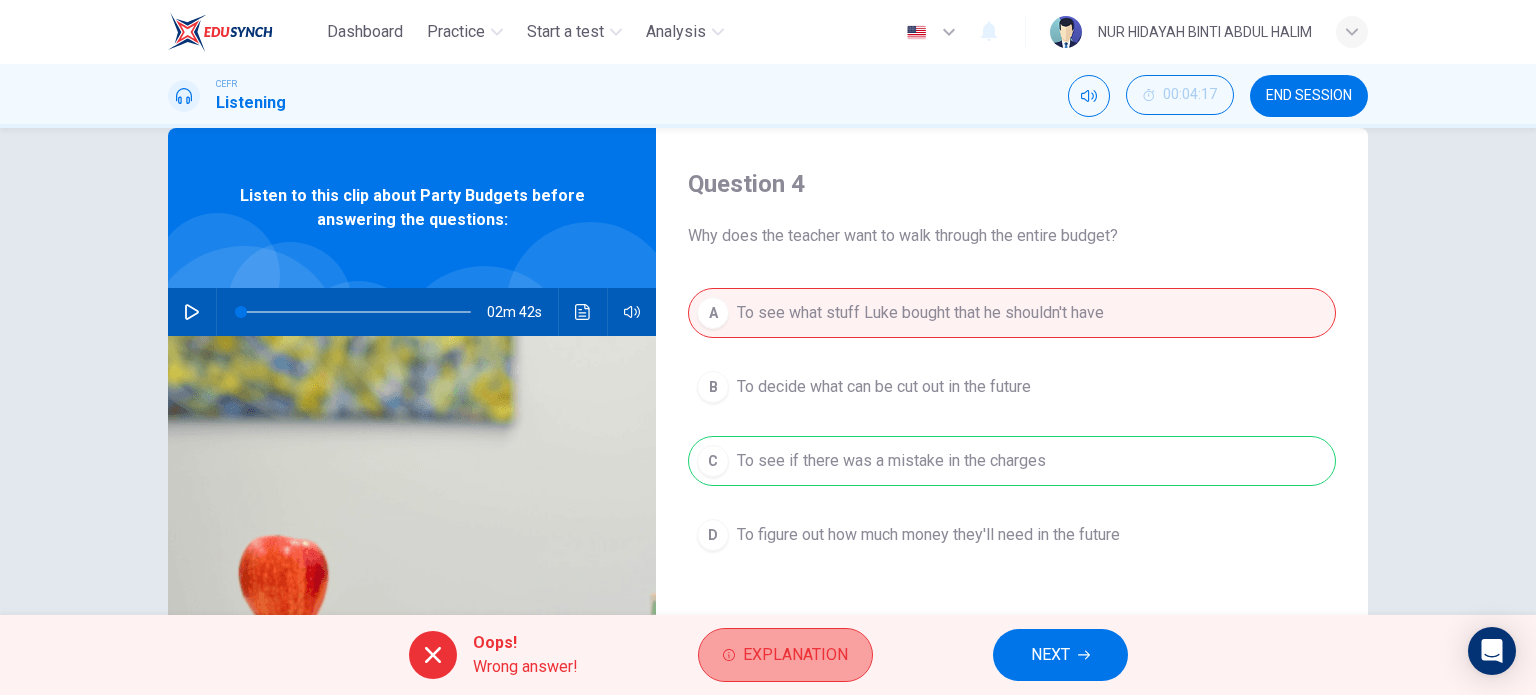 click on "Explanation" at bounding box center (785, 655) 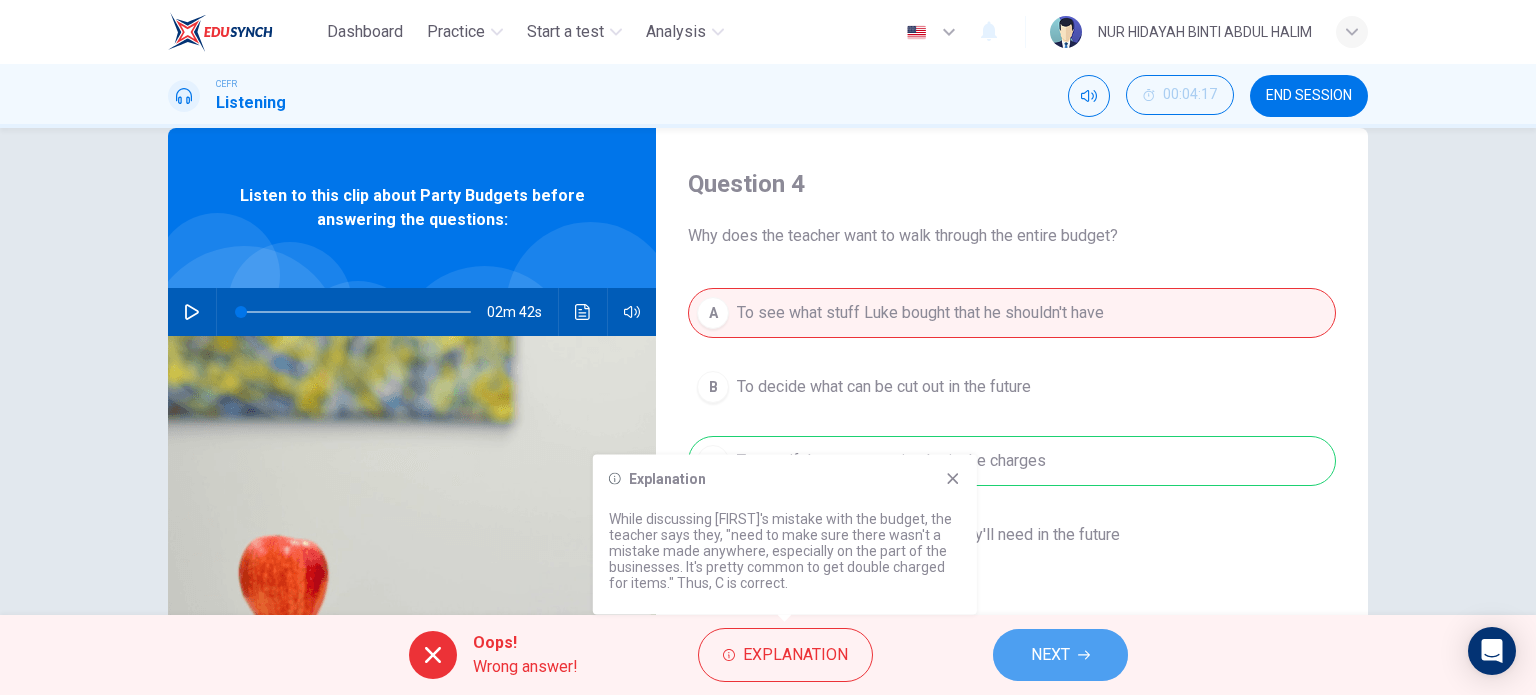 click on "NEXT" at bounding box center (1060, 655) 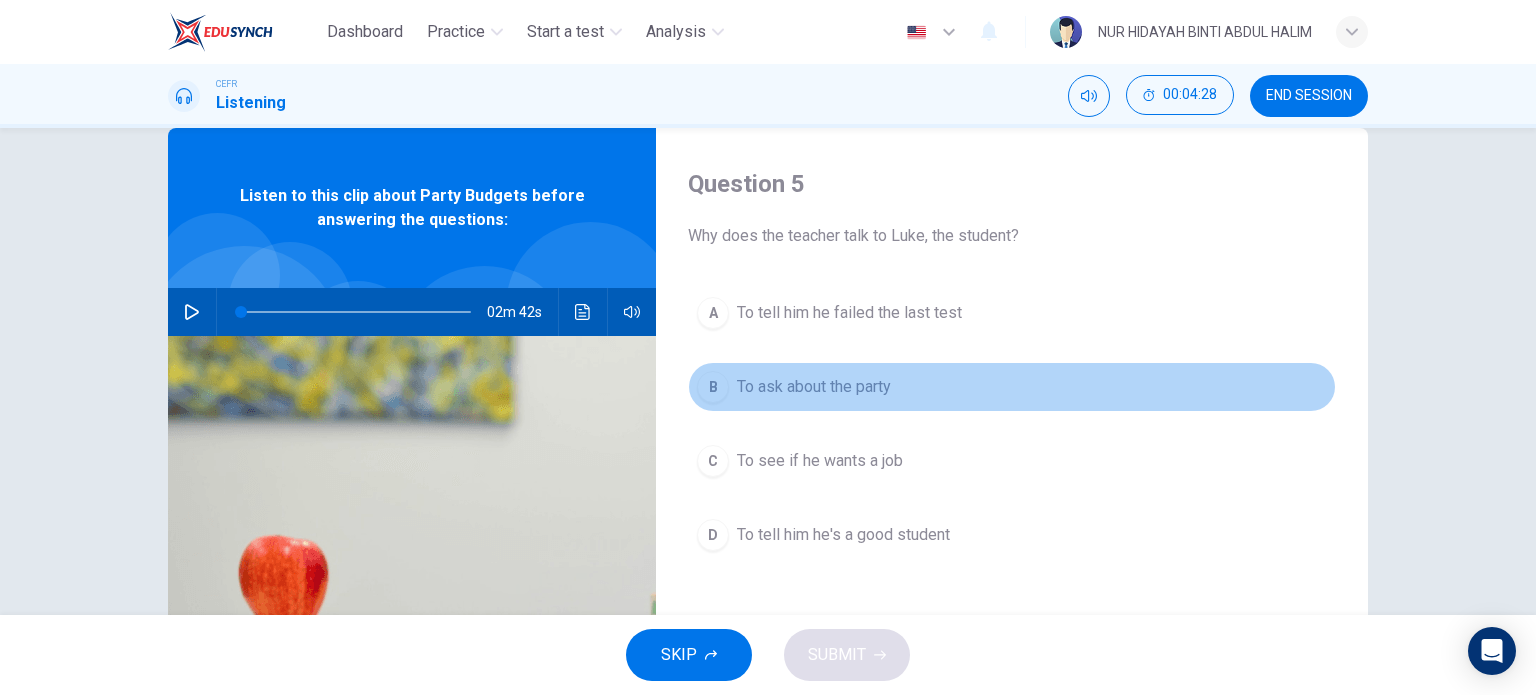 click on "B To ask about the party" at bounding box center (1012, 387) 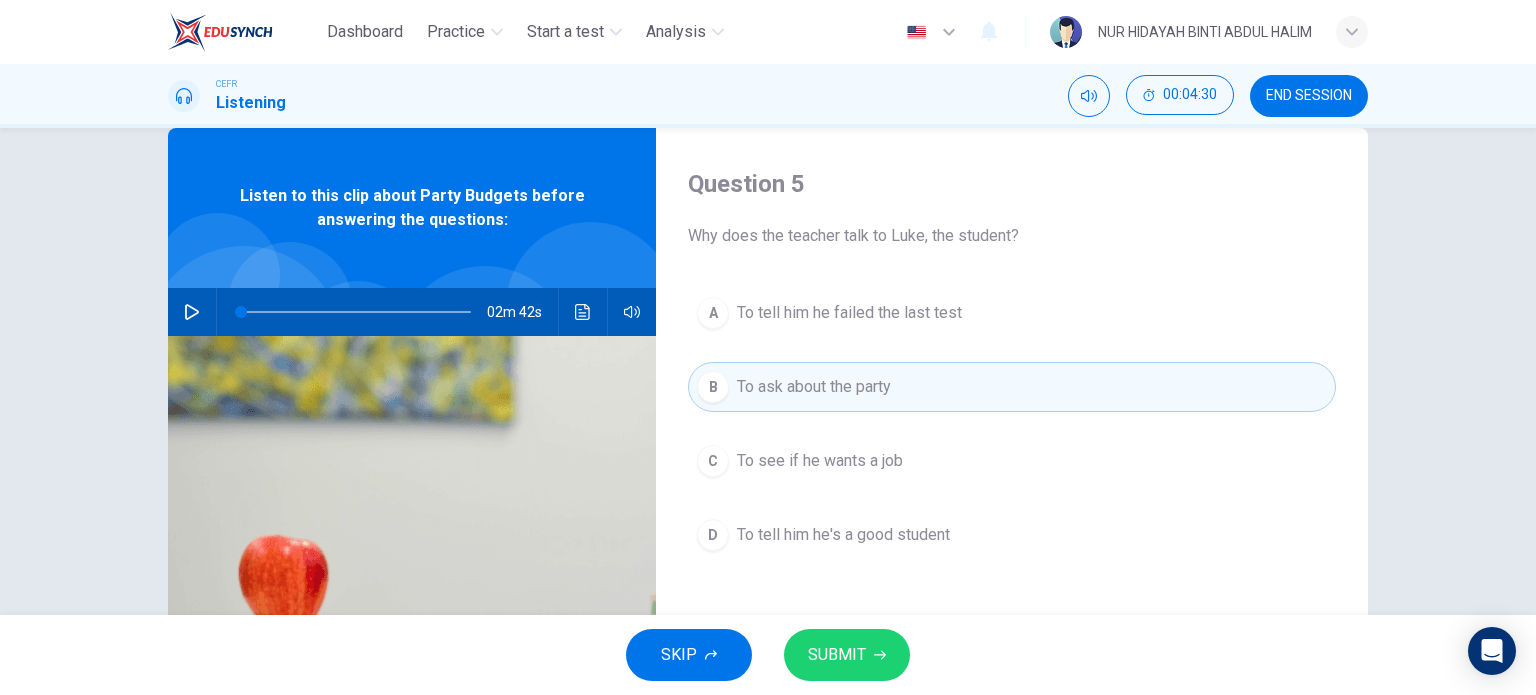 click on "SUBMIT" at bounding box center [837, 655] 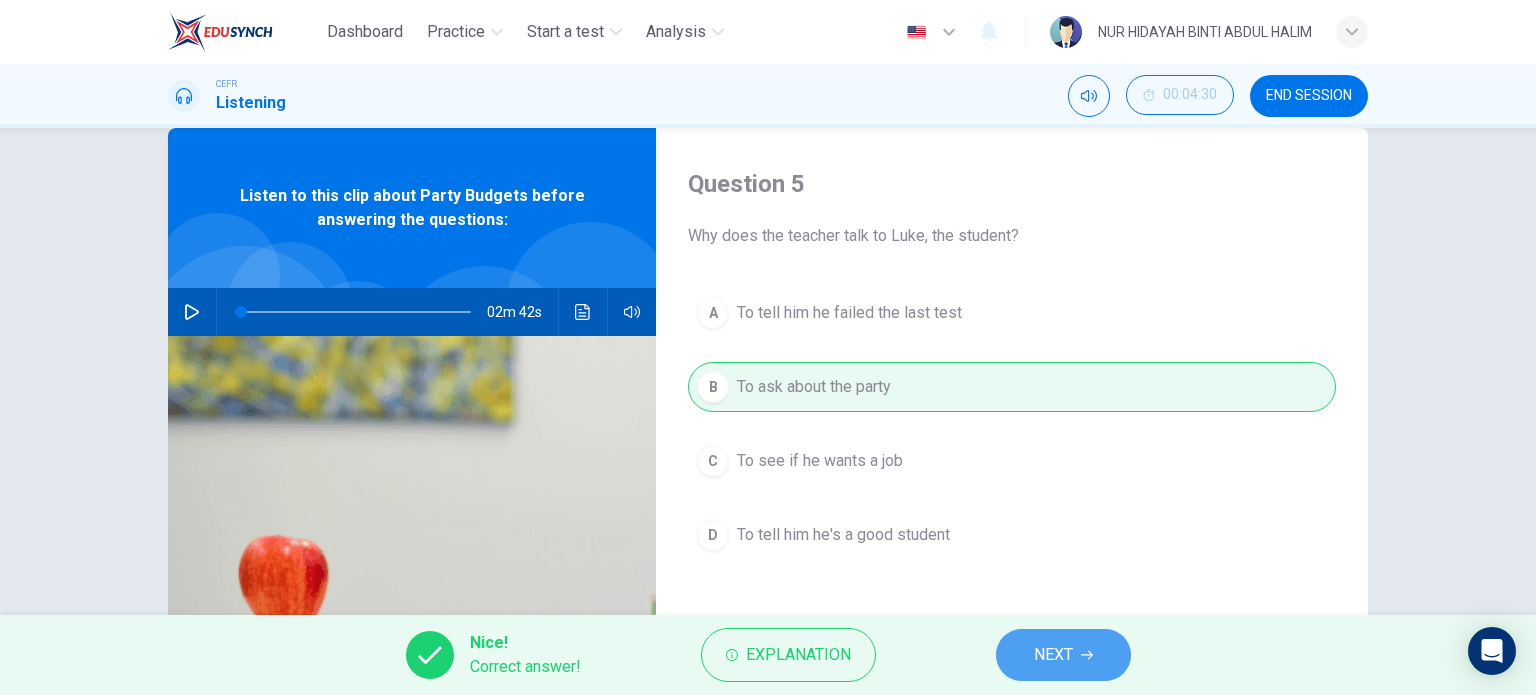 click on "NEXT" at bounding box center [1063, 655] 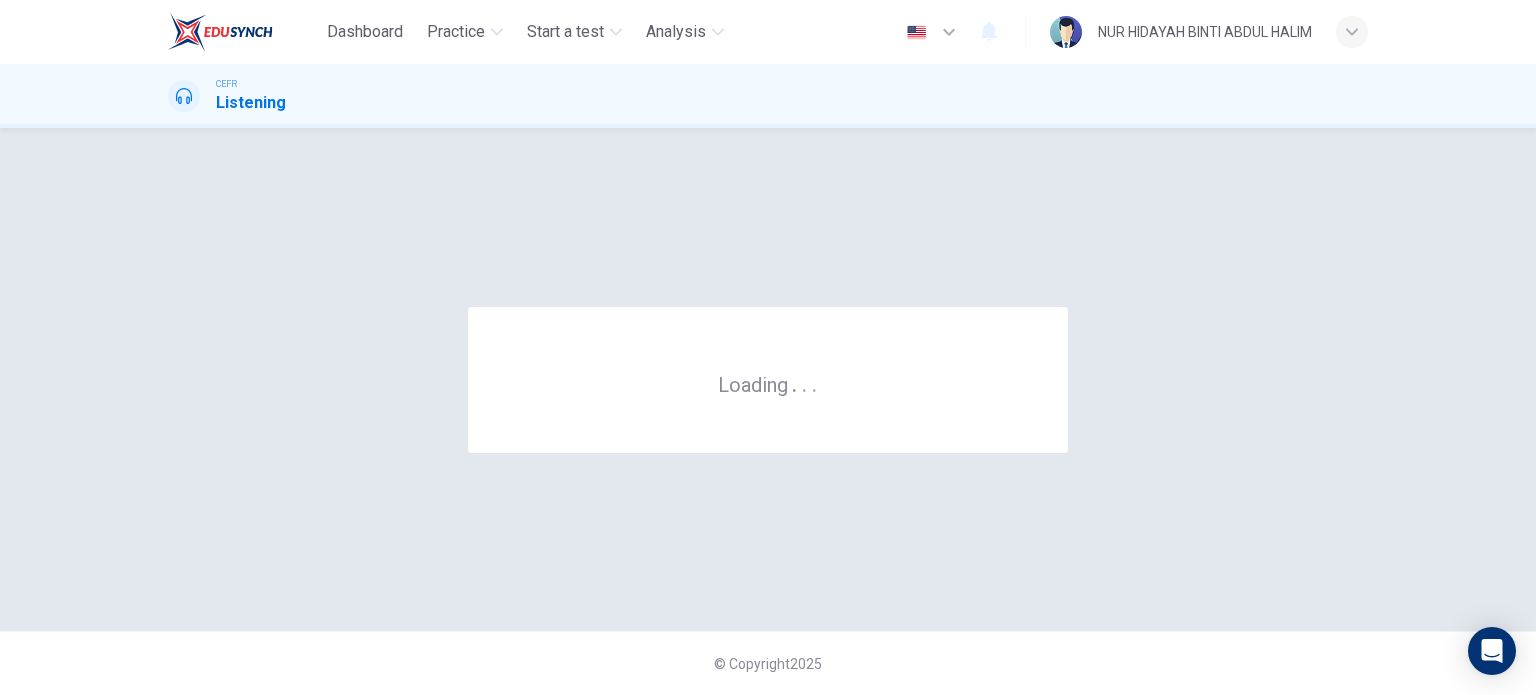 scroll, scrollTop: 0, scrollLeft: 0, axis: both 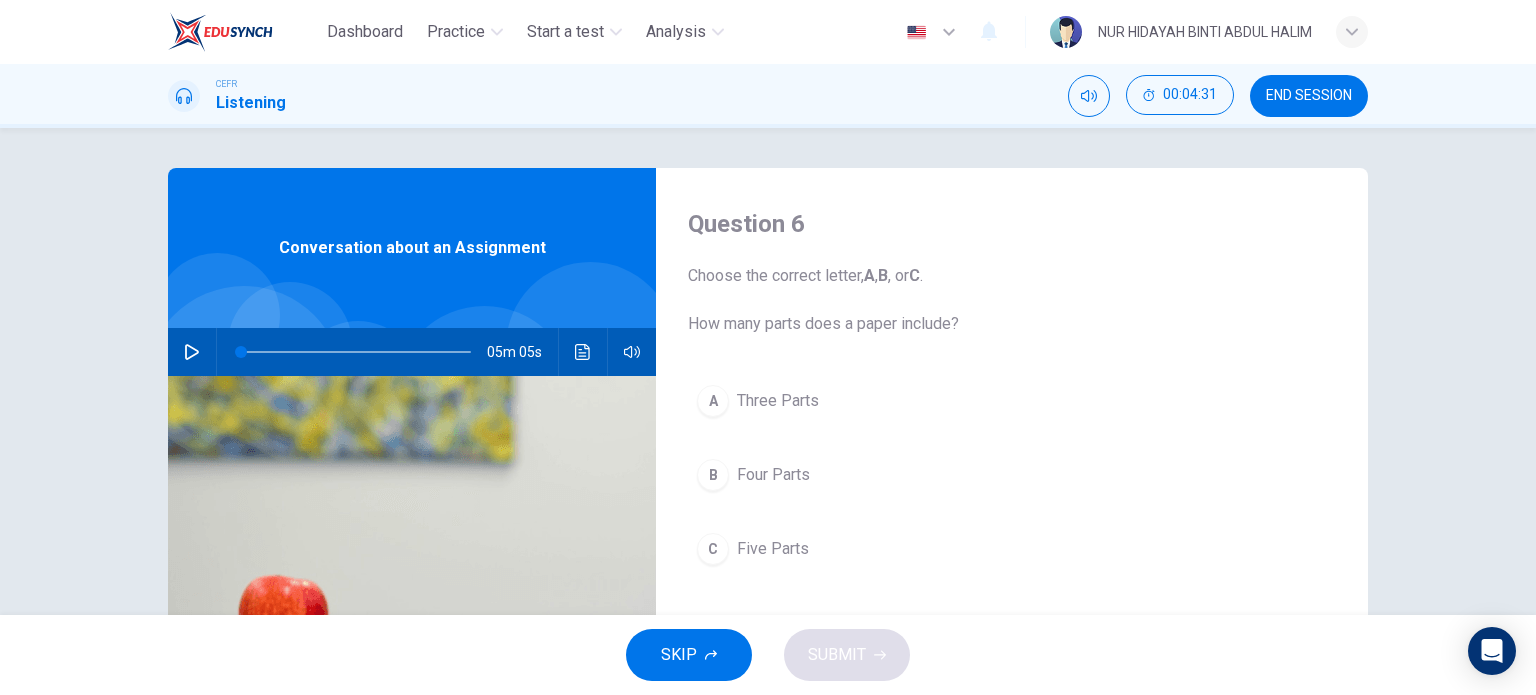 click at bounding box center (192, 352) 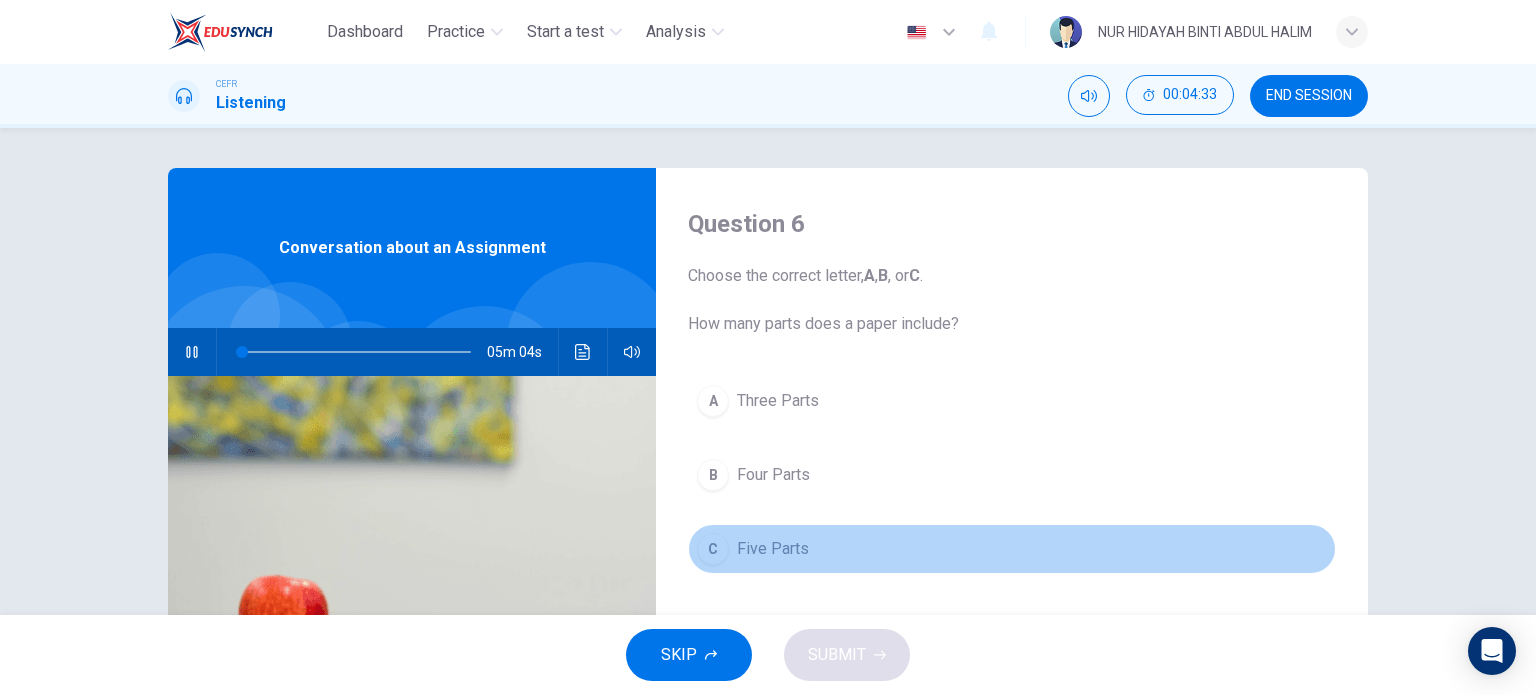 click on "Five Parts" at bounding box center (778, 401) 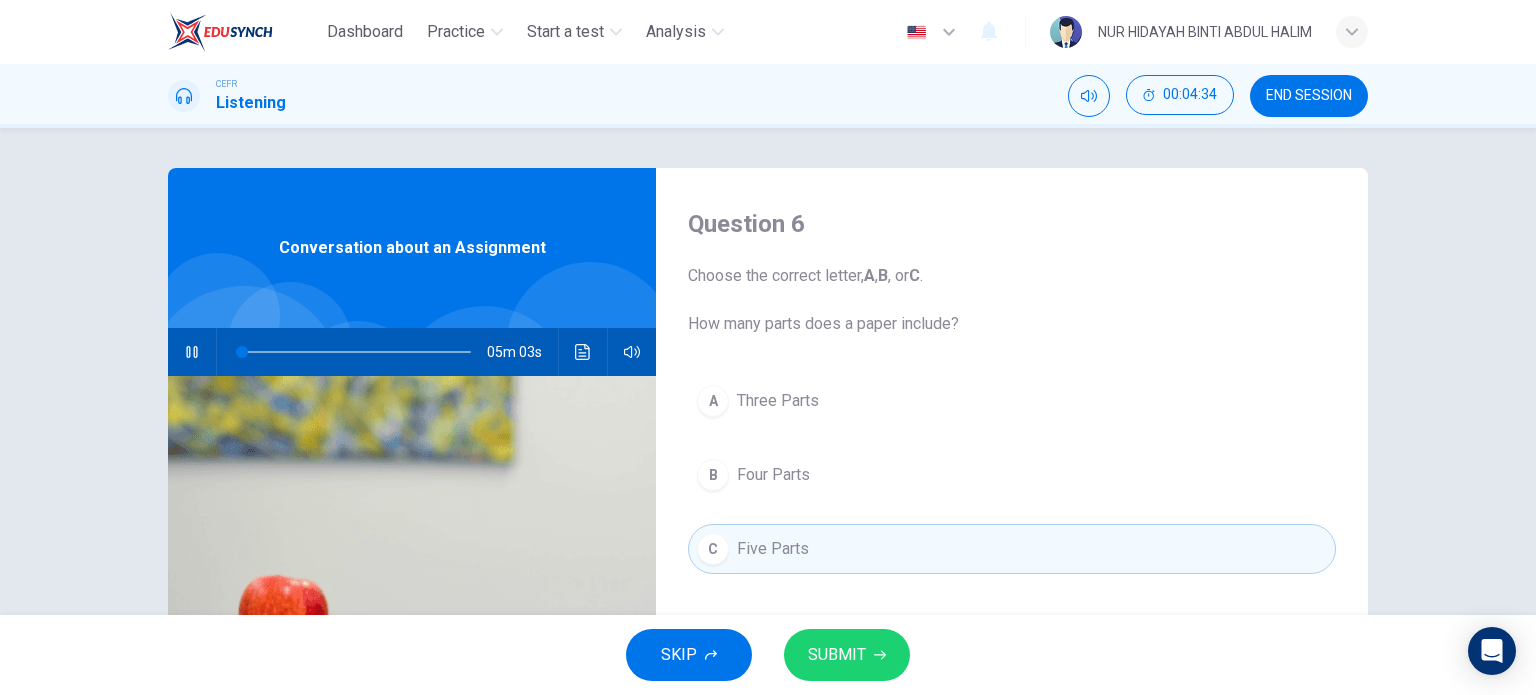click on "SUBMIT" at bounding box center (837, 655) 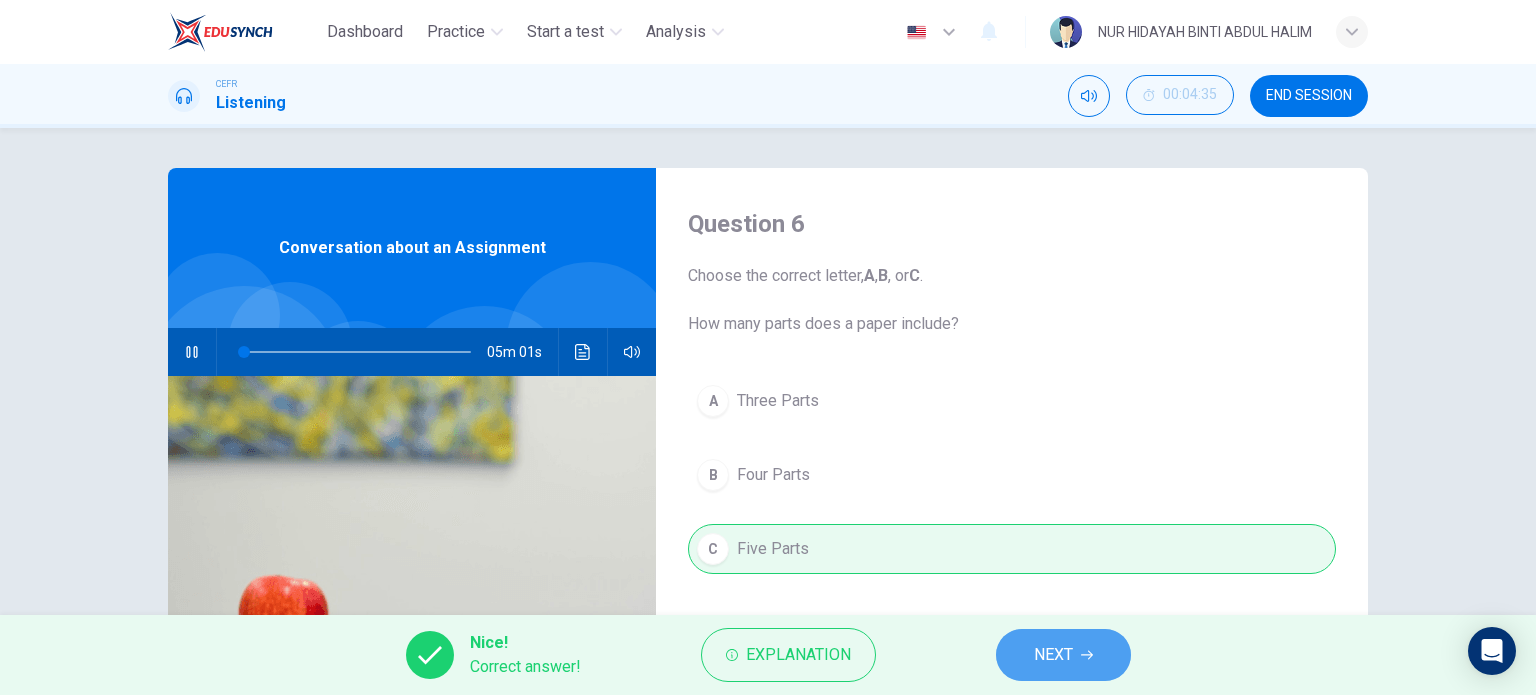 click on "NEXT" at bounding box center [1063, 655] 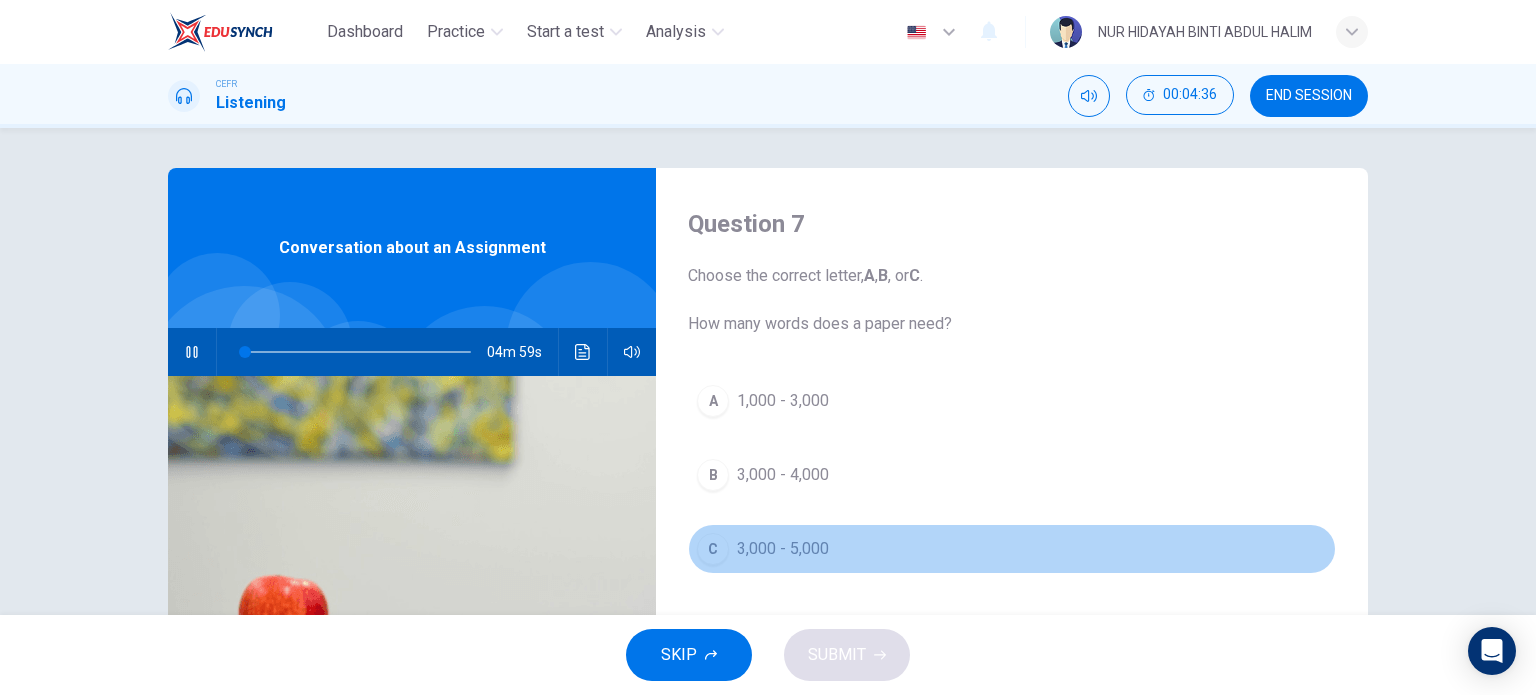 click on "3,000 - 5,000" at bounding box center (783, 401) 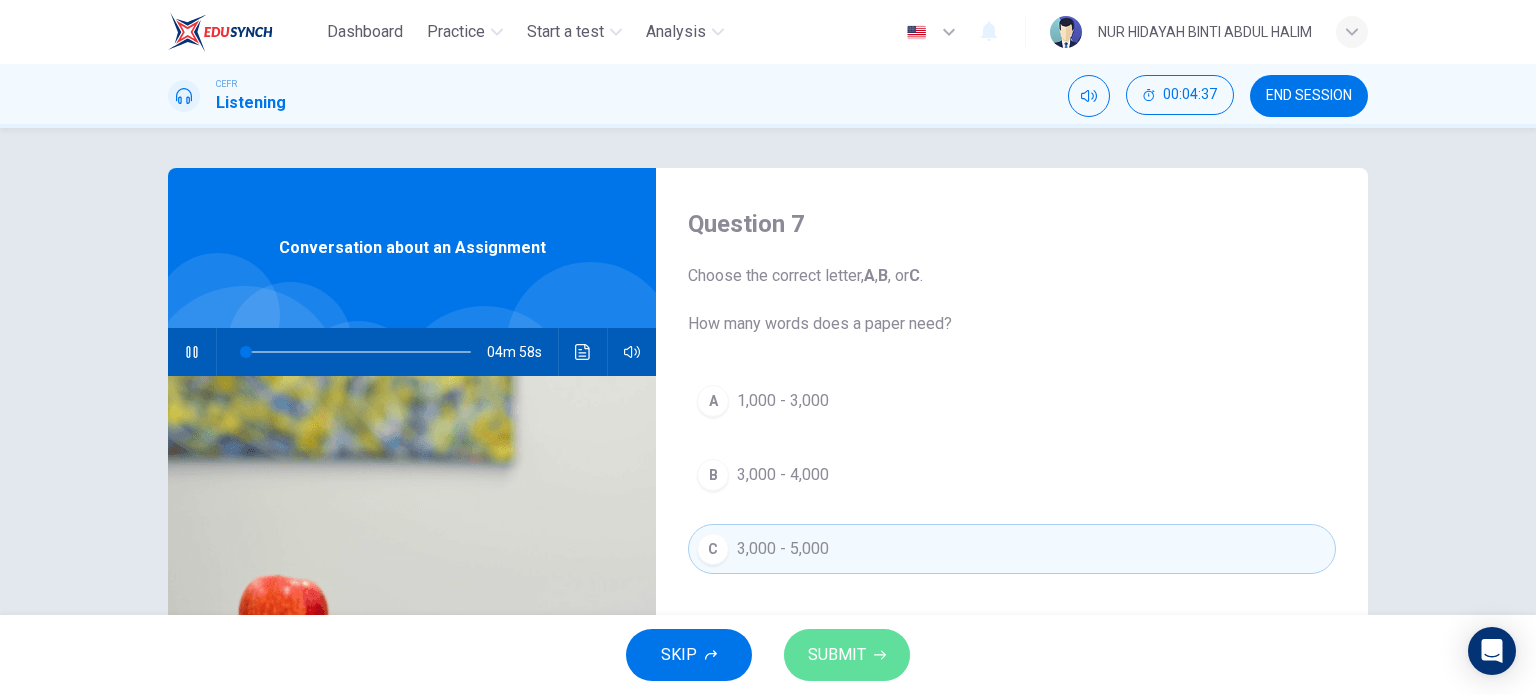 click on "SUBMIT" at bounding box center (847, 655) 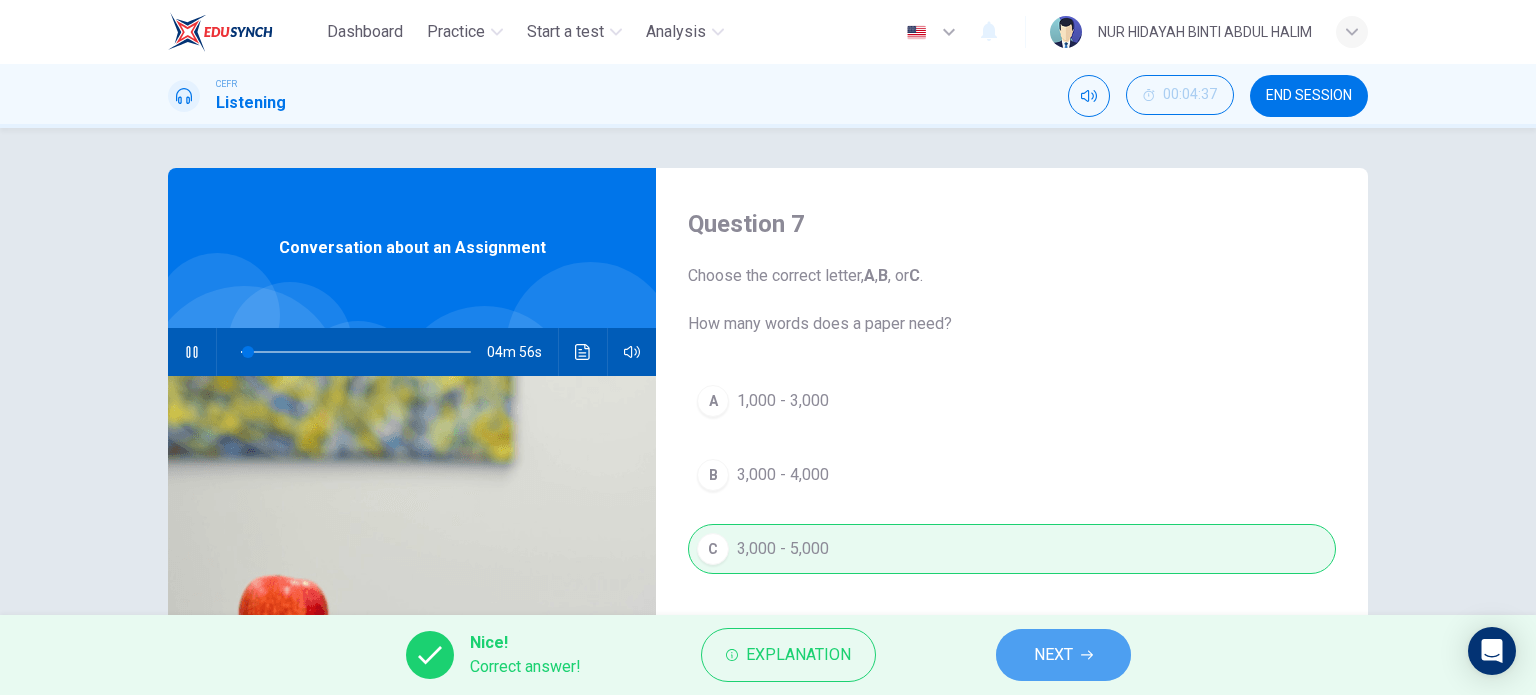 click on "NEXT" at bounding box center [1053, 655] 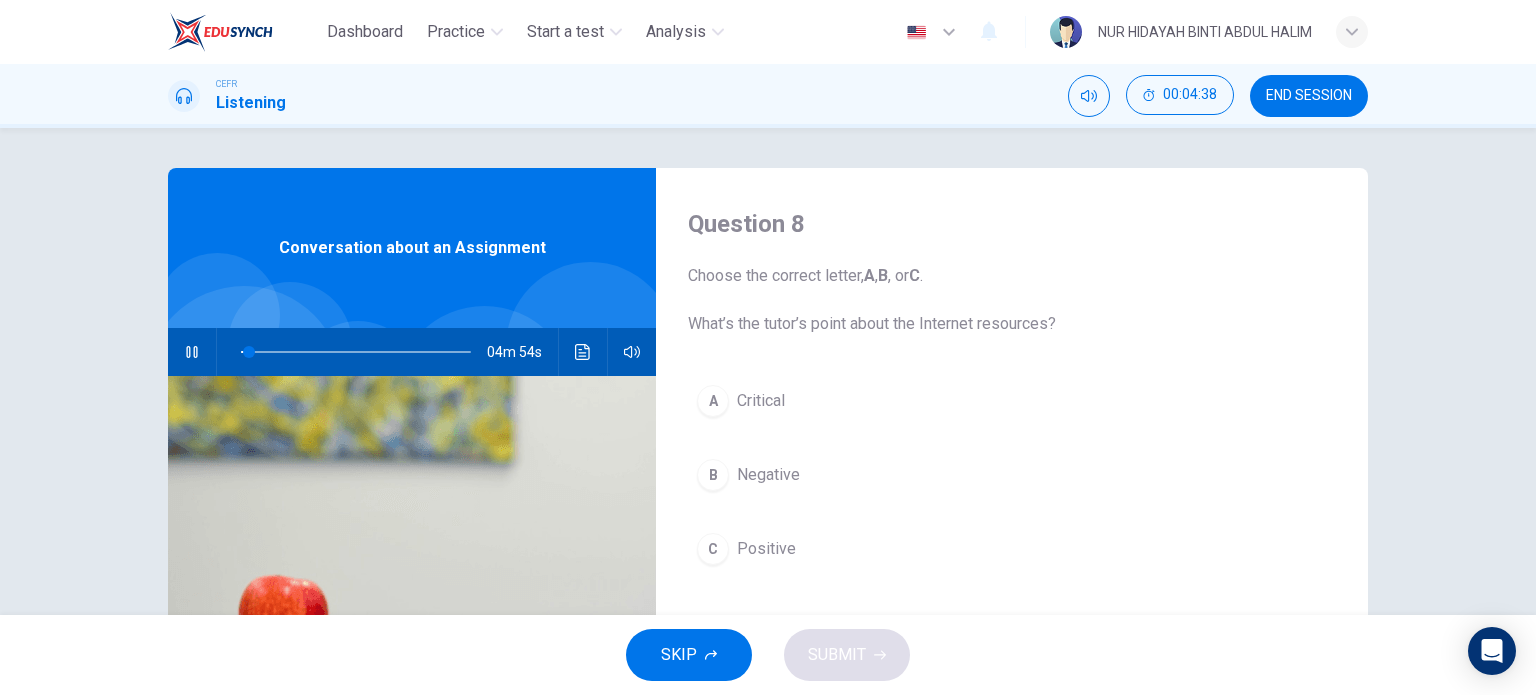 click on "Critical" at bounding box center (761, 401) 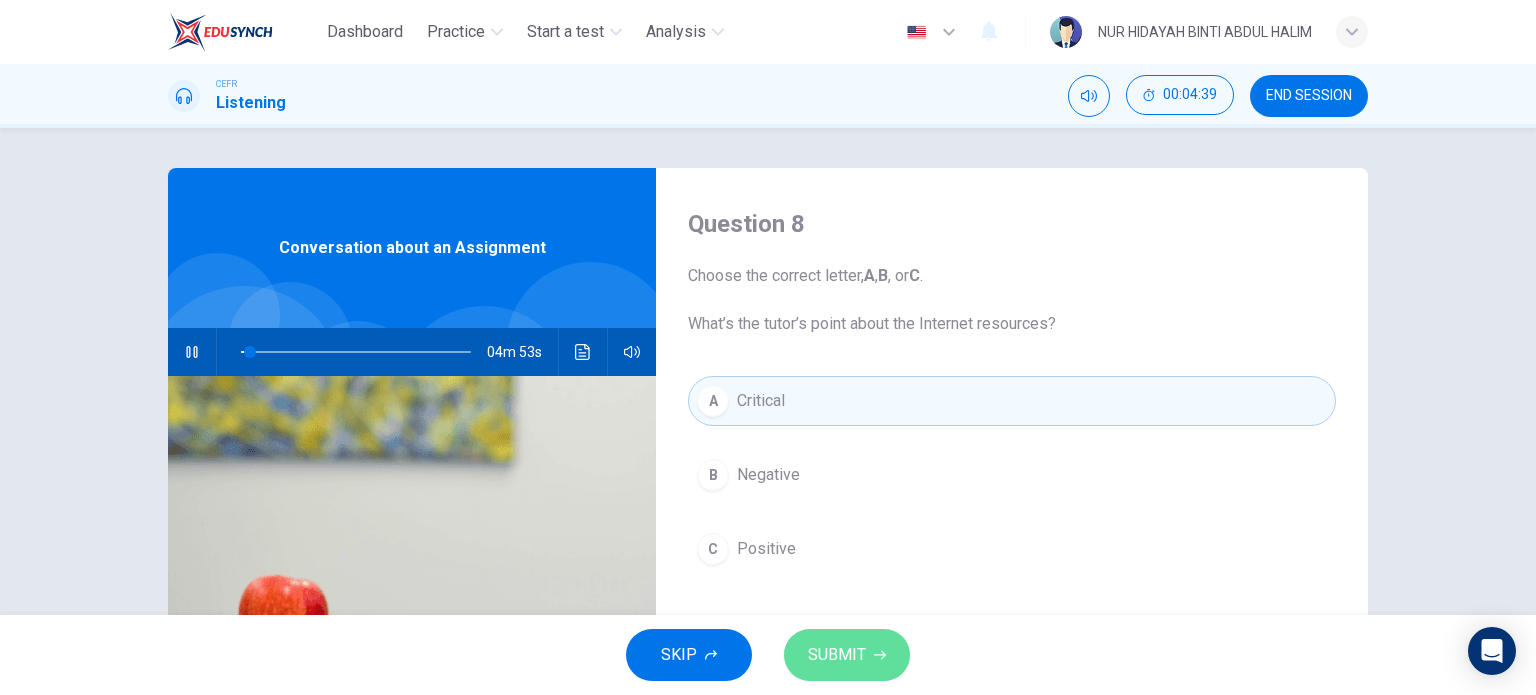 click on "SUBMIT" at bounding box center [847, 655] 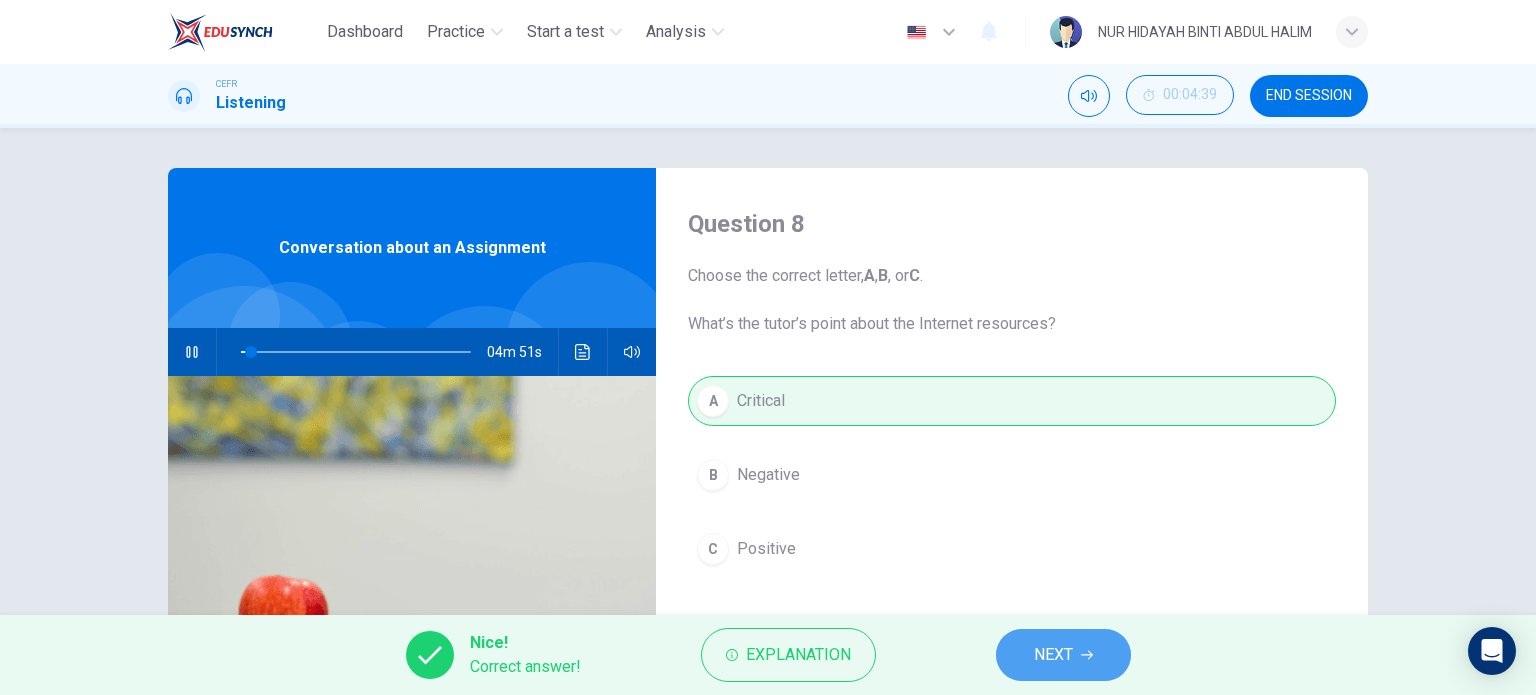 click on "NEXT" at bounding box center [1053, 655] 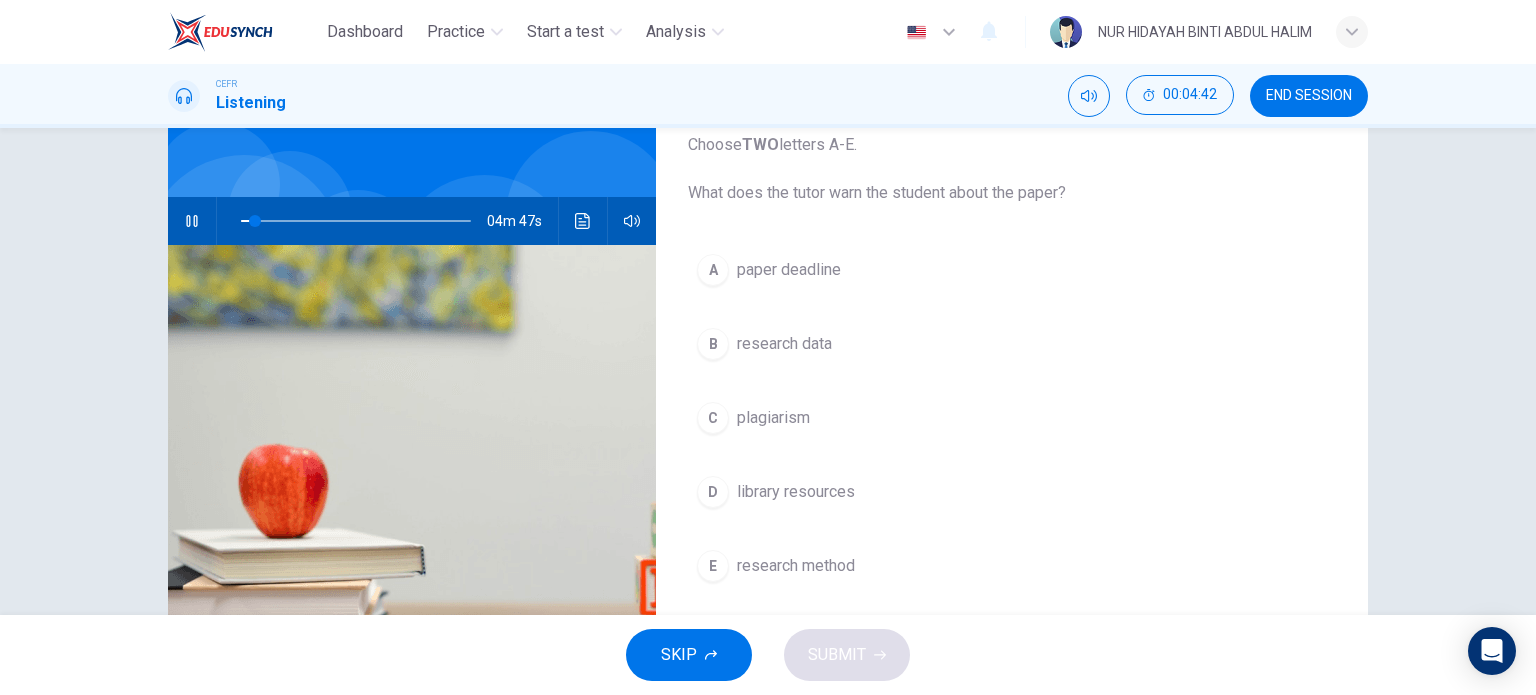 scroll, scrollTop: 132, scrollLeft: 0, axis: vertical 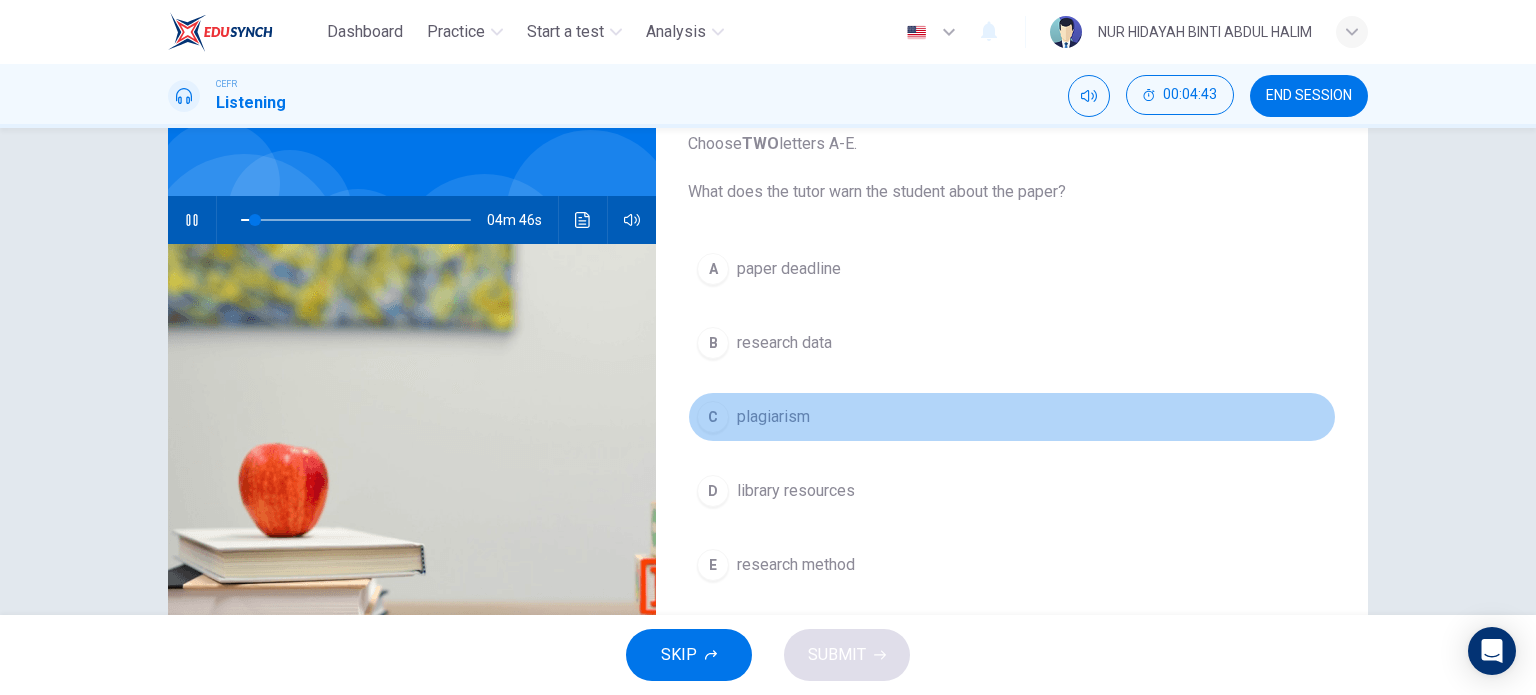 click on "plagiarism" at bounding box center (789, 269) 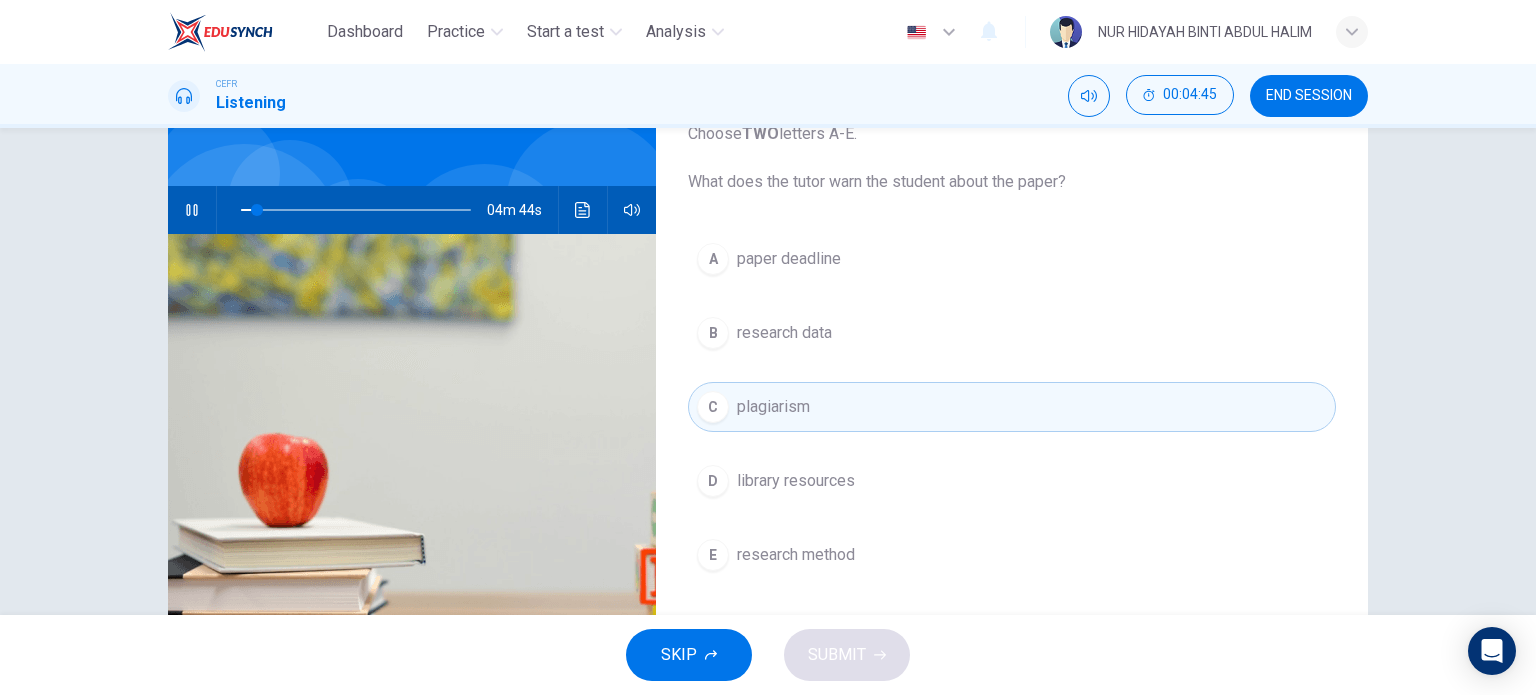scroll, scrollTop: 143, scrollLeft: 0, axis: vertical 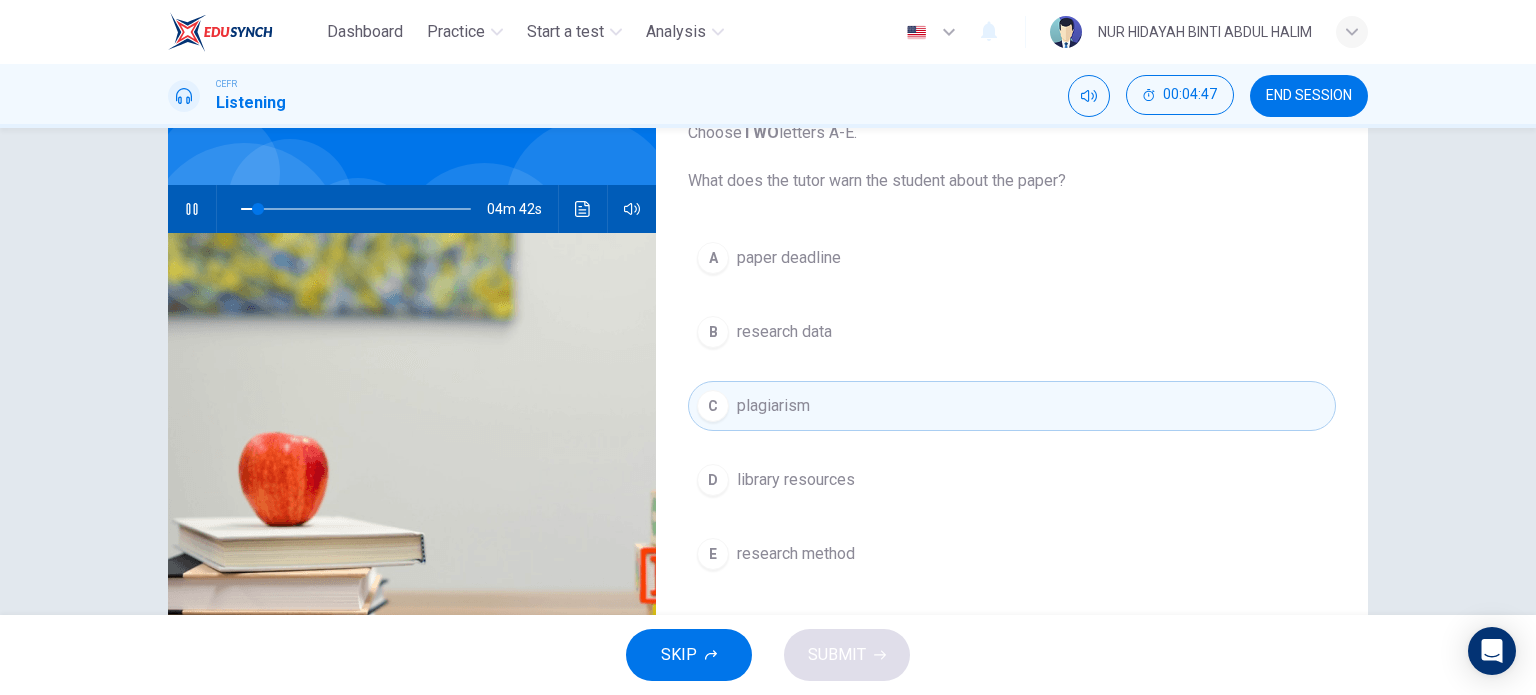 click at bounding box center (356, 209) 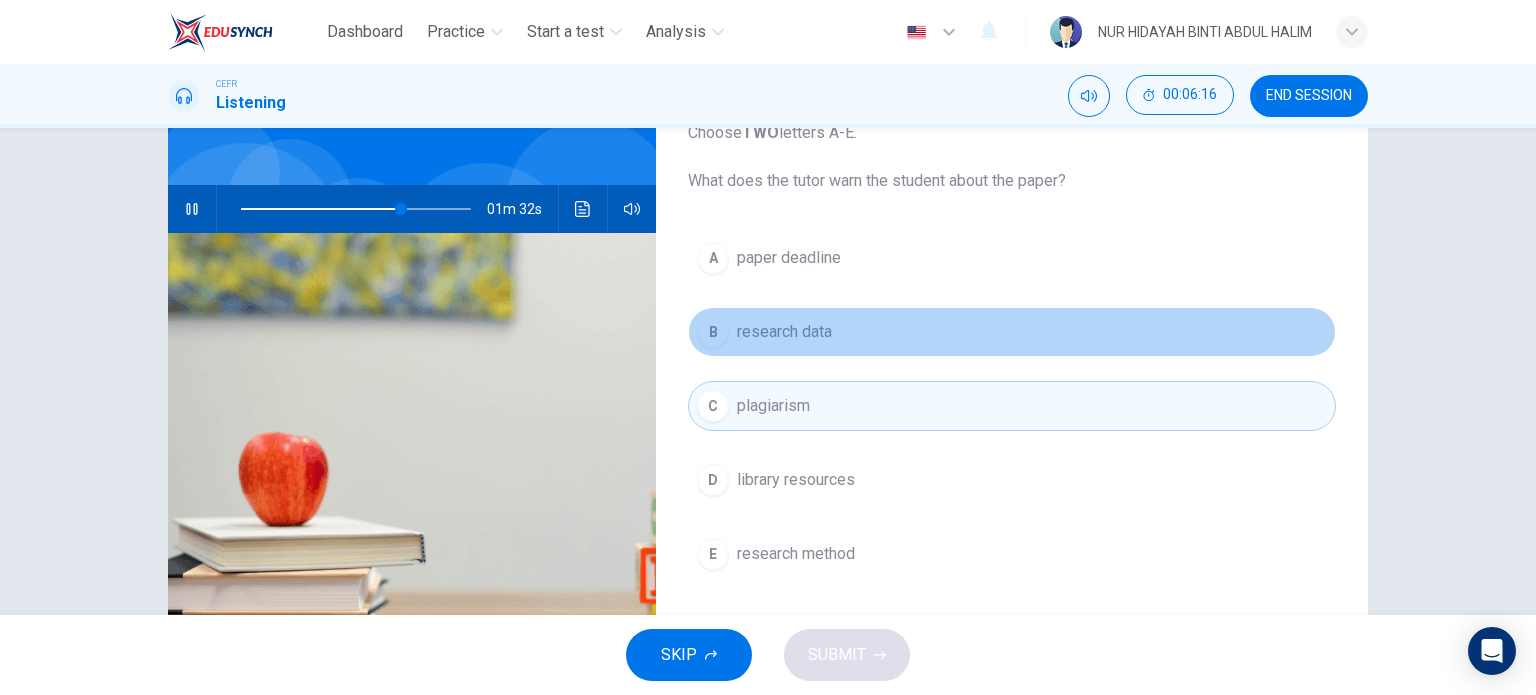 click on "B research data" at bounding box center [1012, 332] 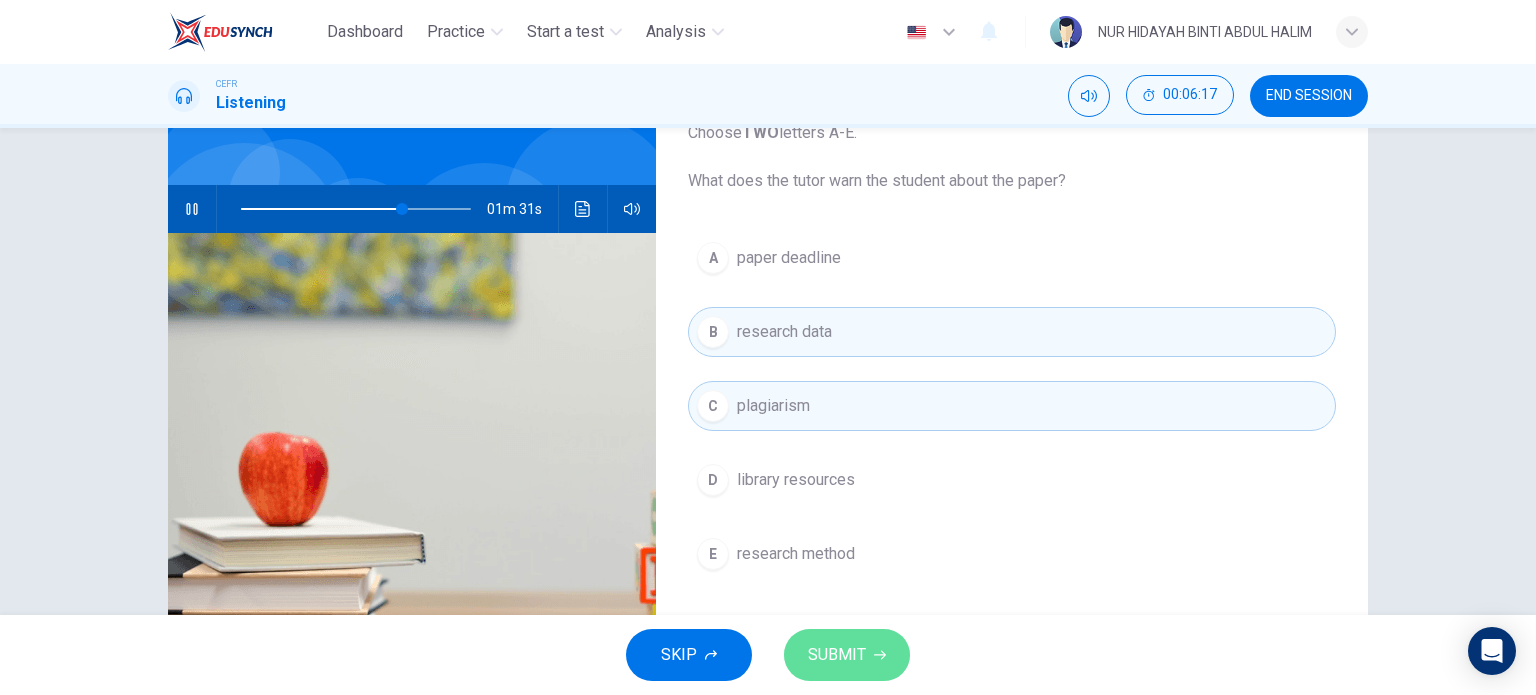 click on "SUBMIT" at bounding box center (837, 655) 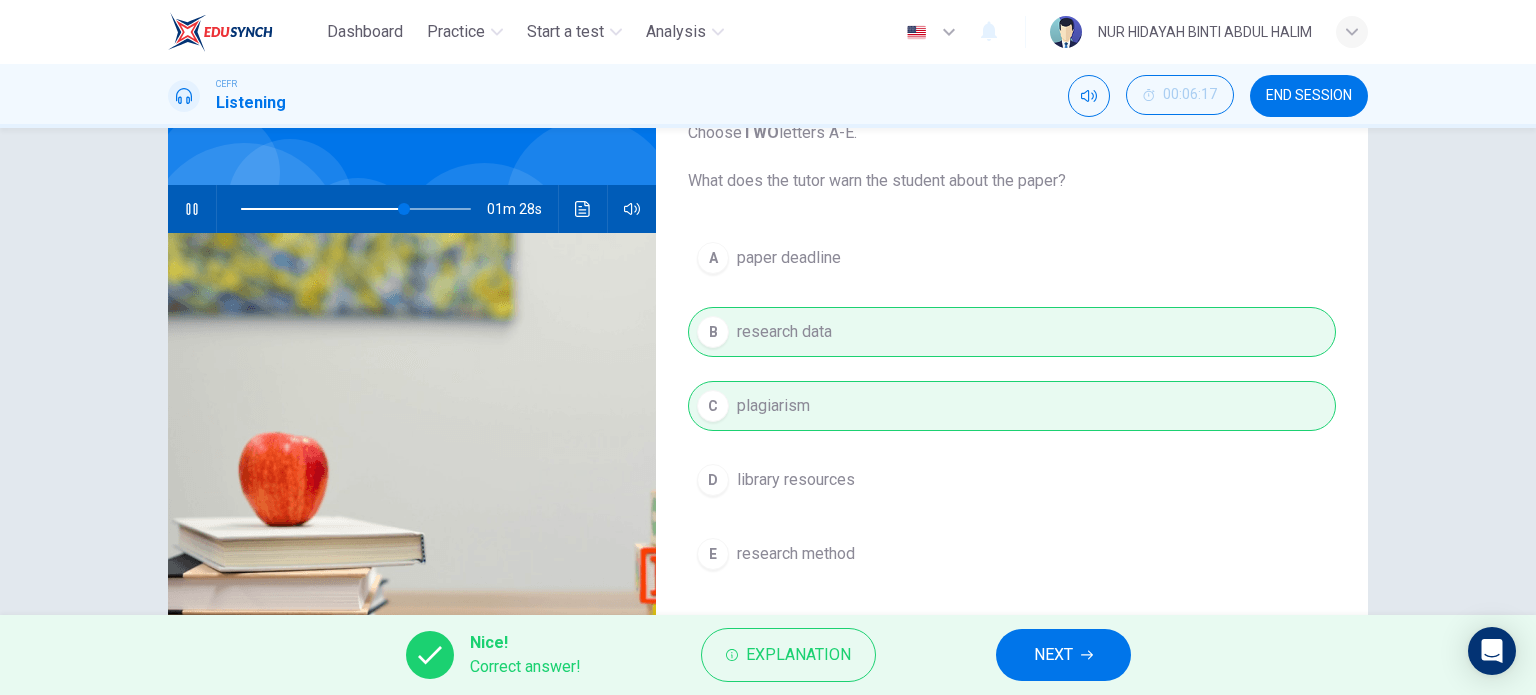 click on "NEXT" at bounding box center (1063, 655) 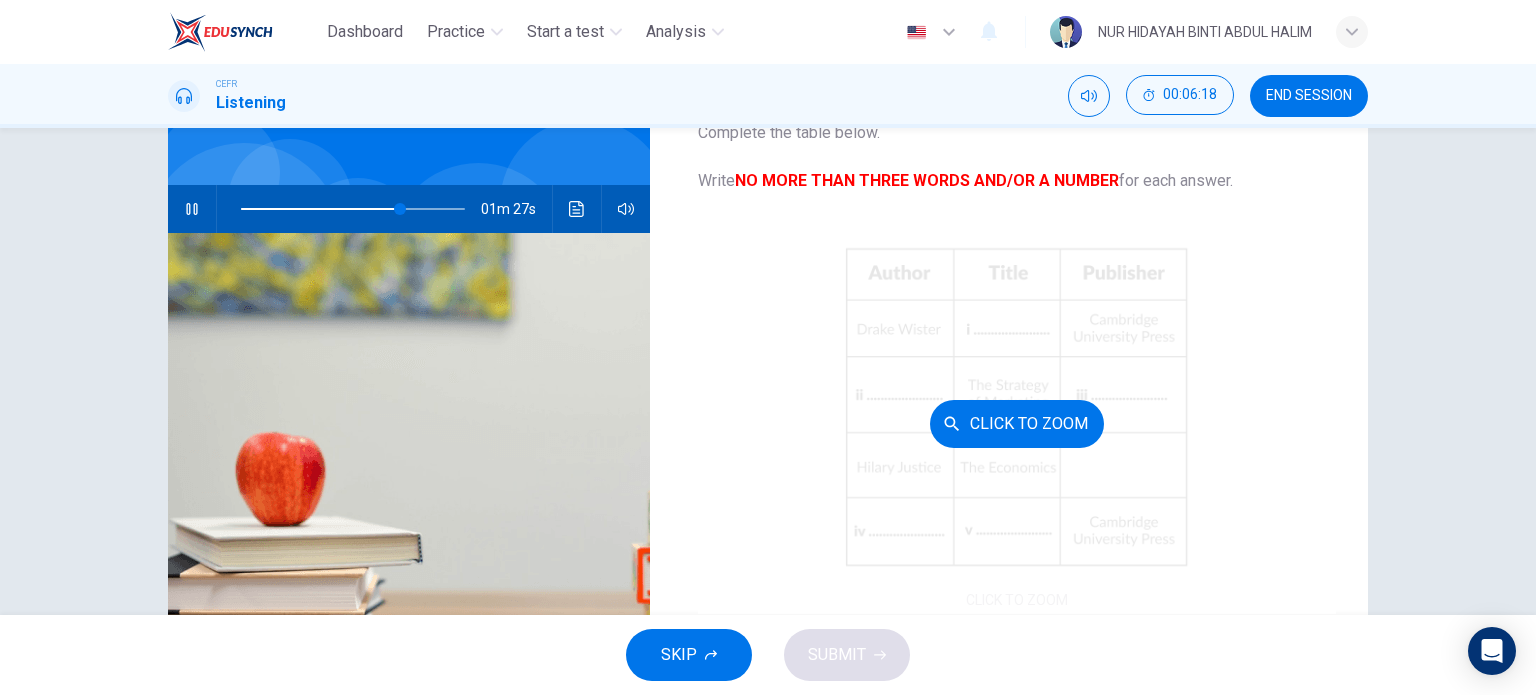 scroll, scrollTop: 229, scrollLeft: 0, axis: vertical 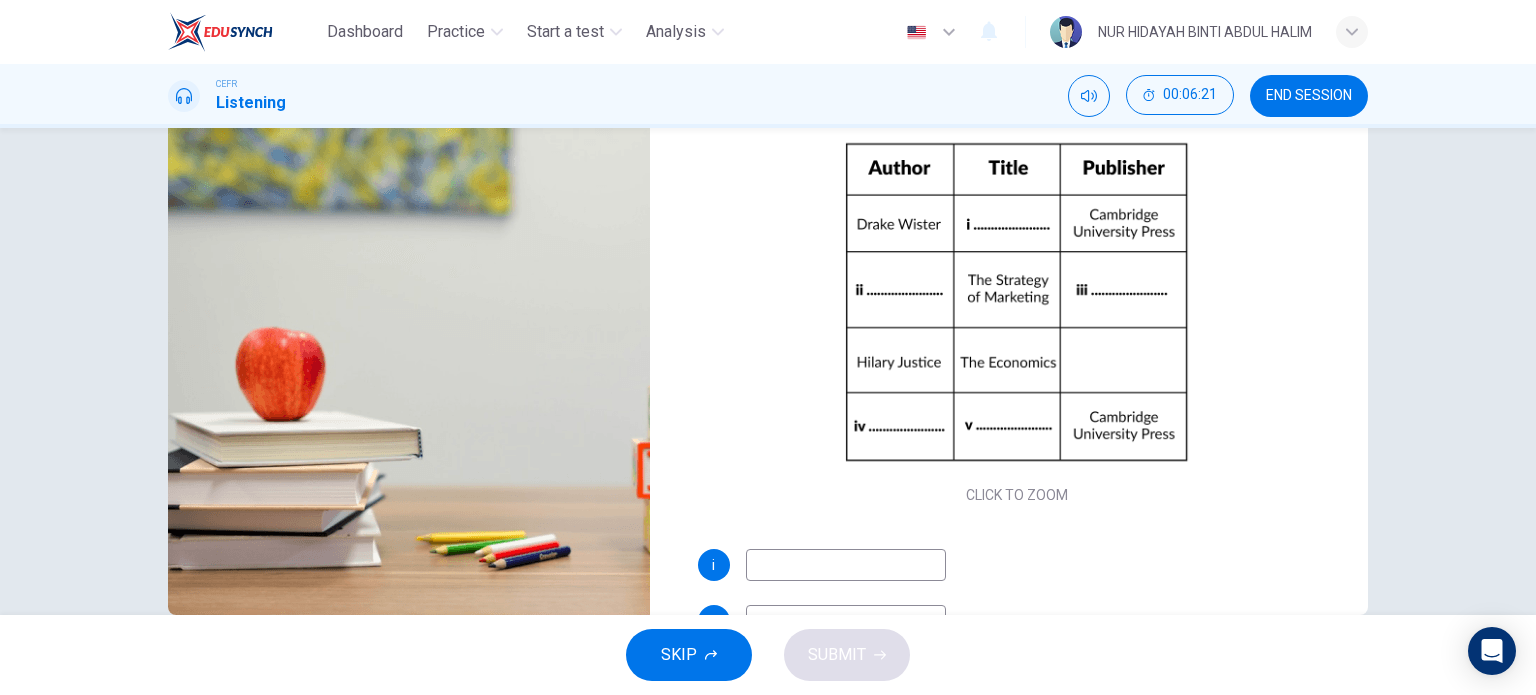 click at bounding box center (846, 565) 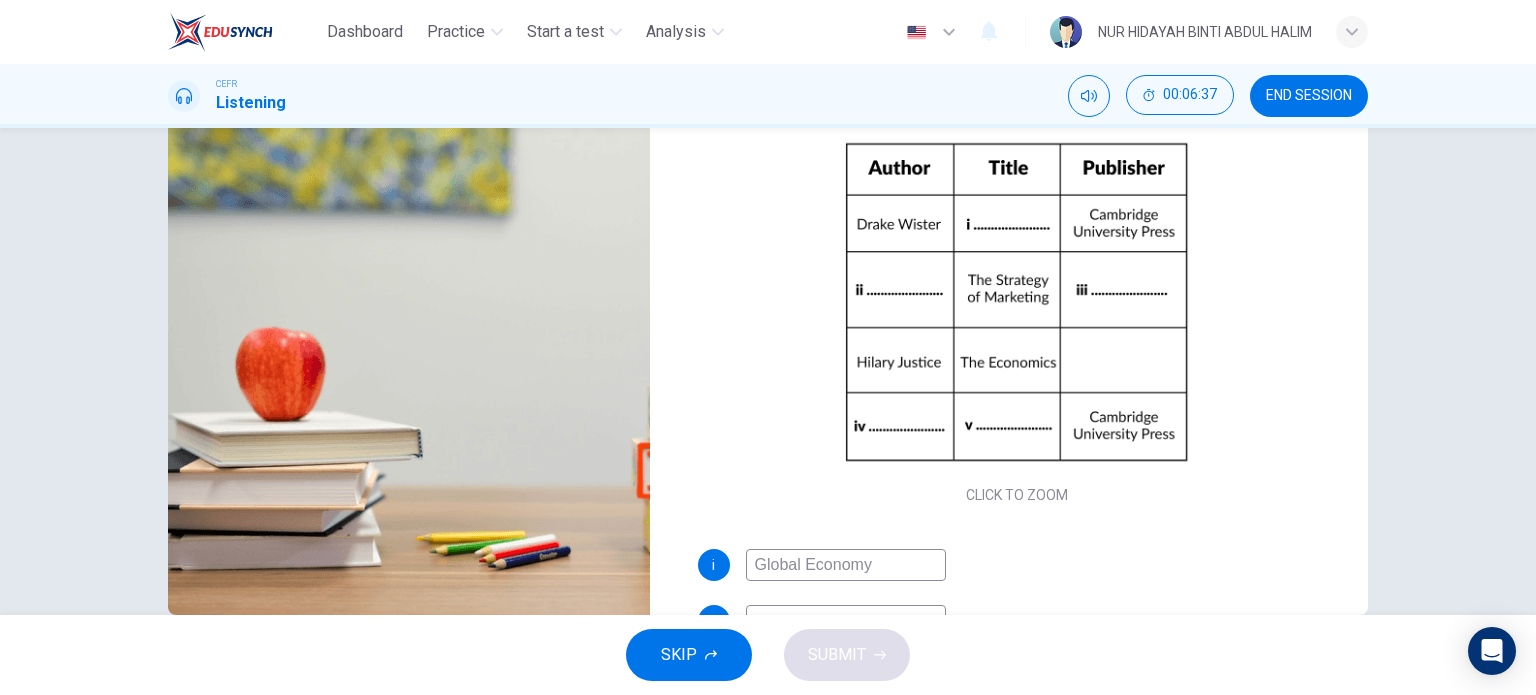 scroll, scrollTop: 52, scrollLeft: 0, axis: vertical 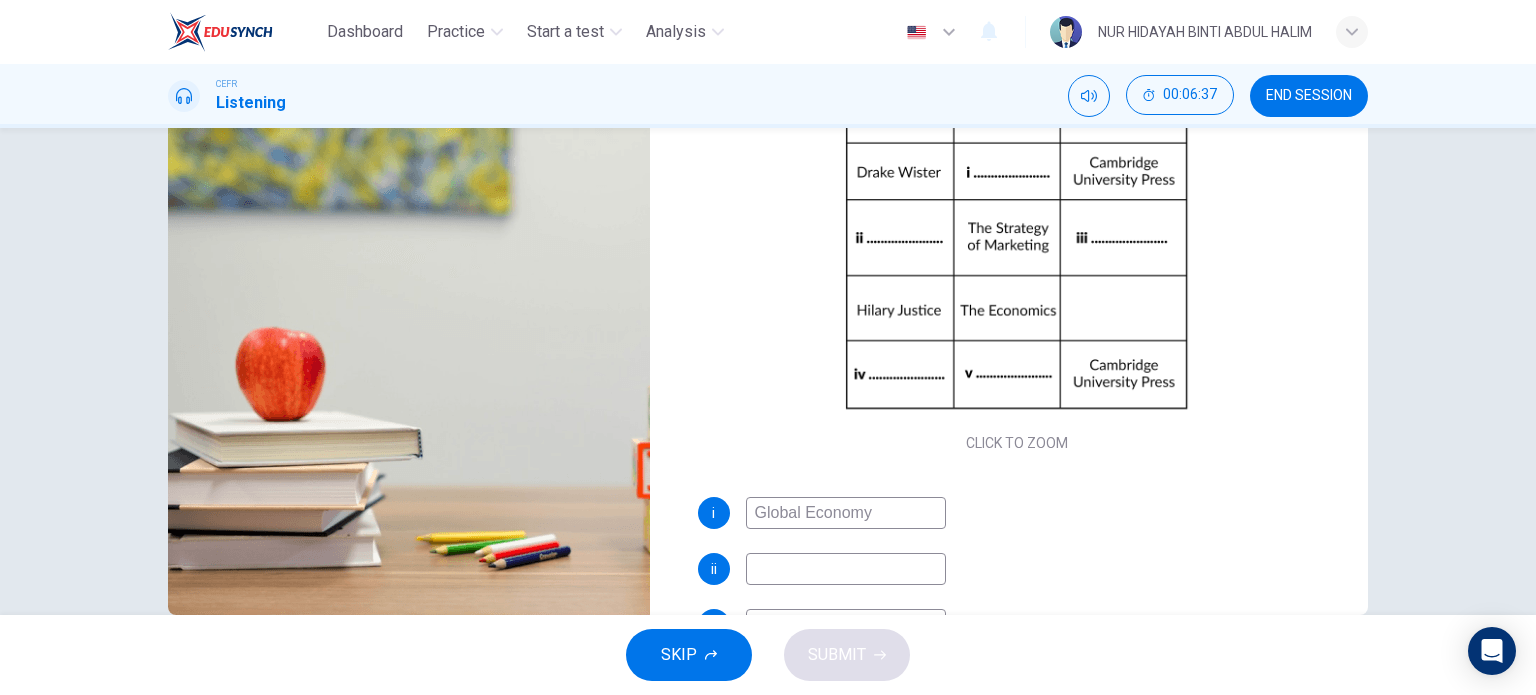 type on "Global Economy" 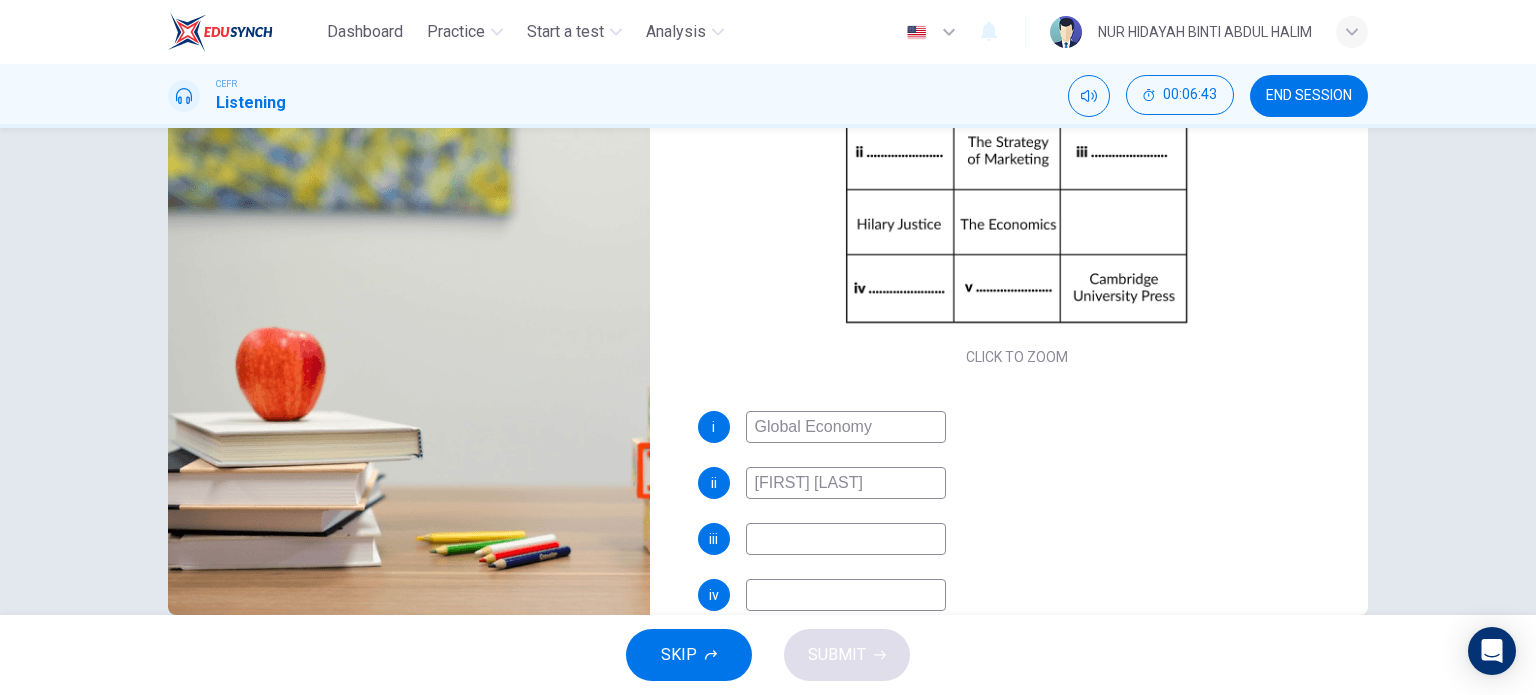 scroll, scrollTop: 144, scrollLeft: 0, axis: vertical 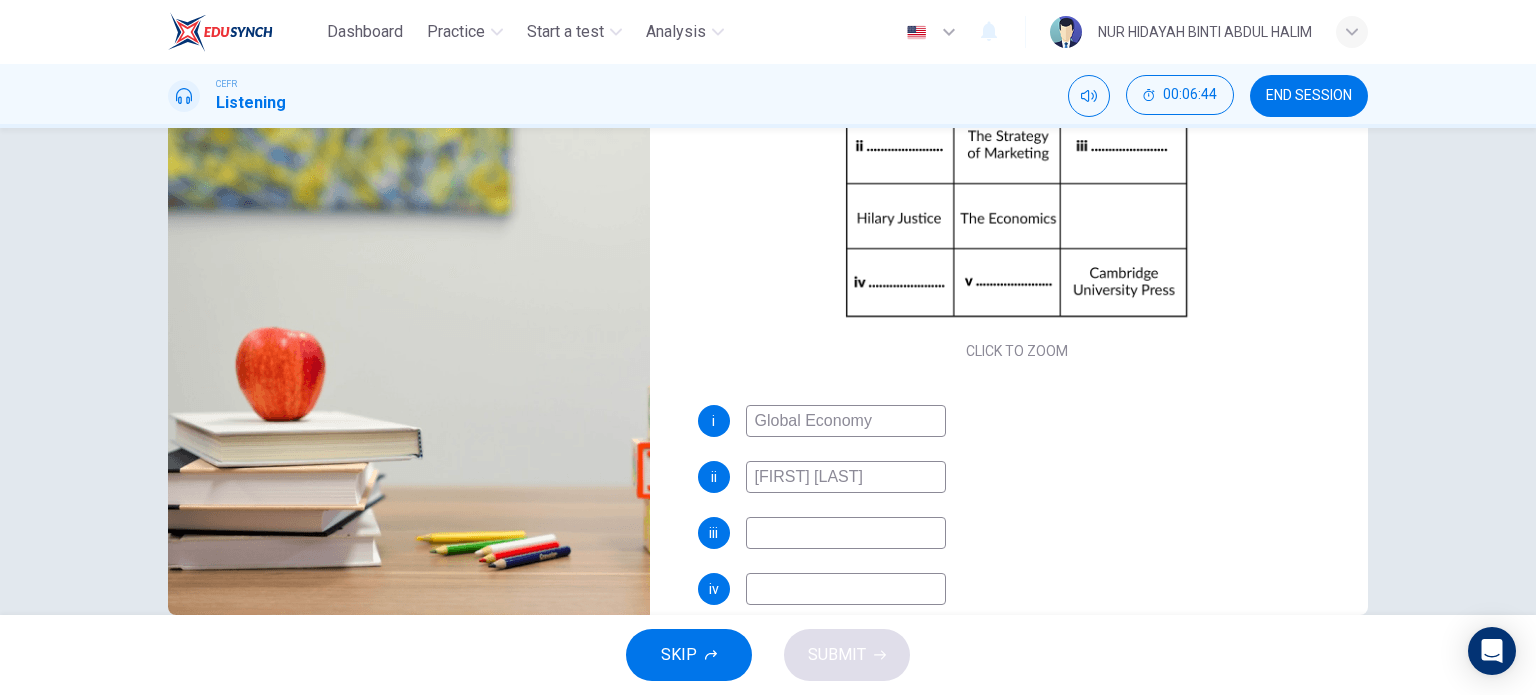 type on "Victoria Smith" 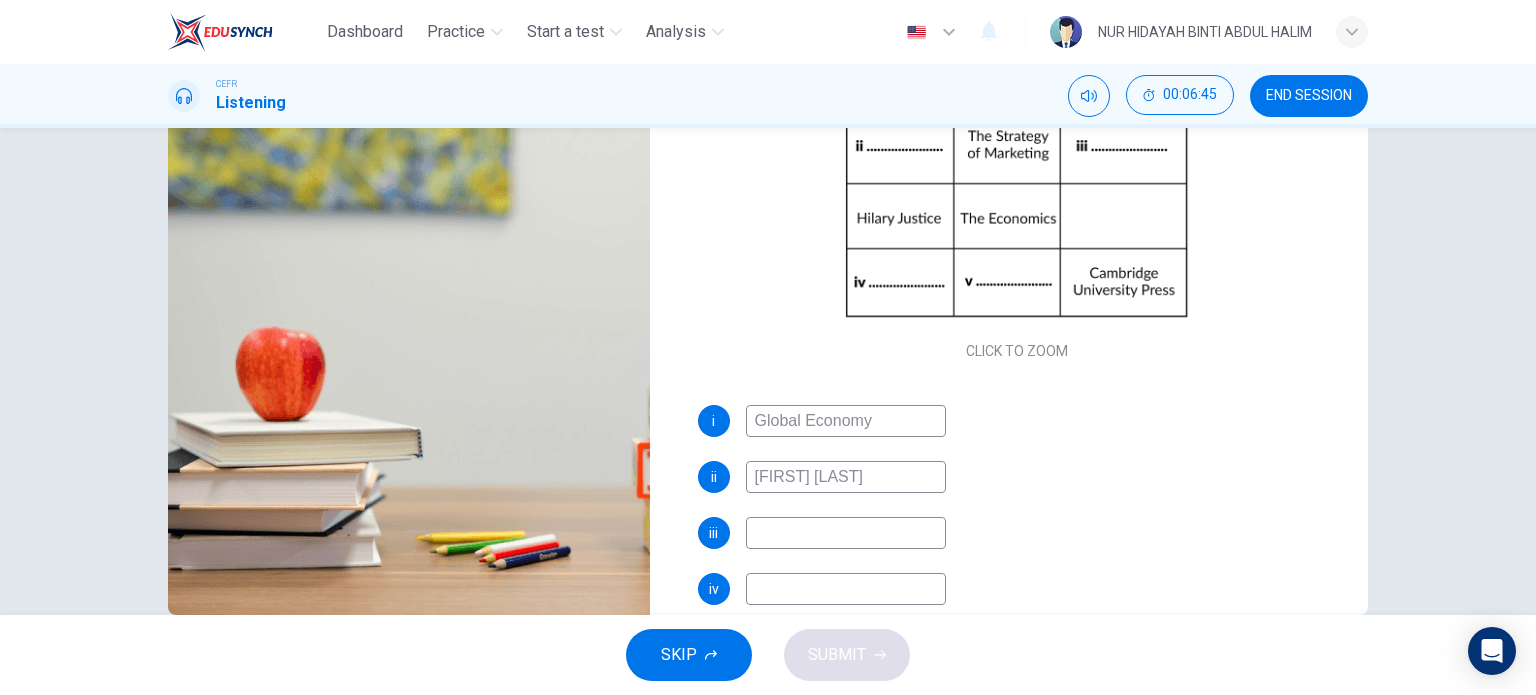 click at bounding box center [846, 421] 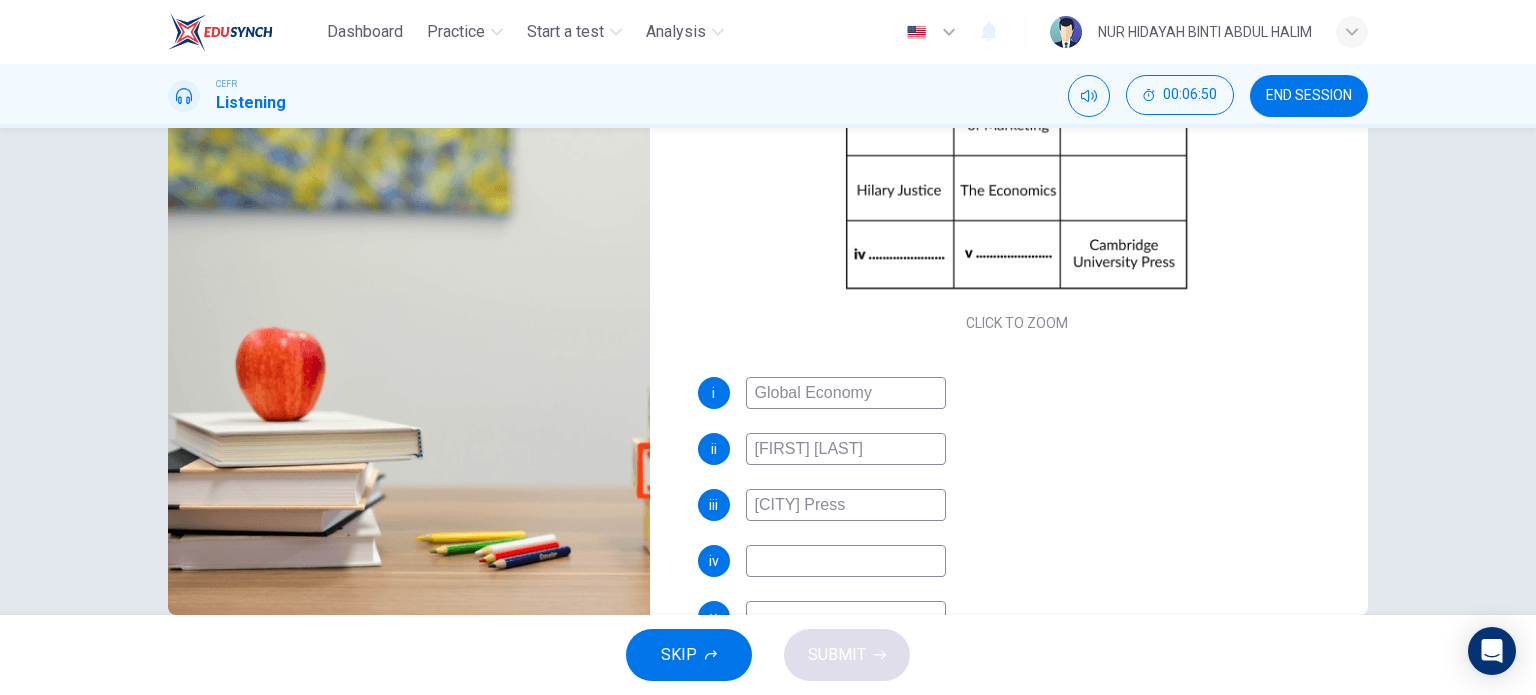scroll, scrollTop: 175, scrollLeft: 0, axis: vertical 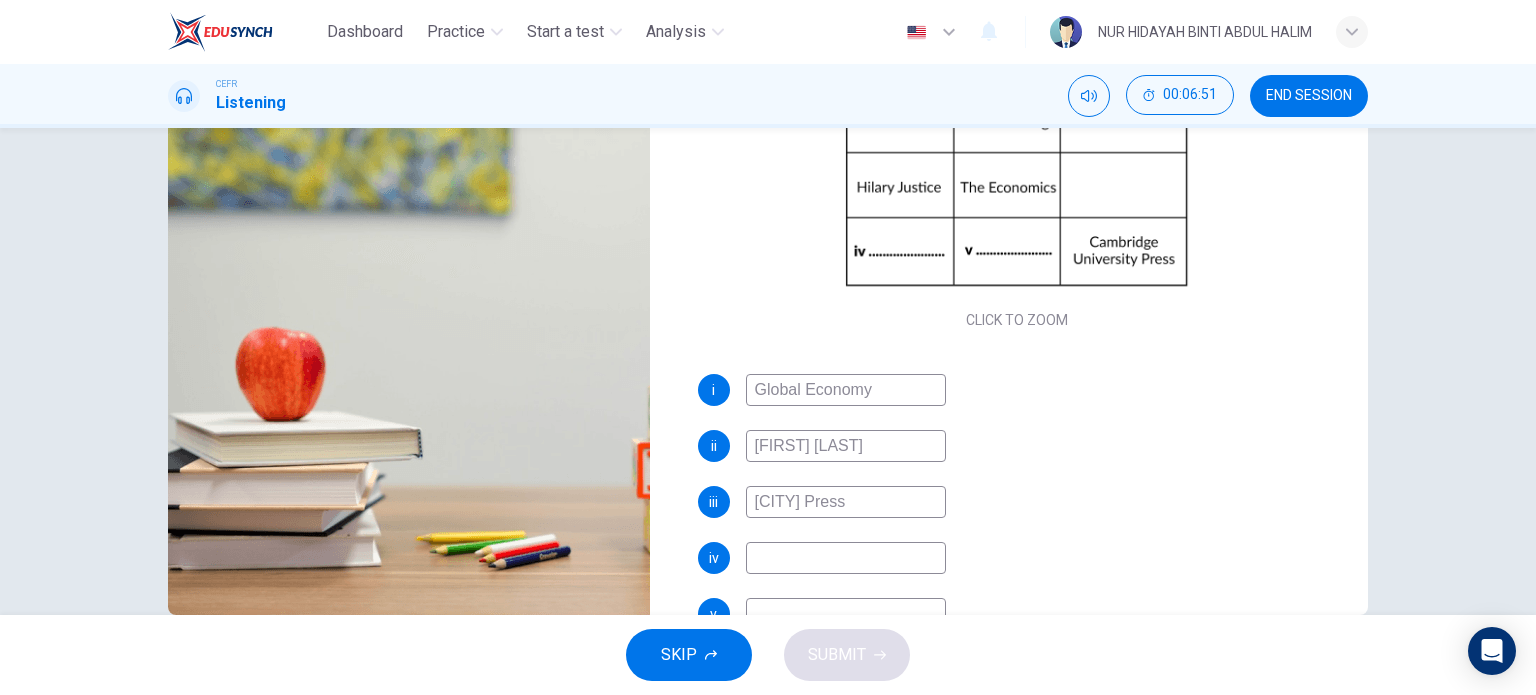 type on "London Press" 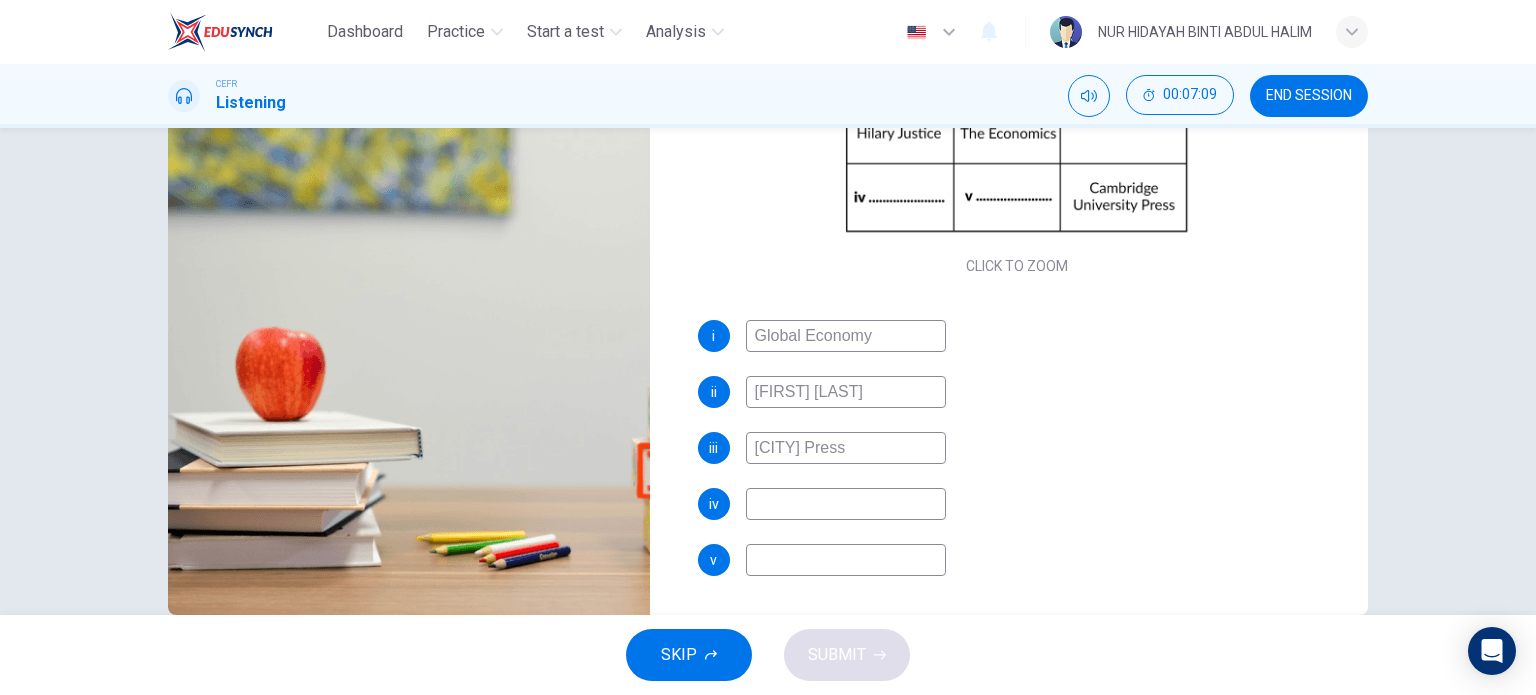 scroll, scrollTop: 0, scrollLeft: 0, axis: both 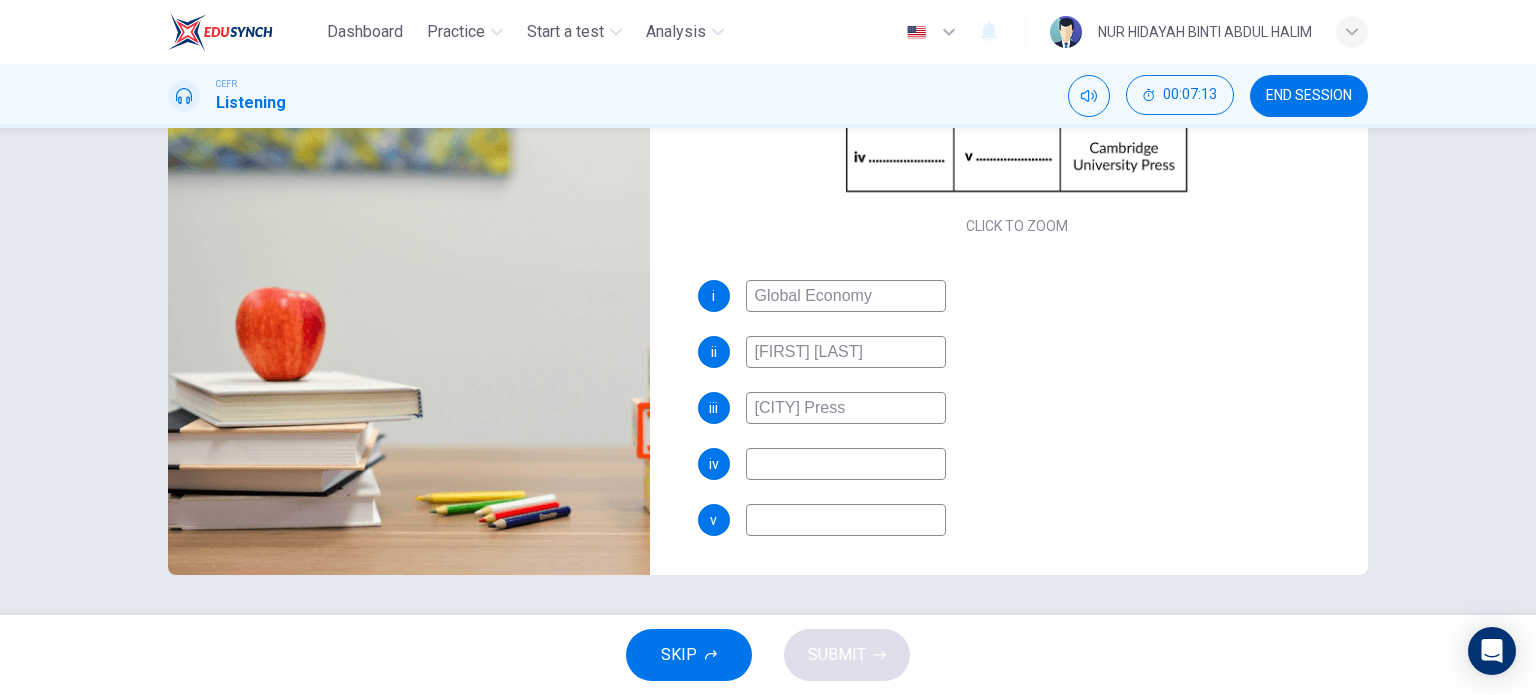 click at bounding box center [846, 296] 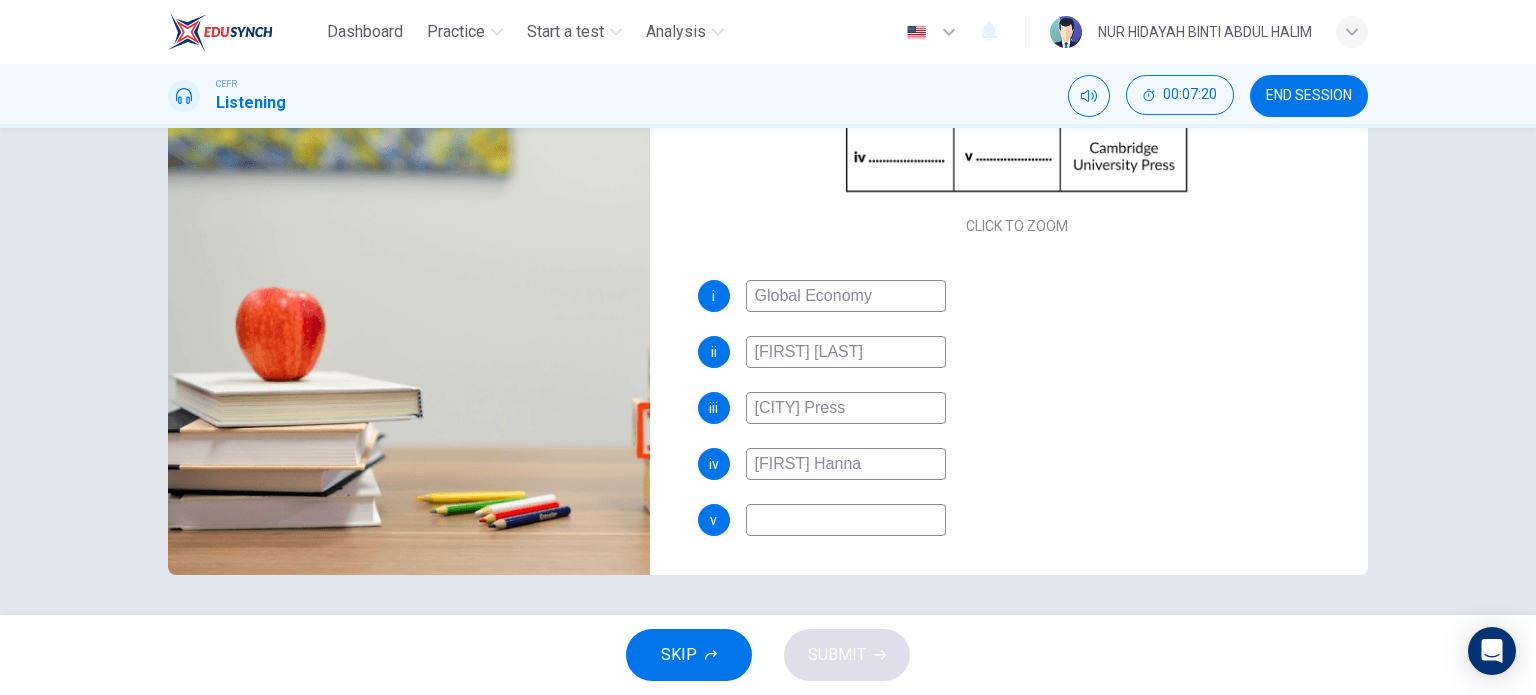 type on "William Hanna" 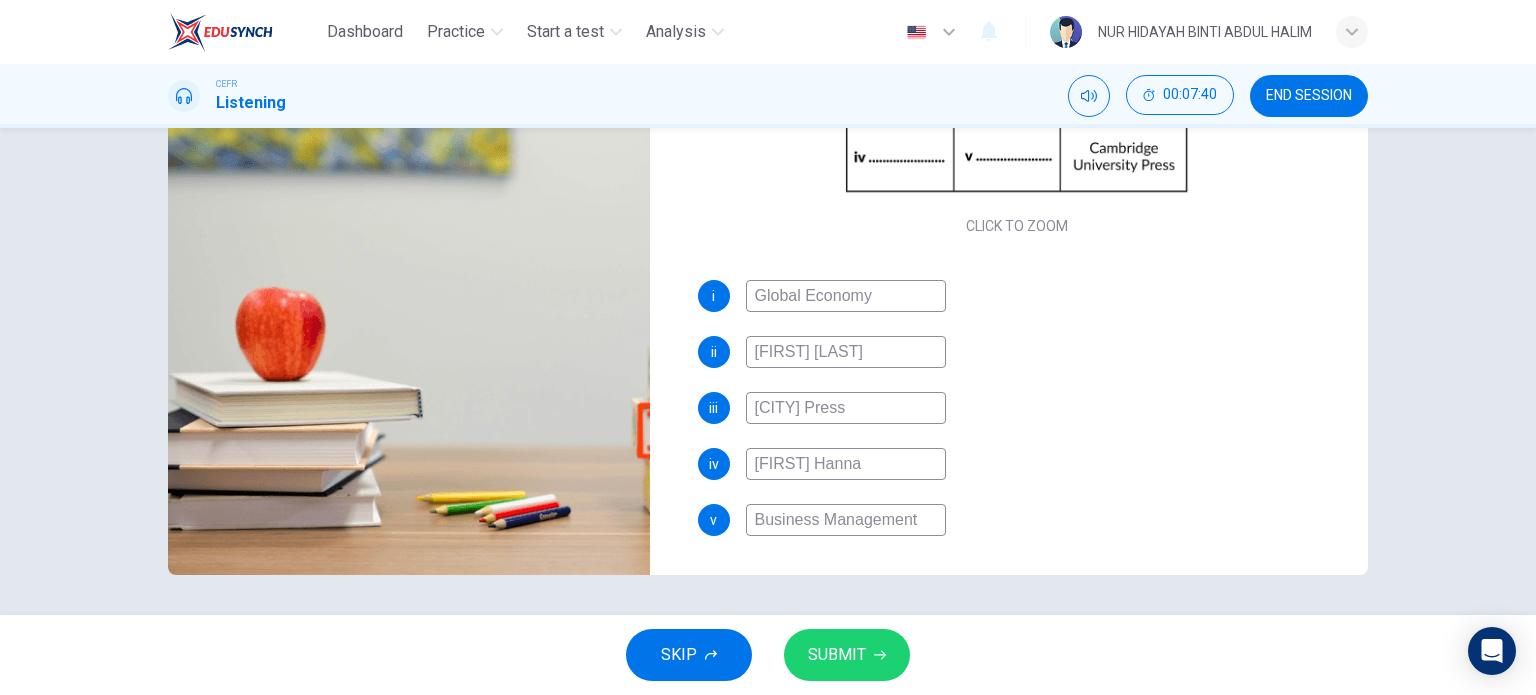 type on "Business Management" 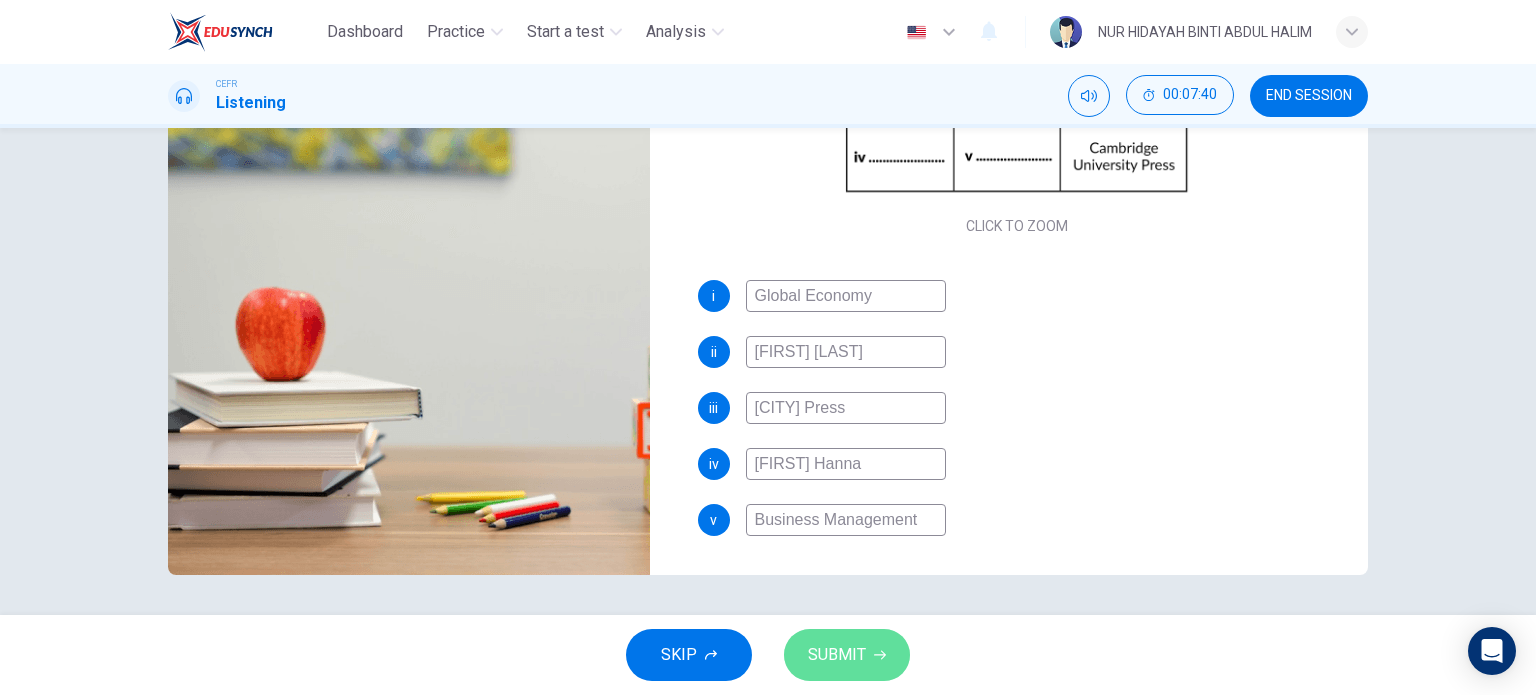 click on "SUBMIT" at bounding box center (847, 655) 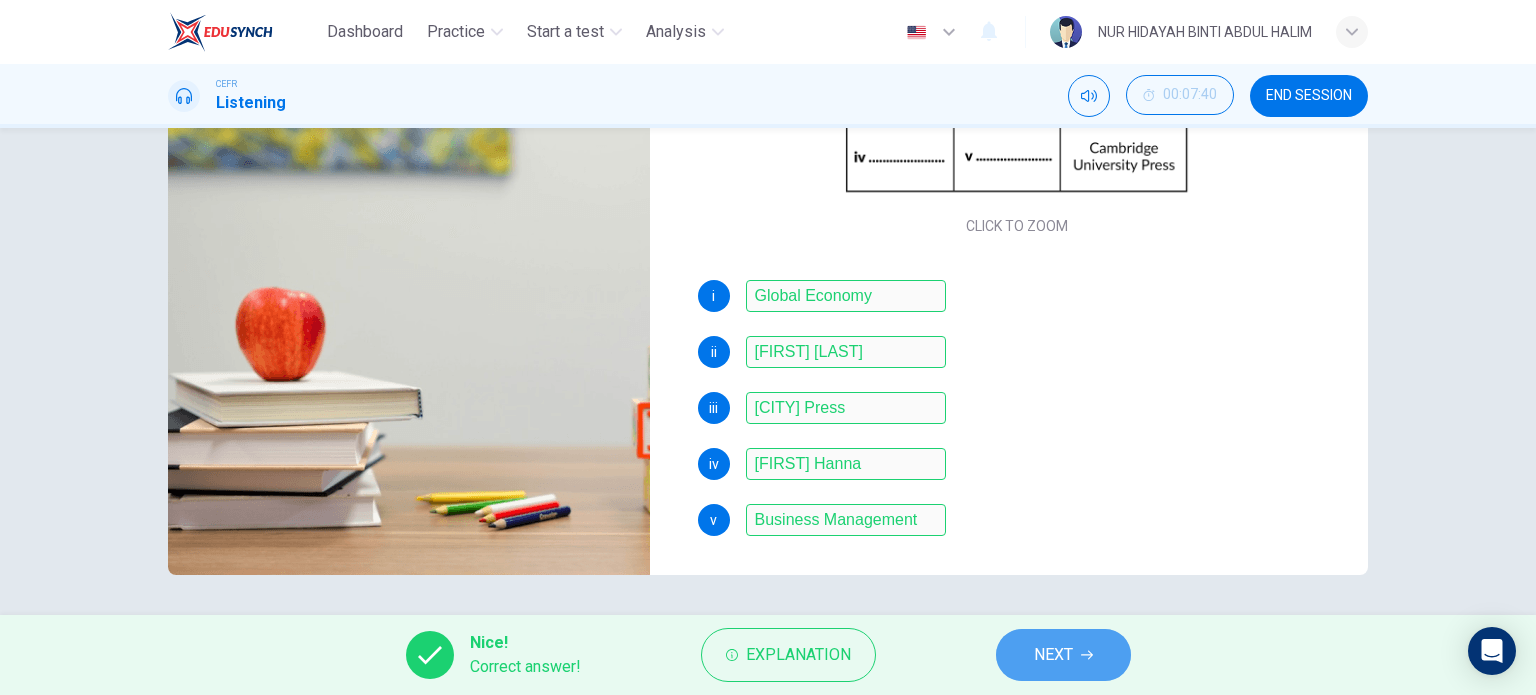 click on "NEXT" at bounding box center [1063, 655] 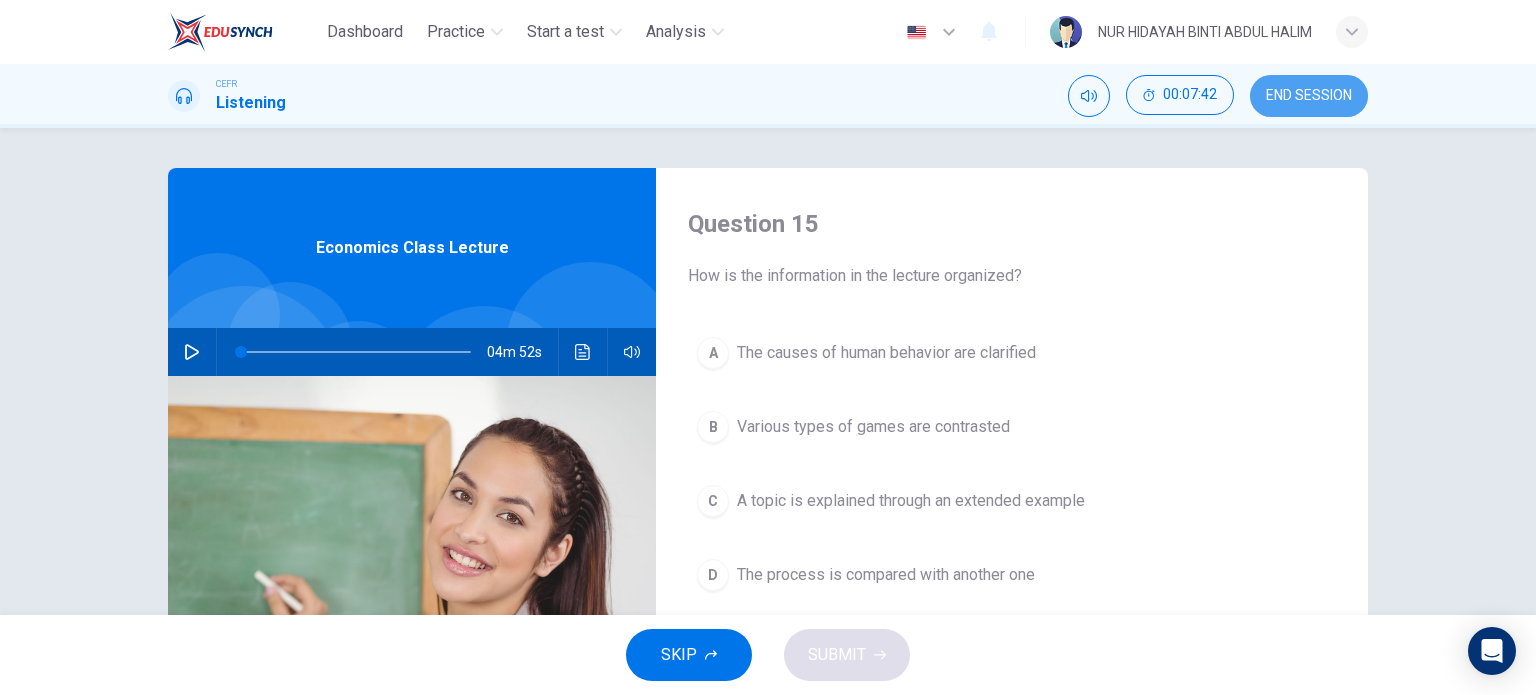 click on "END SESSION" at bounding box center (1309, 96) 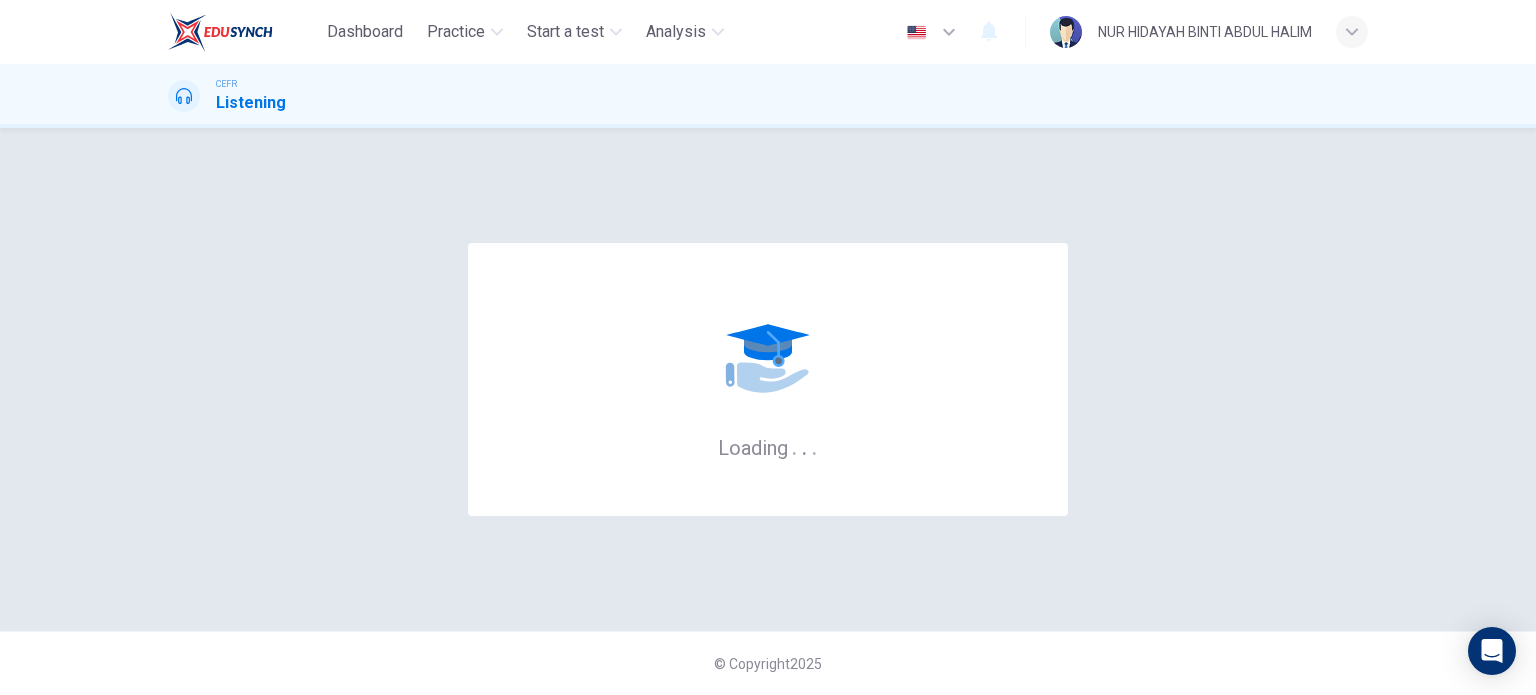 scroll, scrollTop: 0, scrollLeft: 0, axis: both 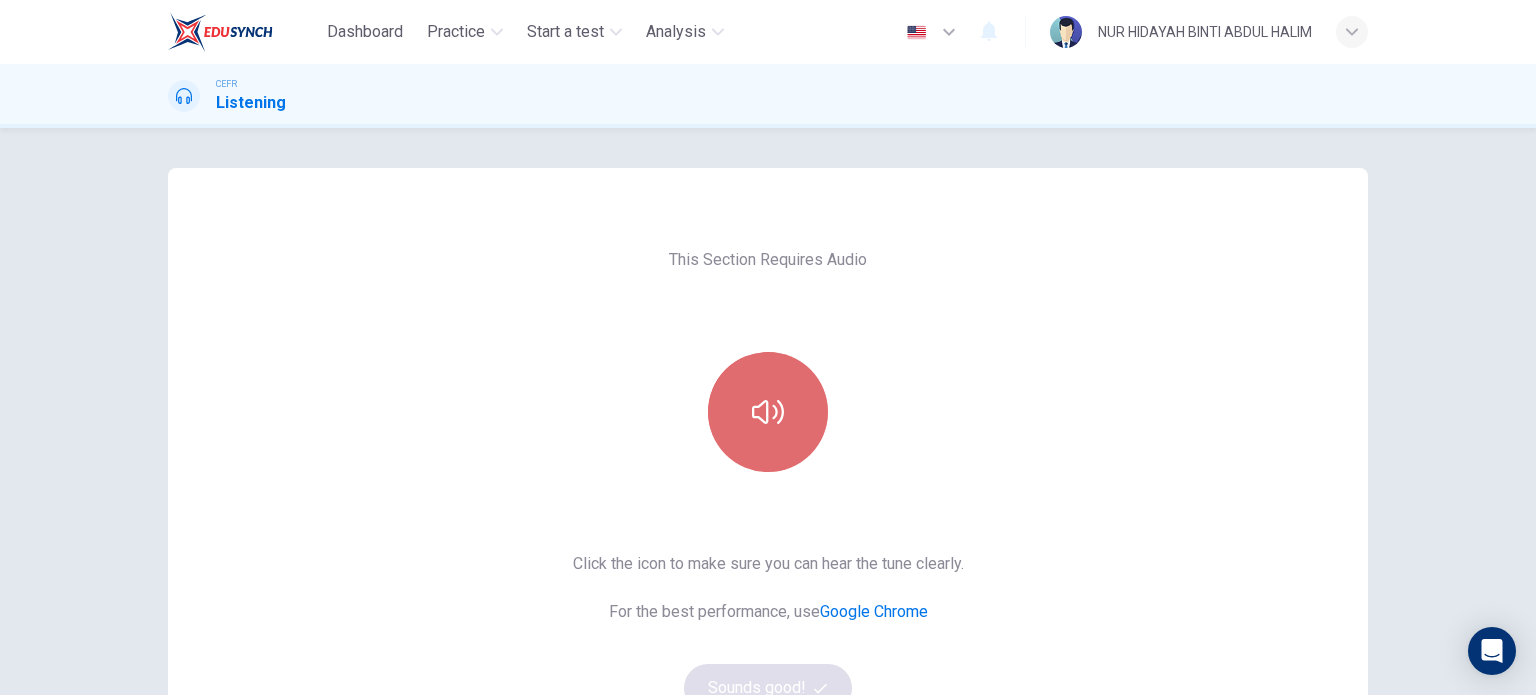 click at bounding box center (768, 412) 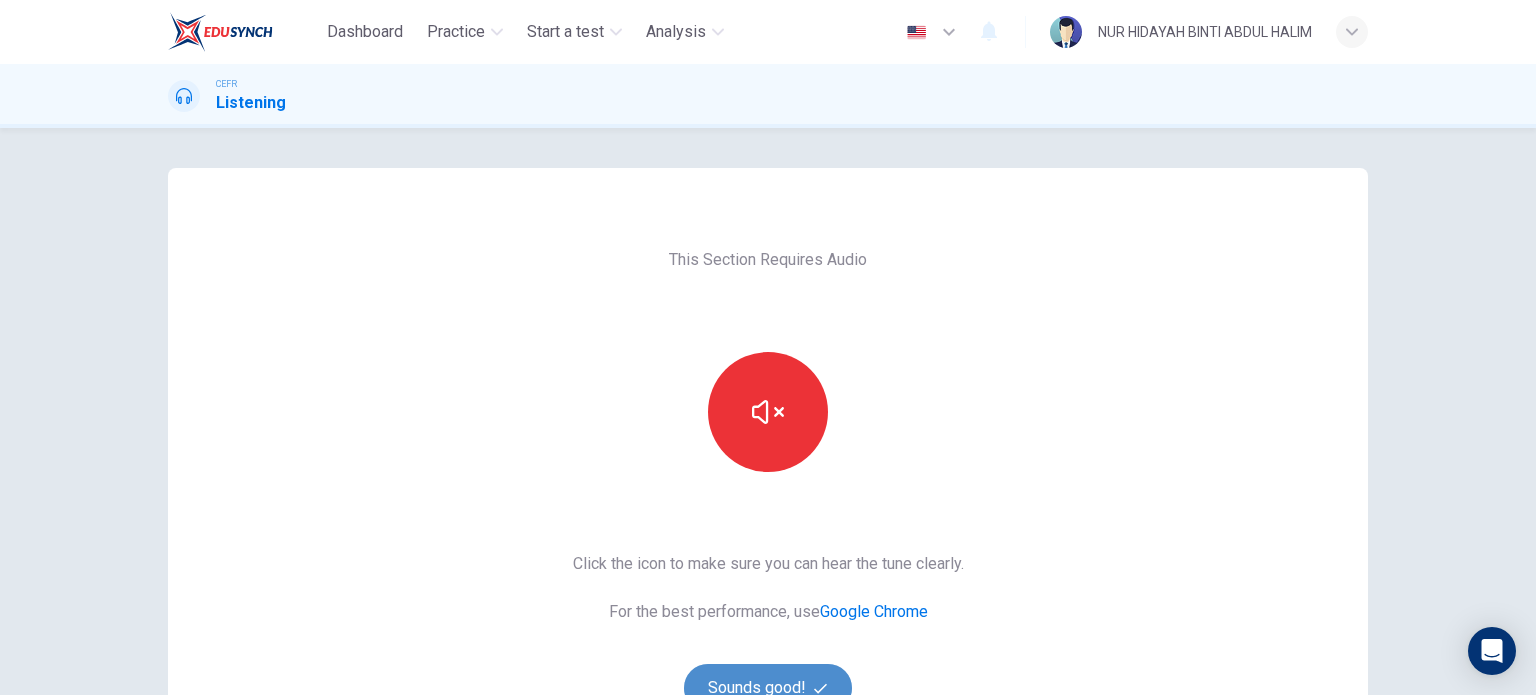 click on "Sounds good!" at bounding box center [768, 688] 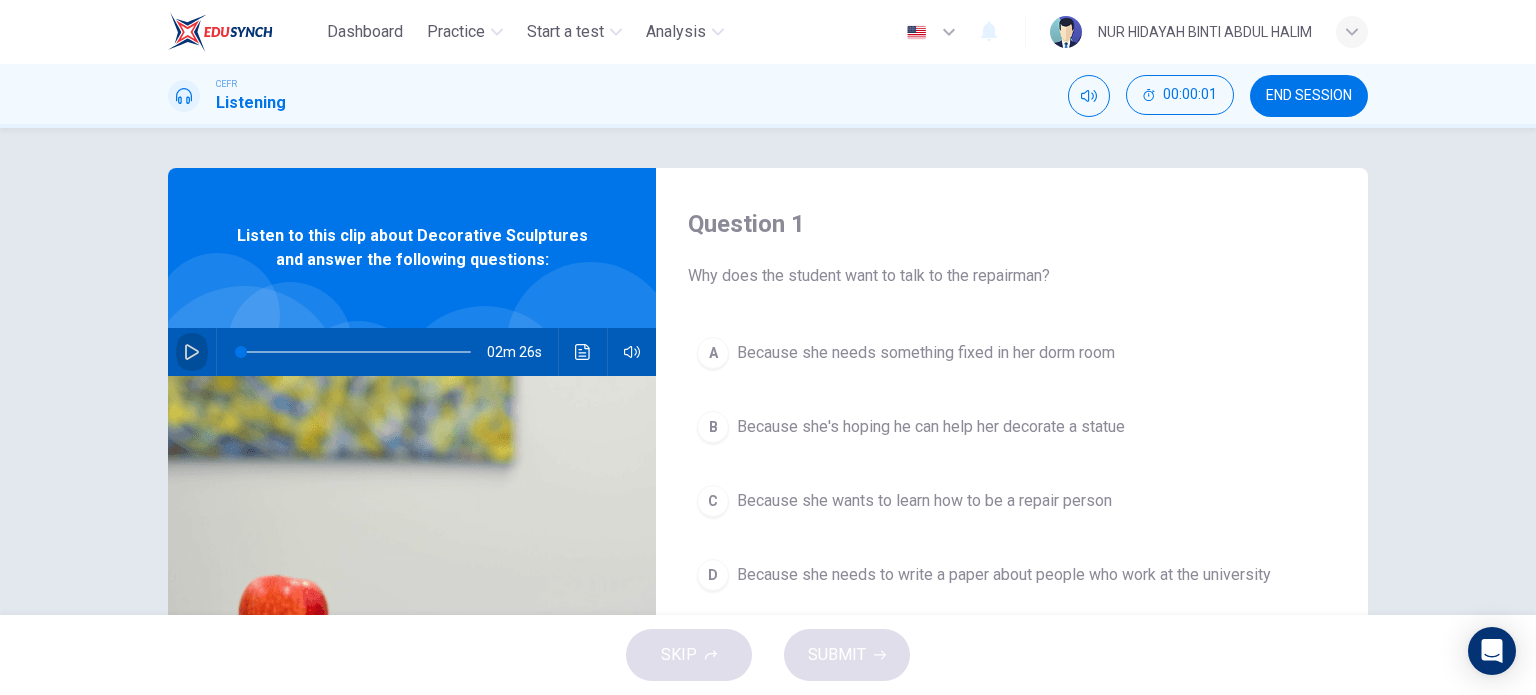 click at bounding box center [192, 352] 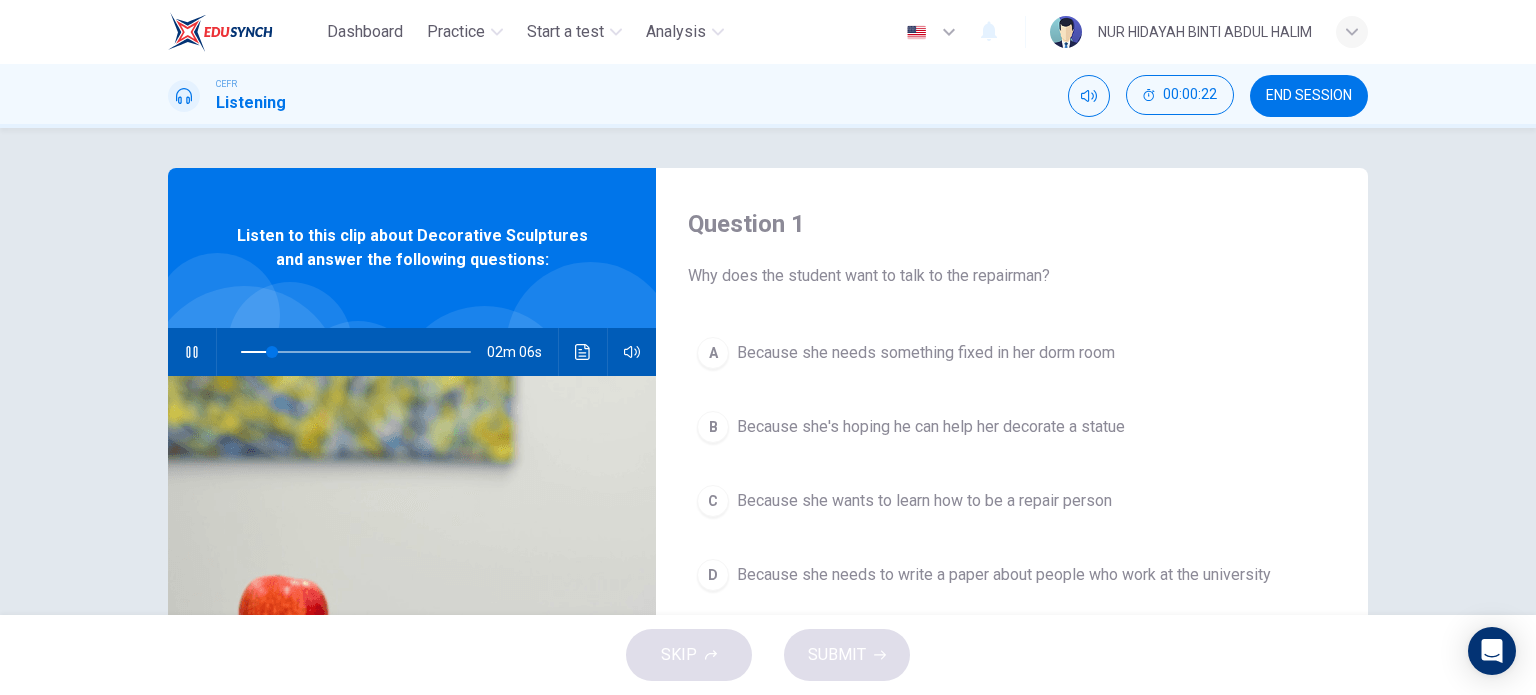 click on "Listen to this clip about Decorative Sculptures and answer the following questions:" at bounding box center [412, 248] 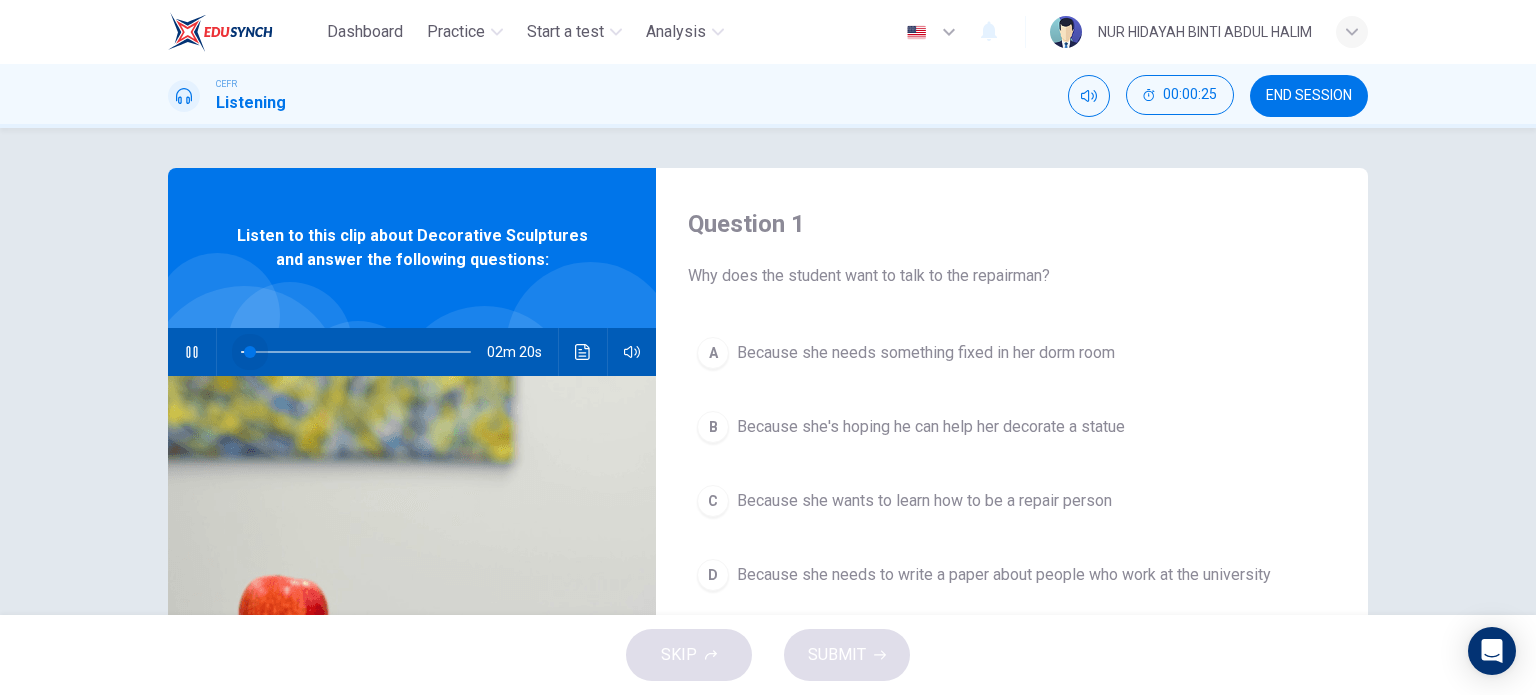 click at bounding box center [356, 352] 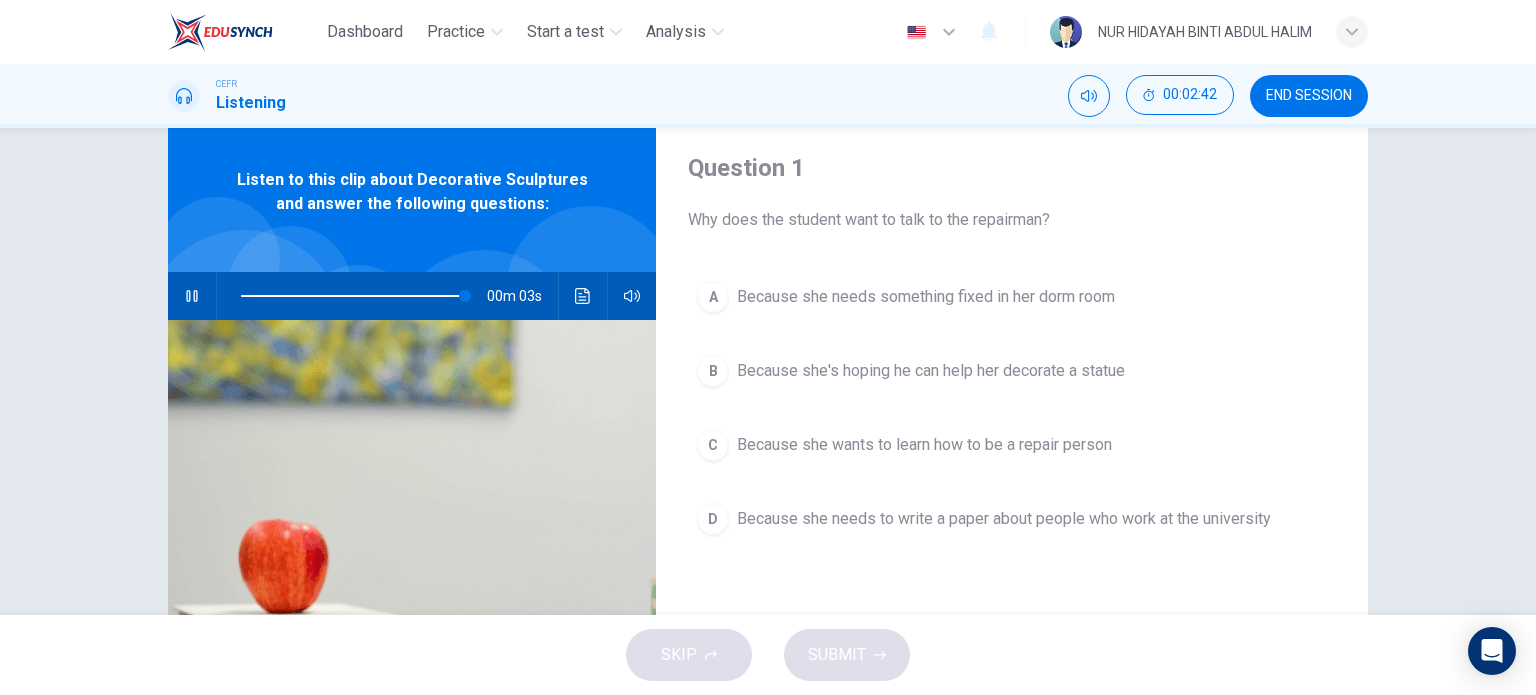 scroll, scrollTop: 56, scrollLeft: 0, axis: vertical 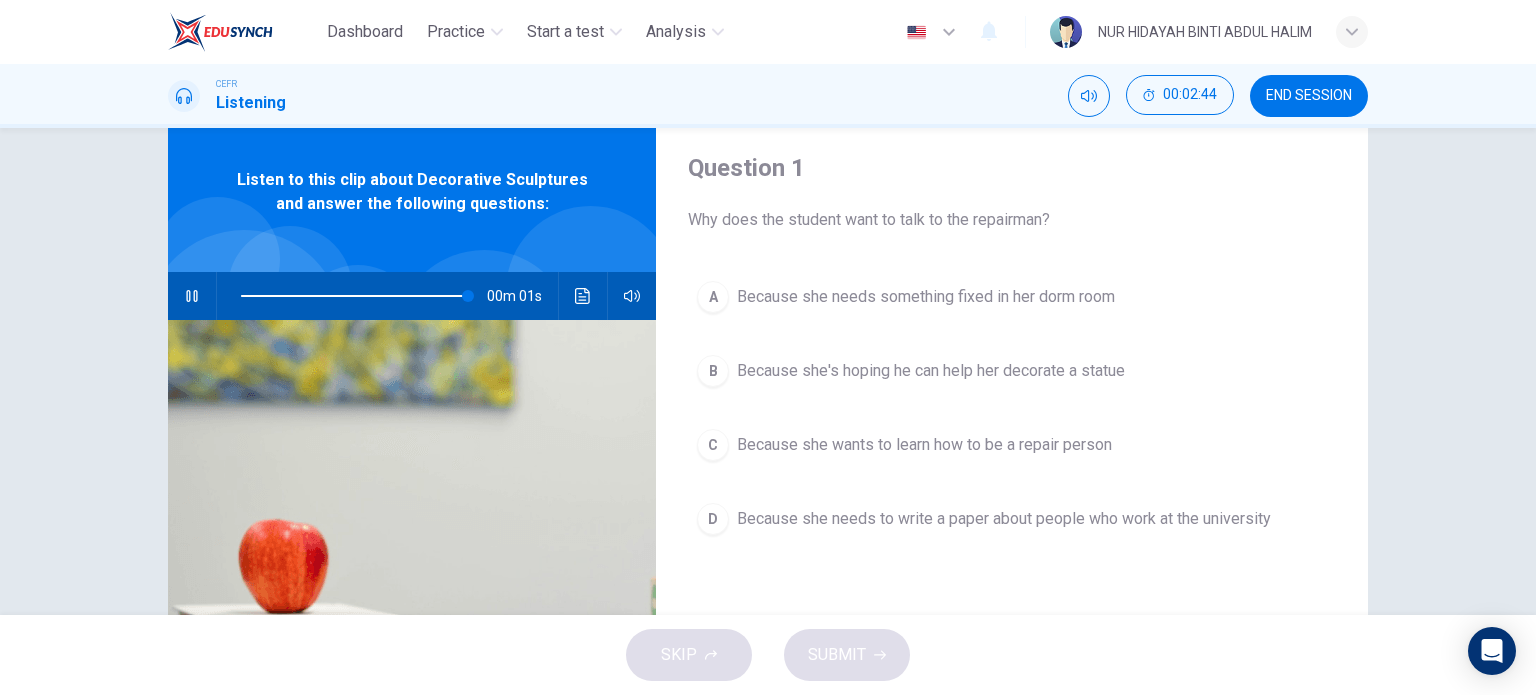 click on "Because she's hoping he can help her decorate a statue" at bounding box center (926, 297) 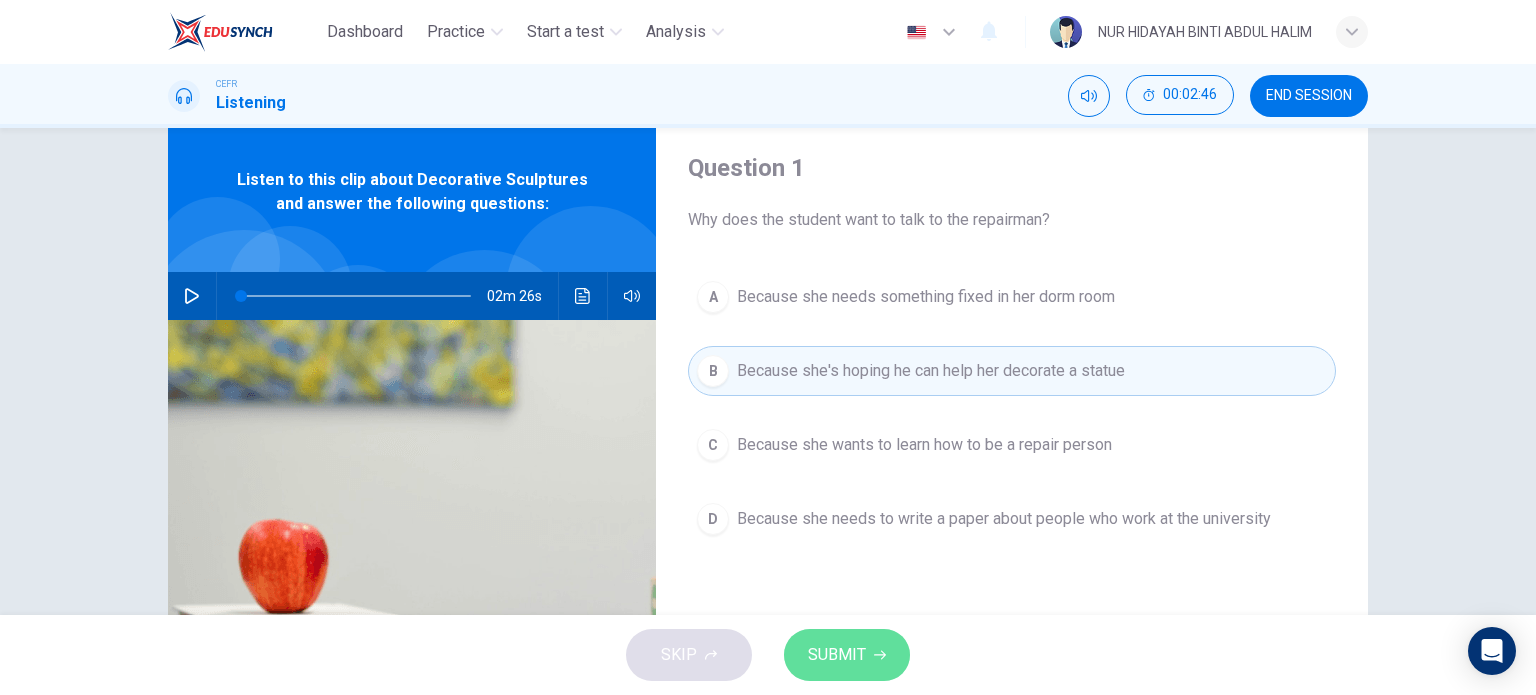 click on "SUBMIT" at bounding box center (837, 655) 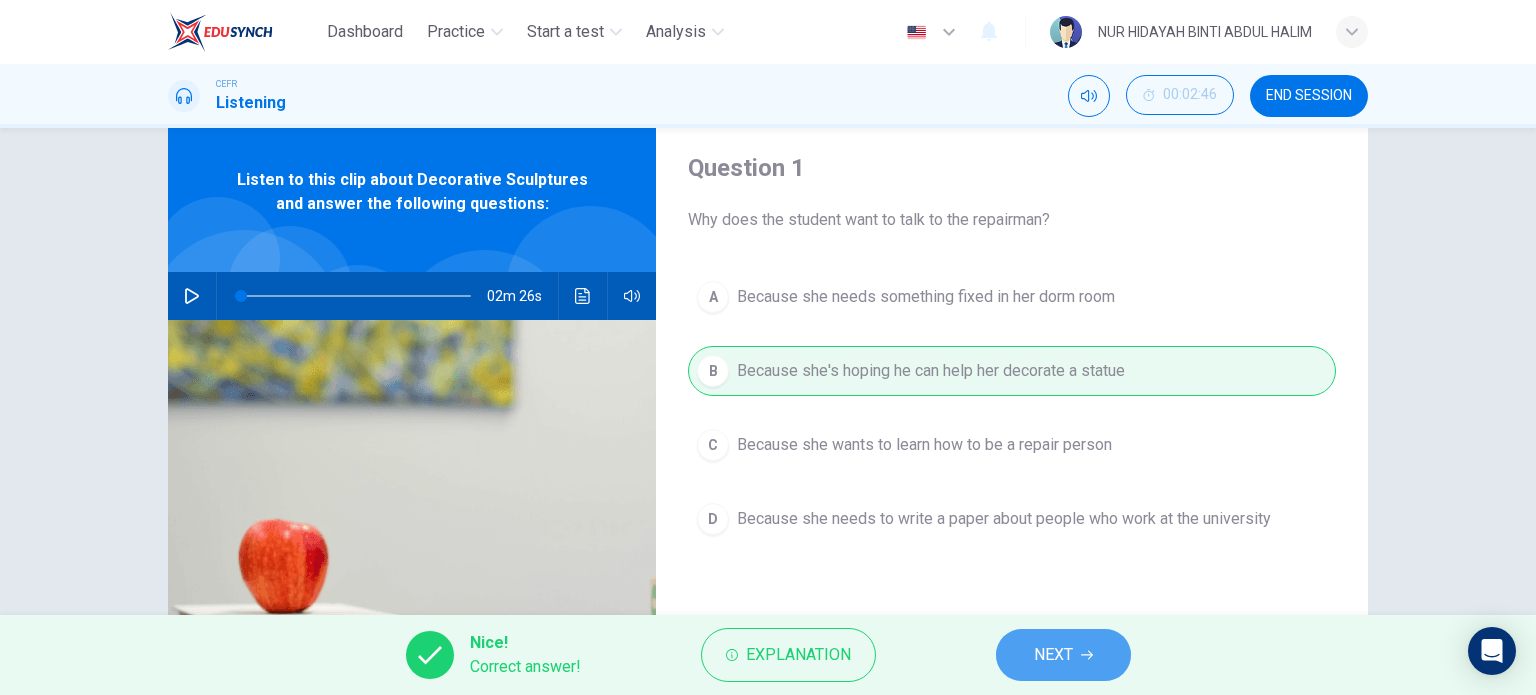 click on "NEXT" at bounding box center [1063, 655] 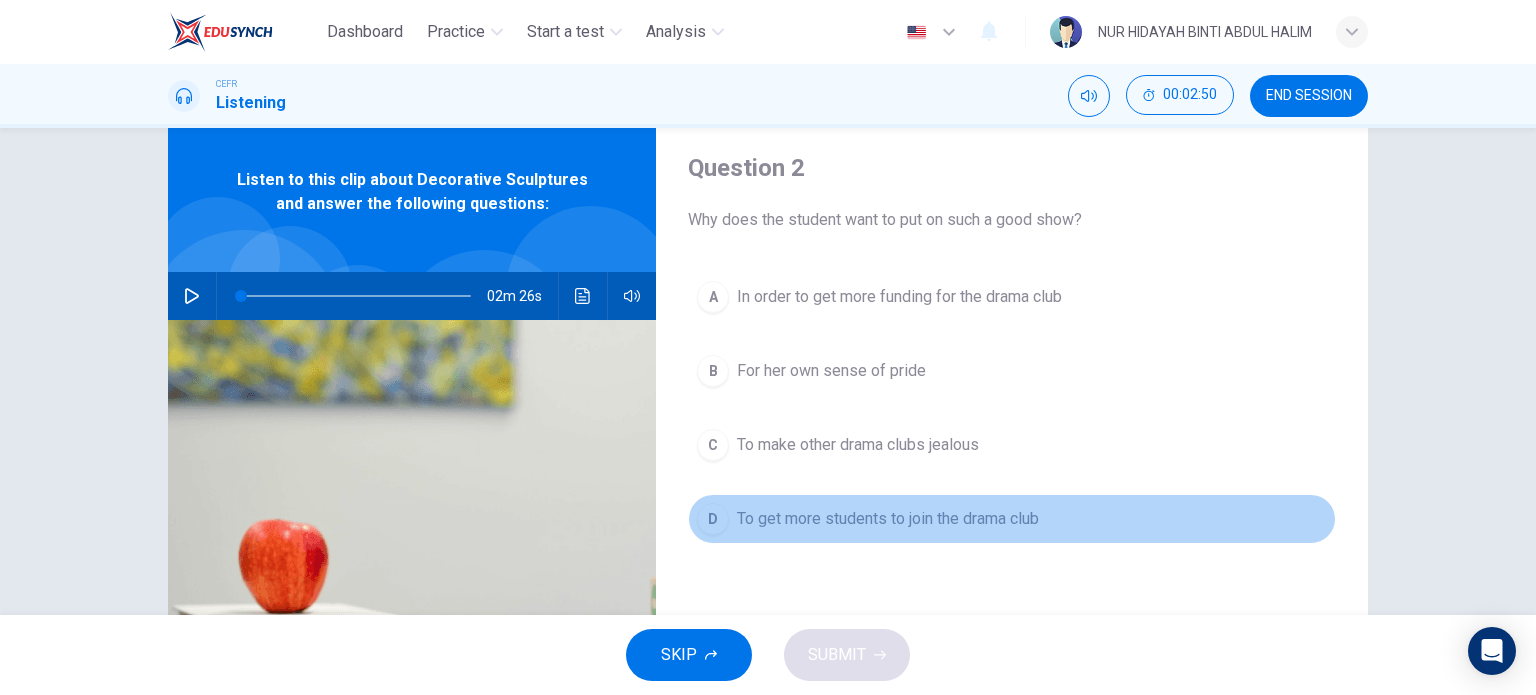 click on "To get more students to join the drama club" at bounding box center (899, 297) 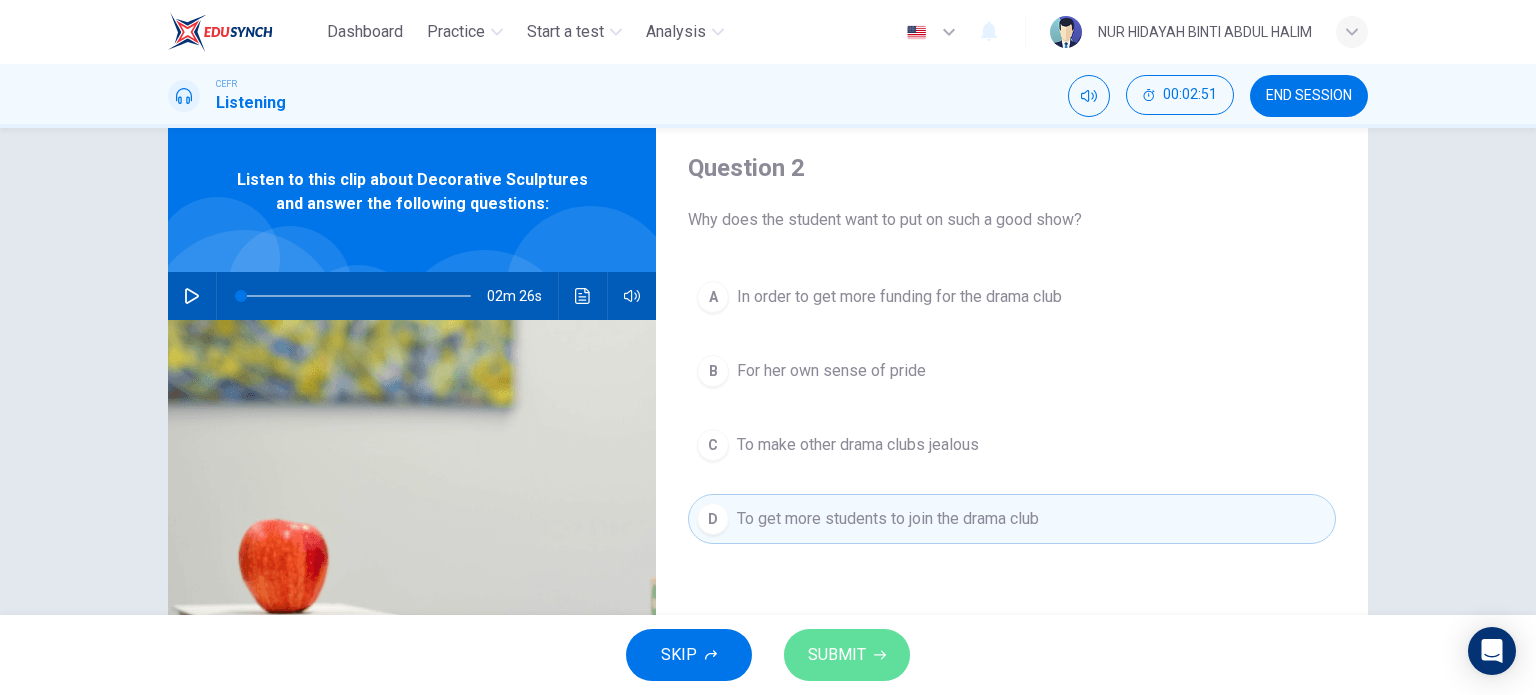 click on "SUBMIT" at bounding box center [847, 655] 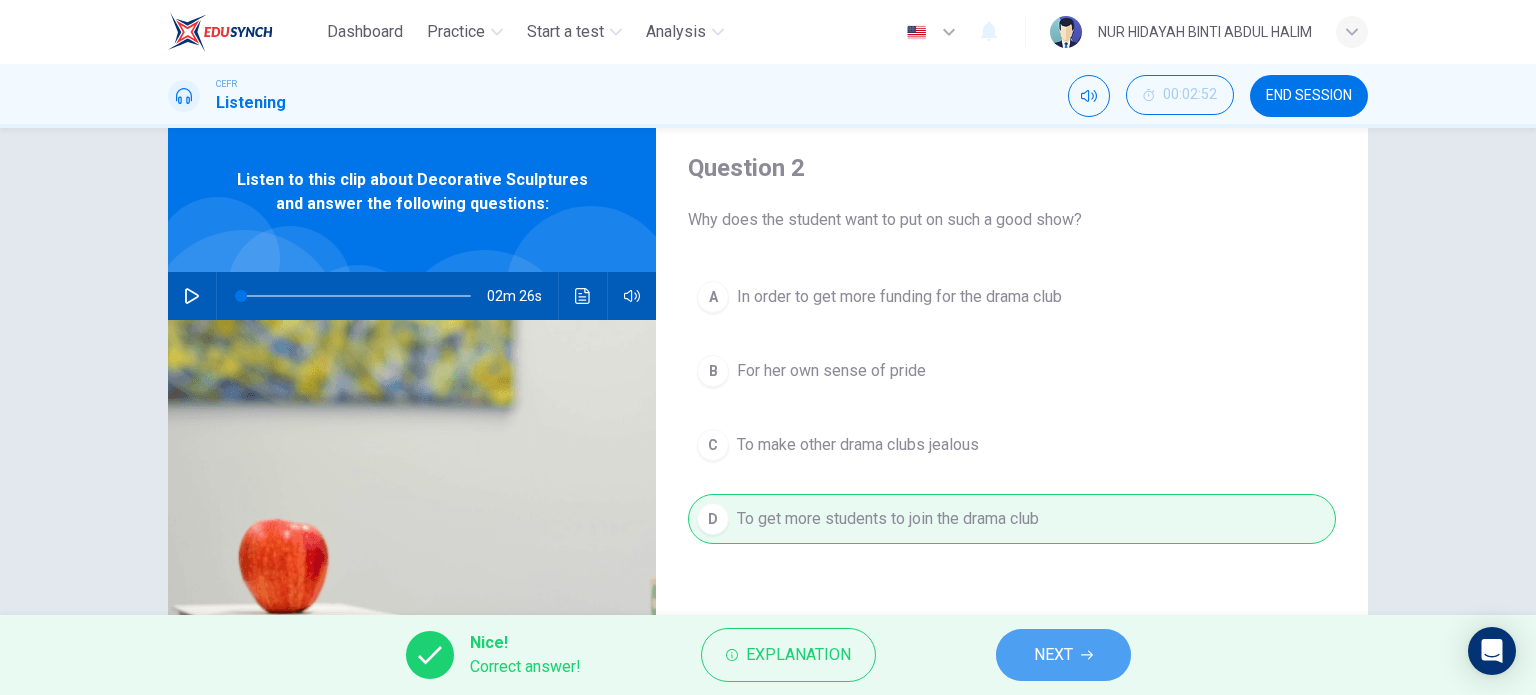 click on "NEXT" at bounding box center [1063, 655] 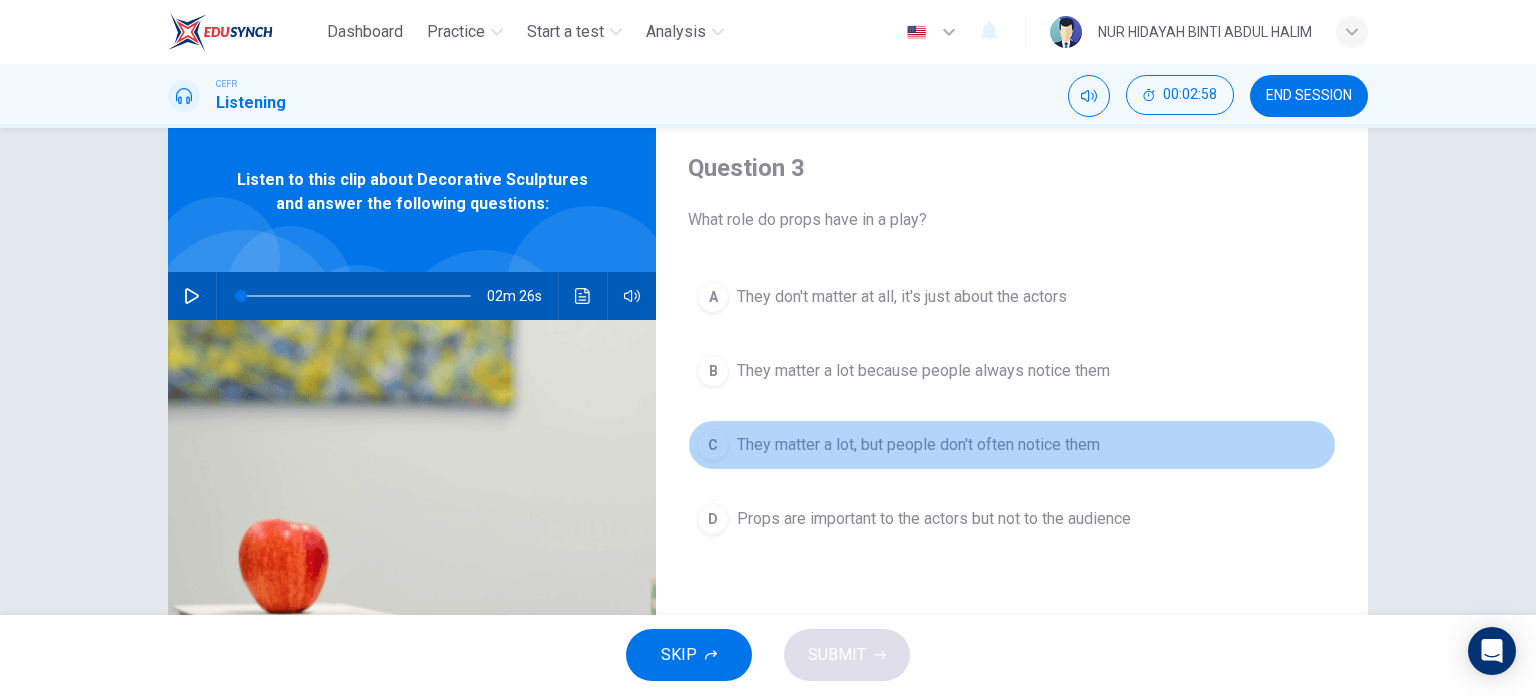 click on "They matter a lot, but people don't often notice them" at bounding box center [902, 297] 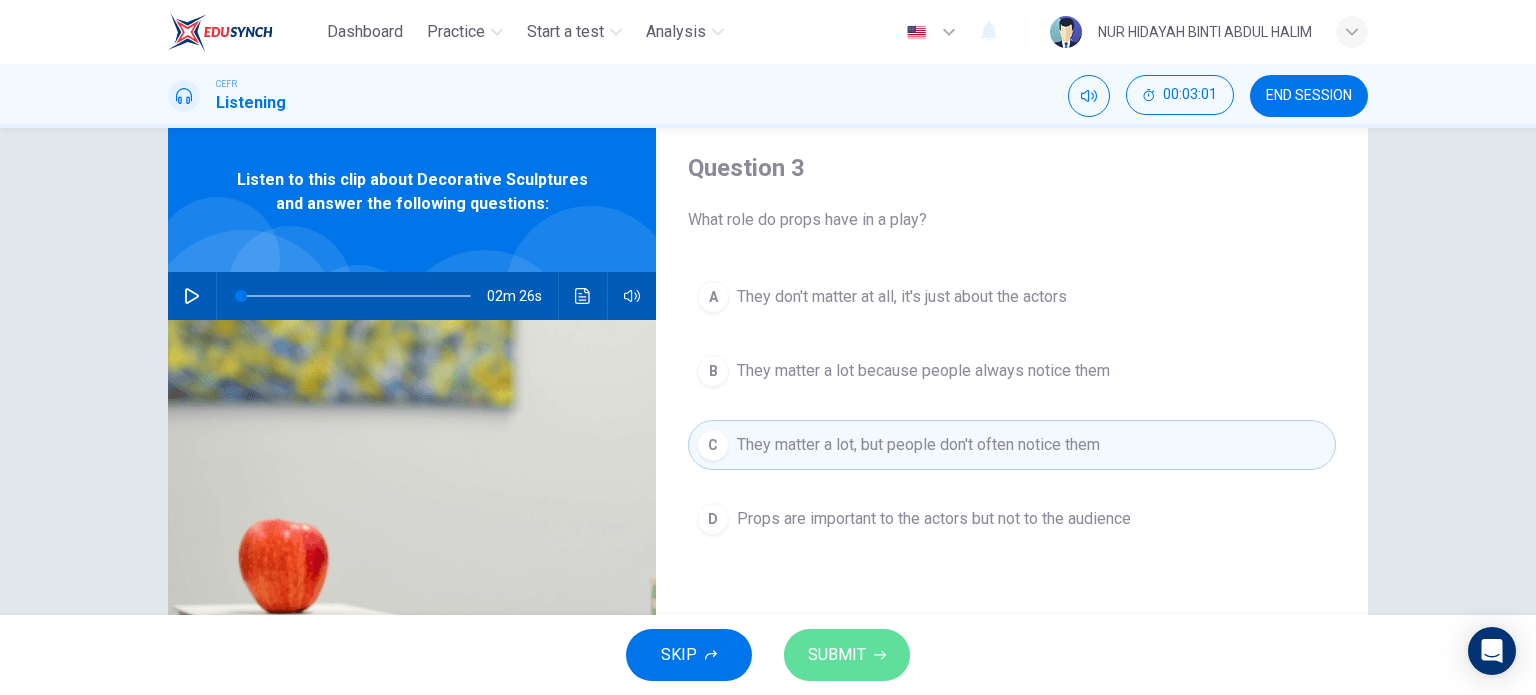 click on "SUBMIT" at bounding box center (847, 655) 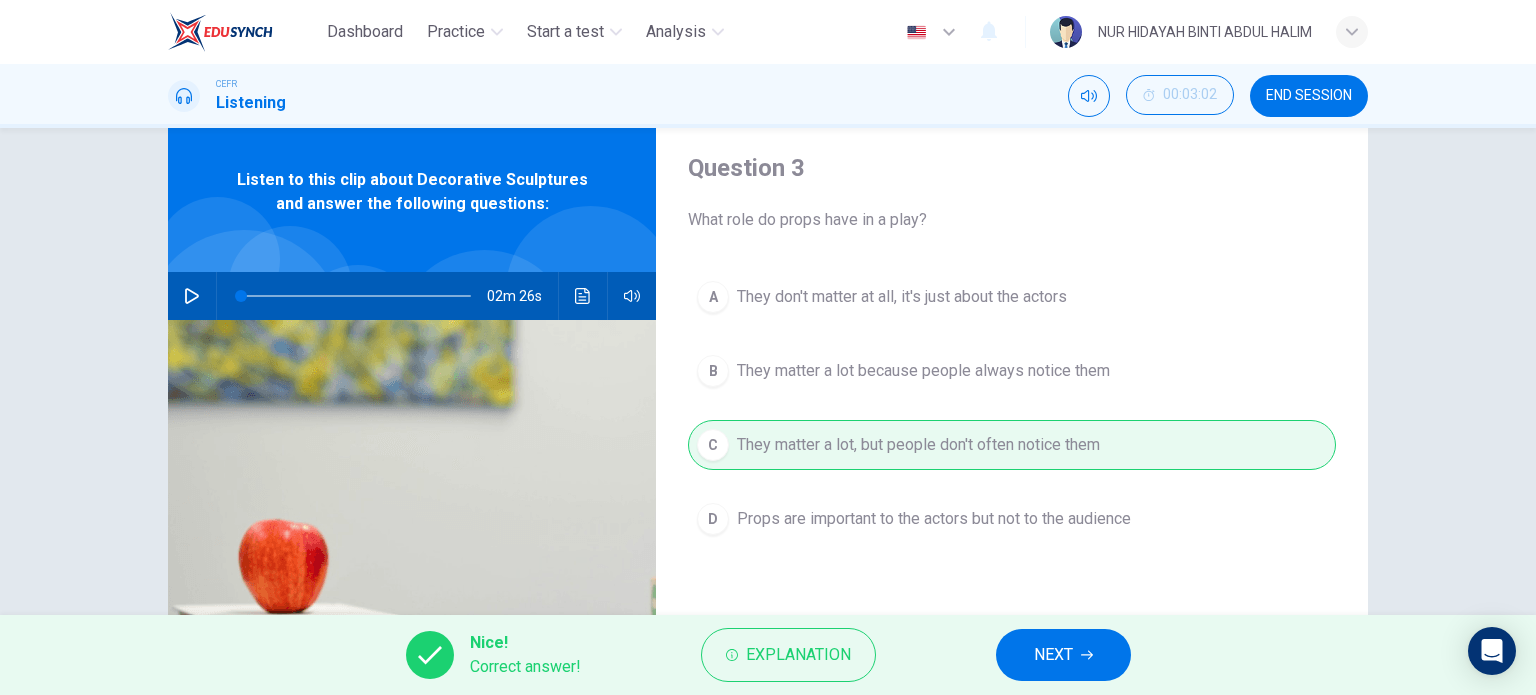 click on "NEXT" at bounding box center [1063, 655] 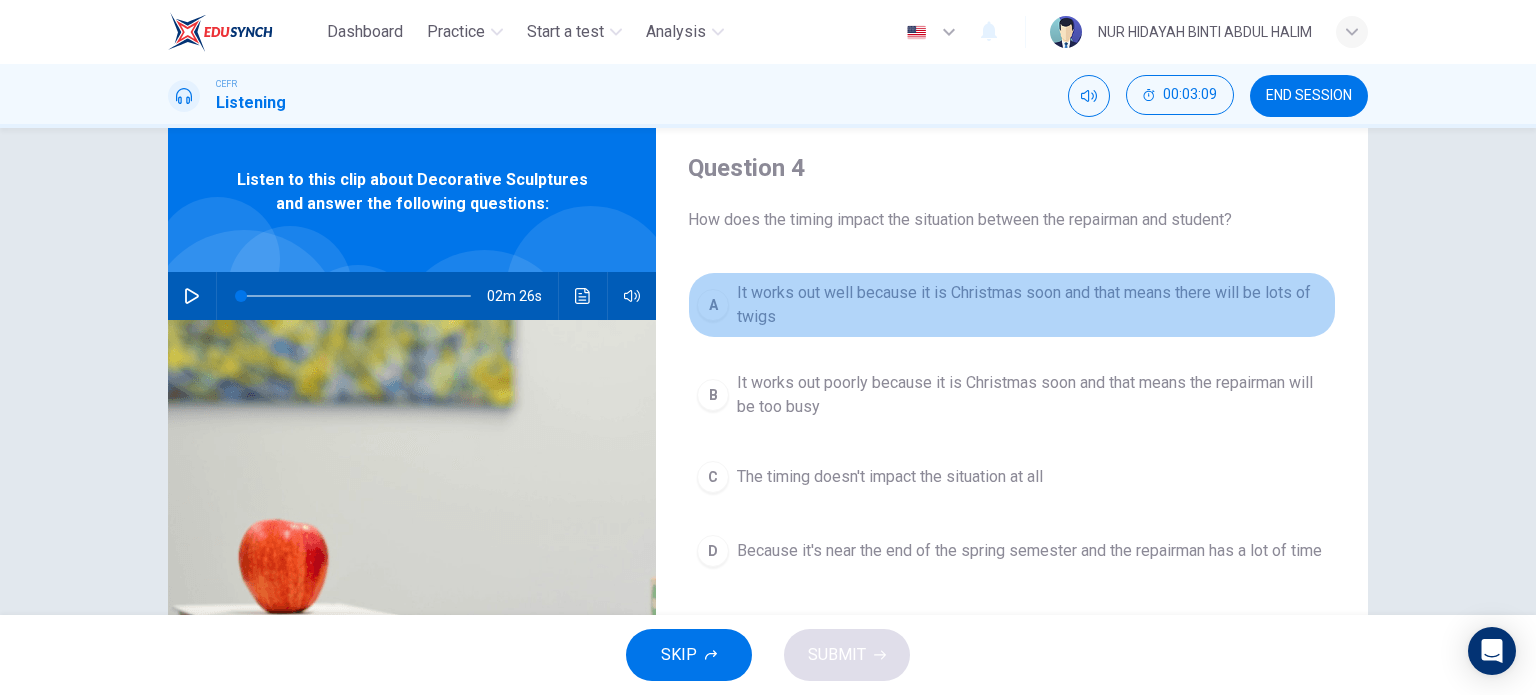 click on "It works out well because it is Christmas soon and that means there will be lots of twigs" at bounding box center (1032, 305) 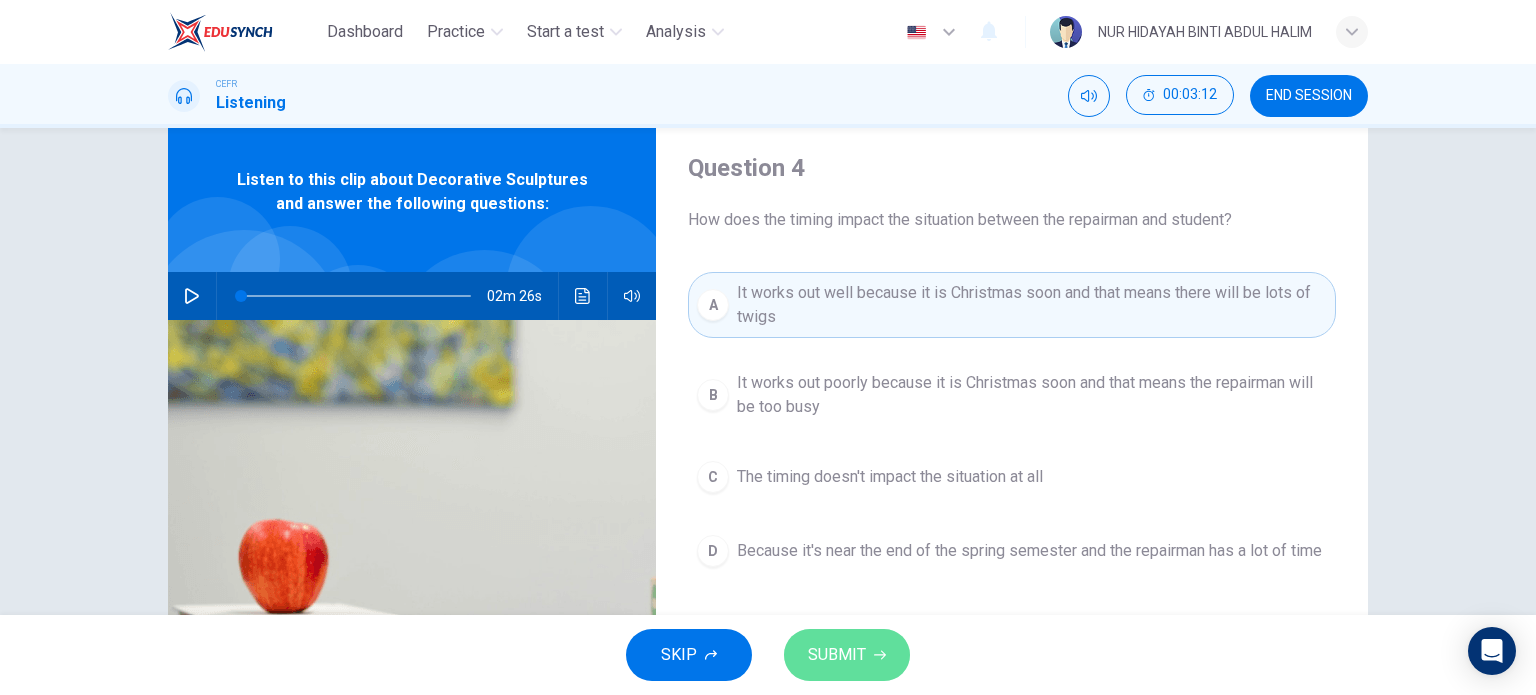 click at bounding box center [880, 655] 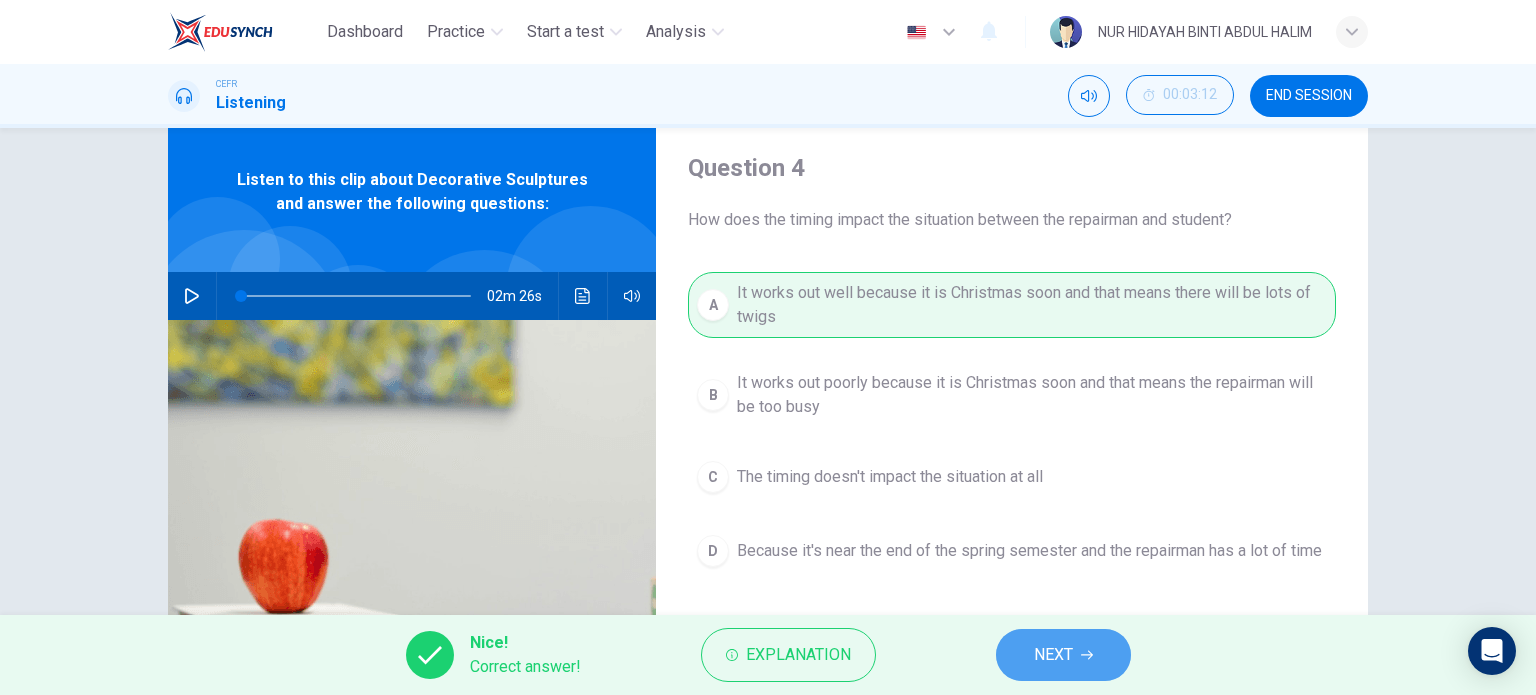 click on "NEXT" at bounding box center [1063, 655] 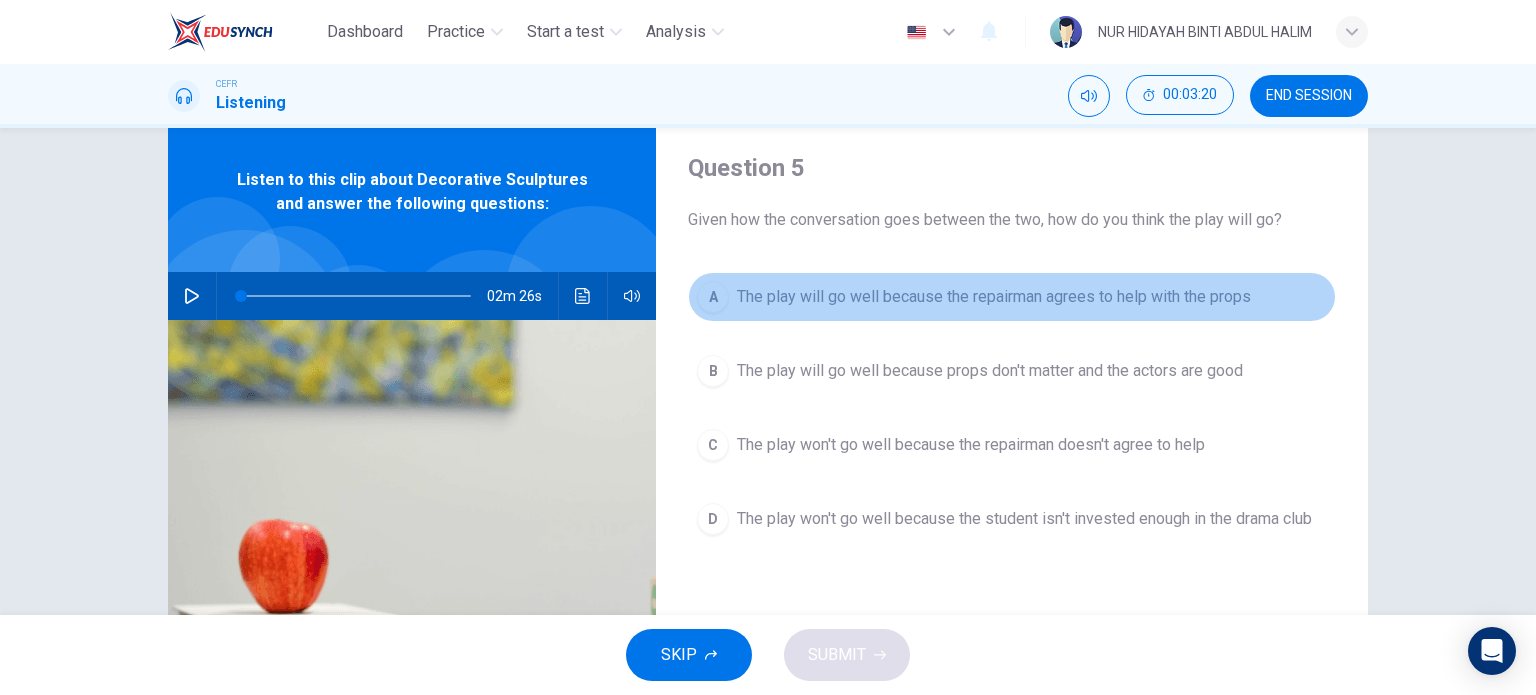click on "The play will go well because the repairman agrees to help with the props" at bounding box center (994, 297) 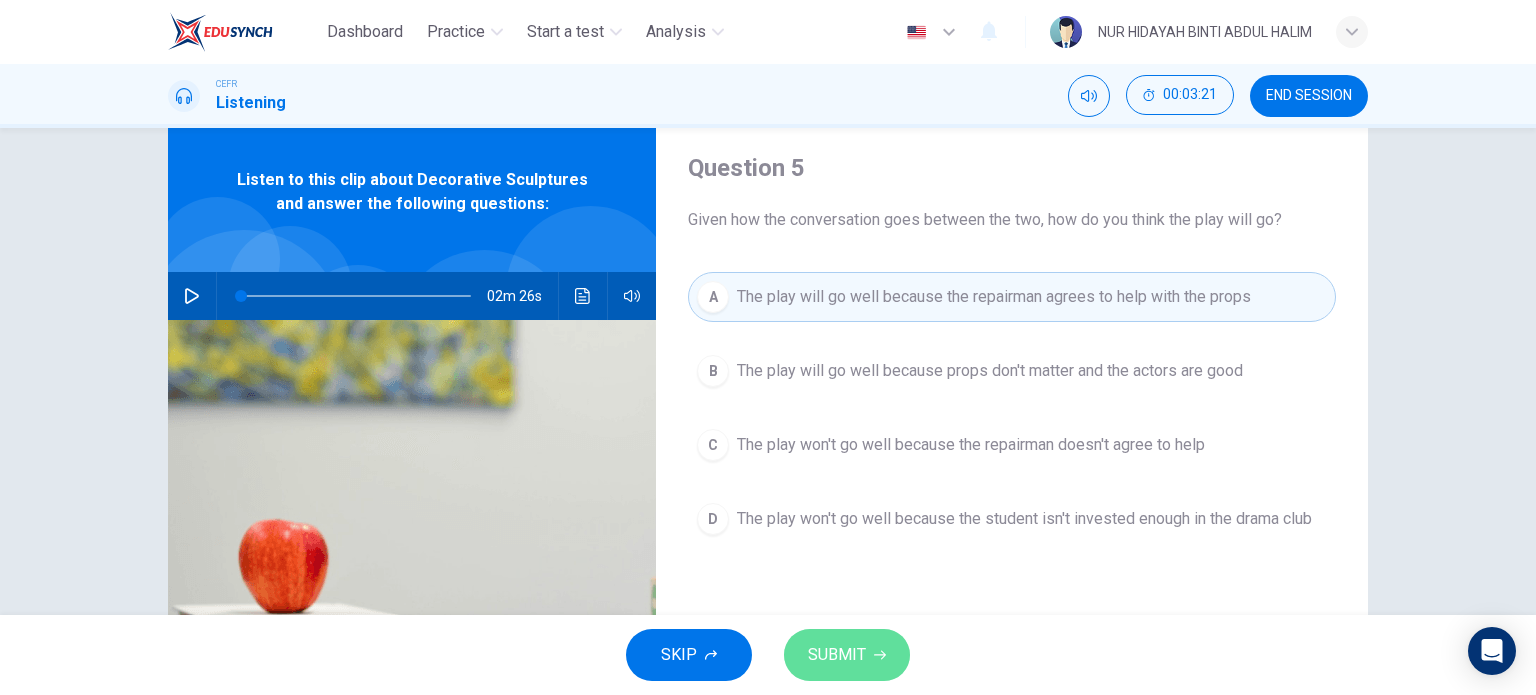 click on "SUBMIT" at bounding box center (847, 655) 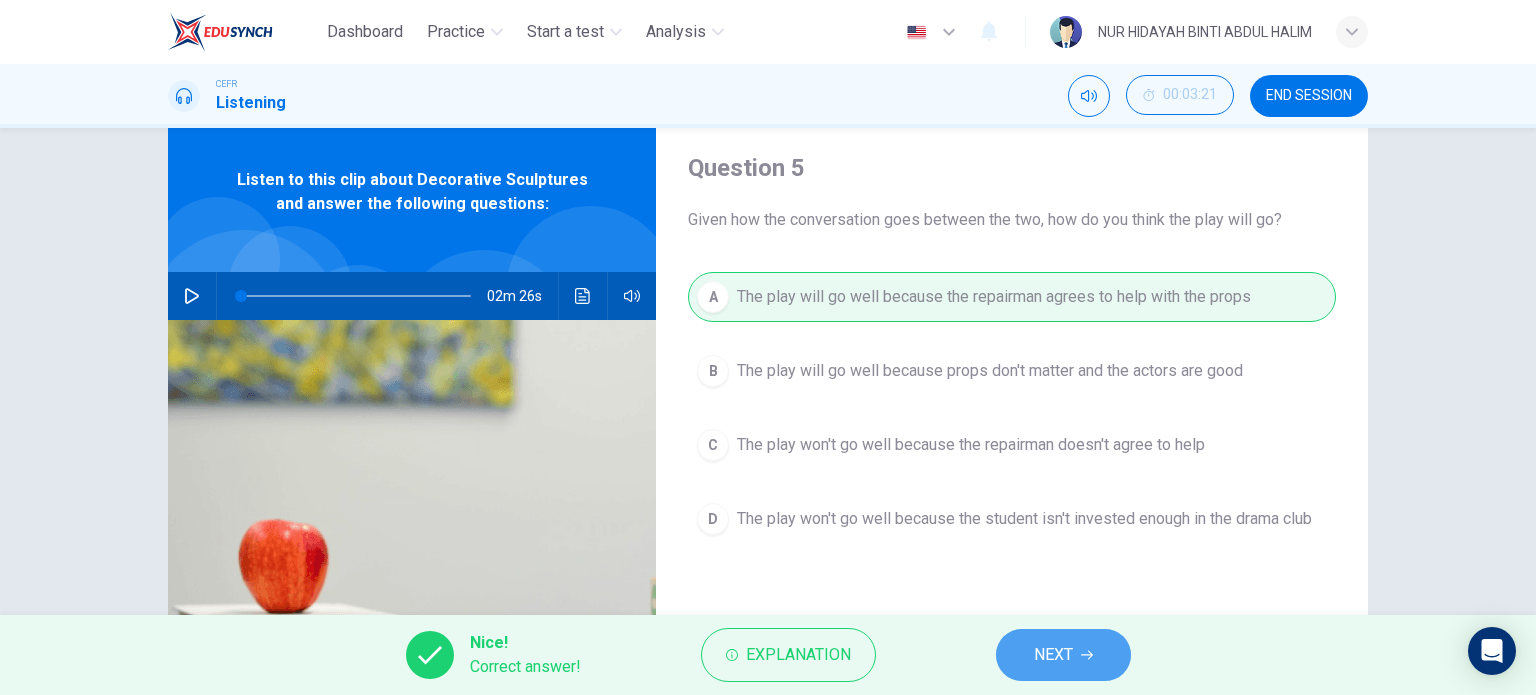 click on "NEXT" at bounding box center [1063, 655] 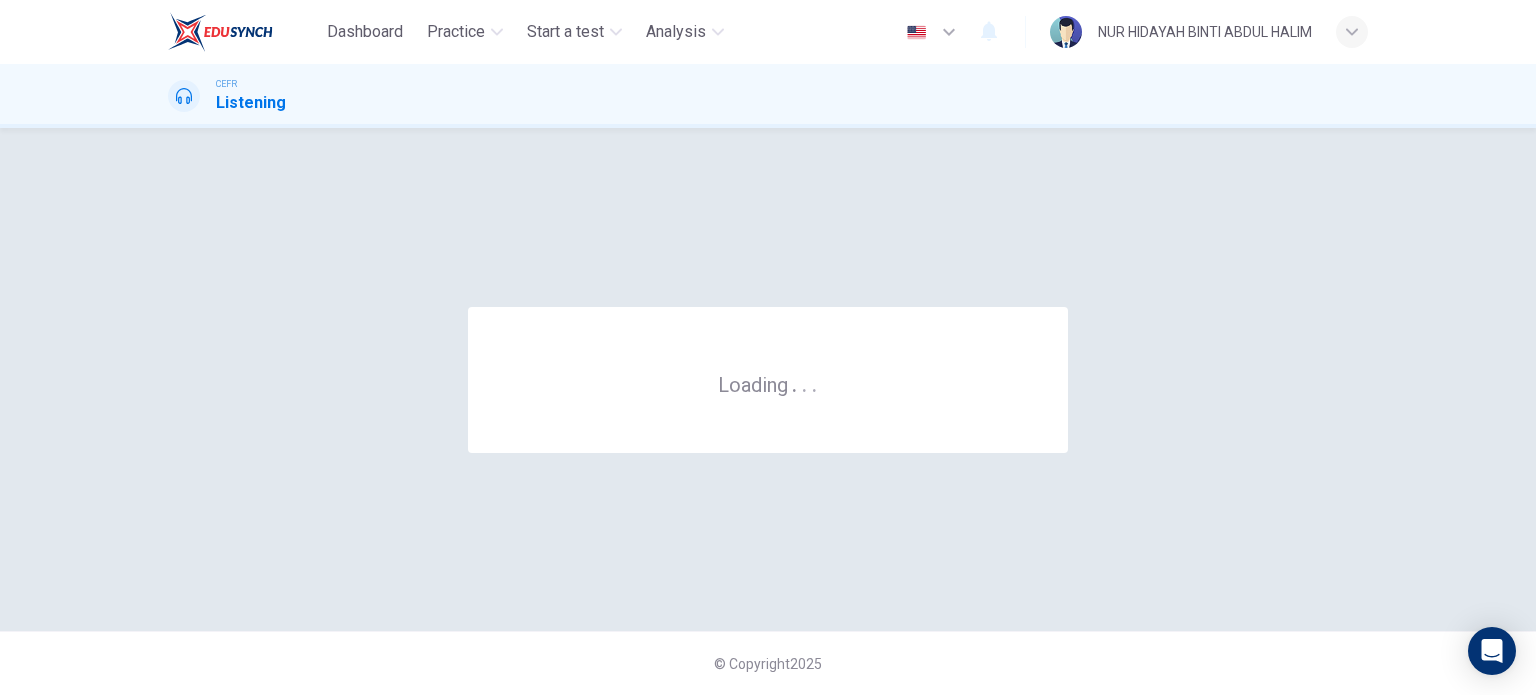 scroll, scrollTop: 0, scrollLeft: 0, axis: both 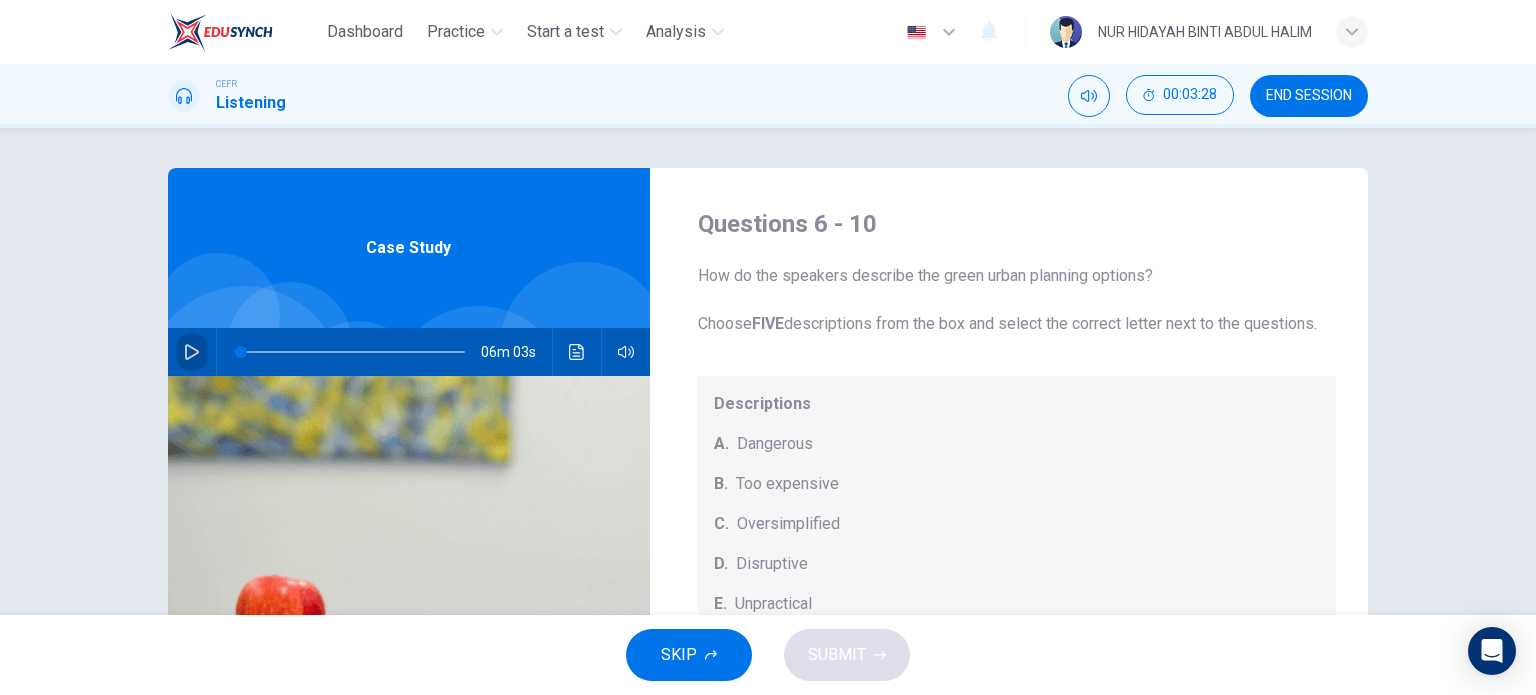click at bounding box center [192, 352] 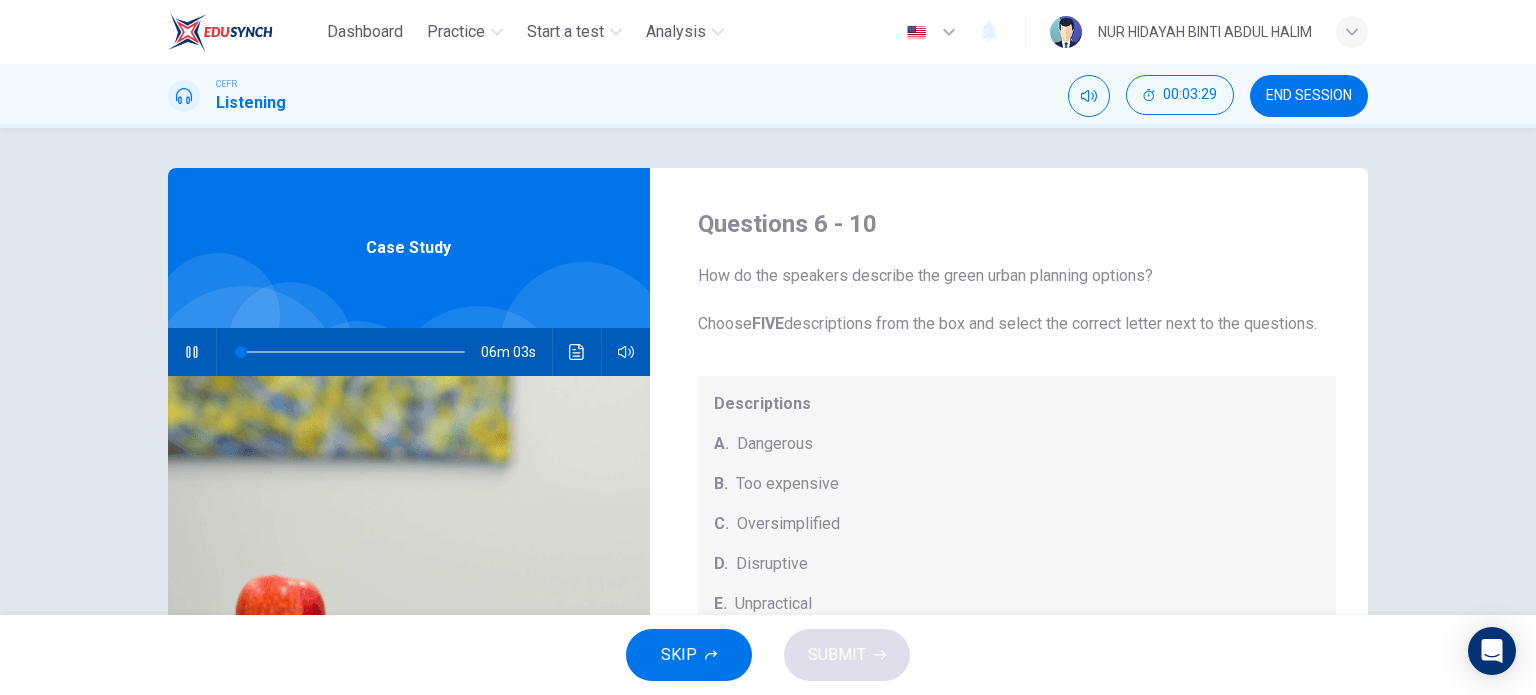 scroll, scrollTop: 208, scrollLeft: 0, axis: vertical 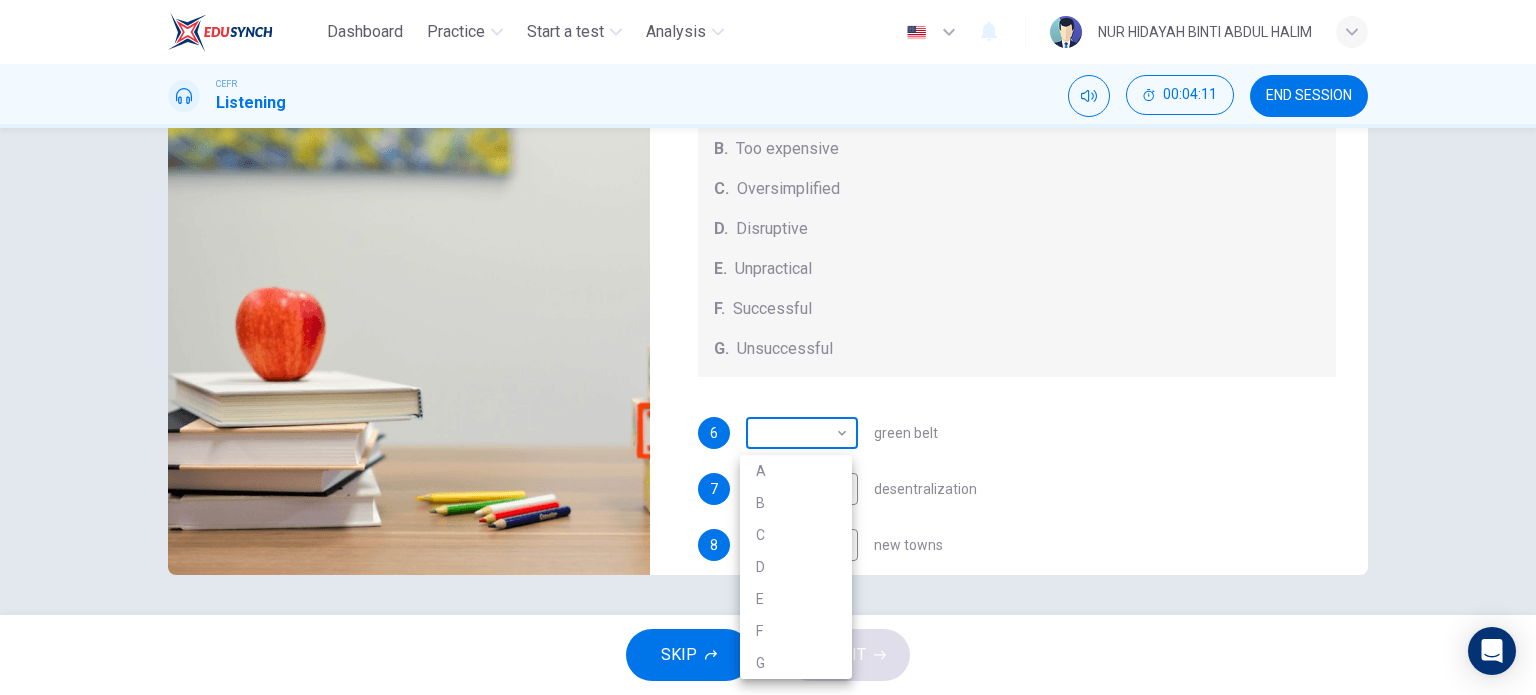click on "Dashboard Practice Start a test Analysis English en ​ [FULL NAME] CEFR Listening 00:04:11 END SESSION Questions 6 - 10 How do the speakers describe the green urban planning options? Choose  FIVE  descriptions from the box and select the correct letter next to the questions. Descriptions A. Dangerous B. Too expensive C. Oversimplified  D. Disruptive E. Unpractical F. Successful G. Unsuccessful 6 ​ ​ green belt 7 ​ ​ desentralization 8 ​ ​ new towns 9 ​ ​ brownfield sites 10 ​ ​ pedestrianized zones Case Study 05m 21s SKIP SUBMIT EduSynch - Online Language Proficiency Testing
Dashboard Practice Start a test Analysis Notifications © Copyright  2025 A B C D E F G" at bounding box center (768, 347) 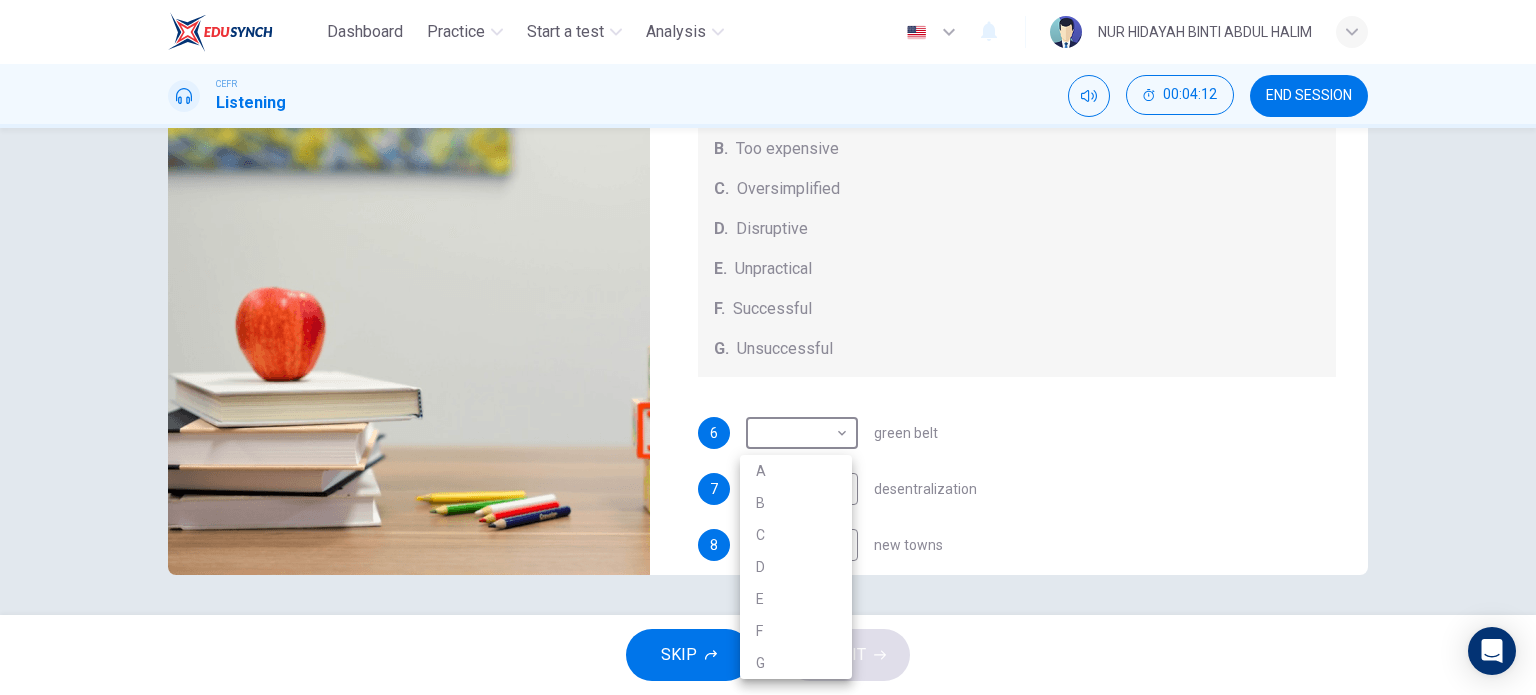 click at bounding box center (768, 347) 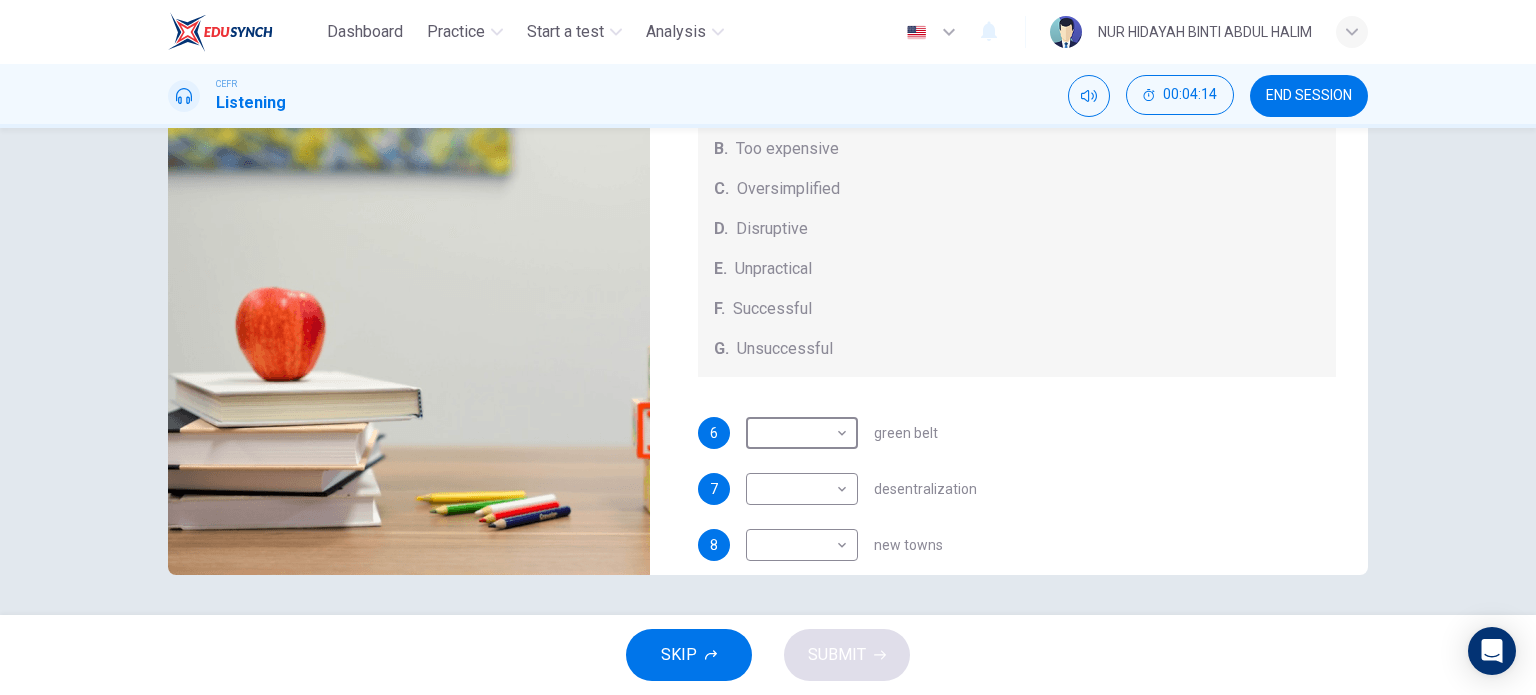 scroll, scrollTop: 0, scrollLeft: 0, axis: both 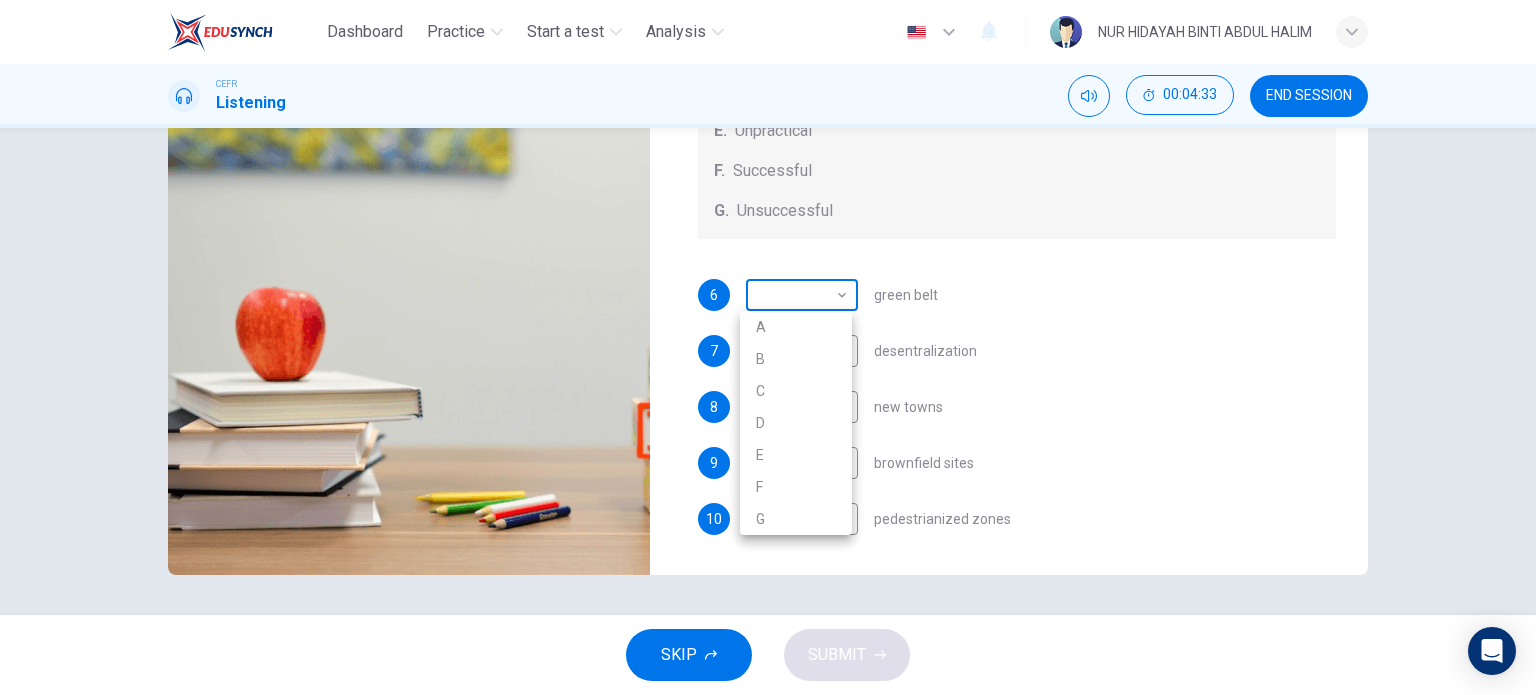 click on "Dashboard Practice Start a test Analysis English en ​ [FULL NAME] CEFR Listening 00:04:33 END SESSION Questions 6 - 10 How do the speakers describe the green urban planning options? Choose  FIVE  descriptions from the box and select the correct letter next to the questions. Descriptions A. Dangerous B. Too expensive C. Oversimplified  D. Disruptive E. Unpractical F. Successful G. Unsuccessful 6 ​ ​ green belt 7 ​ ​ desentralization 8 ​ ​ new towns 9 ​ ​ brownfield sites 10 ​ ​ pedestrianized zones Case Study 04m 59s SKIP SUBMIT EduSynch - Online Language Proficiency Testing
Dashboard Practice Start a test Analysis Notifications © Copyright  2025 A B C D E F G" at bounding box center [768, 347] 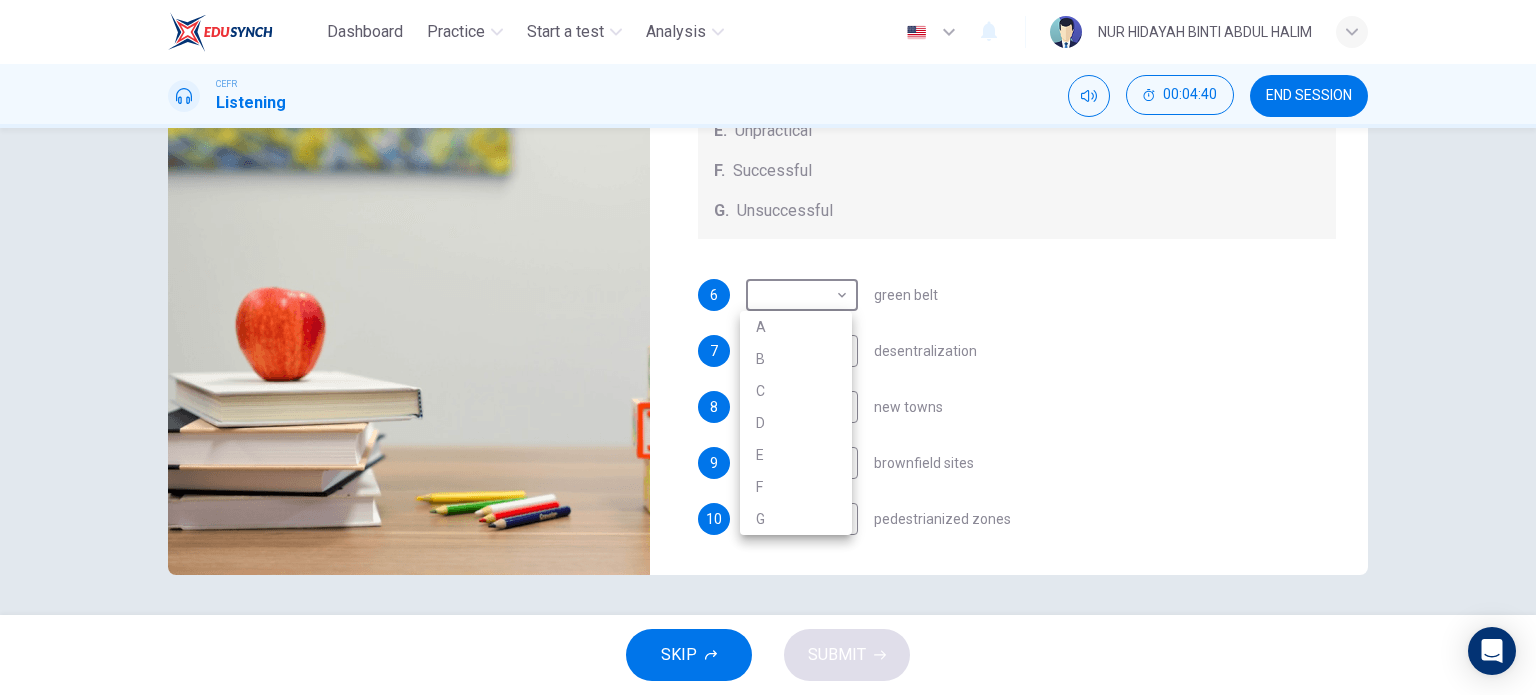 click at bounding box center (768, 347) 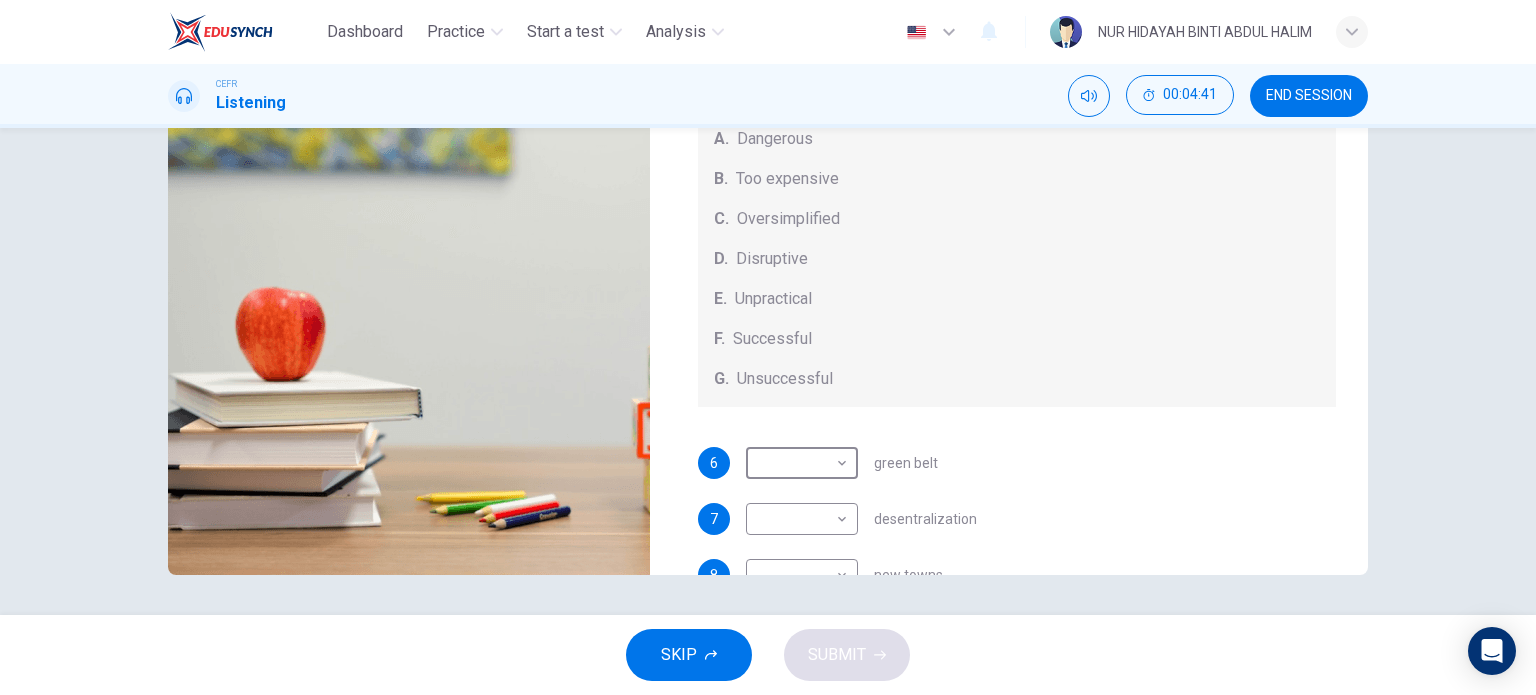 scroll, scrollTop: 0, scrollLeft: 0, axis: both 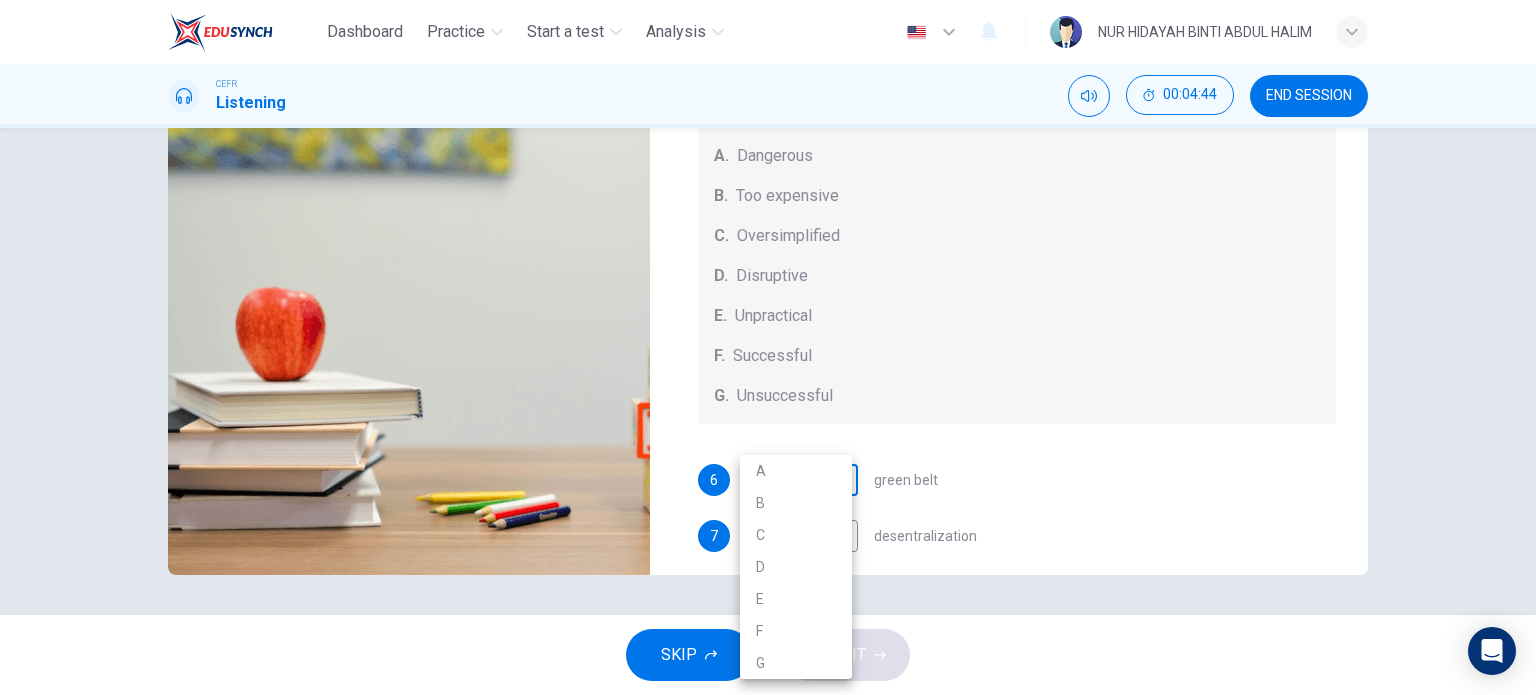 click on "Dashboard Practice Start a test Analysis English en ​ [FULL NAME] CEFR Listening 00:04:44 END SESSION Questions 6 - 10 How do the speakers describe the green urban planning options? Choose  FIVE  descriptions from the box and select the correct letter next to the questions. Descriptions A. Dangerous B. Too expensive C. Oversimplified  D. Disruptive E. Unpractical F. Successful G. Unsuccessful 6 ​ ​ green belt 7 ​ ​ desentralization 8 ​ ​ new towns 9 ​ ​ brownfield sites 10 ​ ​ pedestrianized zones Case Study 04m 48s SKIP SUBMIT EduSynch - Online Language Proficiency Testing
Dashboard Practice Start a test Analysis Notifications © Copyright  2025 A B C D E F G" at bounding box center (768, 347) 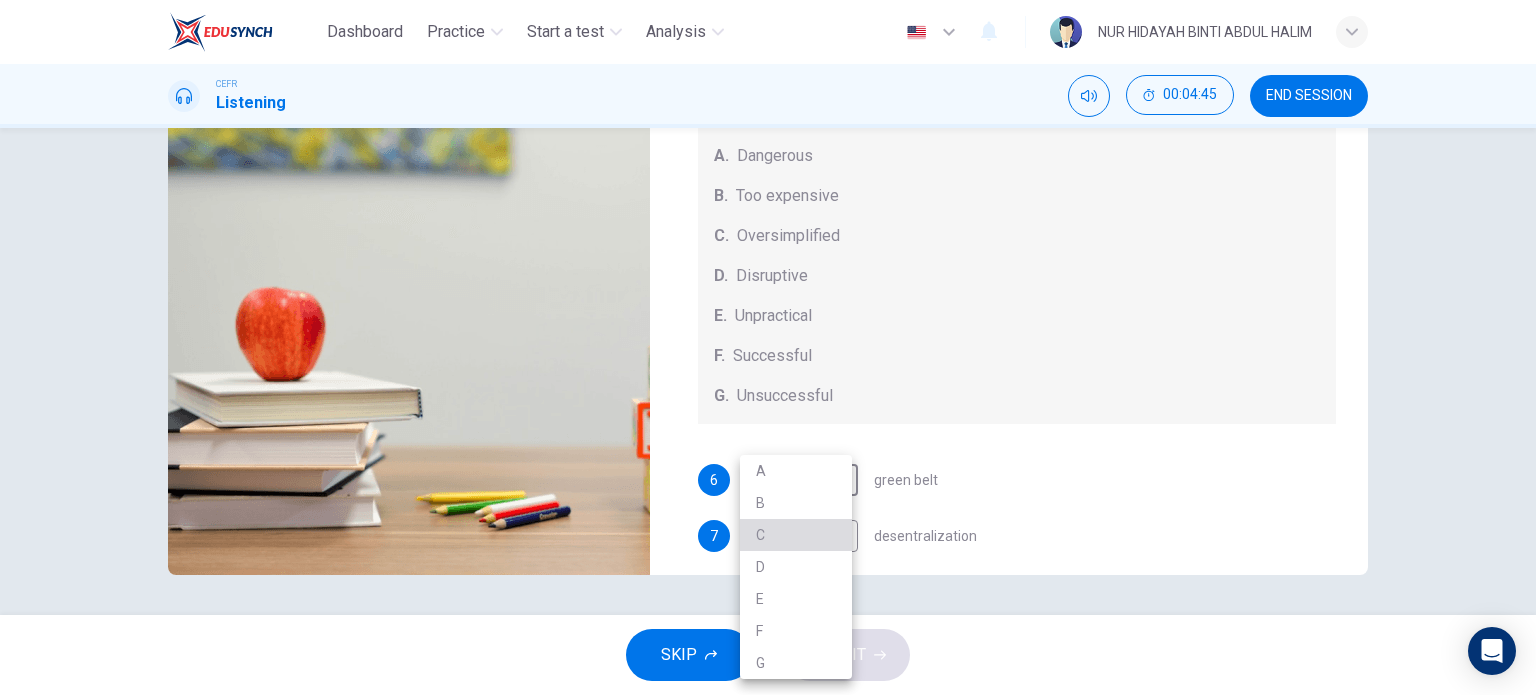 click on "C" at bounding box center (796, 535) 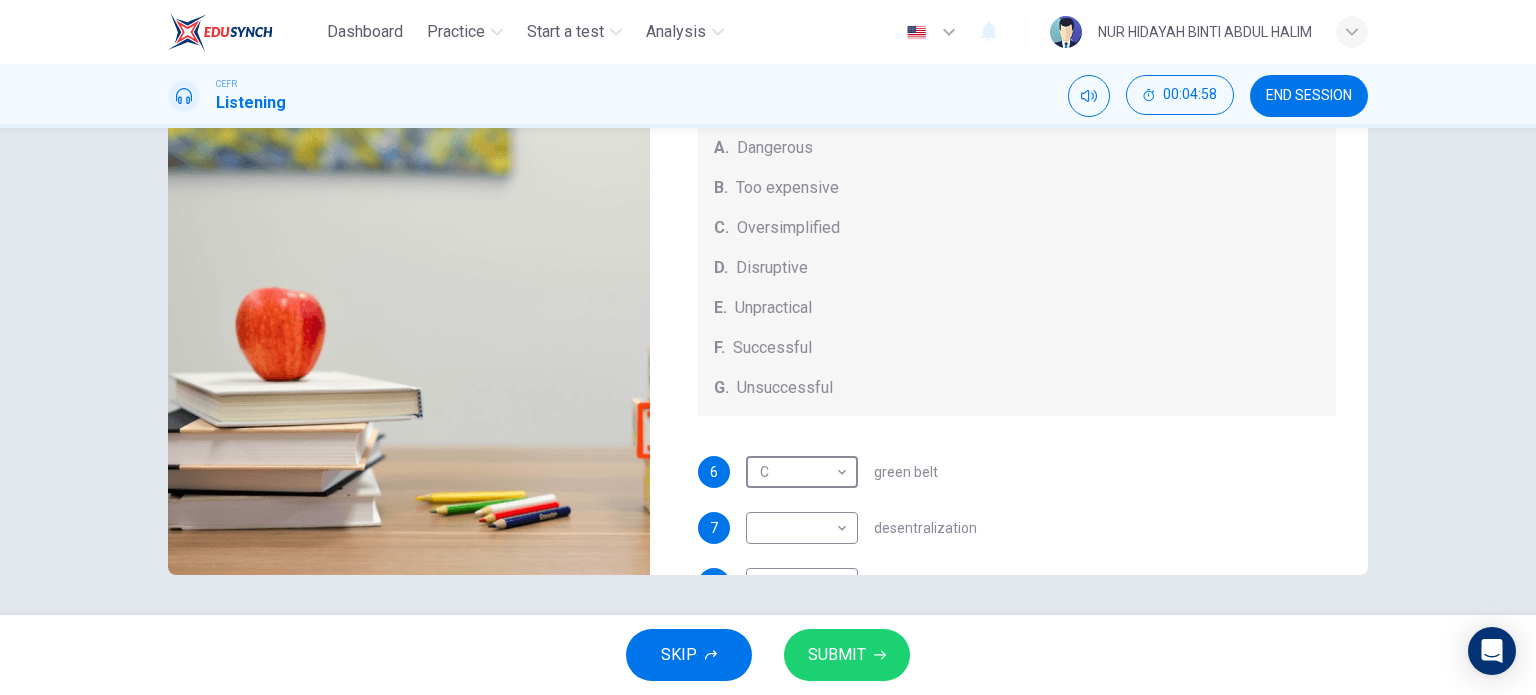 scroll, scrollTop: 7, scrollLeft: 0, axis: vertical 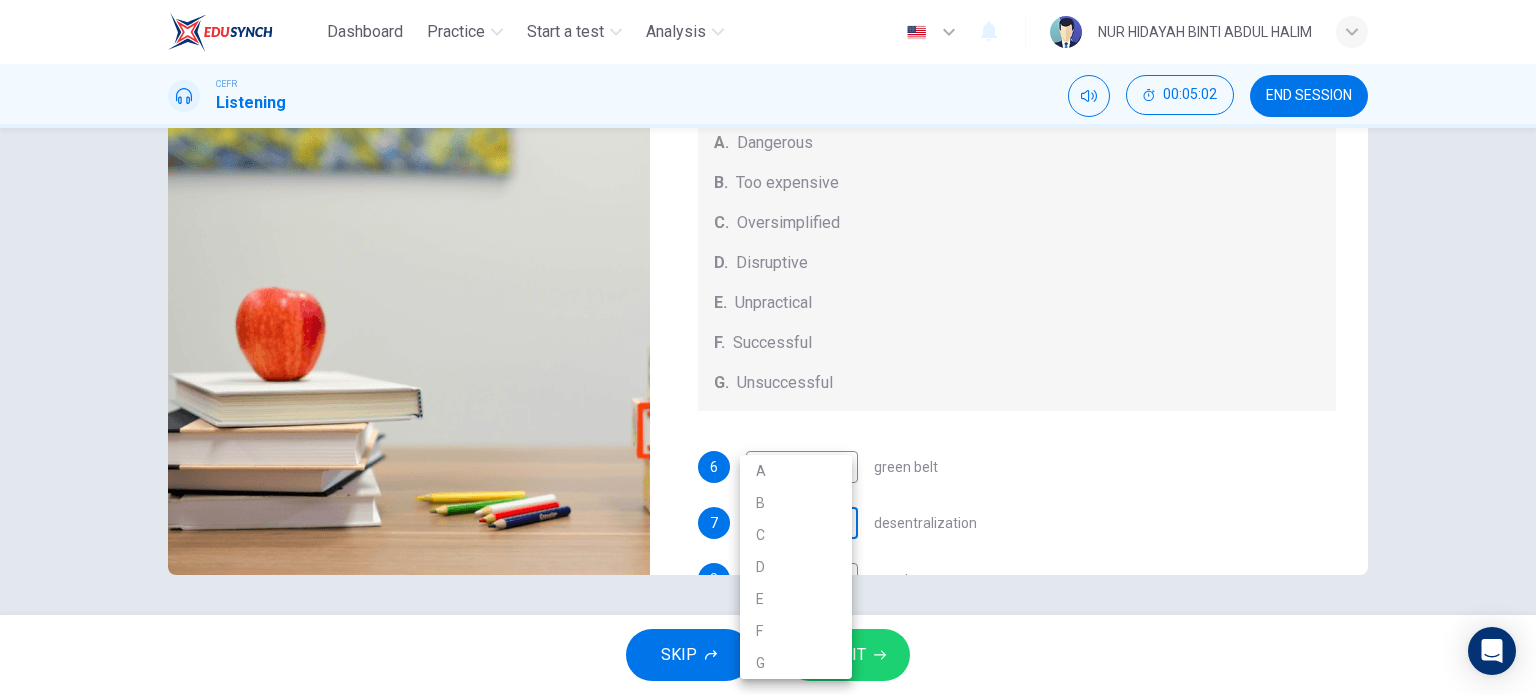 click on "Dashboard Practice Start a test Analysis English en ​ [FULL NAME] CEFR Listening 00:05:02 END SESSION Questions 6 - 10 How do the speakers describe the green urban planning options? Choose  FIVE  descriptions from the box and select the correct letter next to the questions. Descriptions A. Dangerous B. Too expensive C. Oversimplified  D. Disruptive E. Unpractical F. Successful G. Unsuccessful 6 C C ​ green belt 7 ​ ​ desentralization 8 ​ ​ new towns 9 ​ ​ brownfield sites 10 ​ ​ pedestrianized zones Case Study 04m 30s SKIP SUBMIT EduSynch - Online Language Proficiency Testing
Dashboard Practice Start a test Analysis Notifications © Copyright  2025 A B C D E F G" at bounding box center (768, 347) 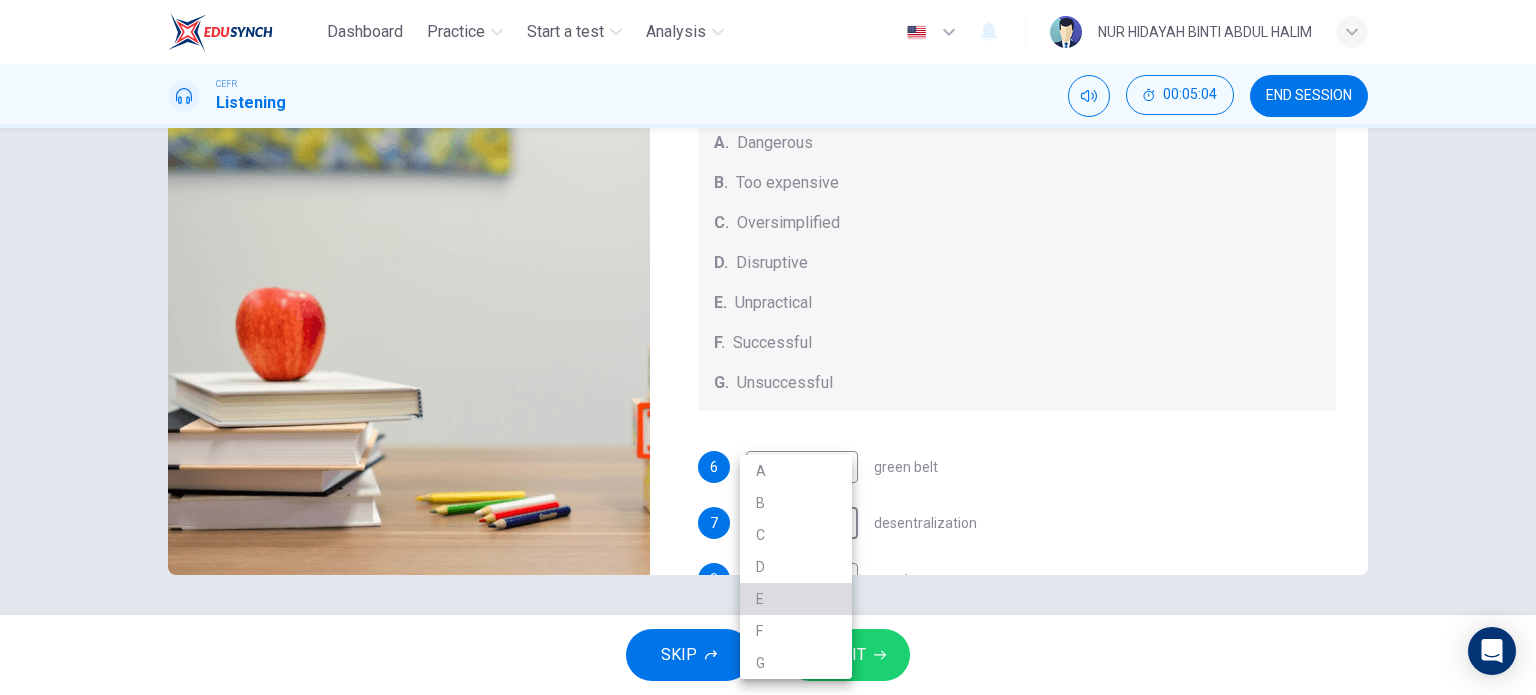 click on "E" at bounding box center (796, 599) 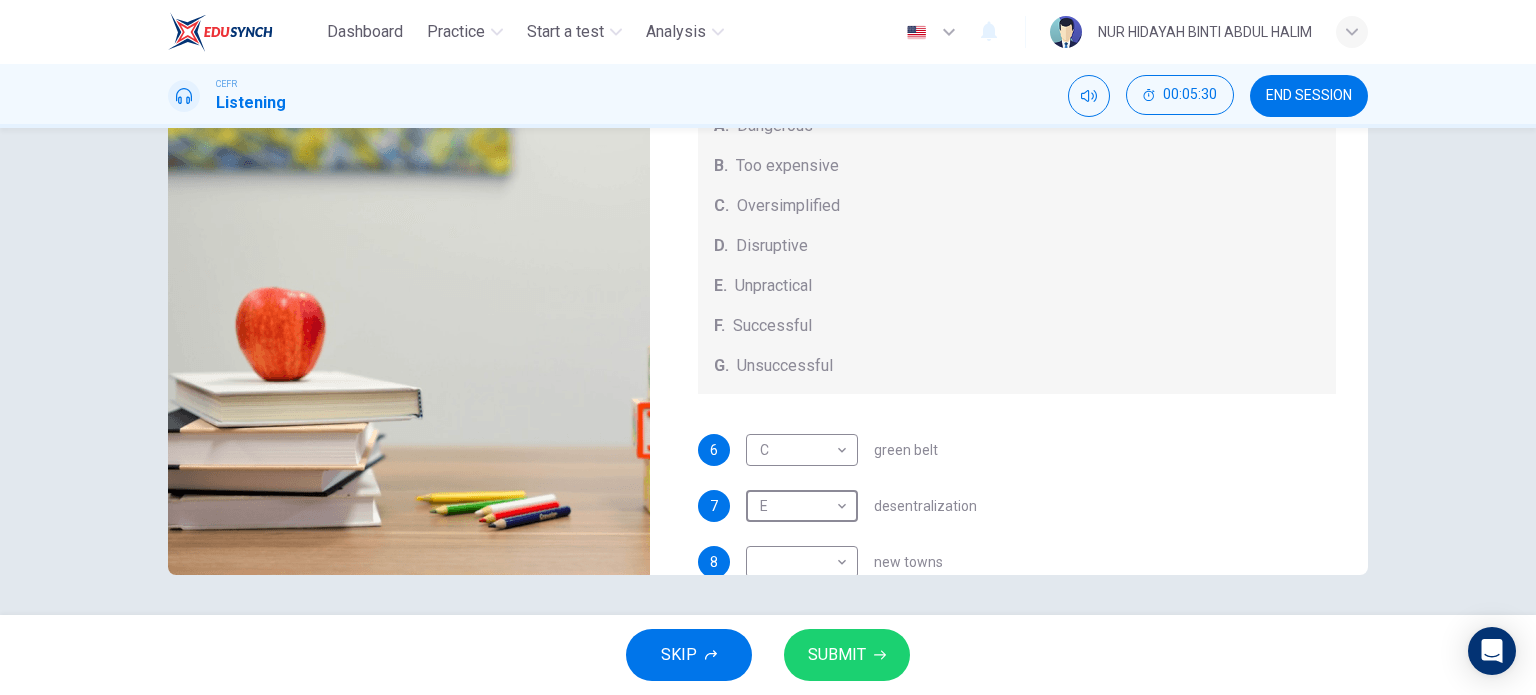 scroll, scrollTop: 94, scrollLeft: 0, axis: vertical 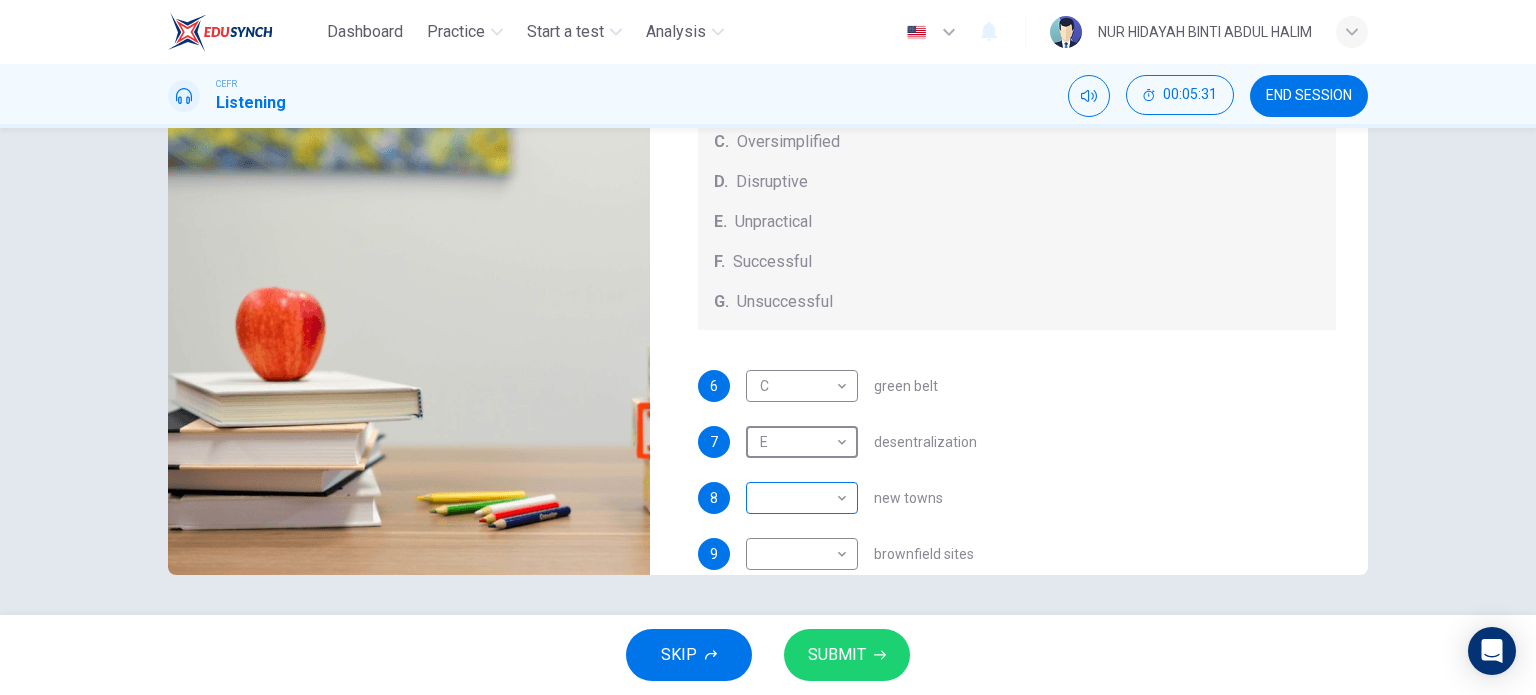 click on "Dashboard Practice Start a test Analysis English en ​ [FULL NAME] CEFR Listening 00:05:31 END SESSION Questions 6 - 10 How do the speakers describe the green urban planning options? Choose  FIVE  descriptions from the box and select the correct letter next to the questions. Descriptions A. Dangerous B. Too expensive C. Oversimplified  D. Disruptive E. Unpractical F. Successful G. Unsuccessful 6 C C ​ green belt 7 E E ​ desentralization 8 ​ ​ new towns 9 ​ ​ brownfield sites 10 ​ ​ pedestrianized zones Case Study 04m 01s SKIP SUBMIT EduSynch - Online Language Proficiency Testing
Dashboard Practice Start a test Analysis Notifications © Copyright  2025" at bounding box center [768, 347] 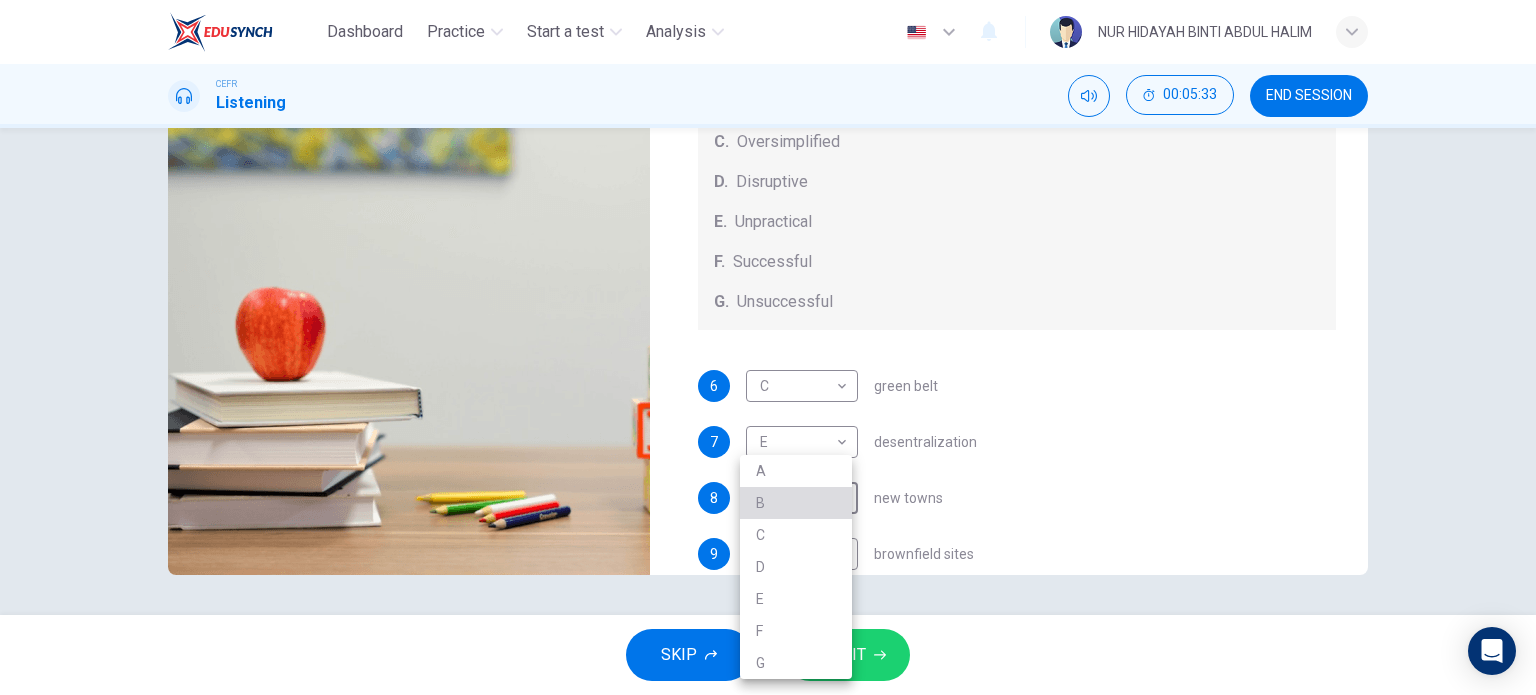 click on "B" at bounding box center (796, 503) 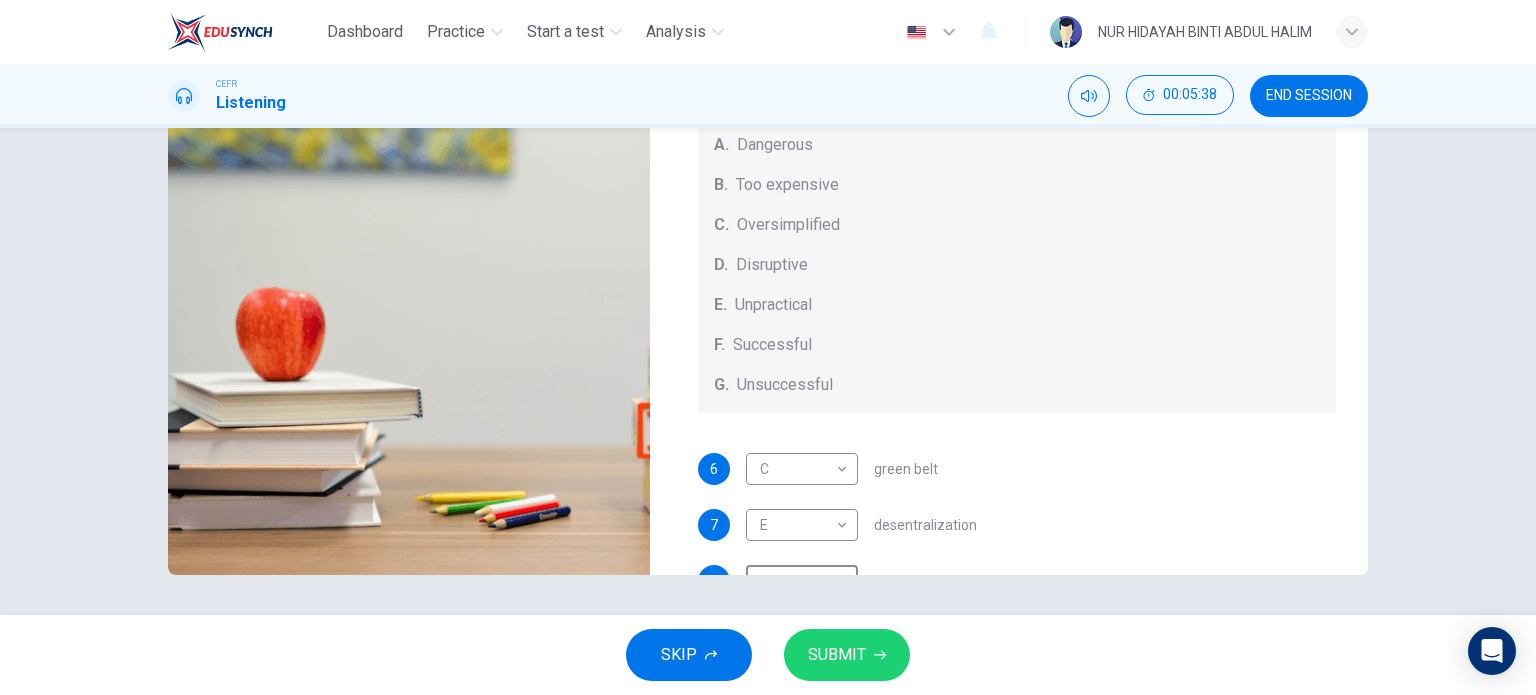 scroll, scrollTop: 0, scrollLeft: 0, axis: both 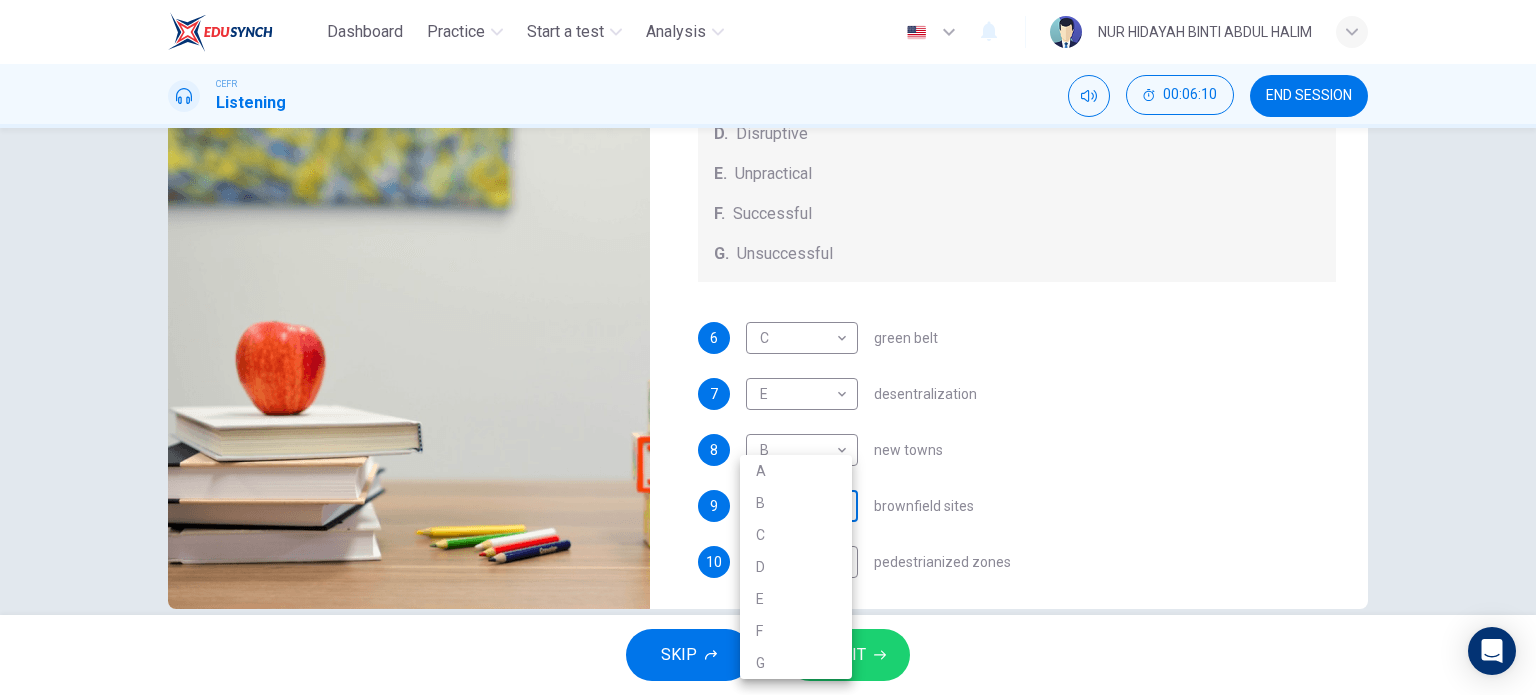 click on "Dashboard Practice Start a test Analysis English en ​ [FULL NAME] CEFR Listening 00:06:10 END SESSION Questions 6 - 10 How do the speakers describe the green urban planning options? Choose  FIVE  descriptions from the box and select the correct letter next to the questions. Descriptions A. Dangerous B. Too expensive C. Oversimplified  D. Disruptive E. Unpractical F. Successful G. Unsuccessful 6 C C ​ green belt 7 E E ​ desentralization 8 B B ​ new towns 9 ​ ​ brownfield sites 10 ​ ​ pedestrianized zones Case Study 03m 22s SKIP SUBMIT EduSynch - Online Language Proficiency Testing
Dashboard Practice Start a test Analysis Notifications © Copyright  2025 A B C D E F G" at bounding box center [768, 347] 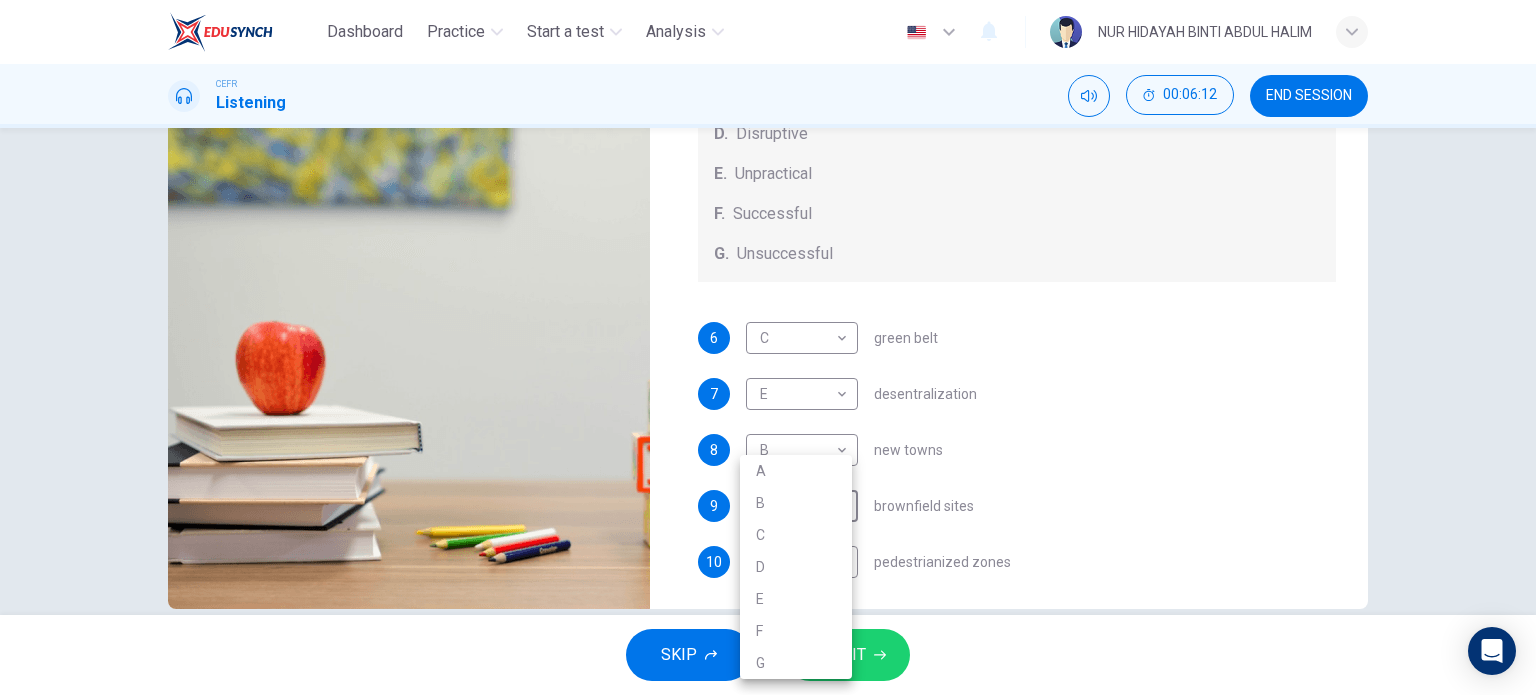 click at bounding box center [768, 347] 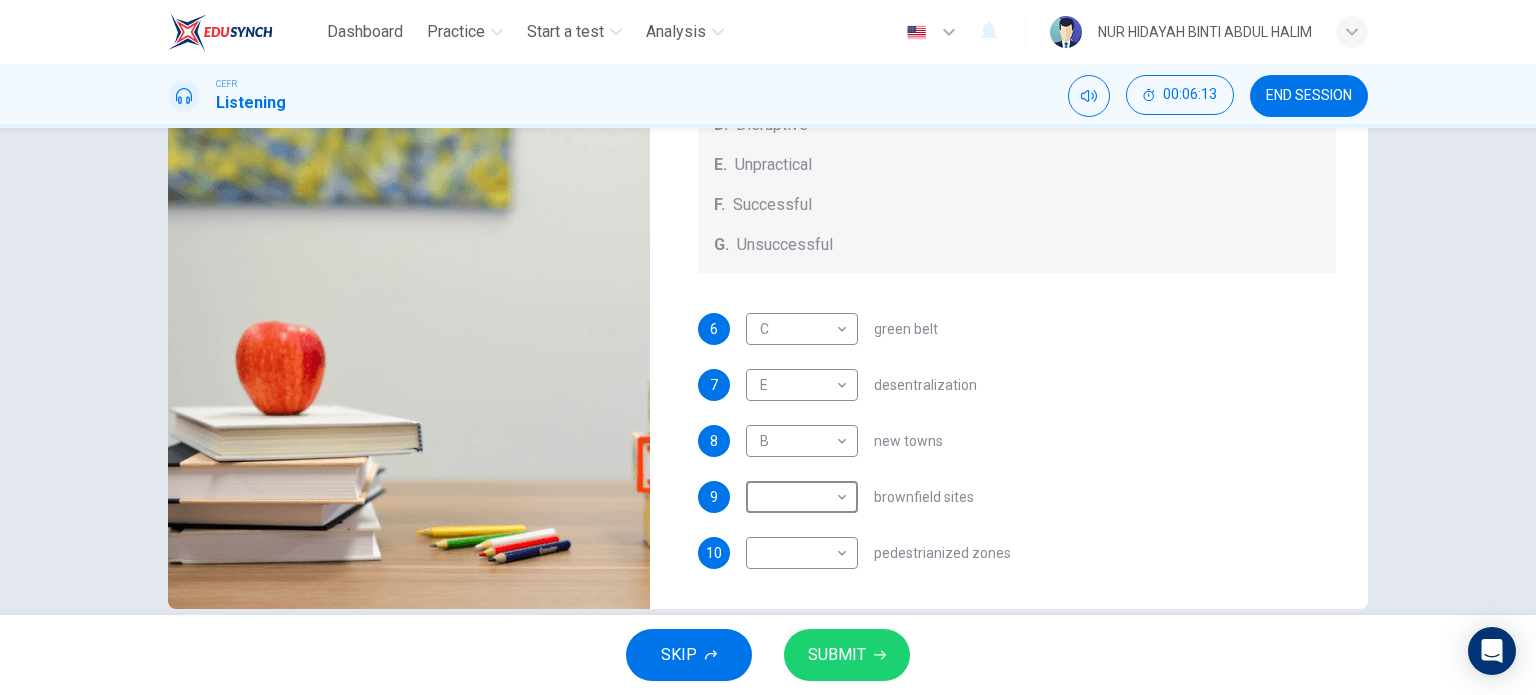 scroll, scrollTop: 208, scrollLeft: 0, axis: vertical 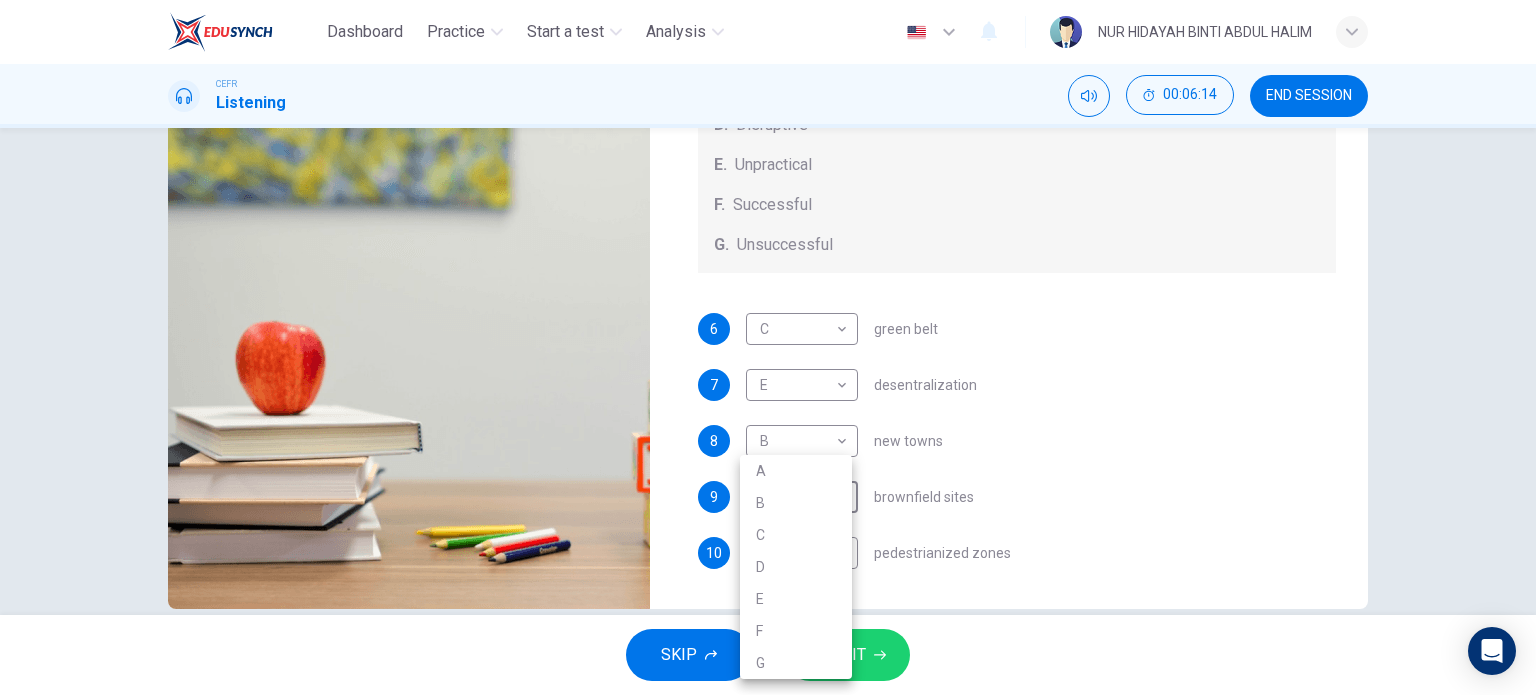 click on "Dashboard Practice Start a test Analysis English en ​ [FULL NAME] CEFR Listening 00:06:14 END SESSION Questions 6 - 10 How do the speakers describe the green urban planning options? Choose  FIVE  descriptions from the box and select the correct letter next to the questions. Descriptions A. Dangerous B. Too expensive C. Oversimplified  D. Disruptive E. Unpractical F. Successful G. Unsuccessful 6 C C ​ green belt 7 E E ​ desentralization 8 B B ​ new towns 9 ​ ​ brownfield sites 10 ​ ​ pedestrianized zones Case Study 03m 18s SKIP SUBMIT EduSynch - Online Language Proficiency Testing
Dashboard Practice Start a test Analysis Notifications © Copyright  2025 A B C D E F G" at bounding box center [768, 347] 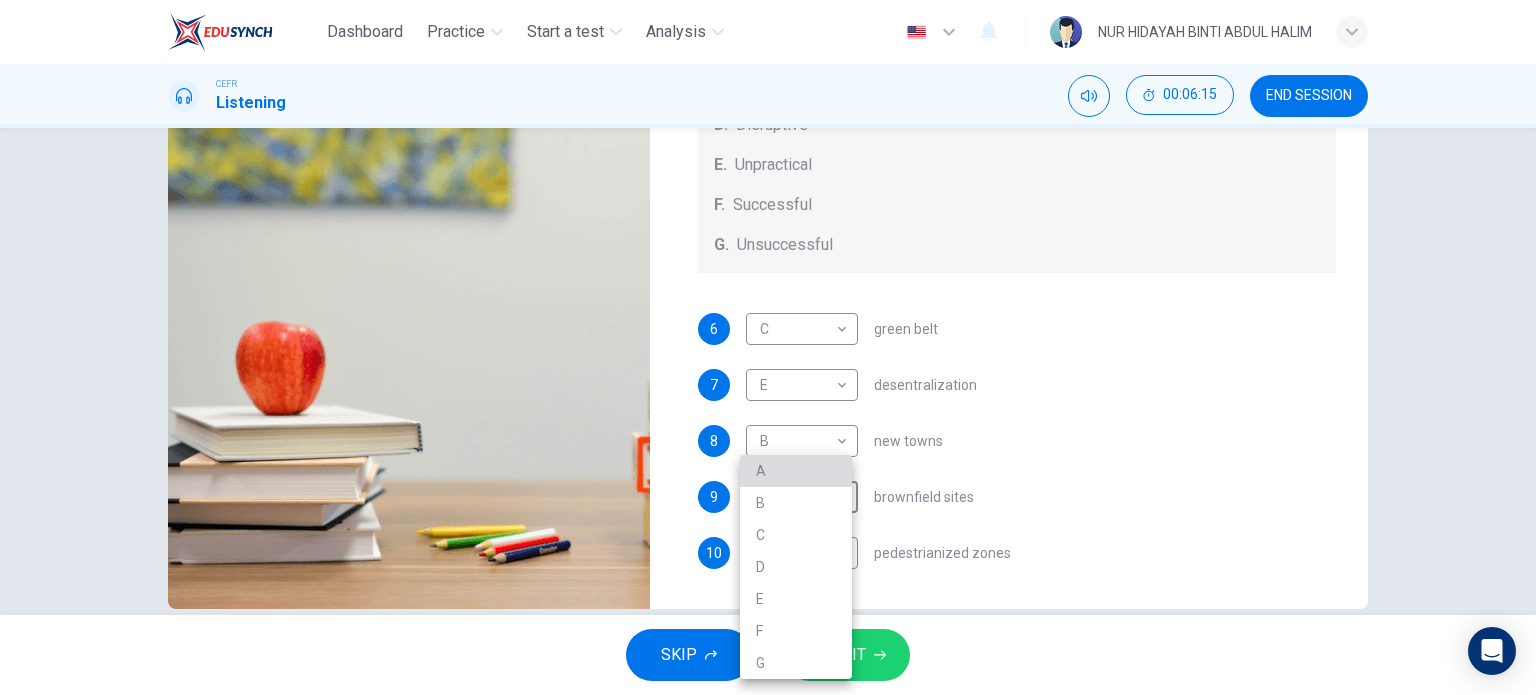 click on "A" at bounding box center [796, 471] 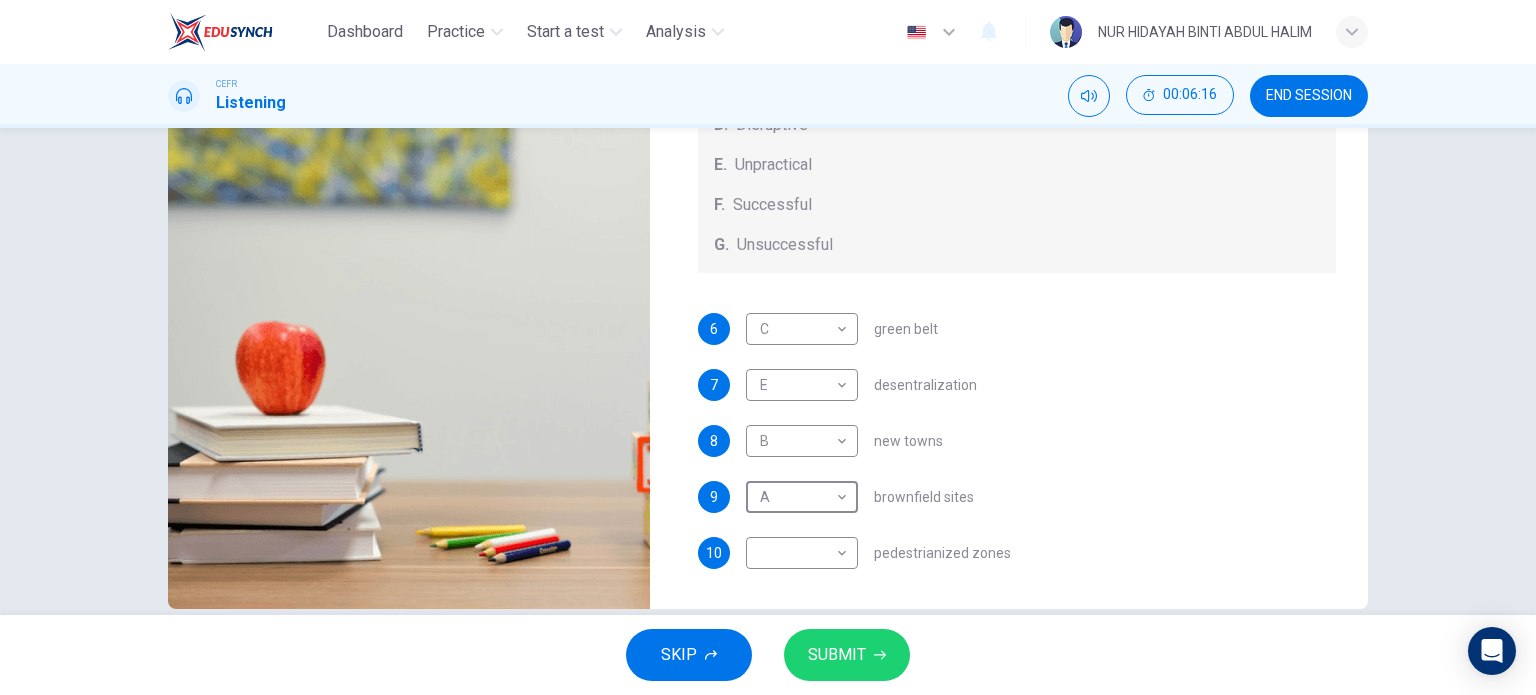 scroll, scrollTop: 208, scrollLeft: 0, axis: vertical 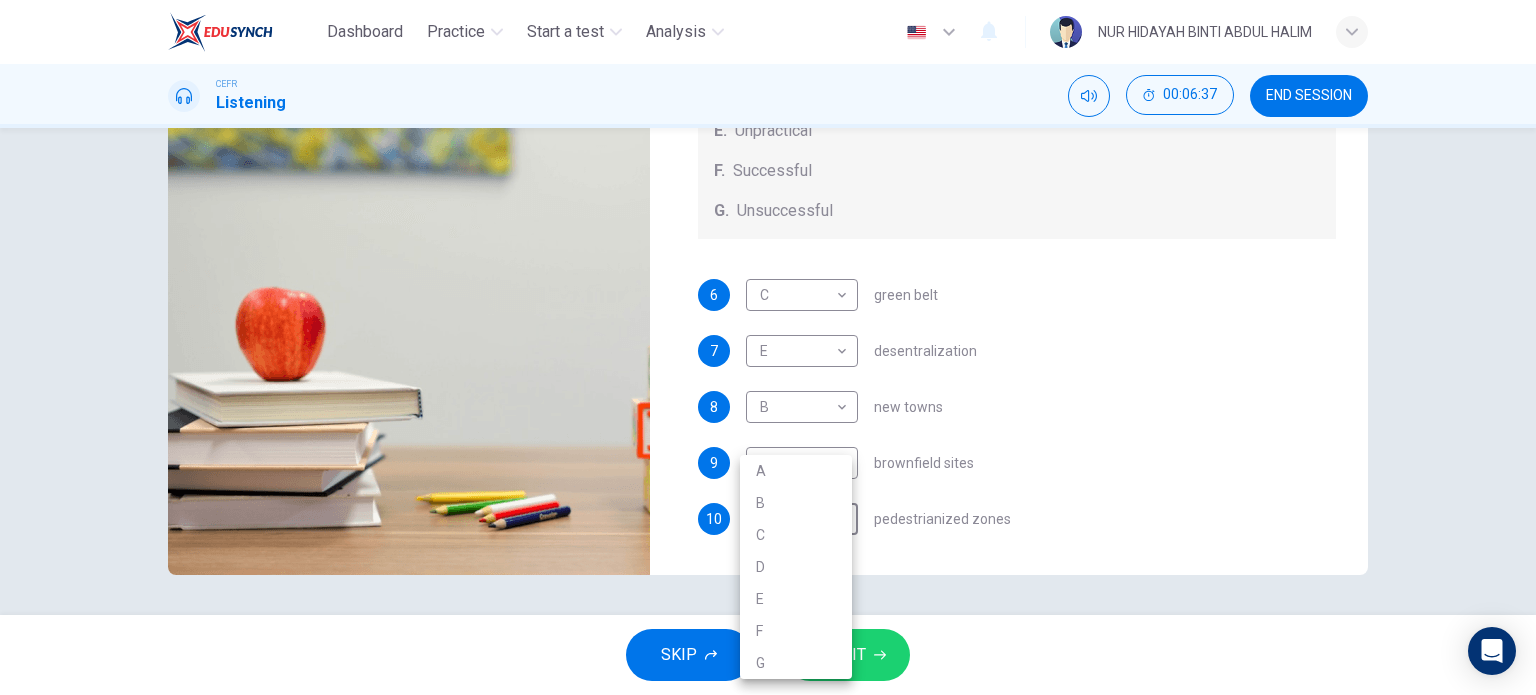 drag, startPoint x: 812, startPoint y: 527, endPoint x: 784, endPoint y: 568, distance: 49.648766 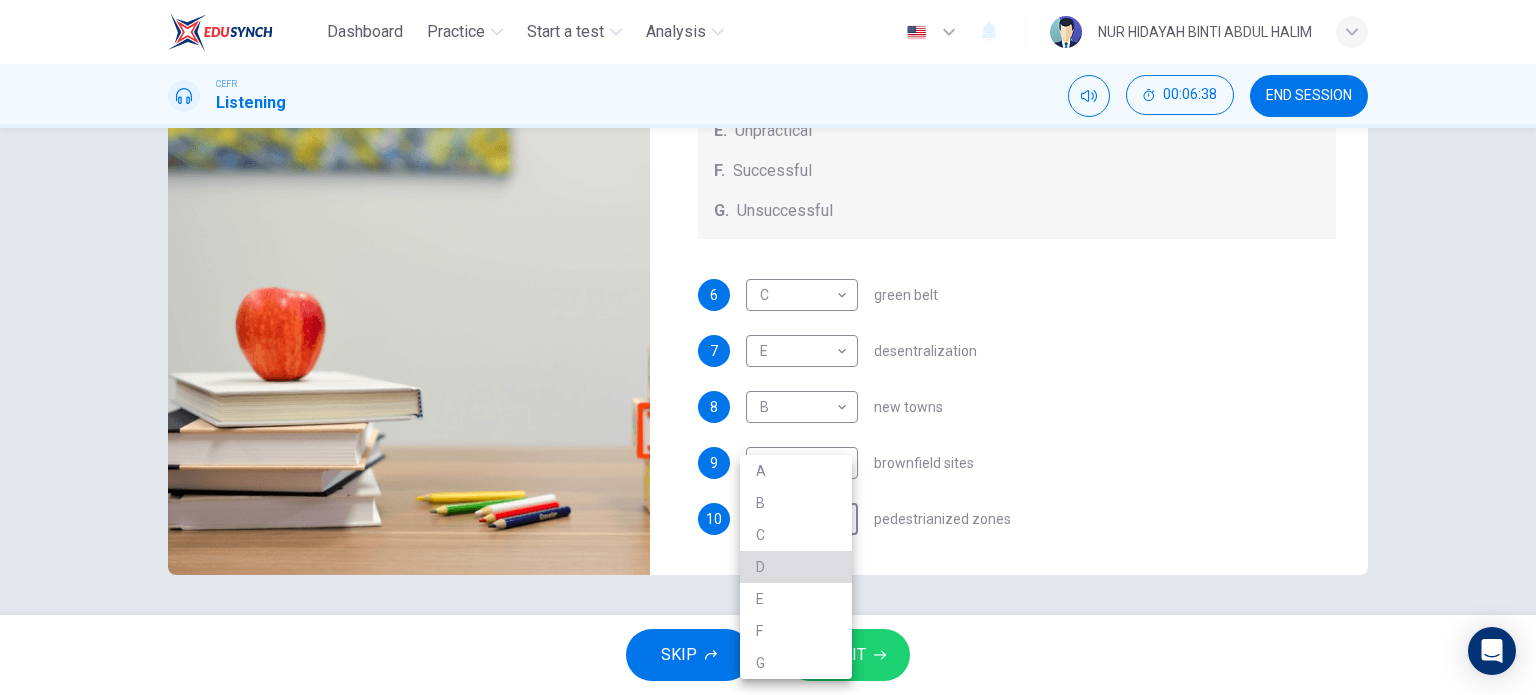 click on "D" at bounding box center [796, 567] 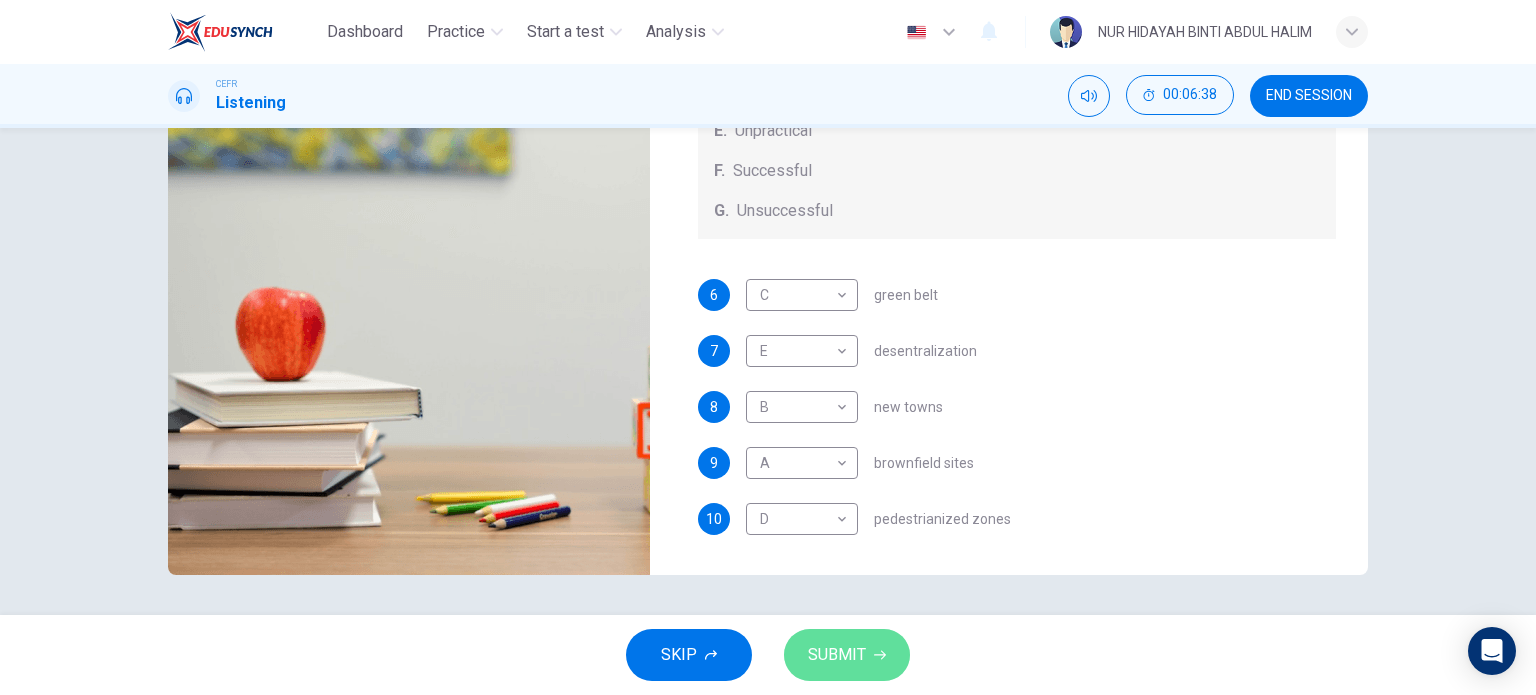 click on "SUBMIT" at bounding box center (847, 655) 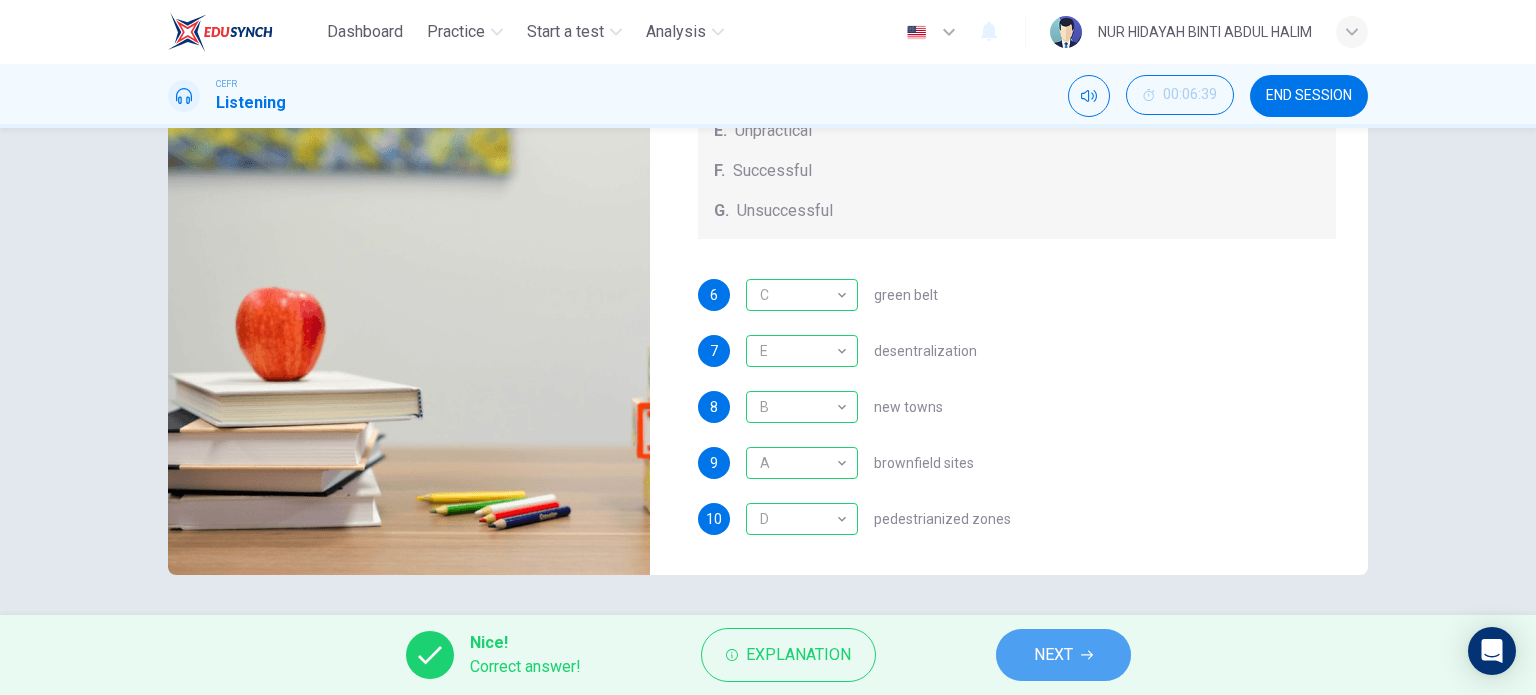 click on "NEXT" at bounding box center [1053, 655] 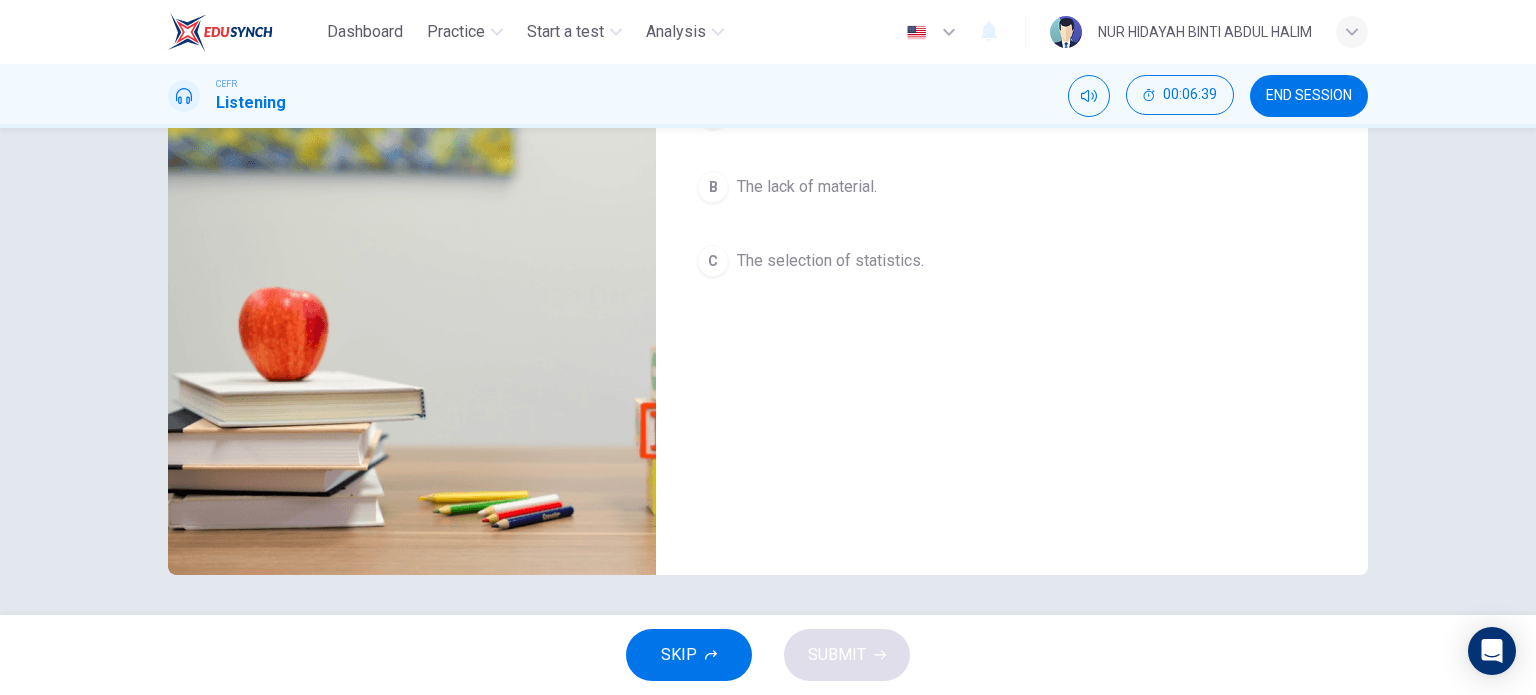 scroll, scrollTop: 0, scrollLeft: 0, axis: both 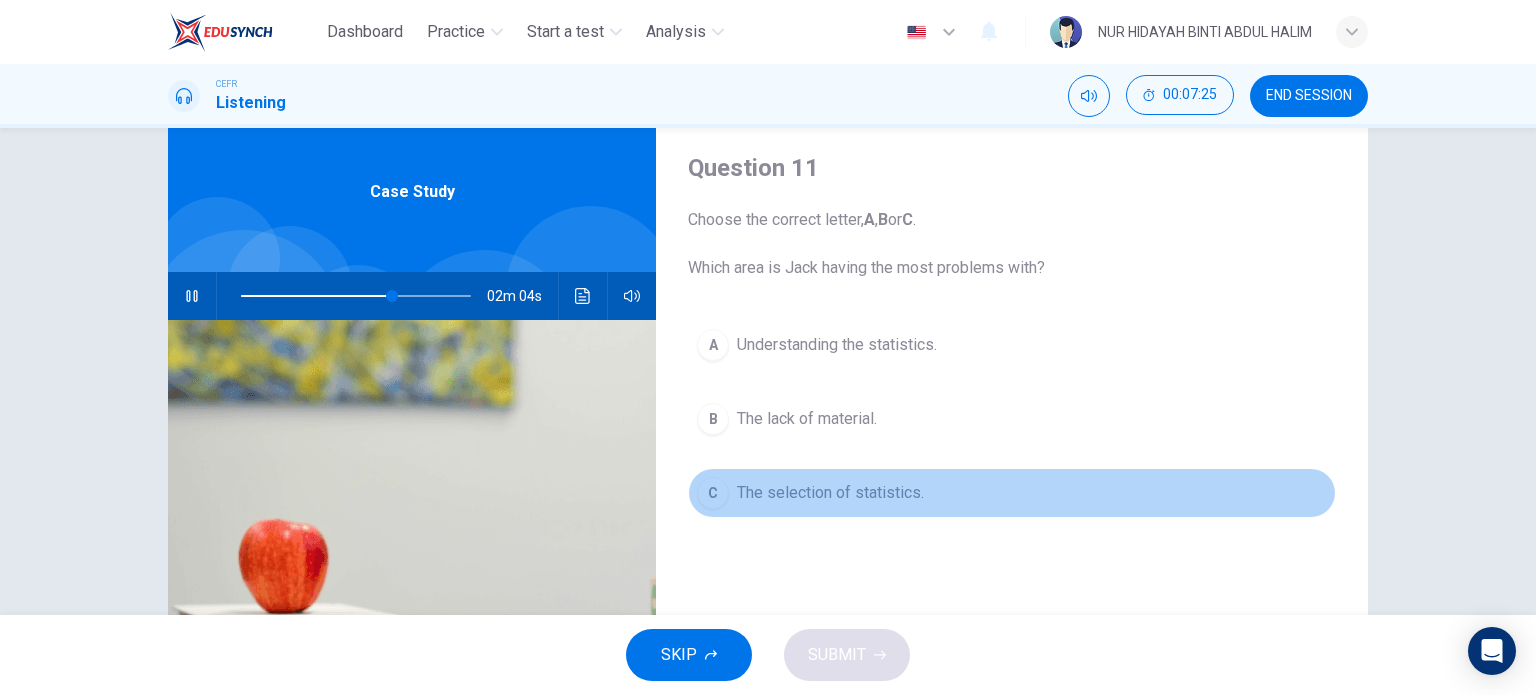 click on "The selection of statistics." at bounding box center [837, 345] 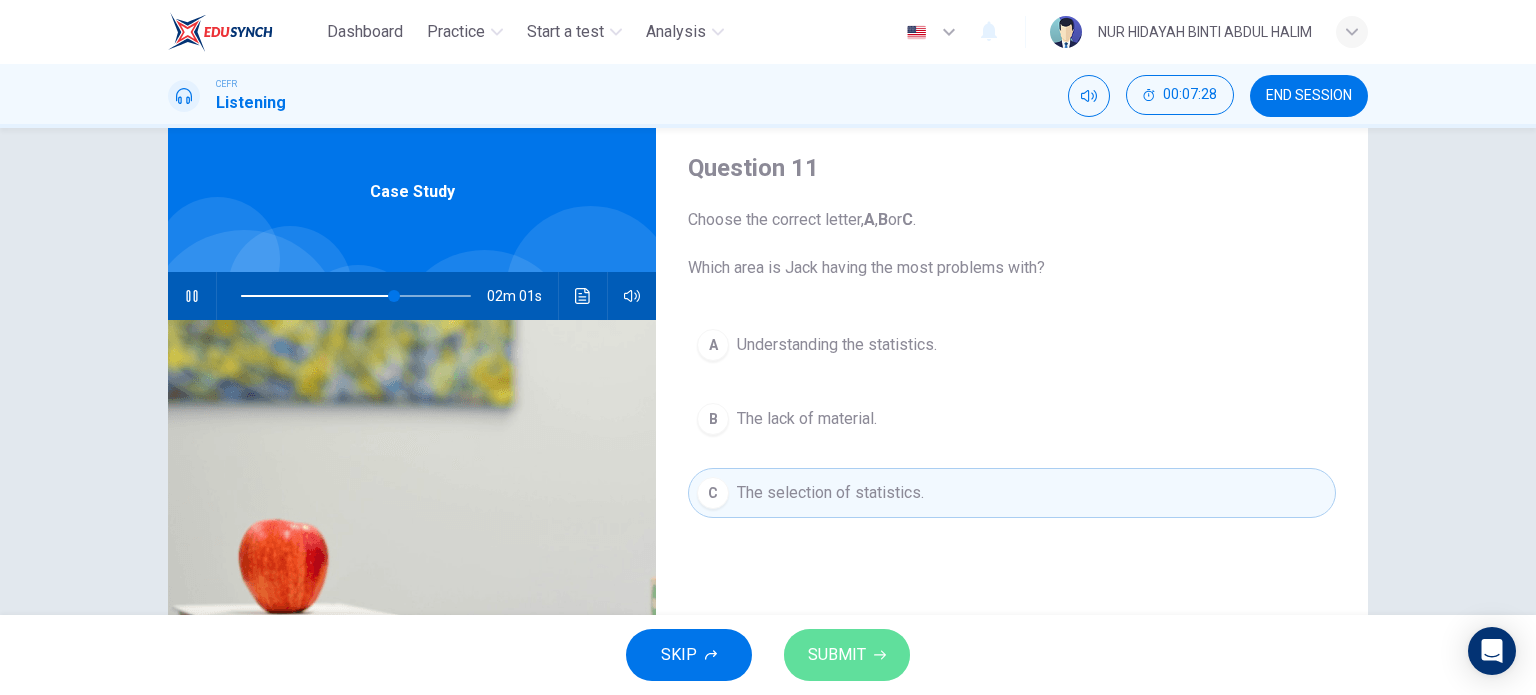 click on "SUBMIT" at bounding box center [837, 655] 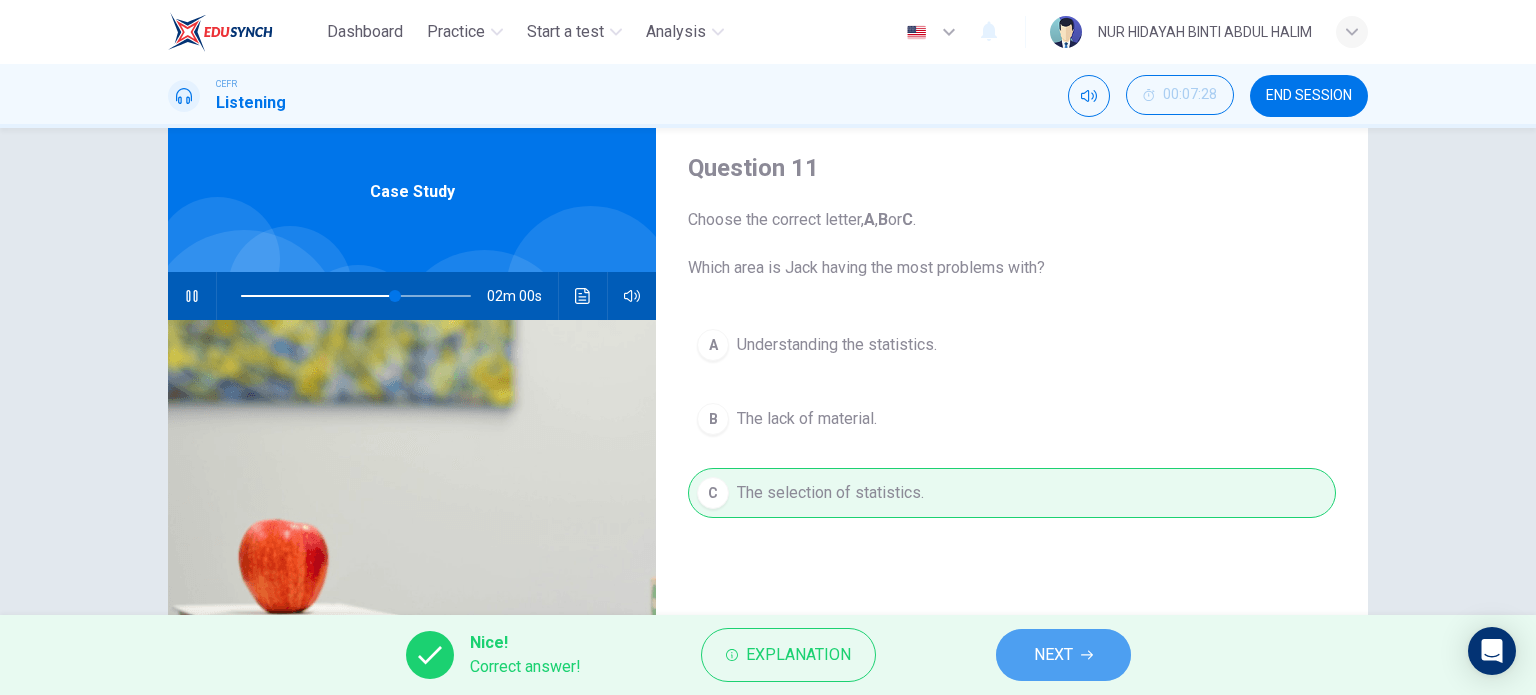 click on "NEXT" at bounding box center (1053, 655) 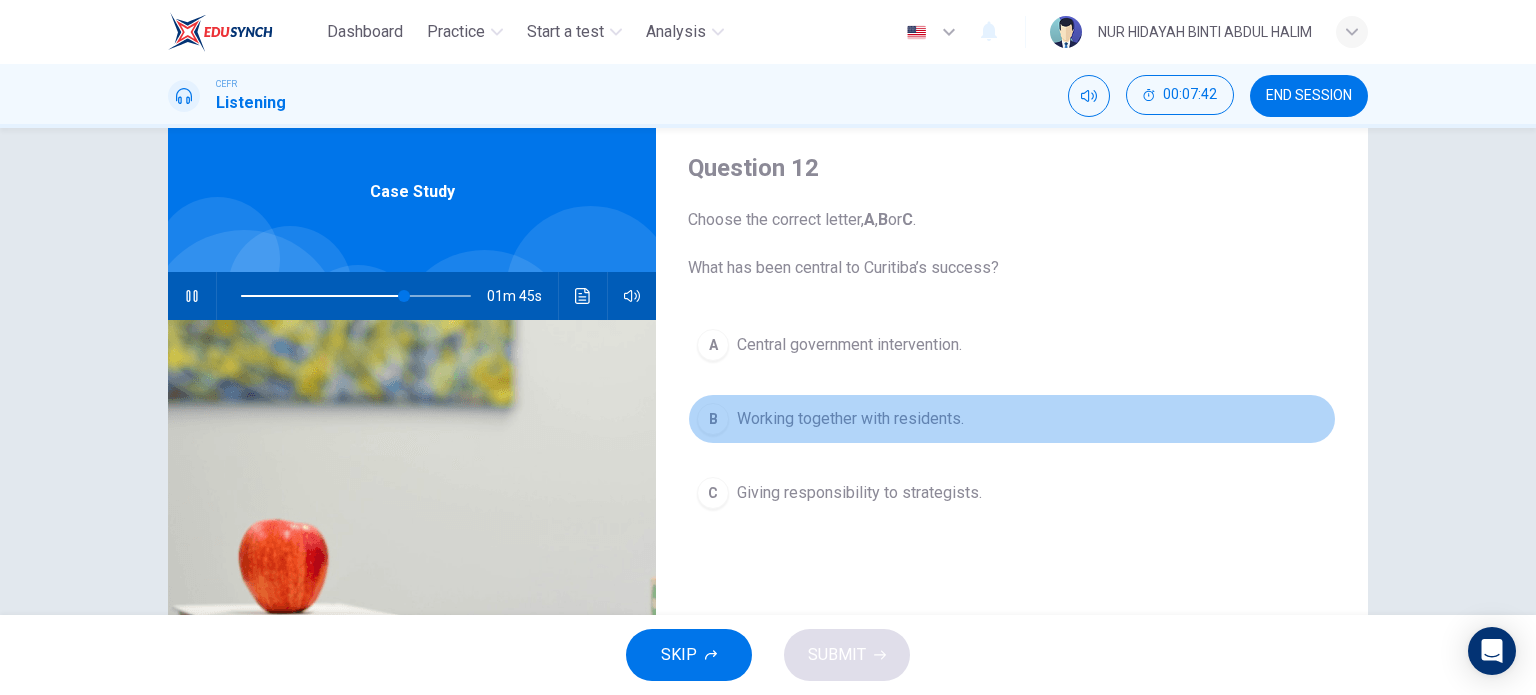 click on "Working together with residents." at bounding box center (849, 345) 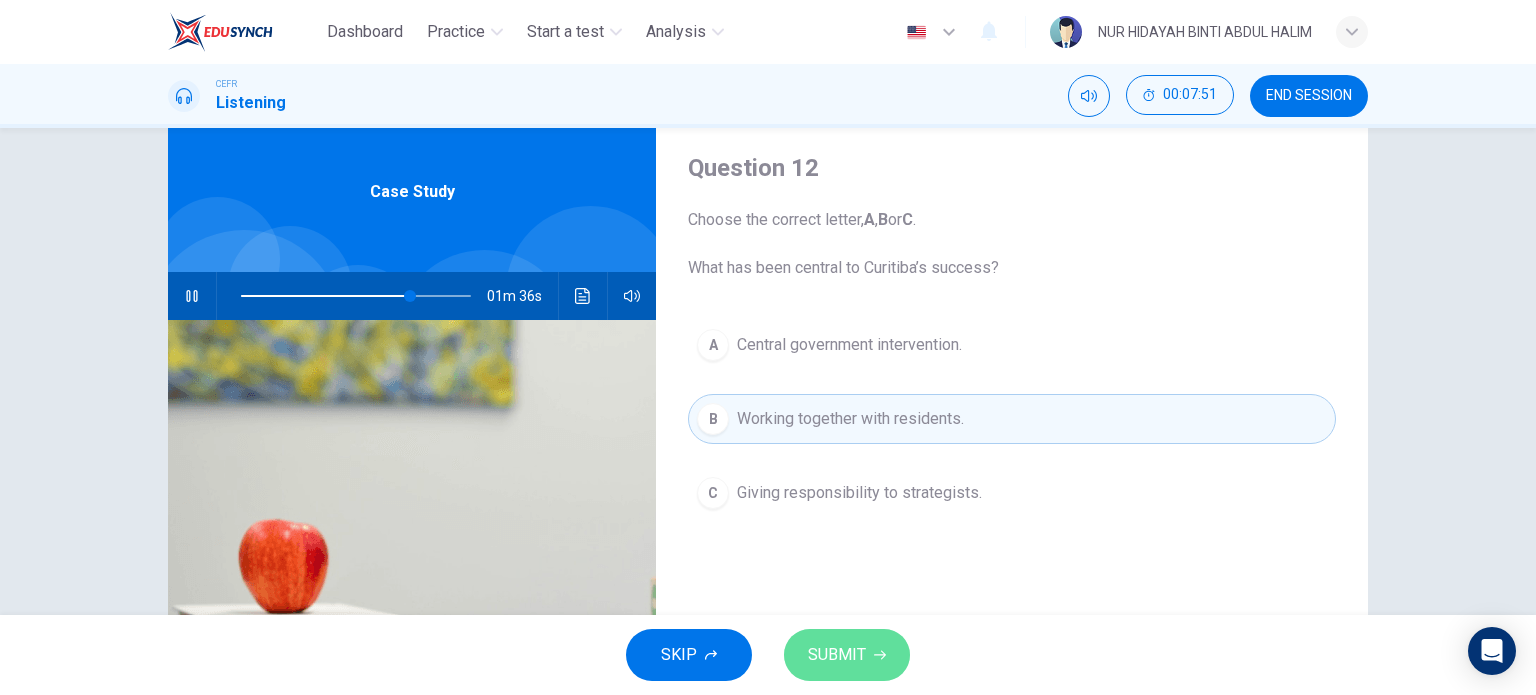 click on "SUBMIT" at bounding box center [847, 655] 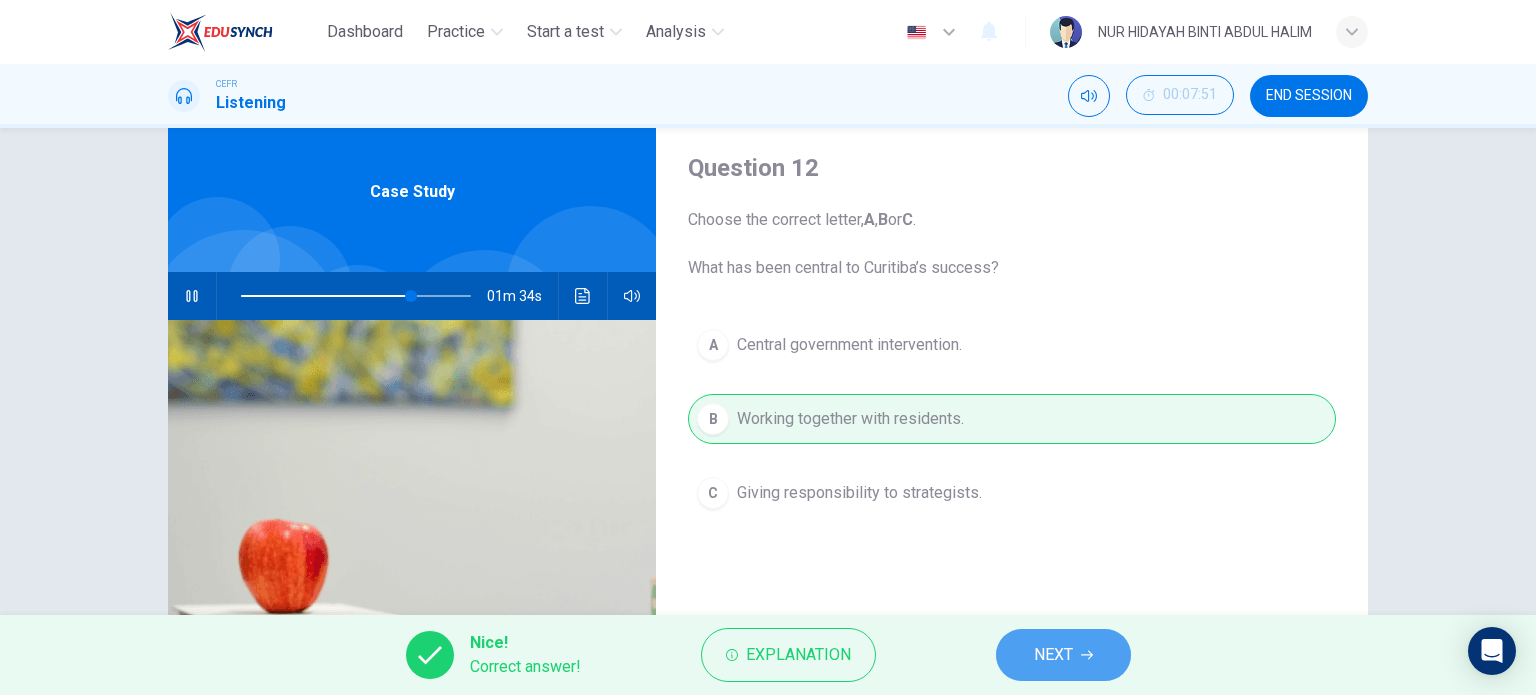 click on "NEXT" at bounding box center (1063, 655) 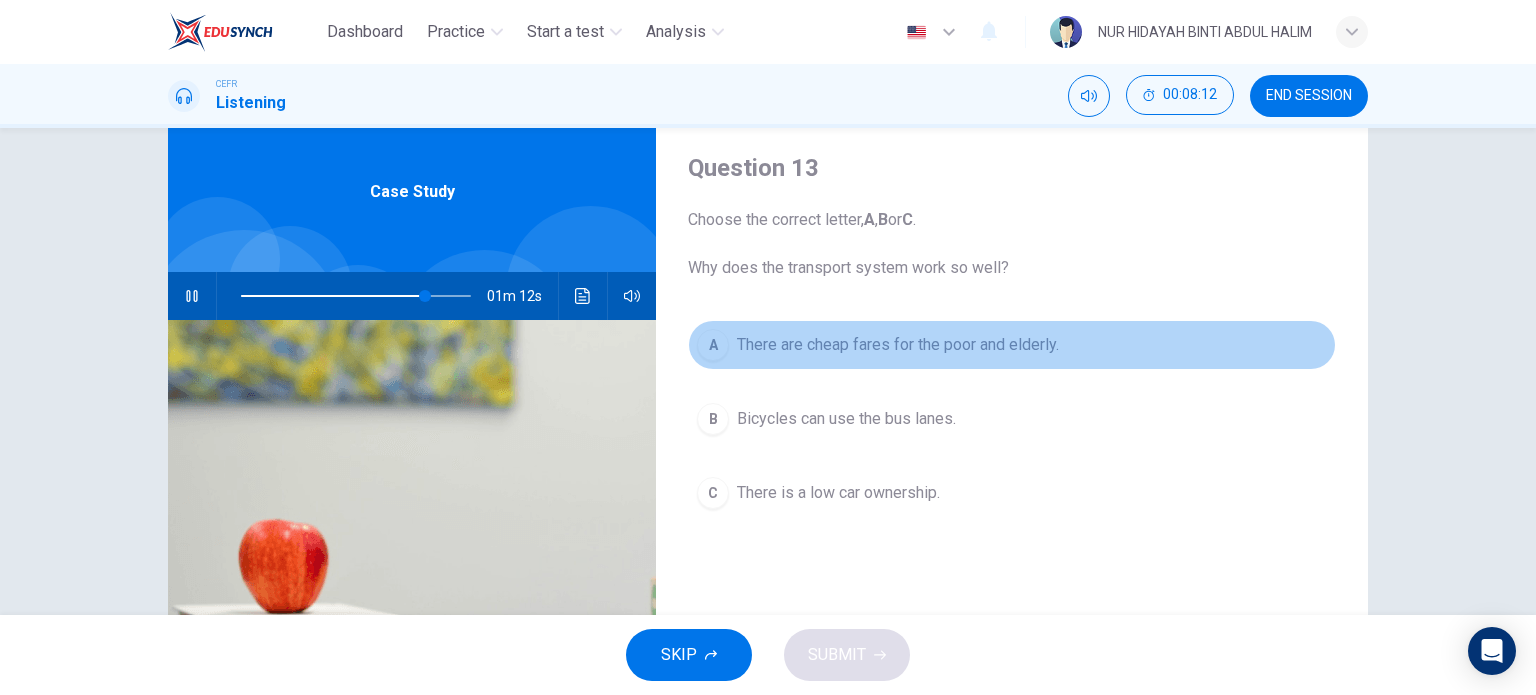 click on "There are cheap fares for the poor and elderly." at bounding box center (898, 345) 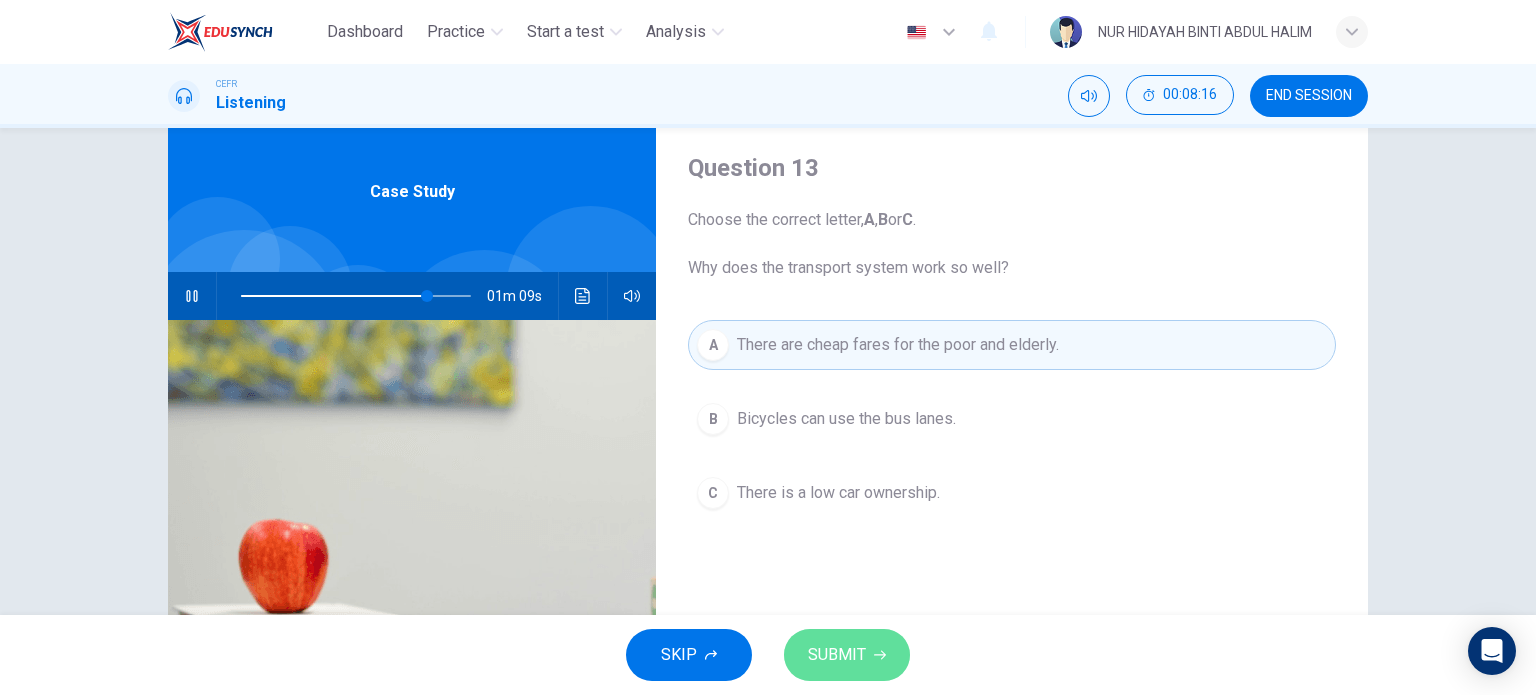 click on "SUBMIT" at bounding box center (847, 655) 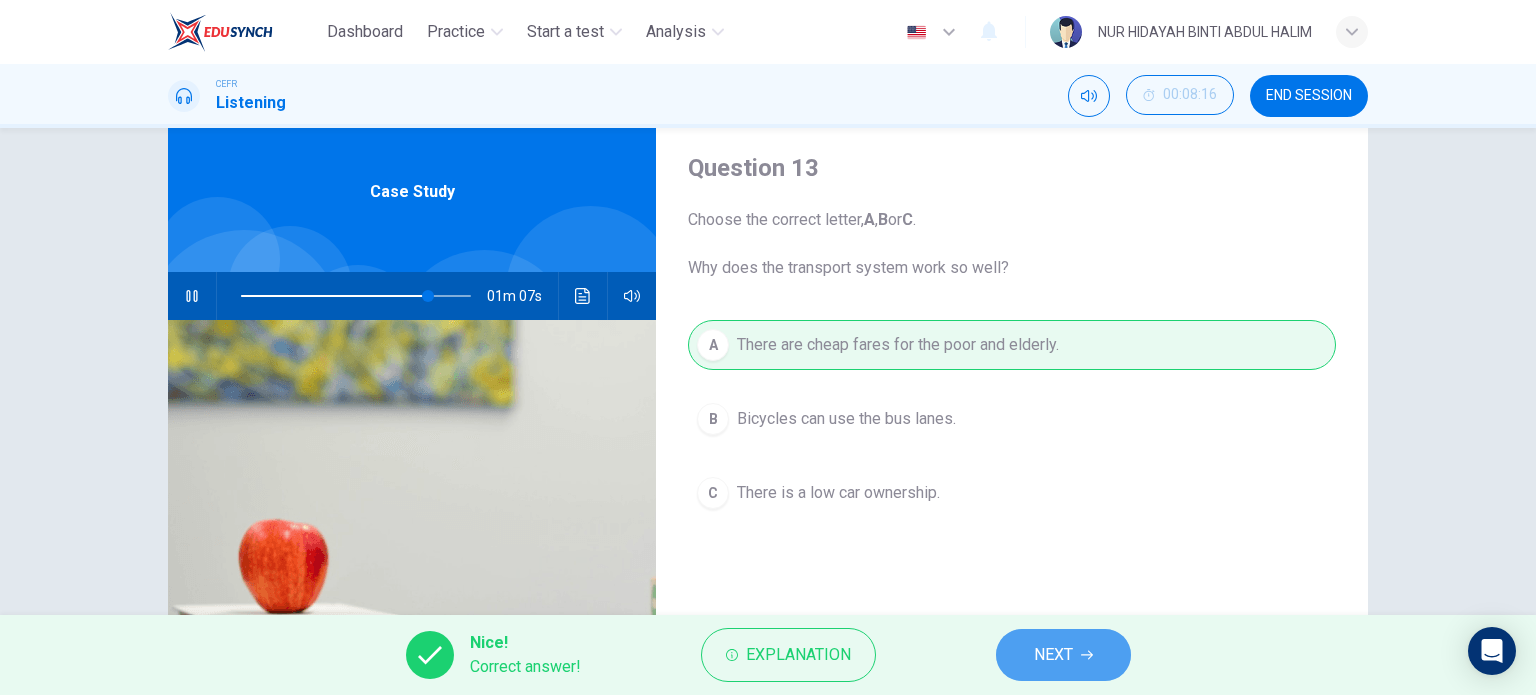 click on "NEXT" at bounding box center (1063, 655) 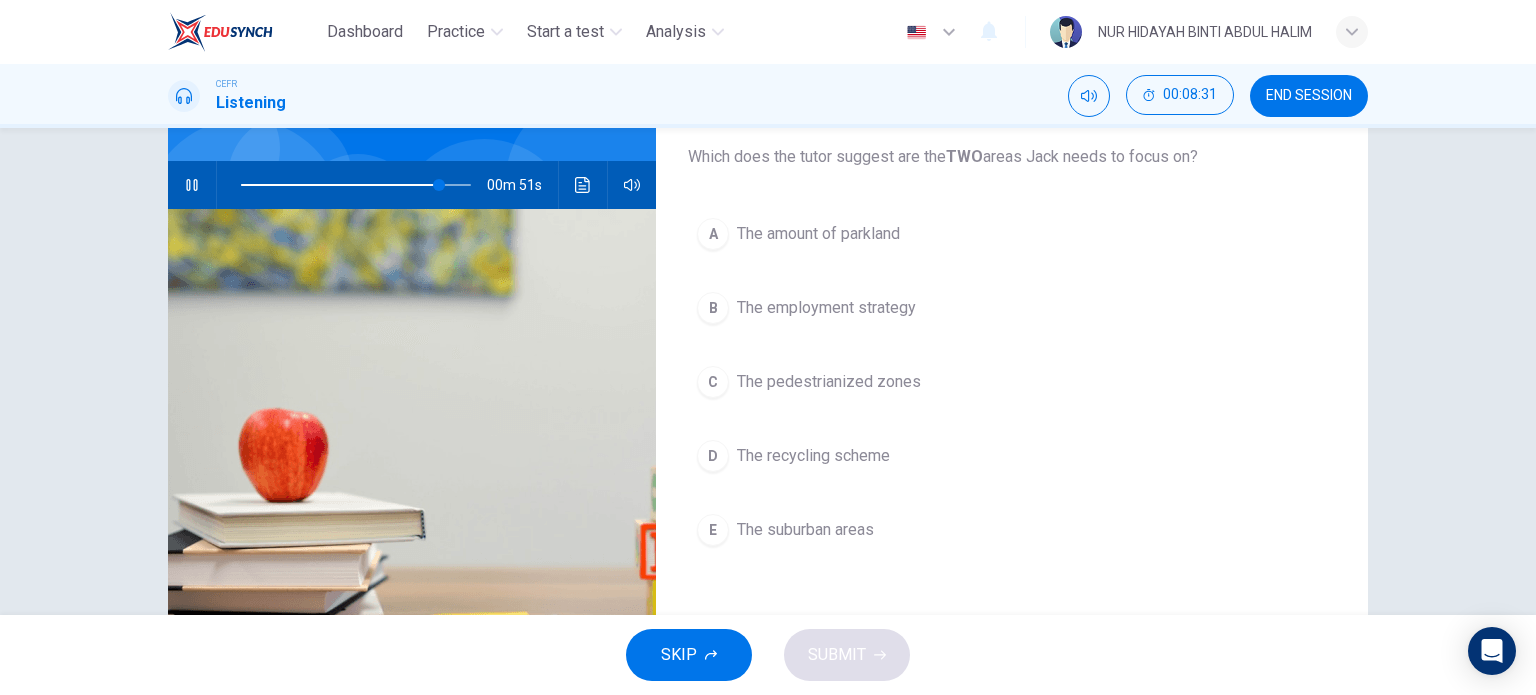 scroll, scrollTop: 166, scrollLeft: 0, axis: vertical 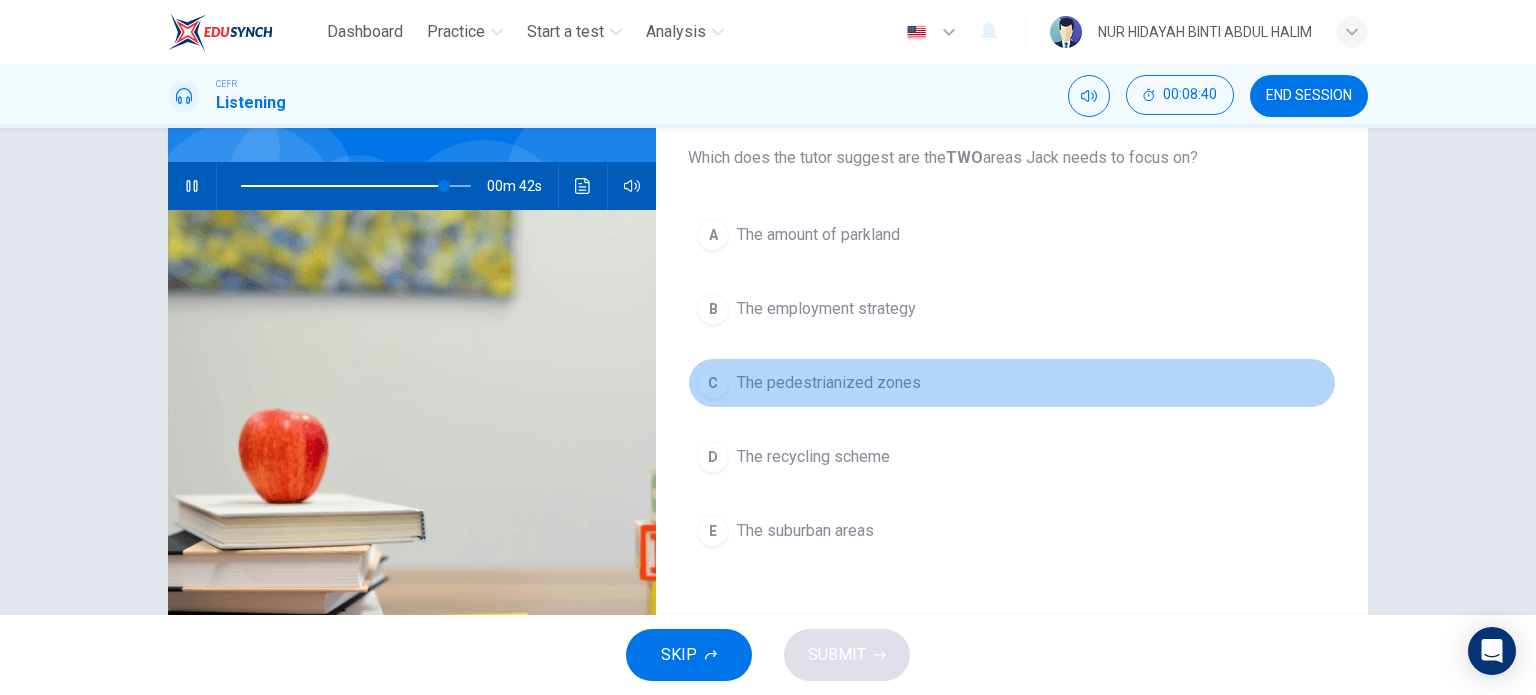 click on "The pedestrianized zones" at bounding box center (818, 235) 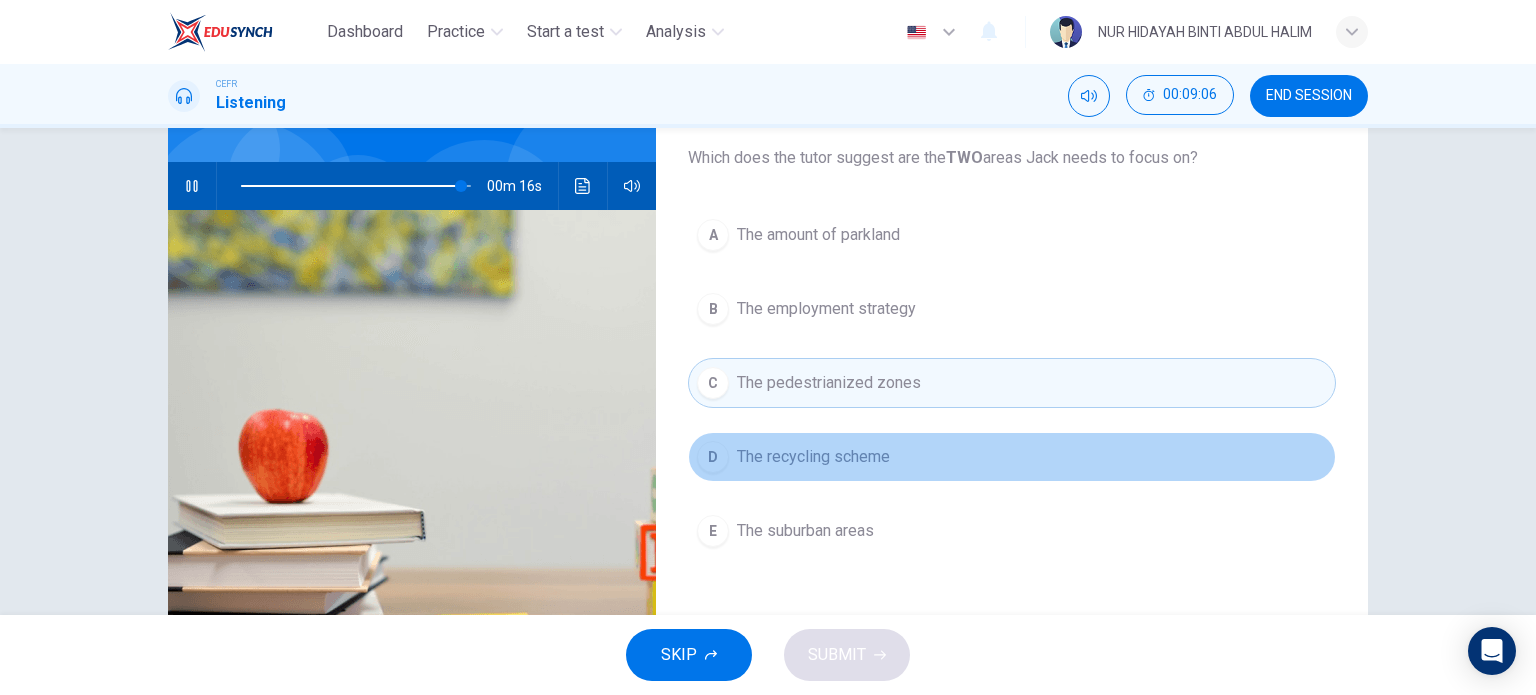 click on "The recycling scheme" at bounding box center [818, 235] 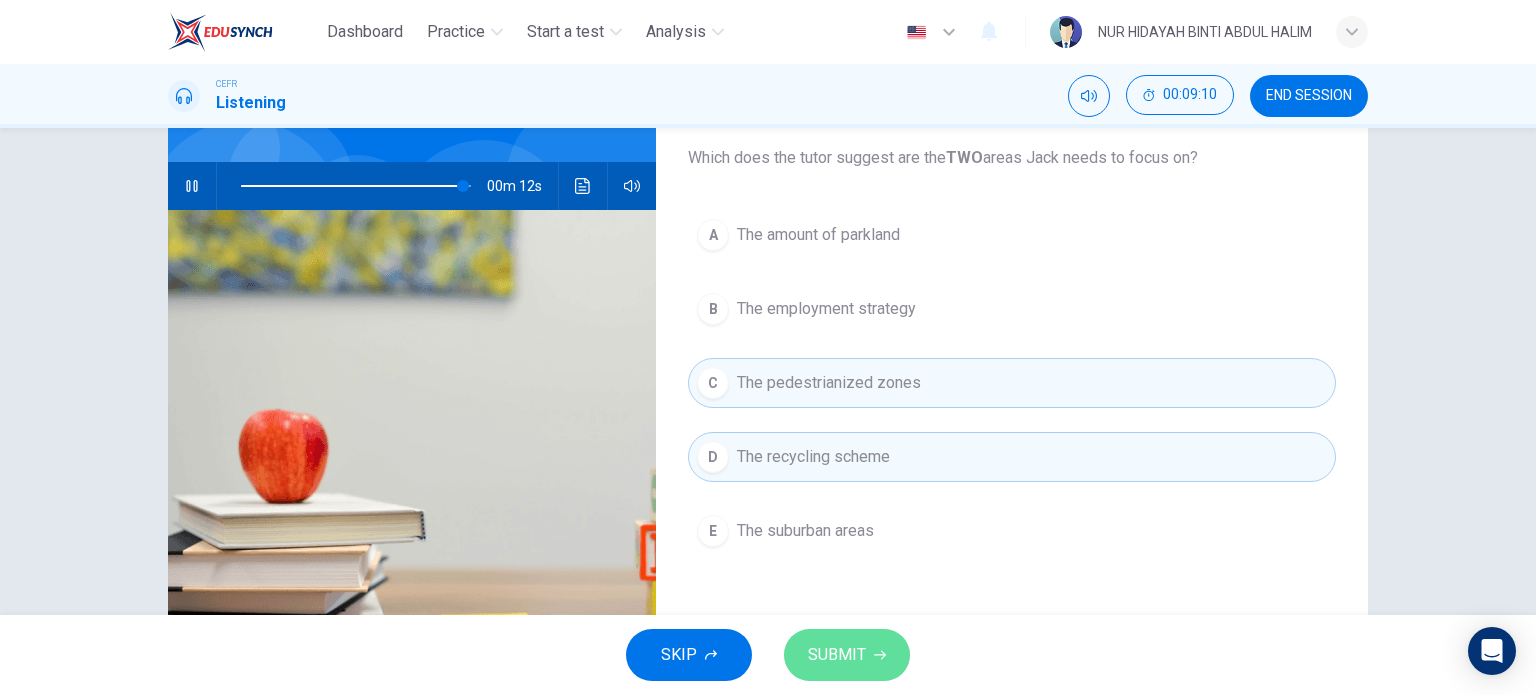 click on "SUBMIT" at bounding box center [847, 655] 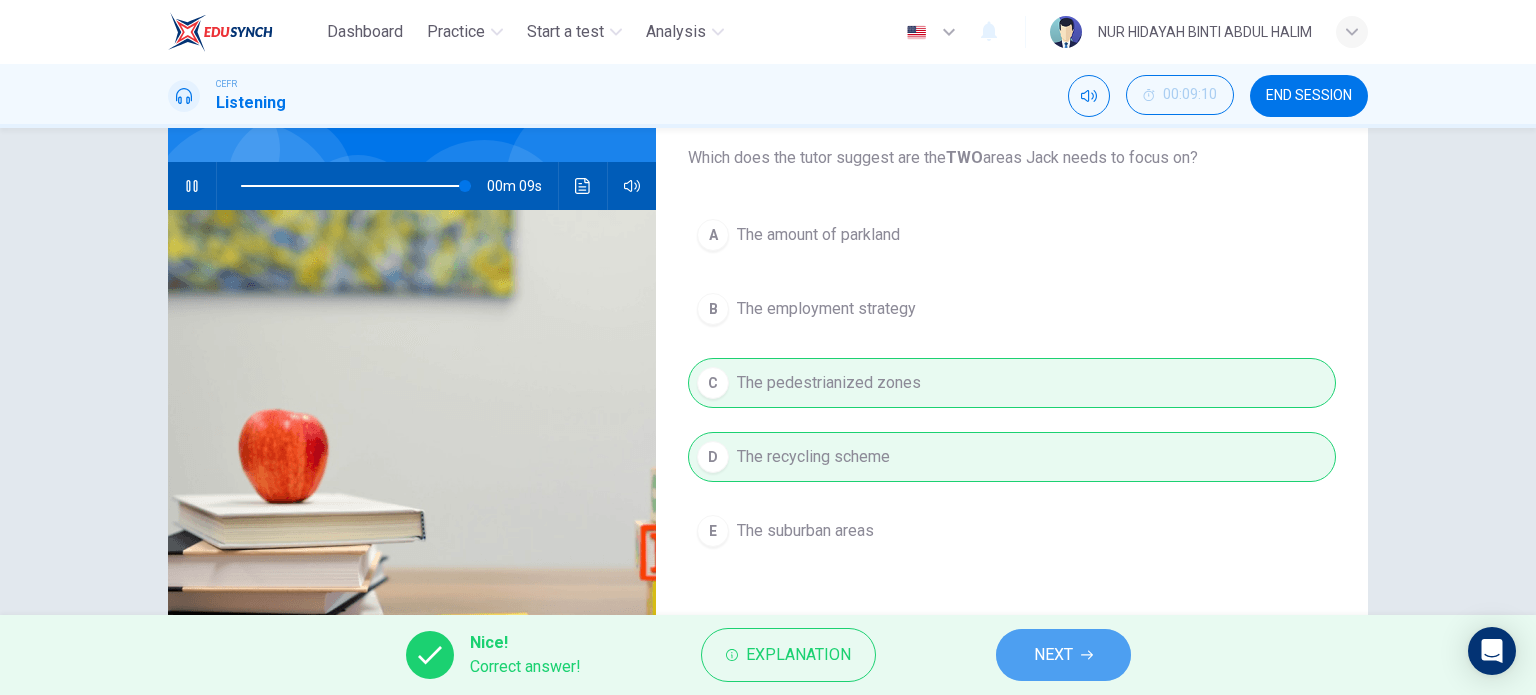 click on "NEXT" at bounding box center (1063, 655) 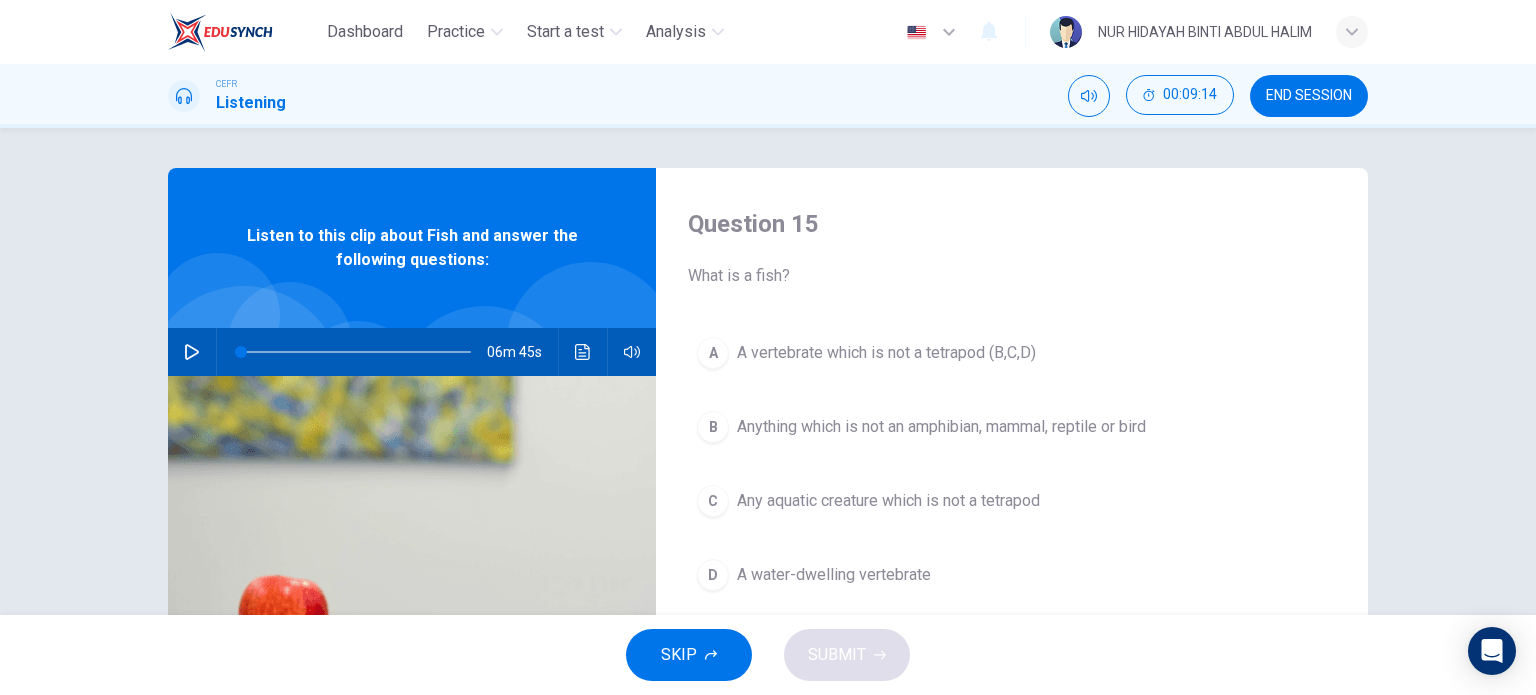 click on "END SESSION" at bounding box center [1309, 96] 